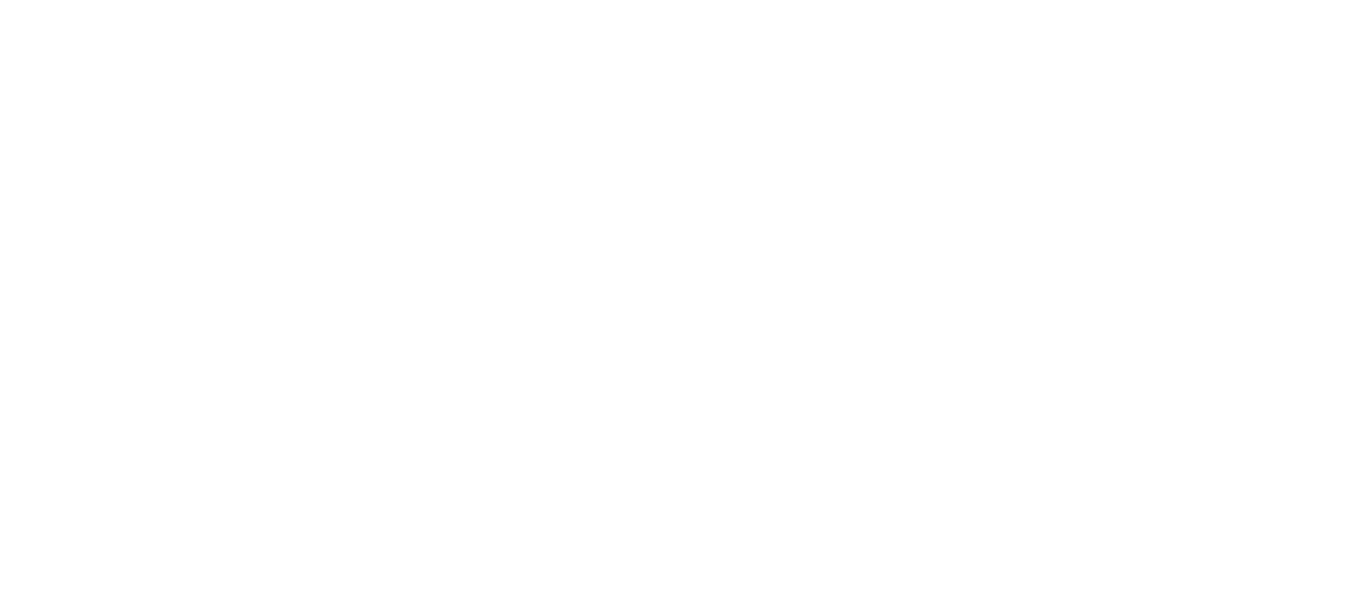 scroll, scrollTop: 0, scrollLeft: 0, axis: both 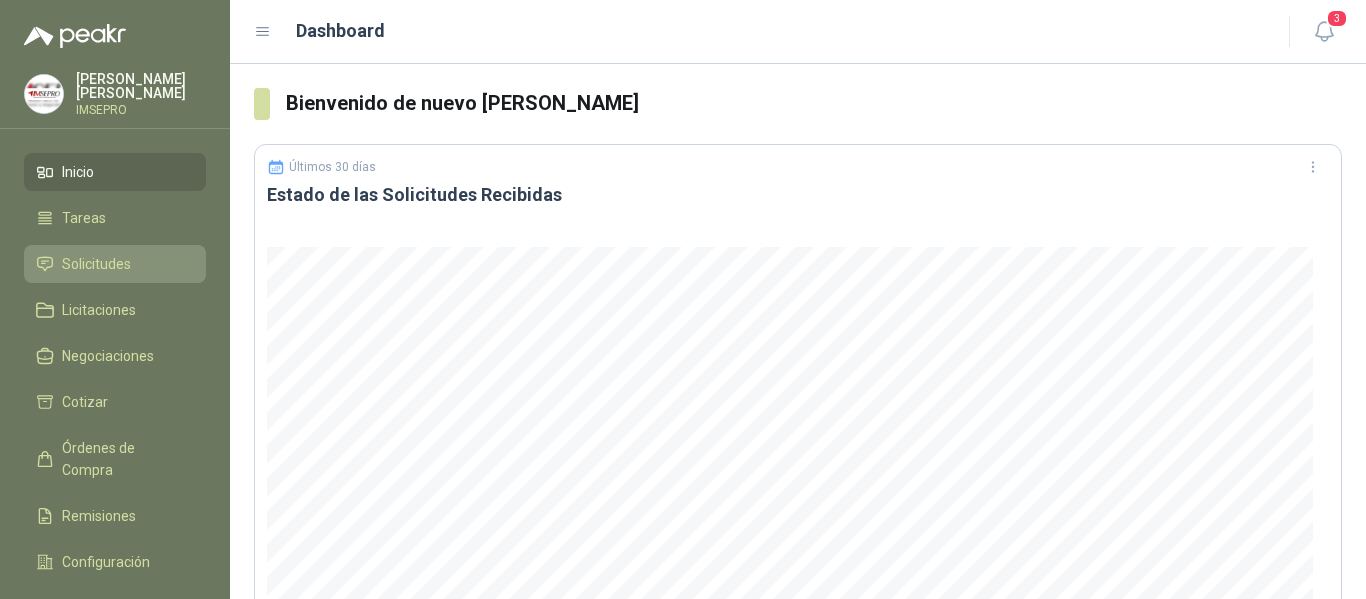 click on "Solicitudes" at bounding box center (96, 264) 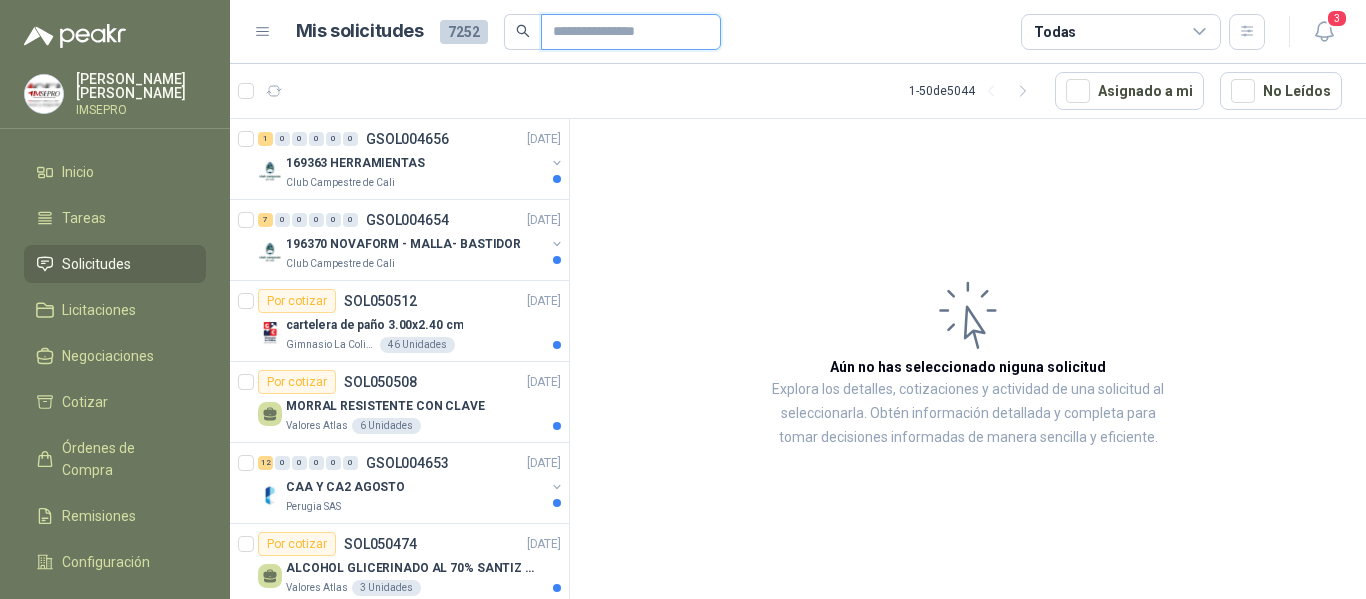 click at bounding box center (623, 32) 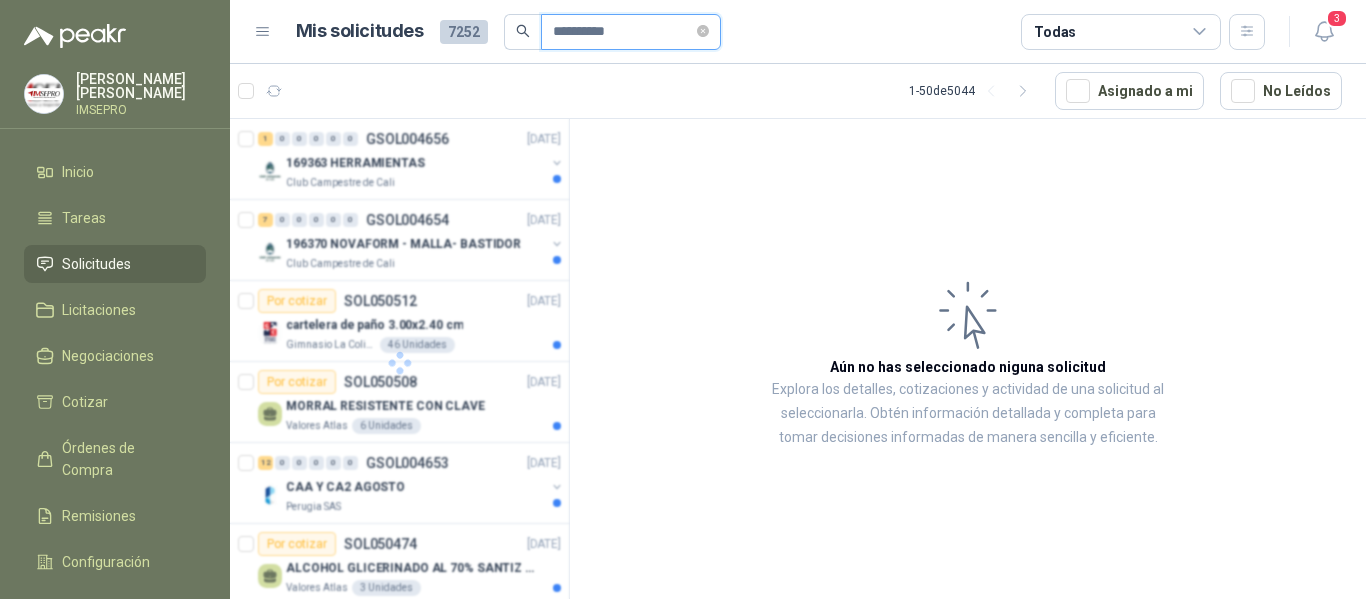 type on "*********" 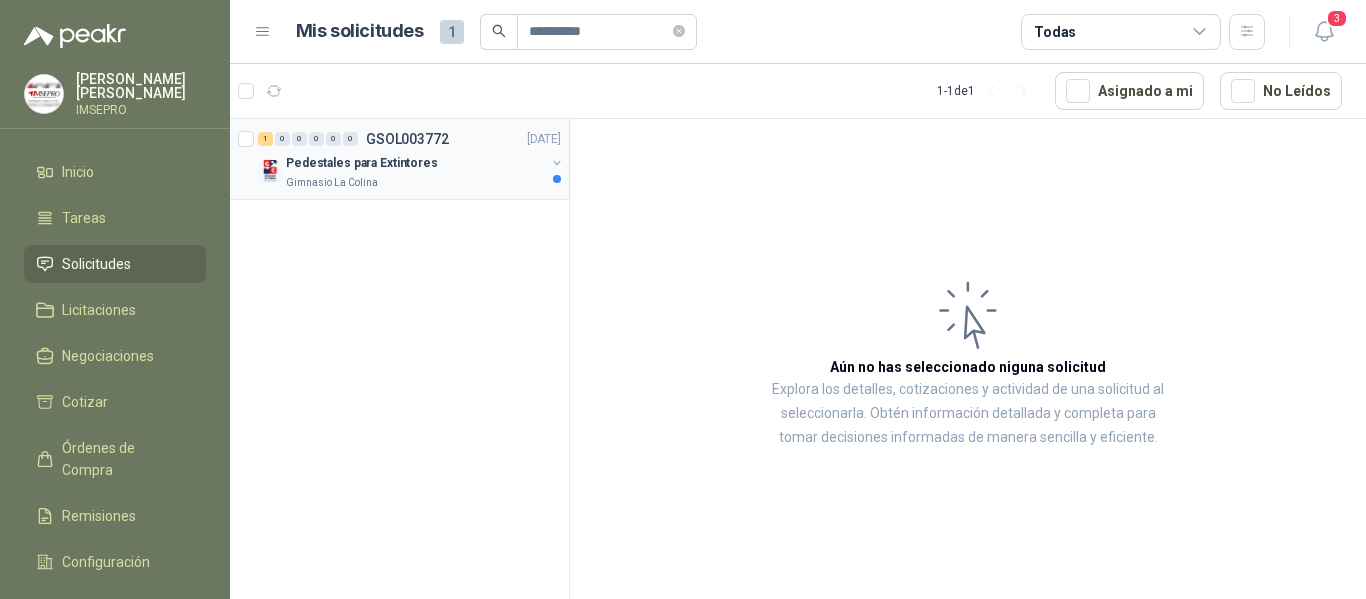 click on "Pedestales para Extintores" at bounding box center [362, 163] 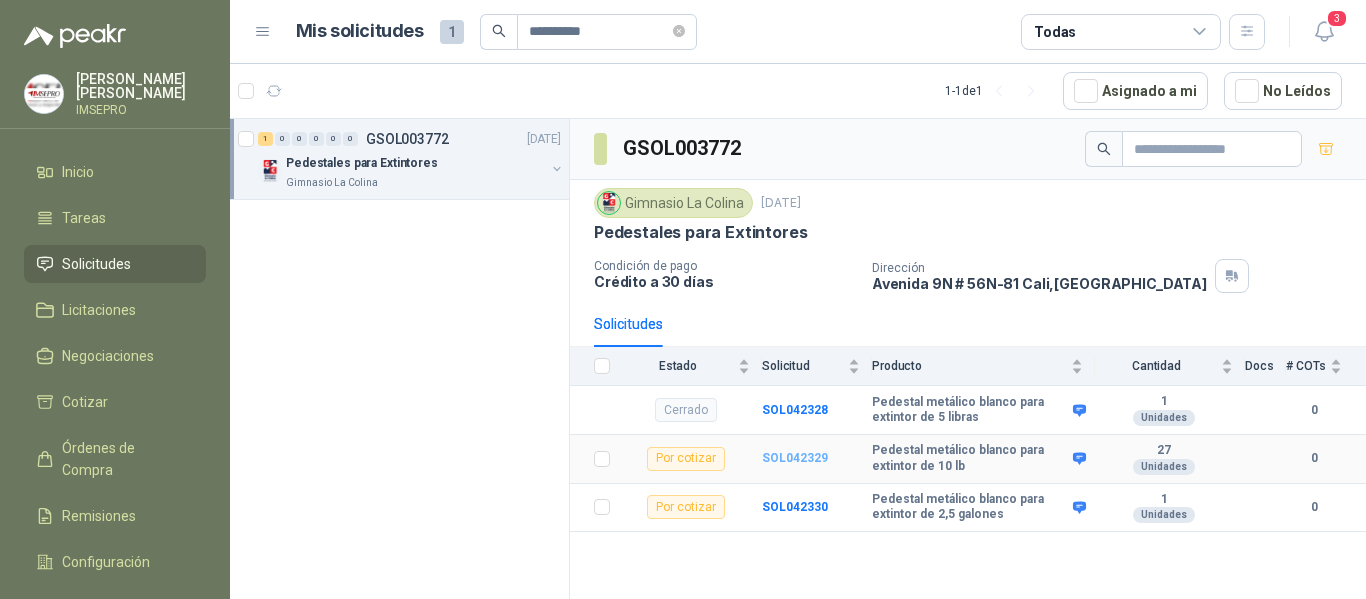 click on "SOL042329" at bounding box center [795, 458] 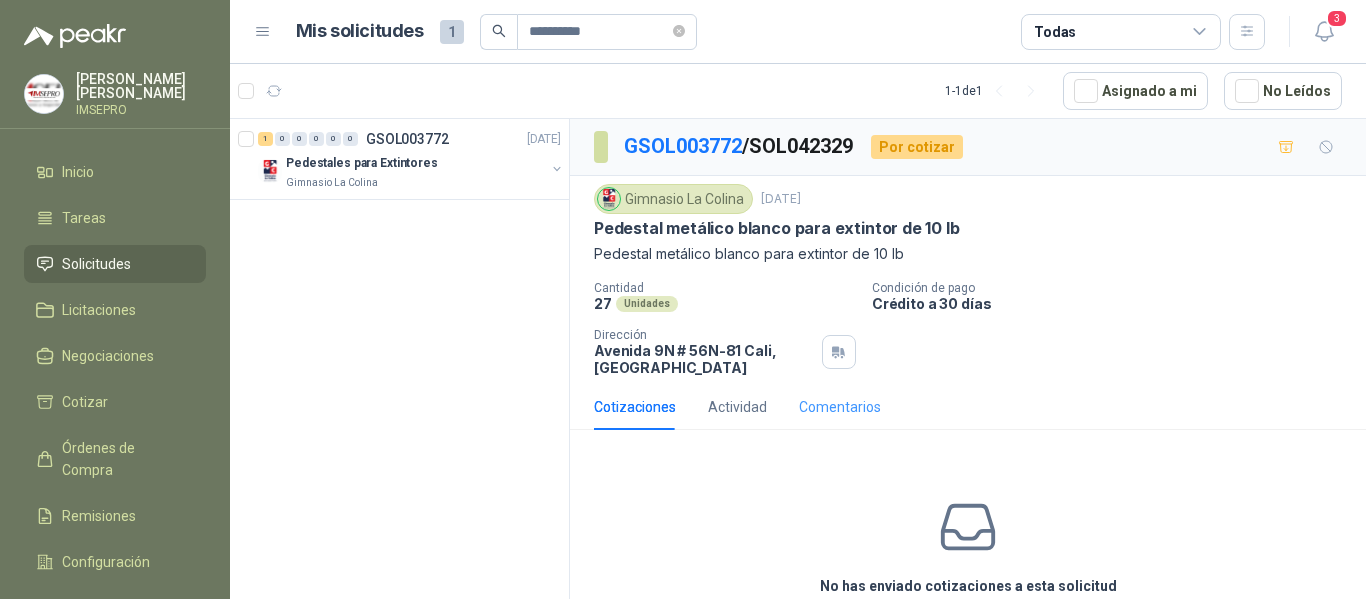 scroll, scrollTop: 96, scrollLeft: 0, axis: vertical 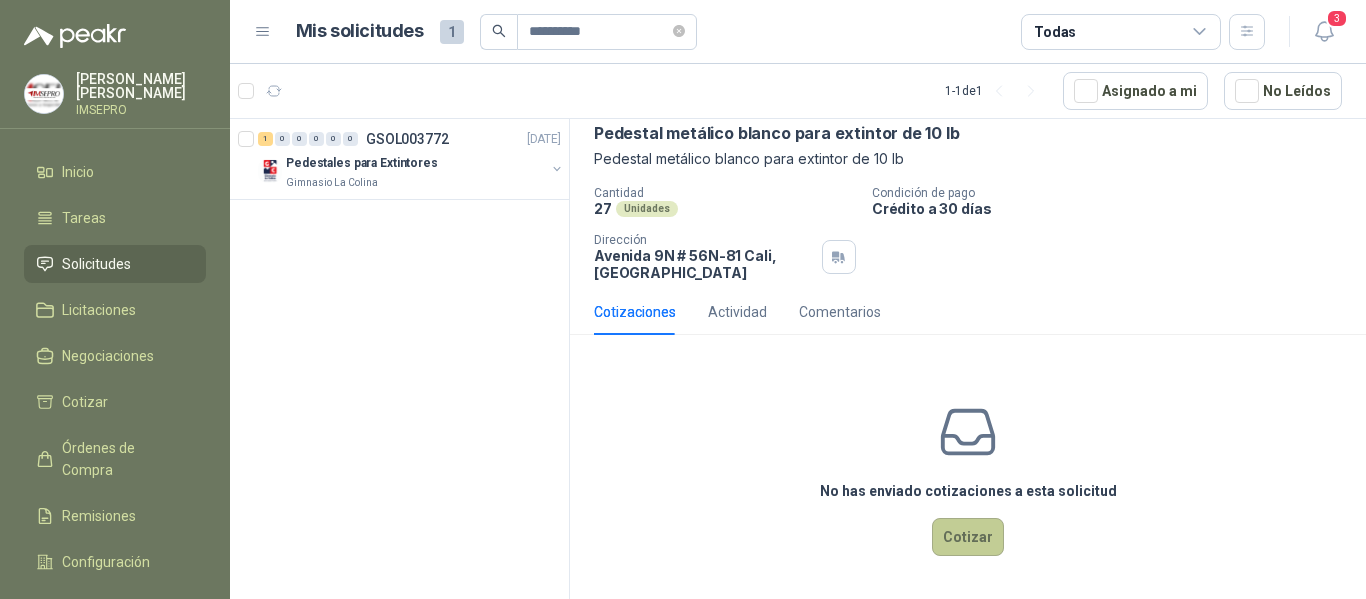 click on "Cotizar" at bounding box center (968, 537) 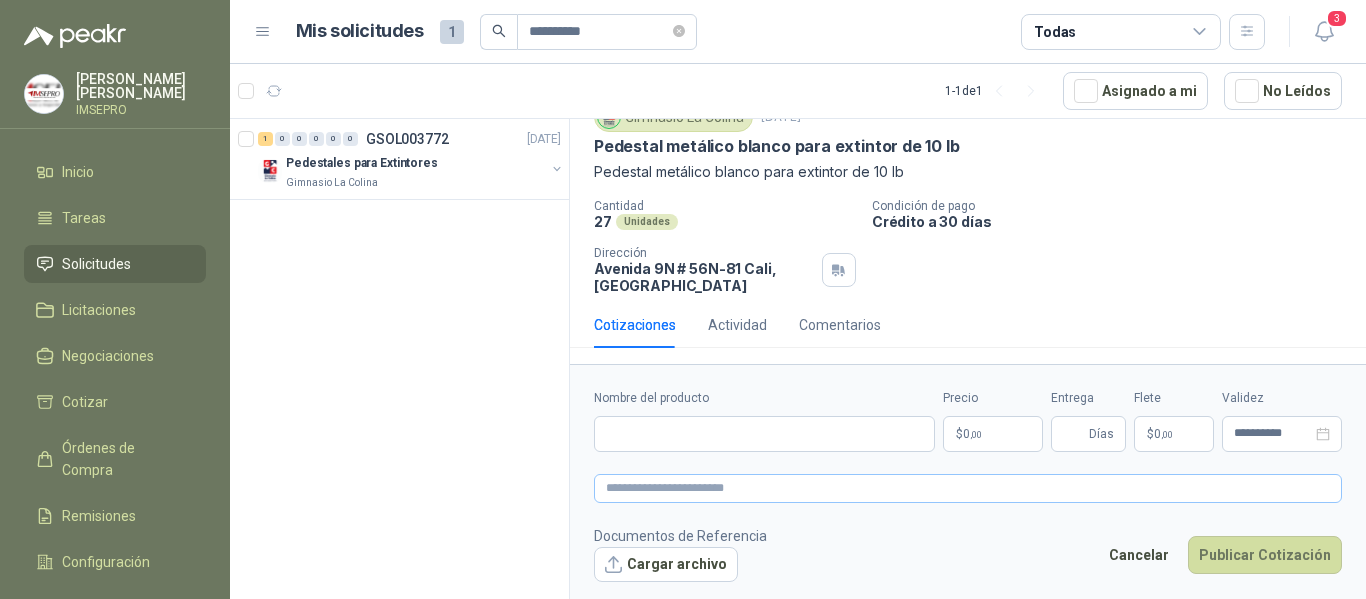 type 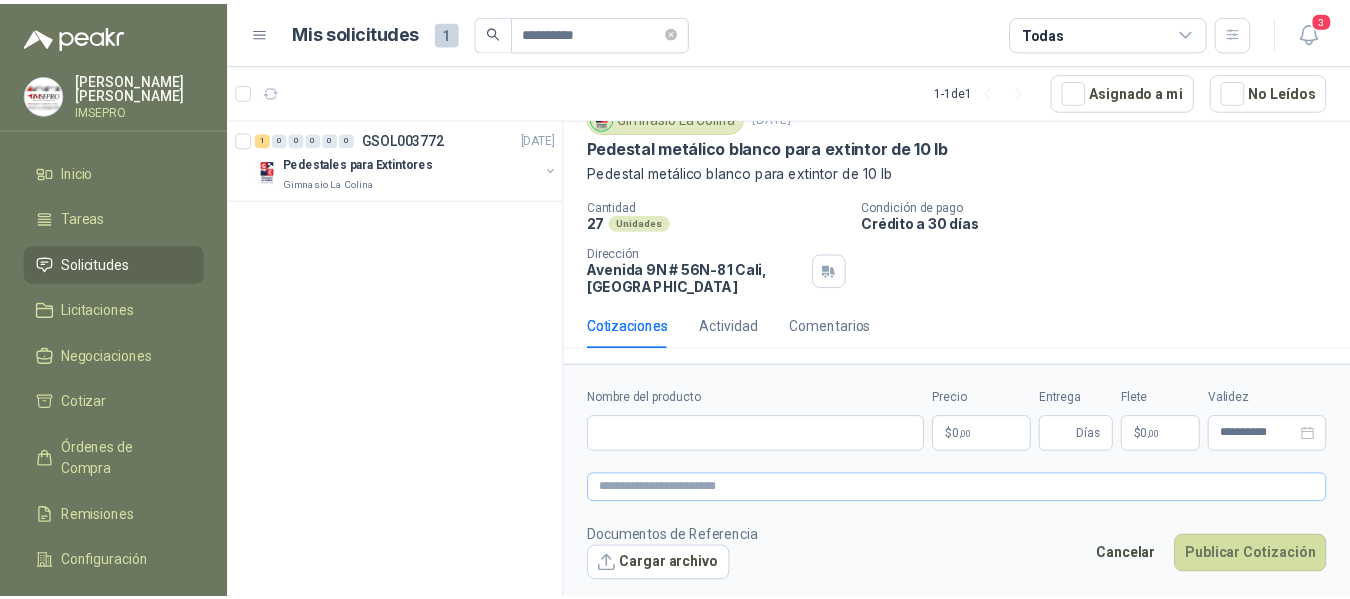scroll, scrollTop: 82, scrollLeft: 0, axis: vertical 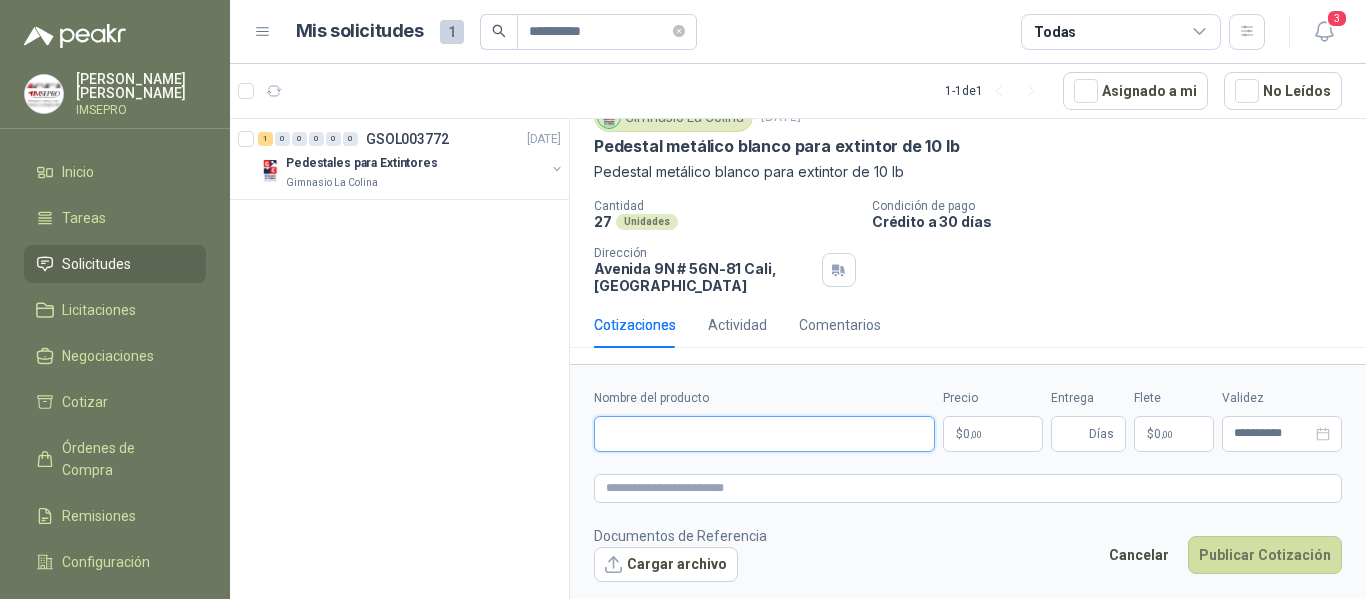 click on "Nombre del producto" at bounding box center (764, 434) 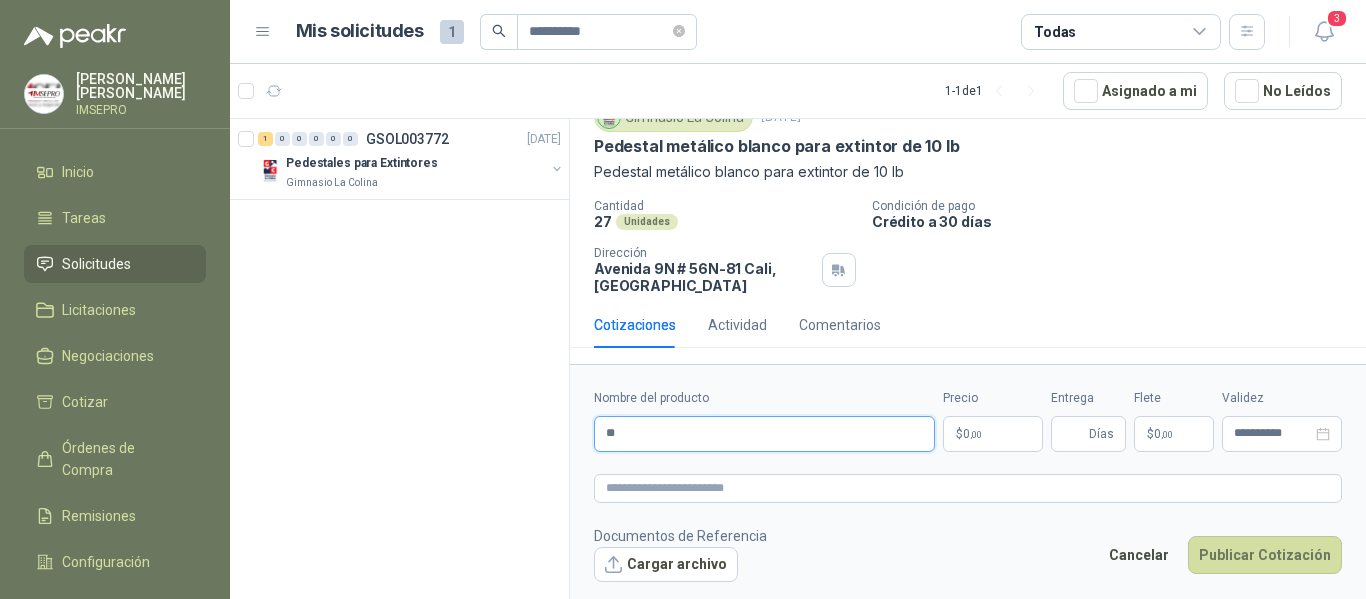 type on "*" 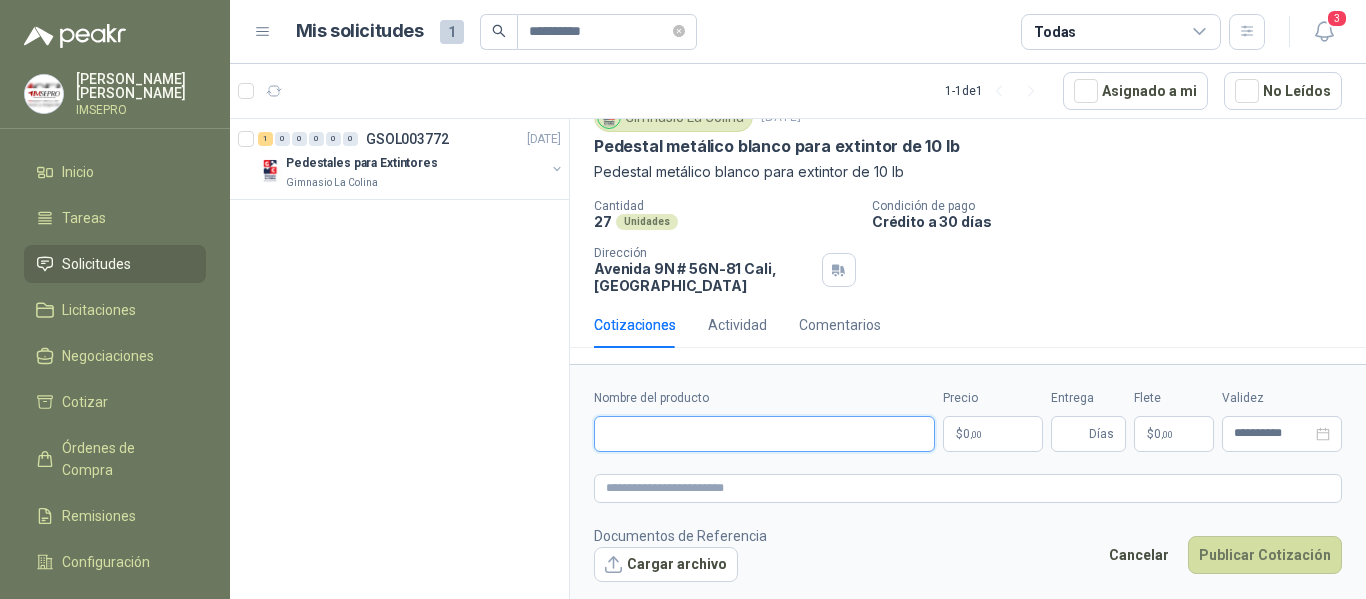 paste on "**********" 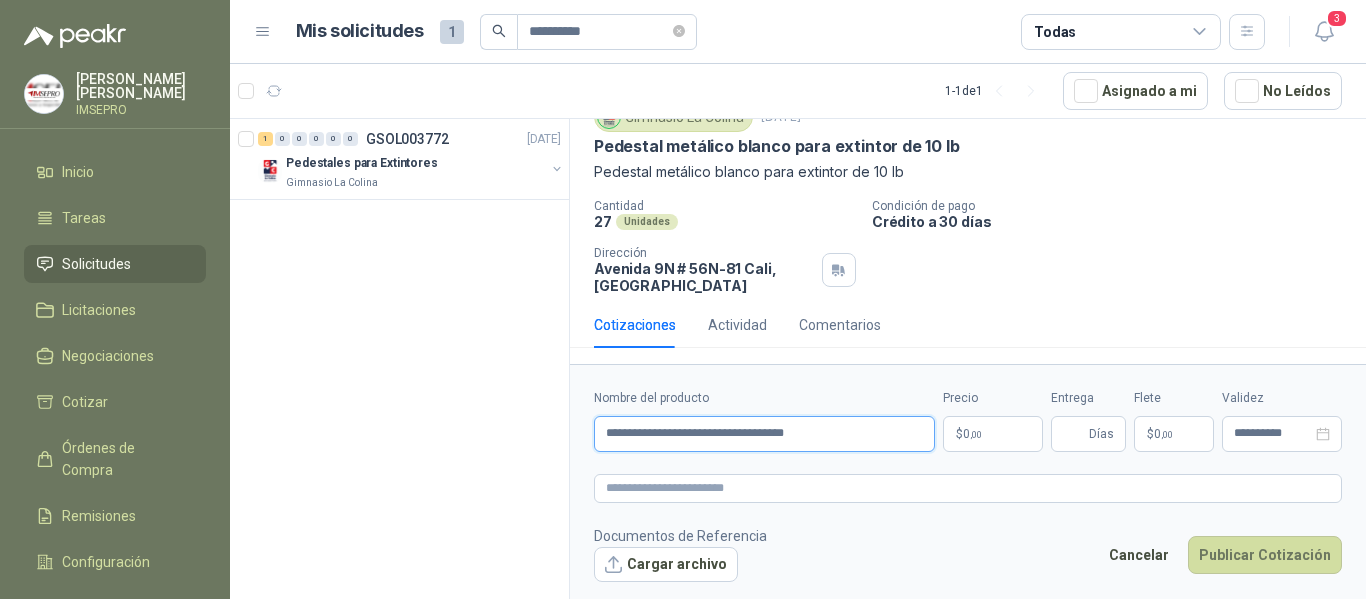 type on "**********" 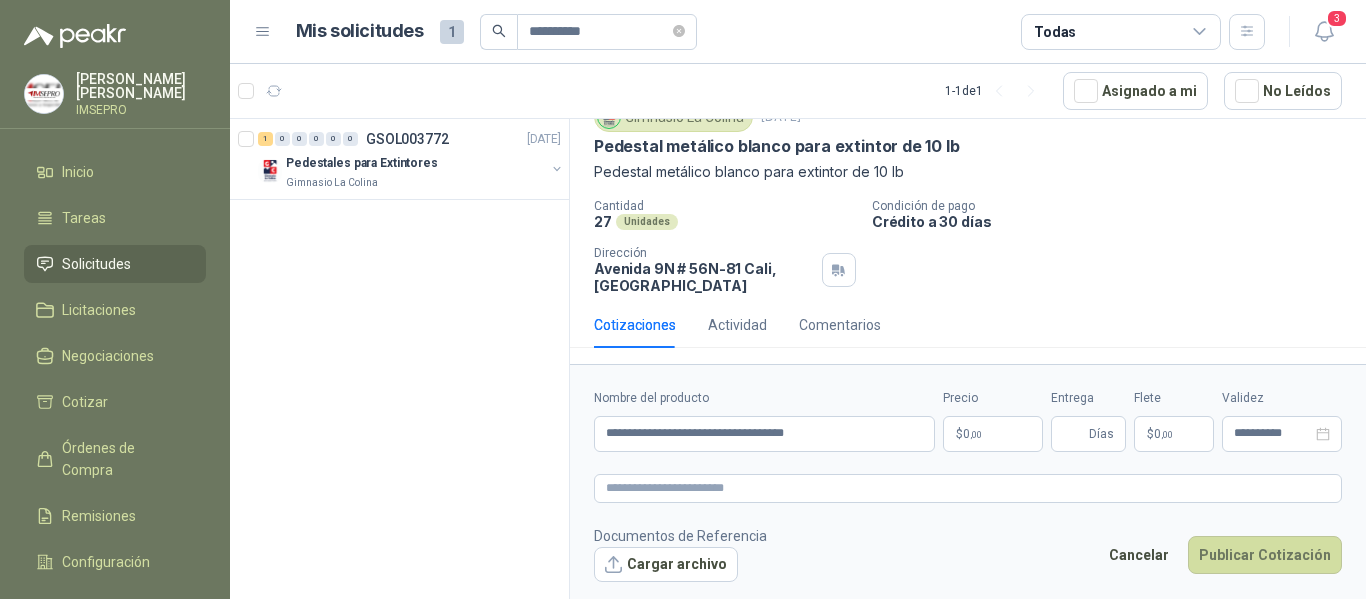 click on "**********" at bounding box center (683, 299) 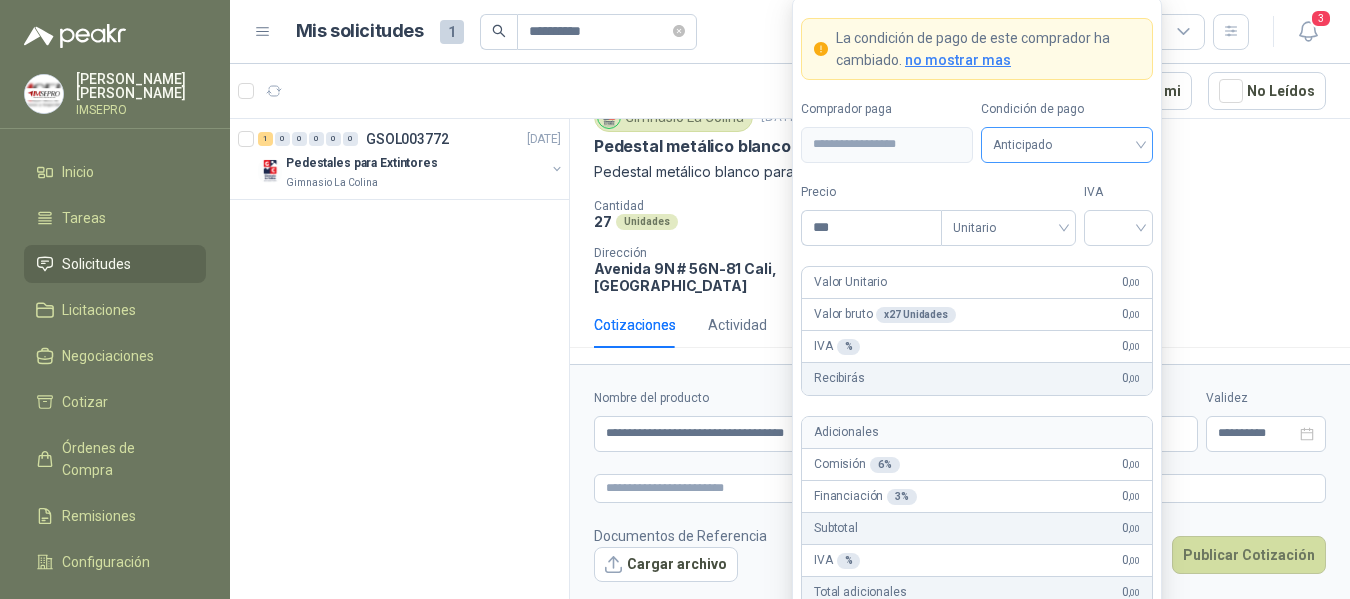 click on "Anticipado" at bounding box center [1067, 145] 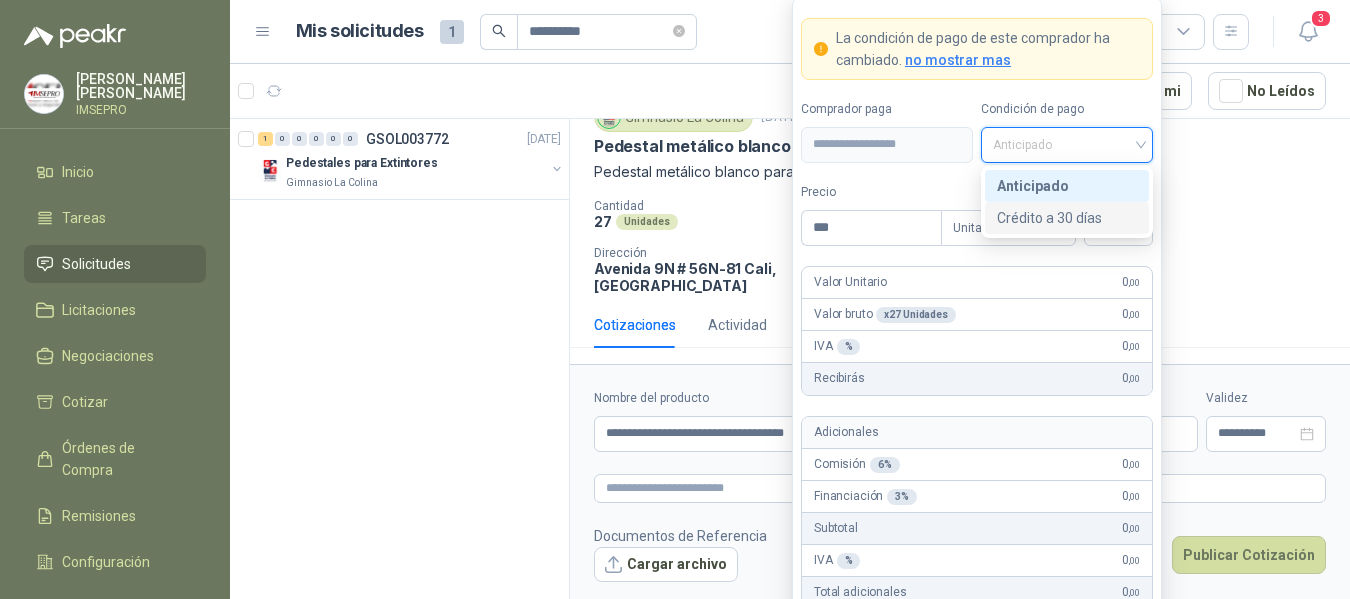 click on "Crédito a 30 días" at bounding box center (1067, 218) 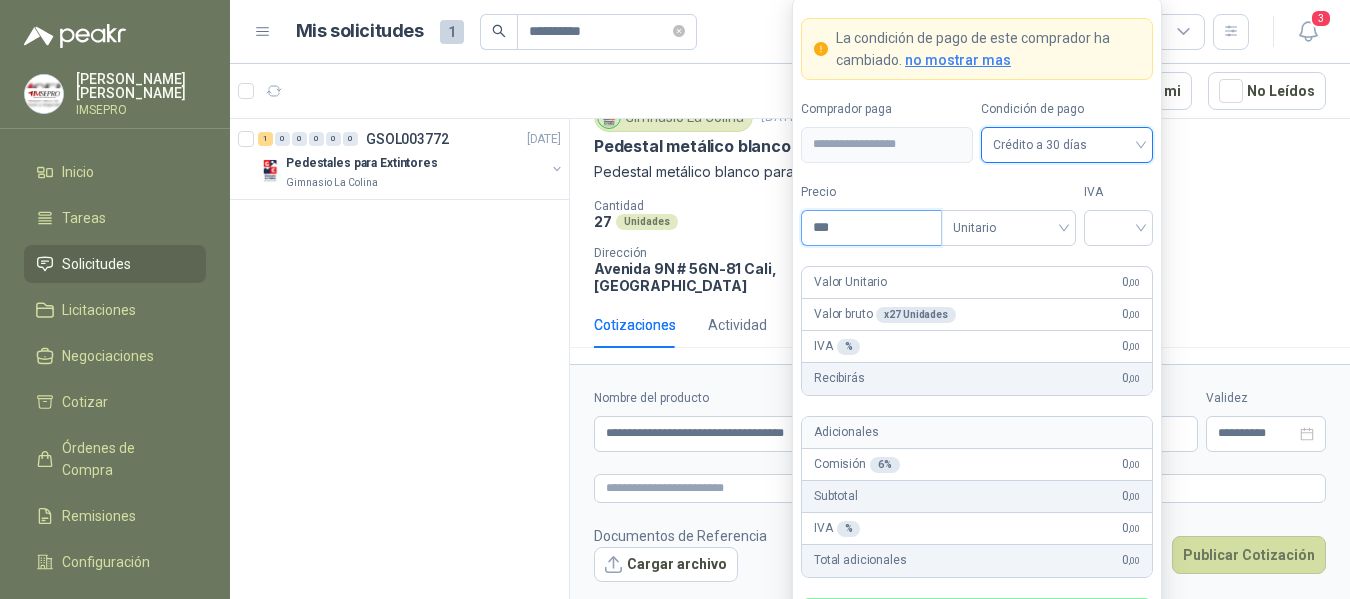 click on "***" at bounding box center [871, 228] 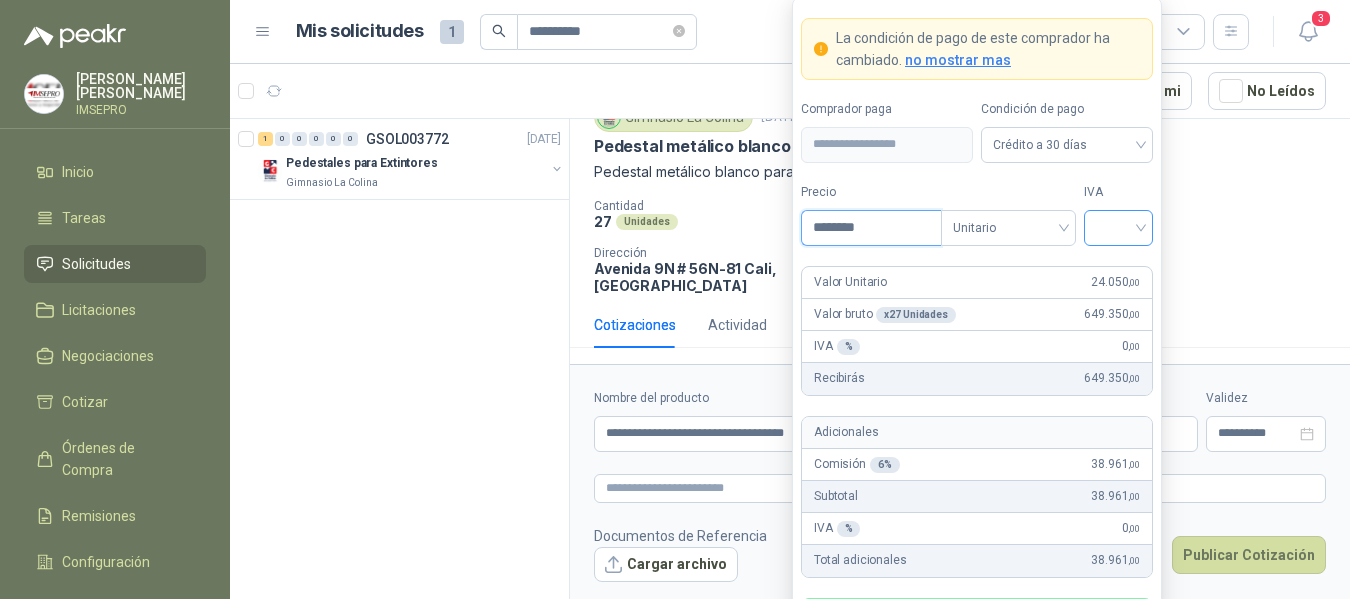 type on "********" 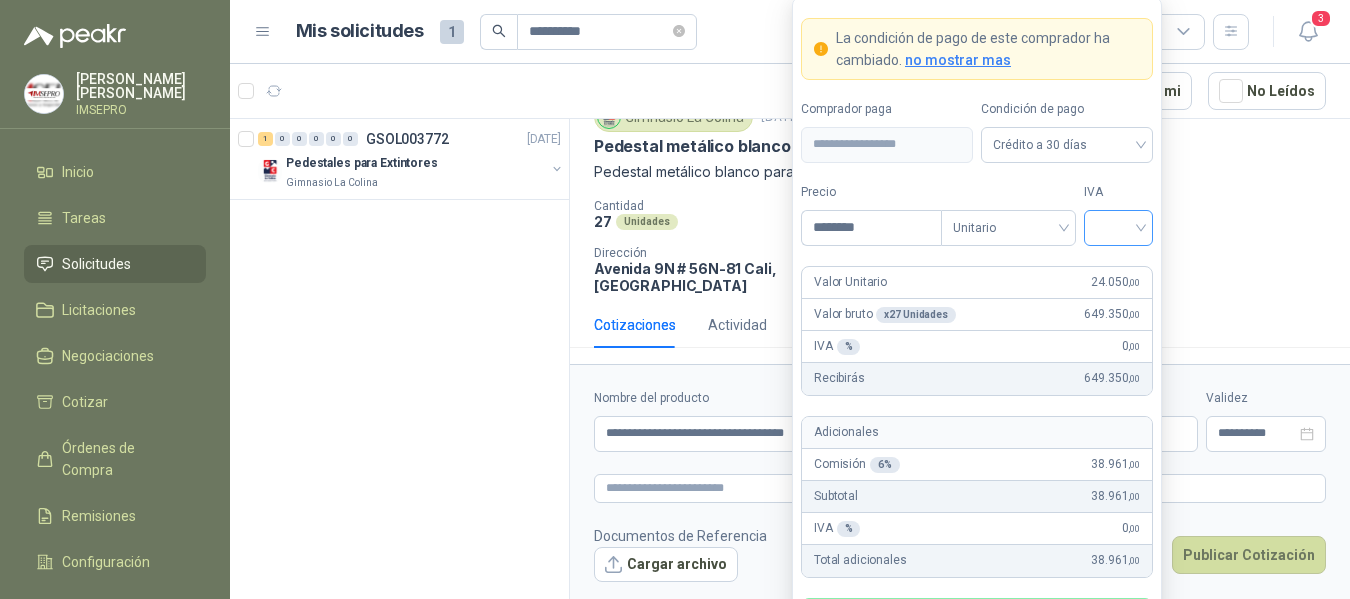 click at bounding box center [1118, 226] 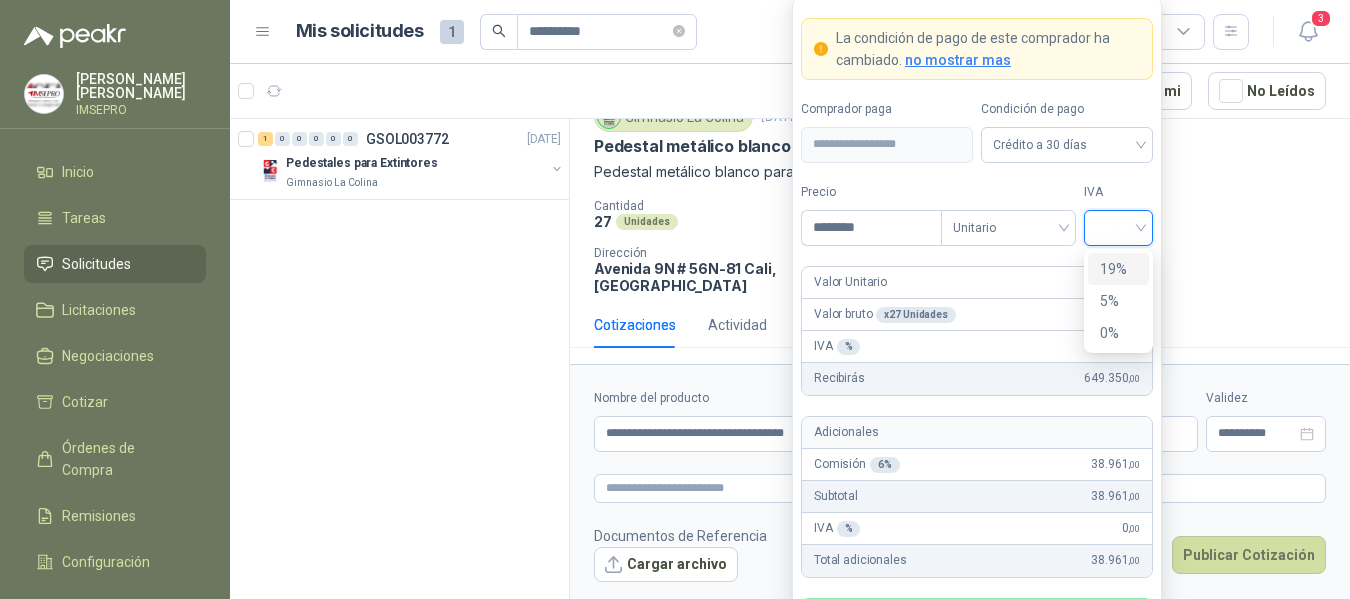 click on "19%" at bounding box center [1118, 269] 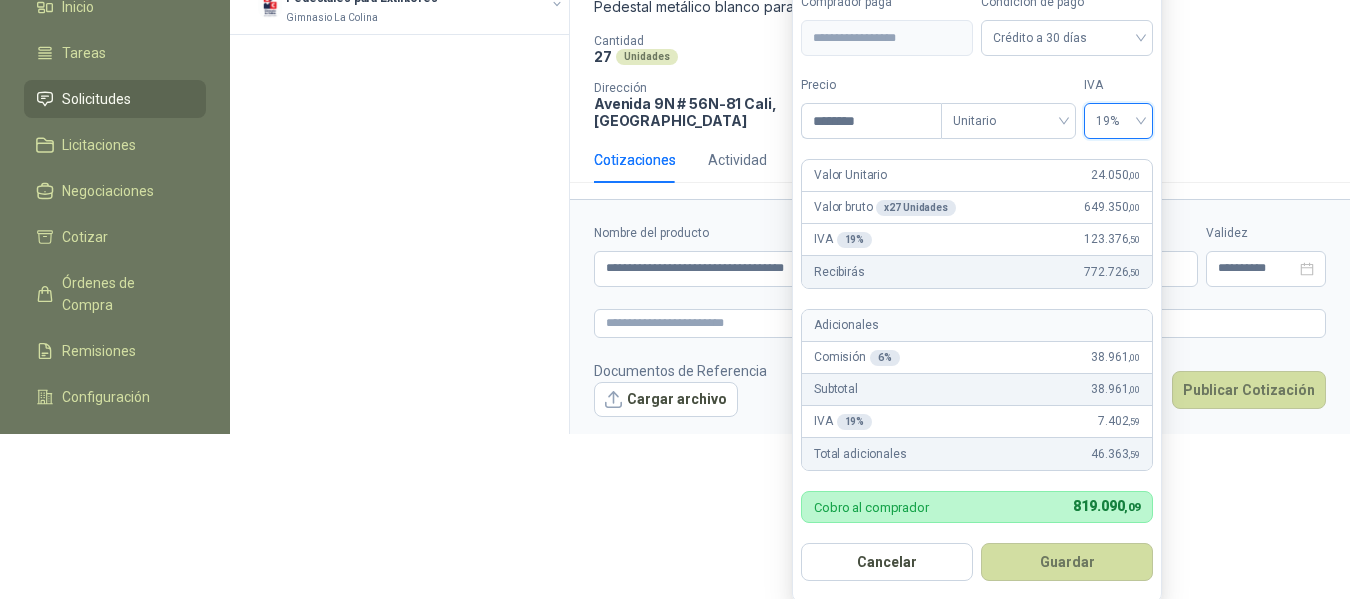 scroll, scrollTop: 214, scrollLeft: 0, axis: vertical 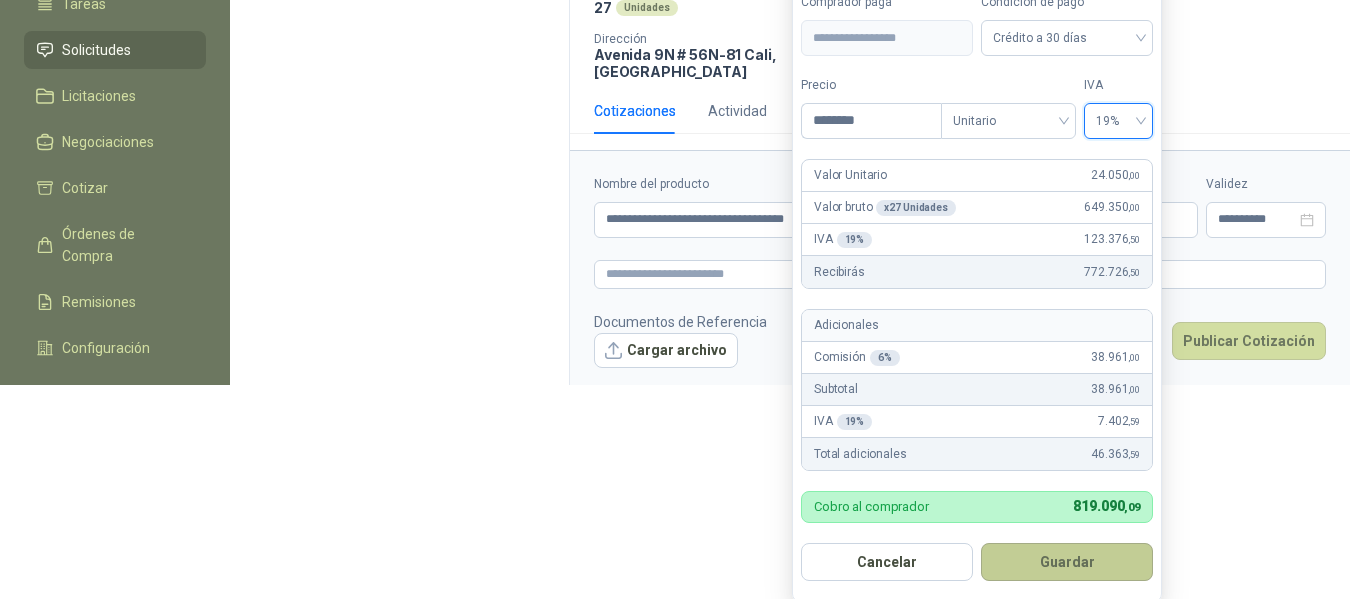 click on "Guardar" at bounding box center (1067, 562) 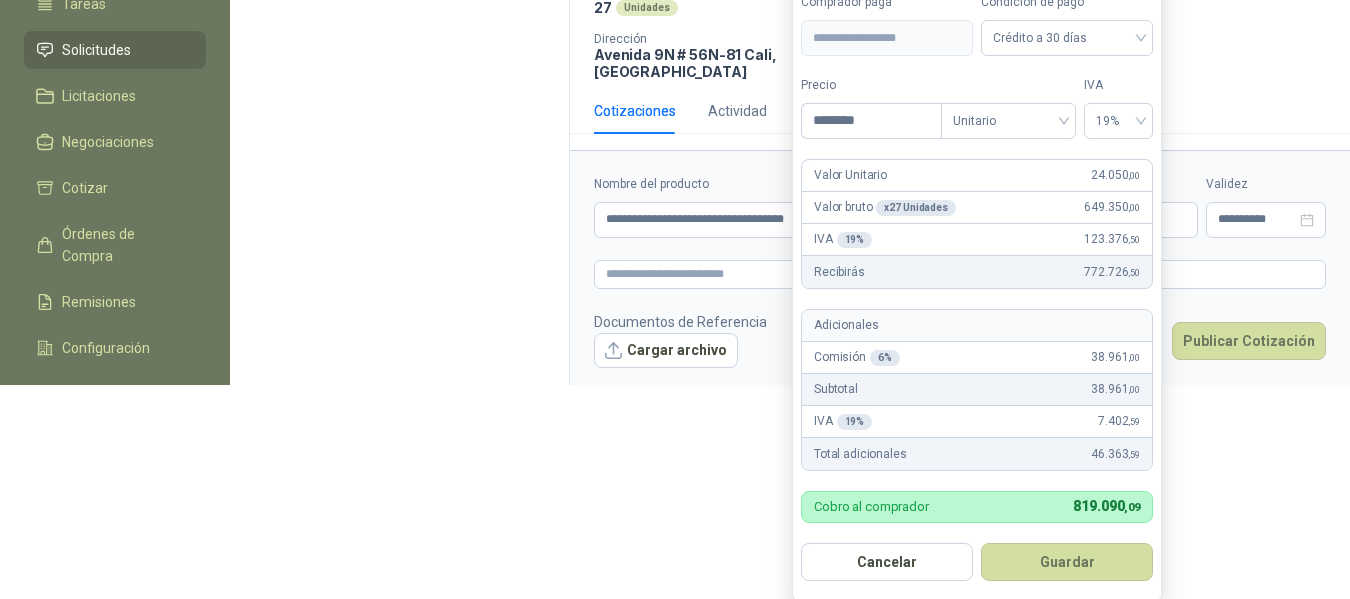 scroll, scrollTop: 145, scrollLeft: 0, axis: vertical 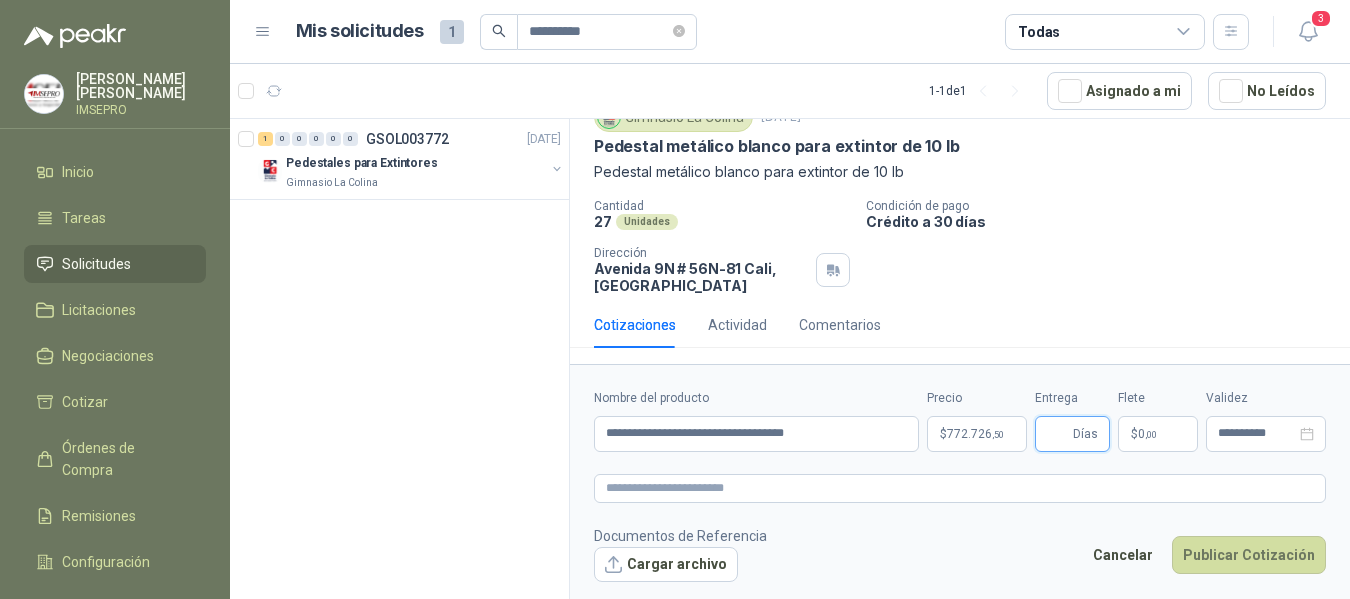 type 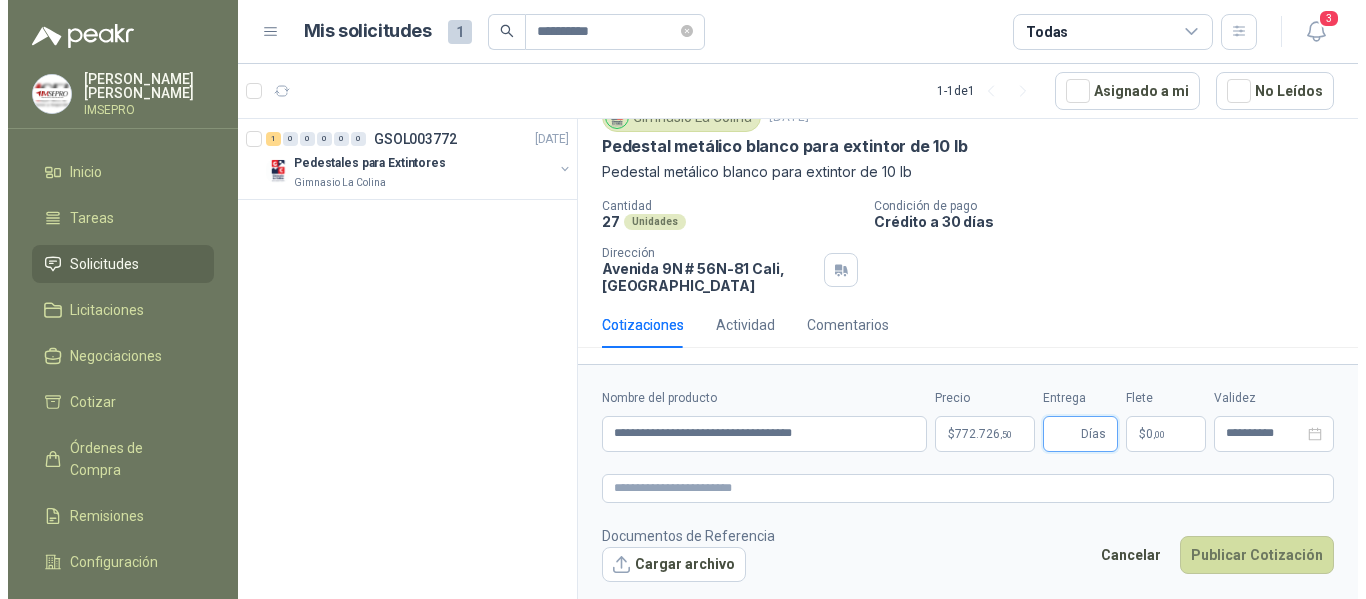 scroll, scrollTop: 0, scrollLeft: 0, axis: both 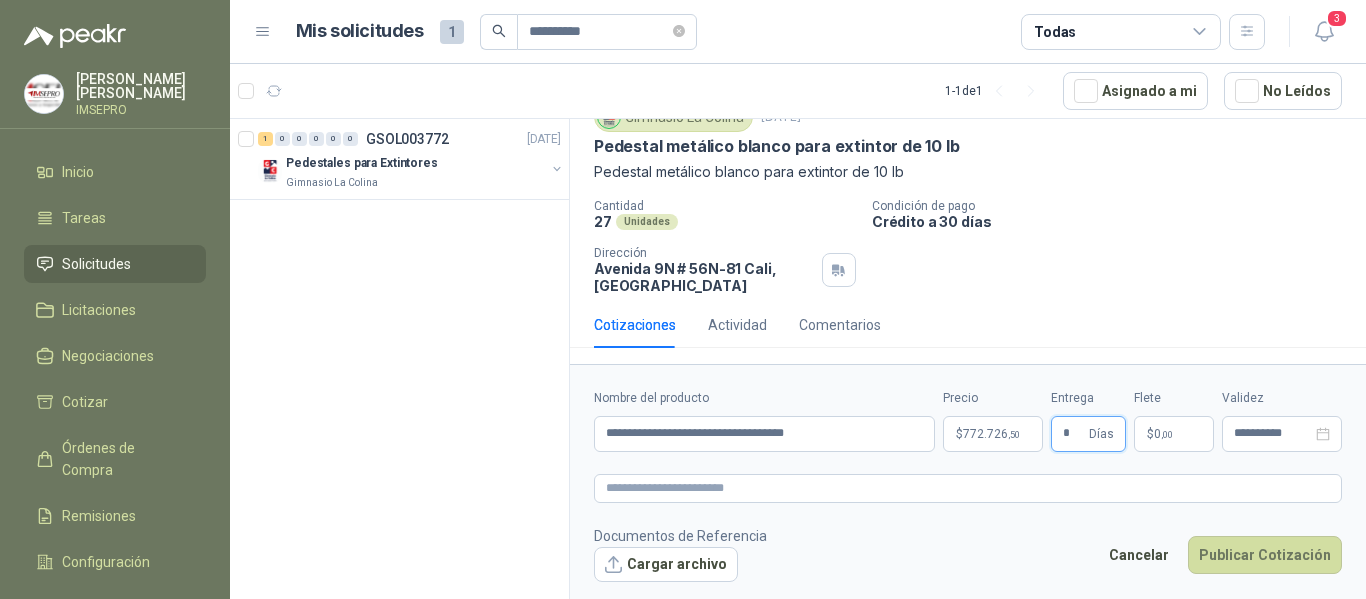 type on "*" 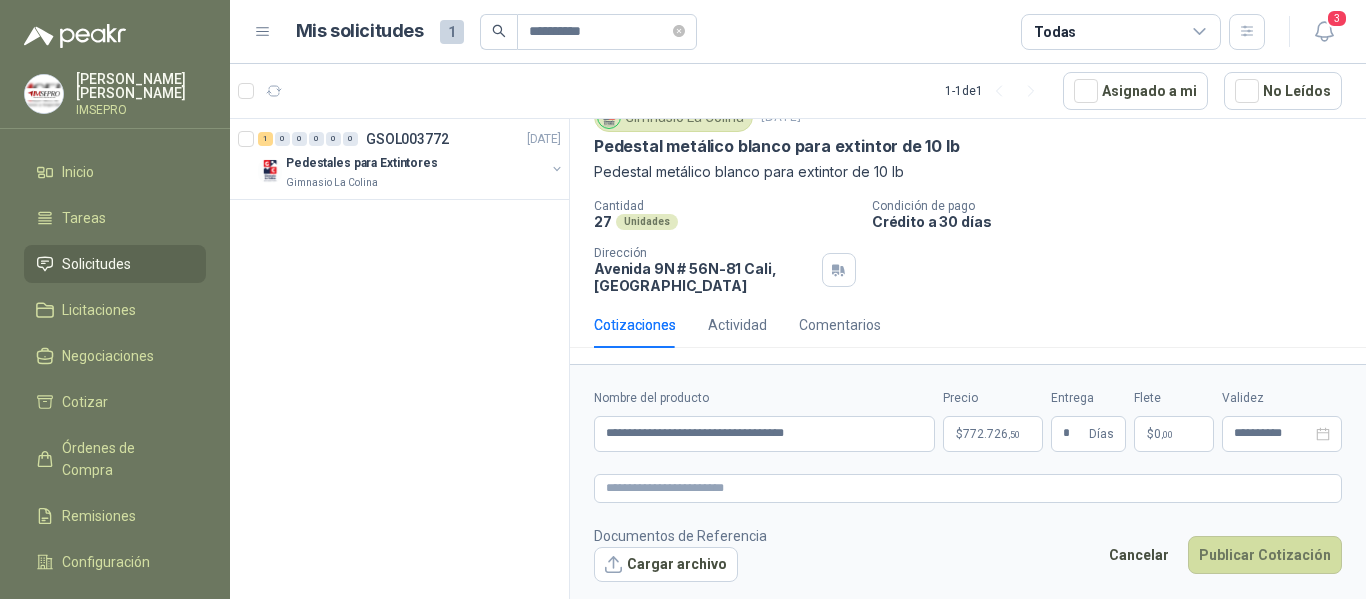 click on ",00" at bounding box center [1167, 434] 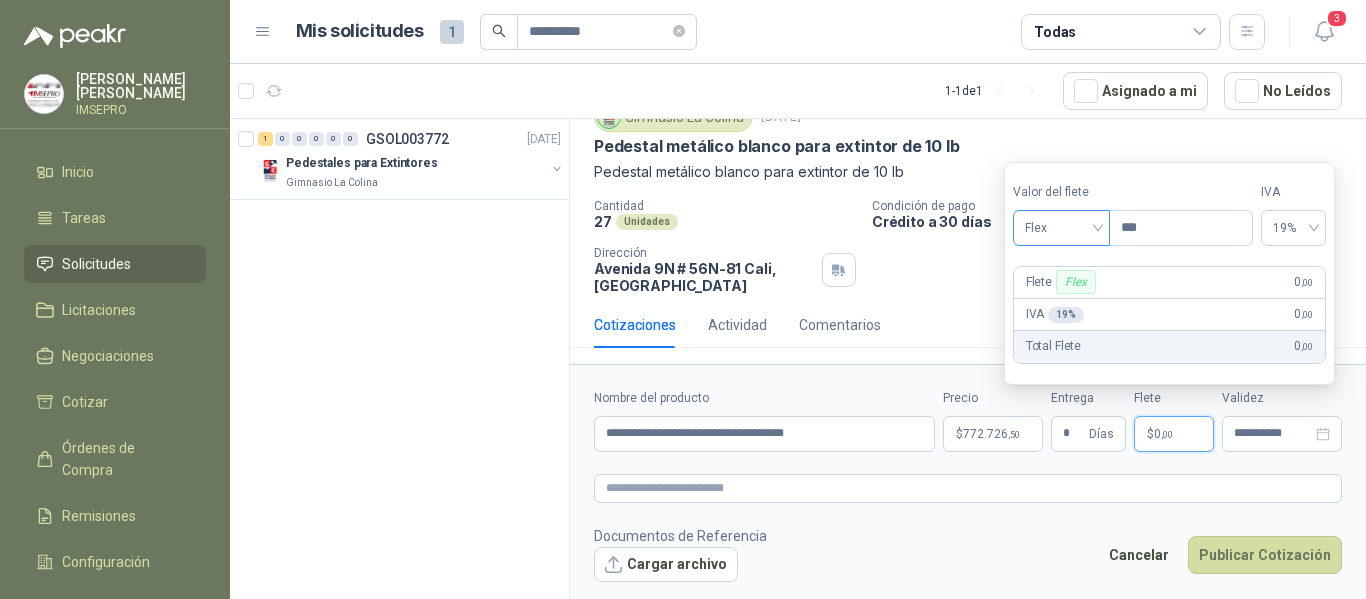 click on "Flex" at bounding box center (1061, 228) 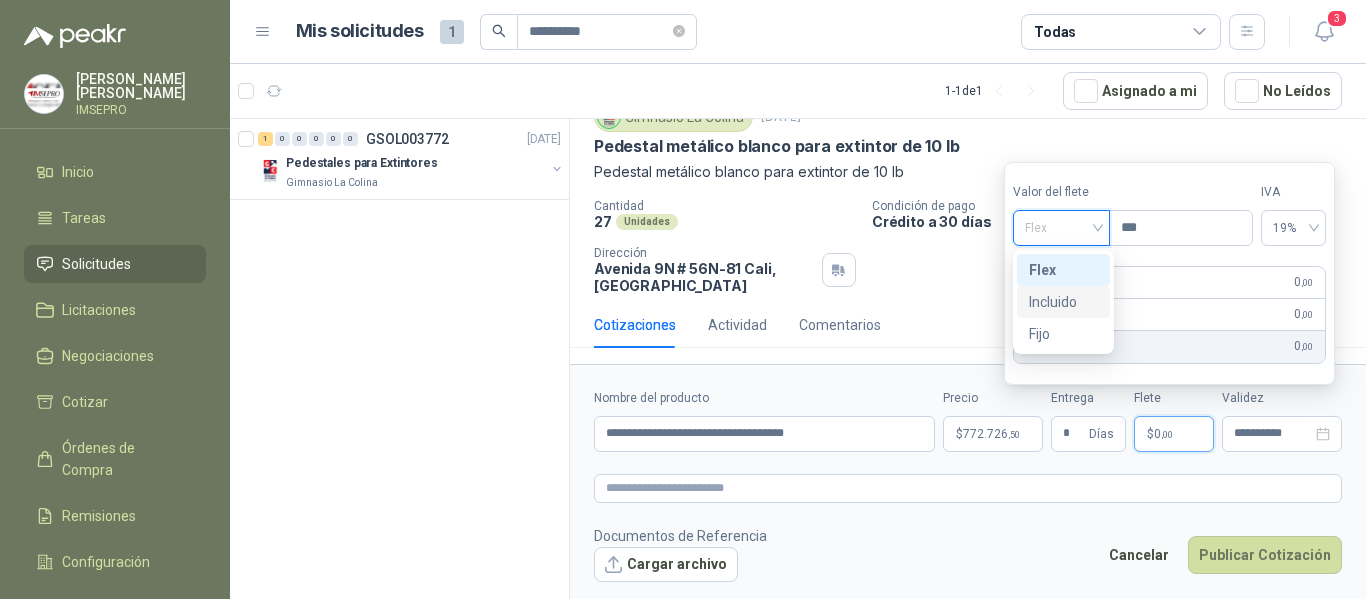 click on "Incluido" at bounding box center (1063, 302) 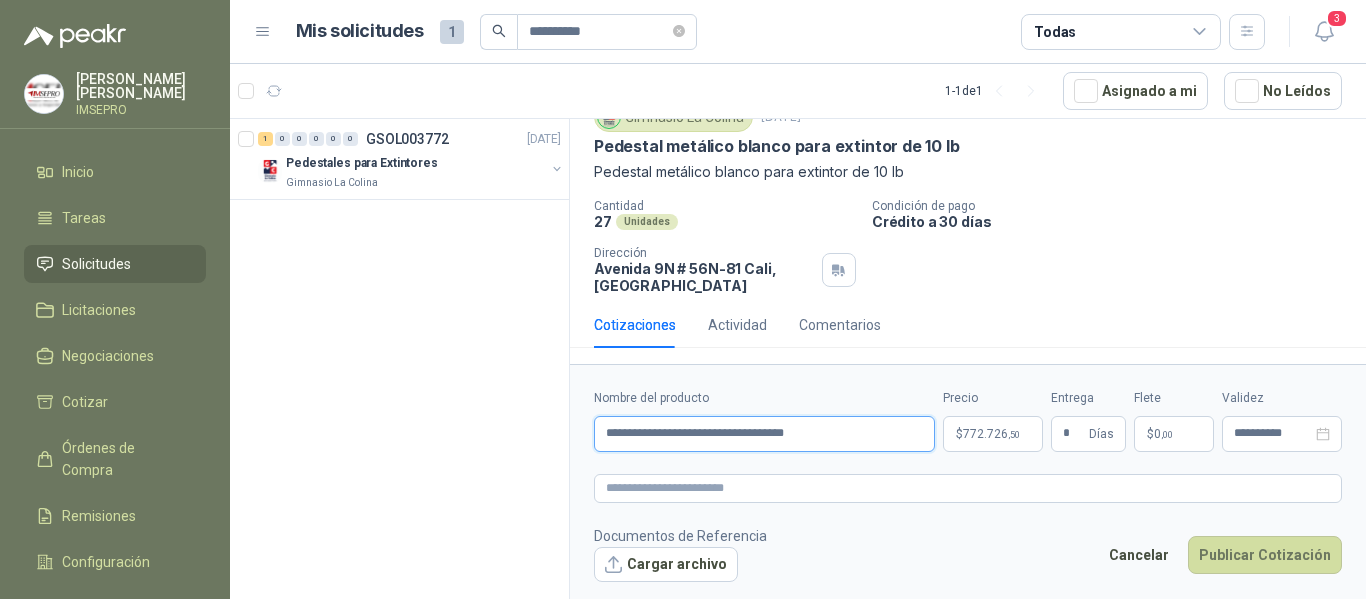 drag, startPoint x: 839, startPoint y: 435, endPoint x: 566, endPoint y: 433, distance: 273.00732 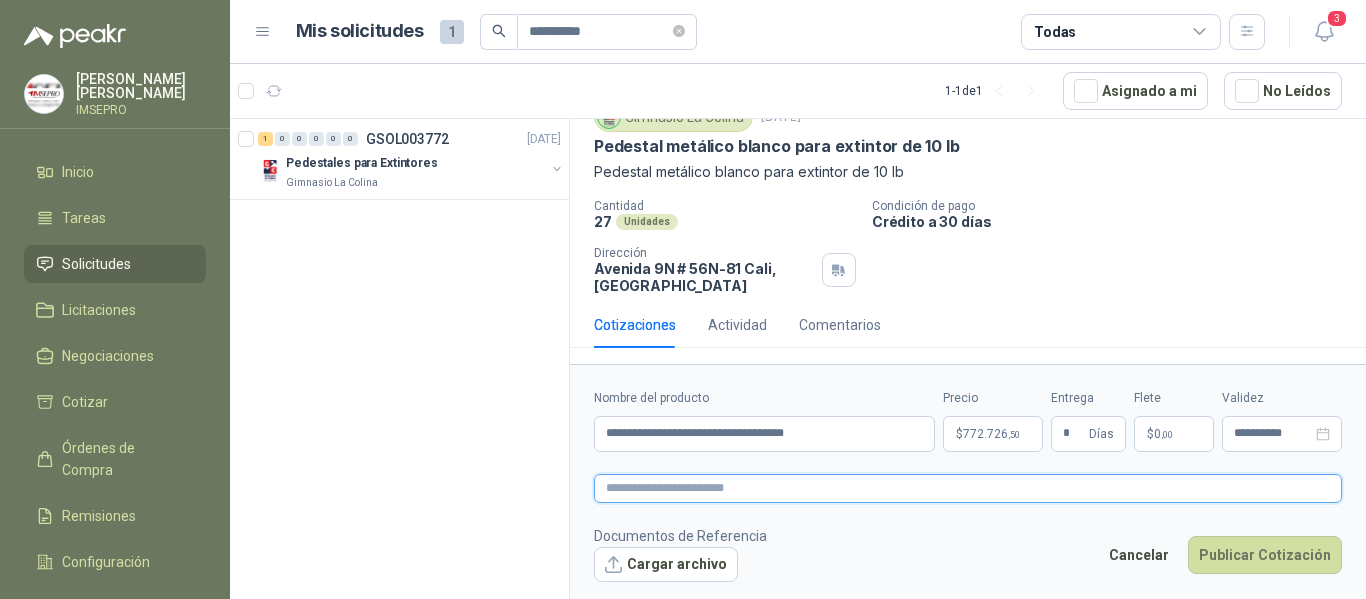 click at bounding box center (968, 488) 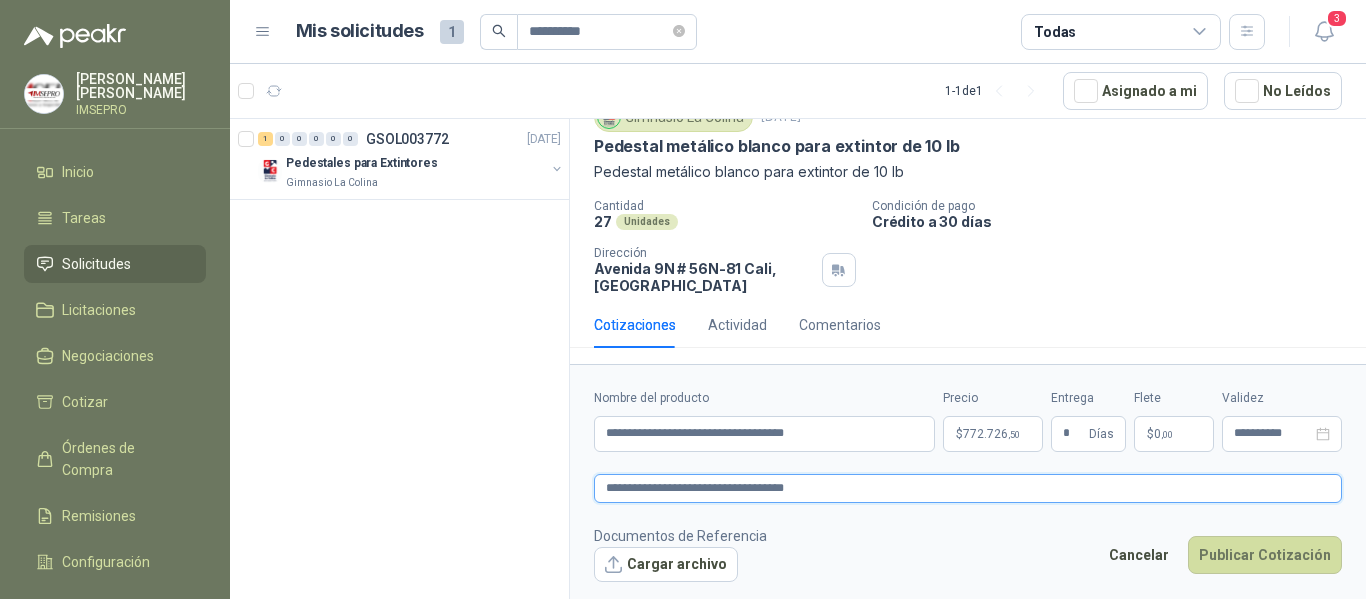 type on "**********" 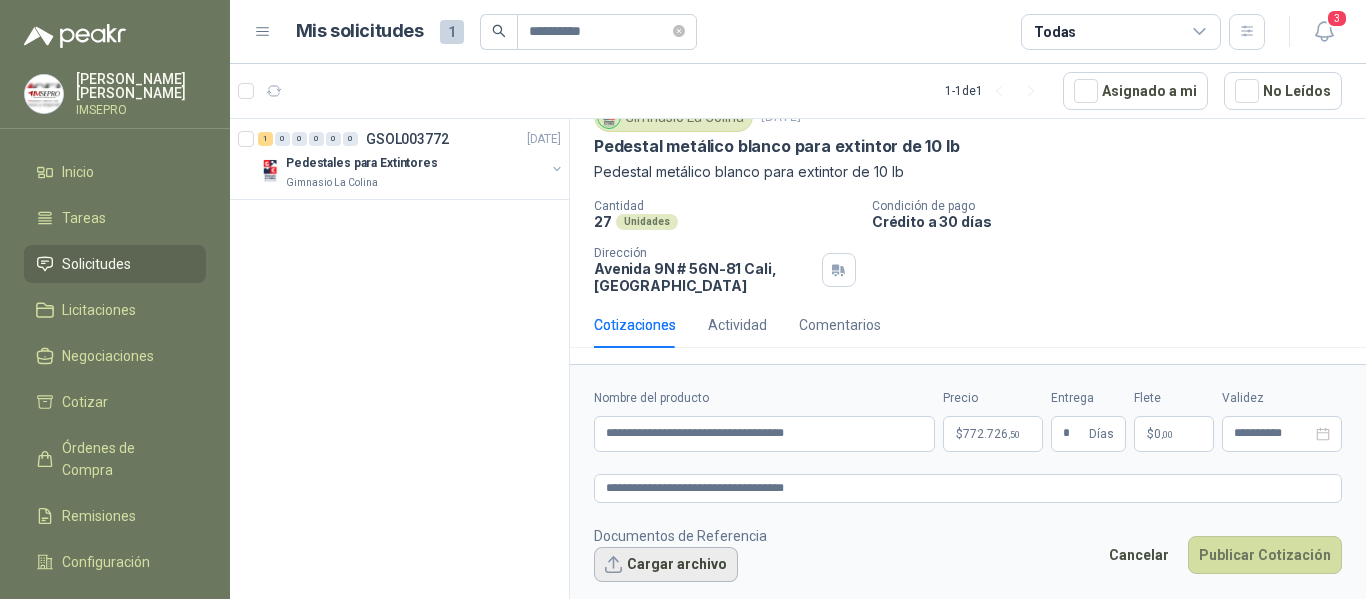 click on "Cargar archivo" at bounding box center (666, 565) 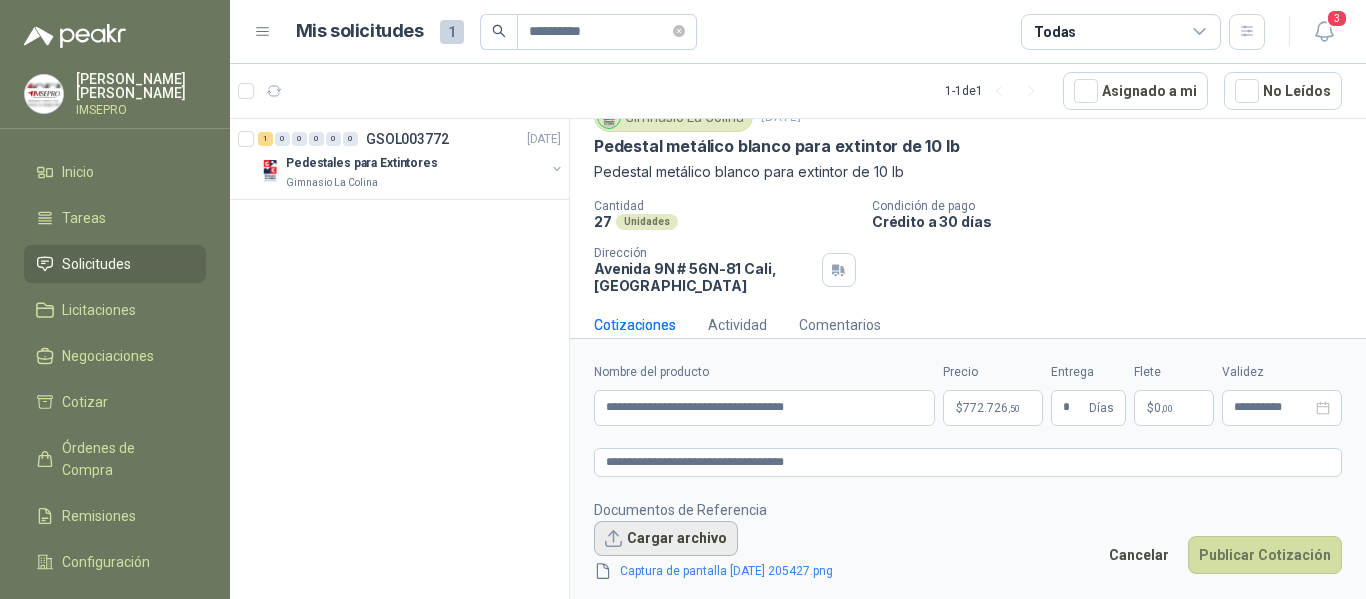 scroll, scrollTop: 96, scrollLeft: 0, axis: vertical 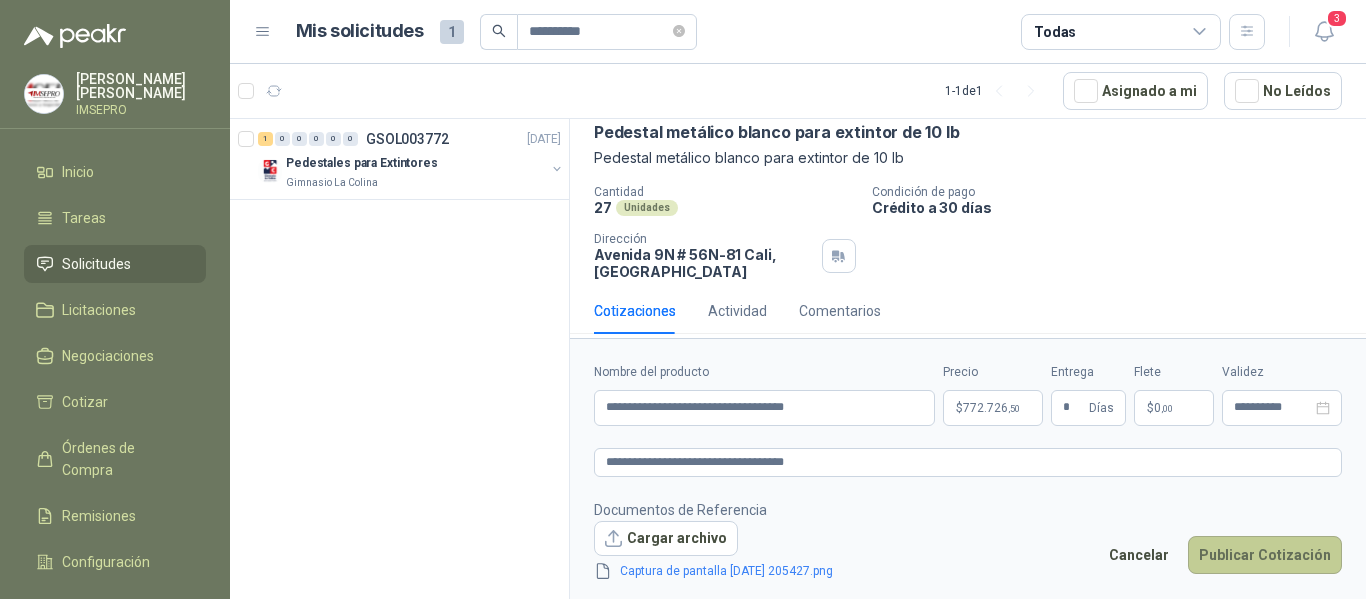 click on "Publicar Cotización" at bounding box center (1265, 555) 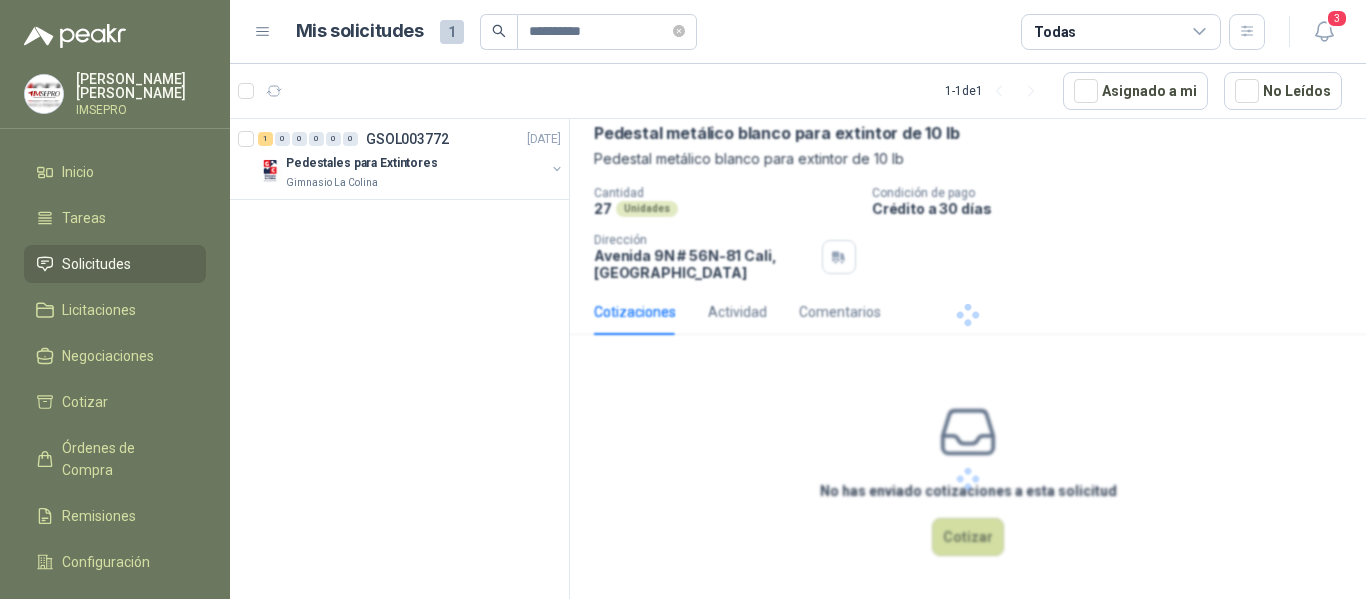 scroll, scrollTop: 0, scrollLeft: 0, axis: both 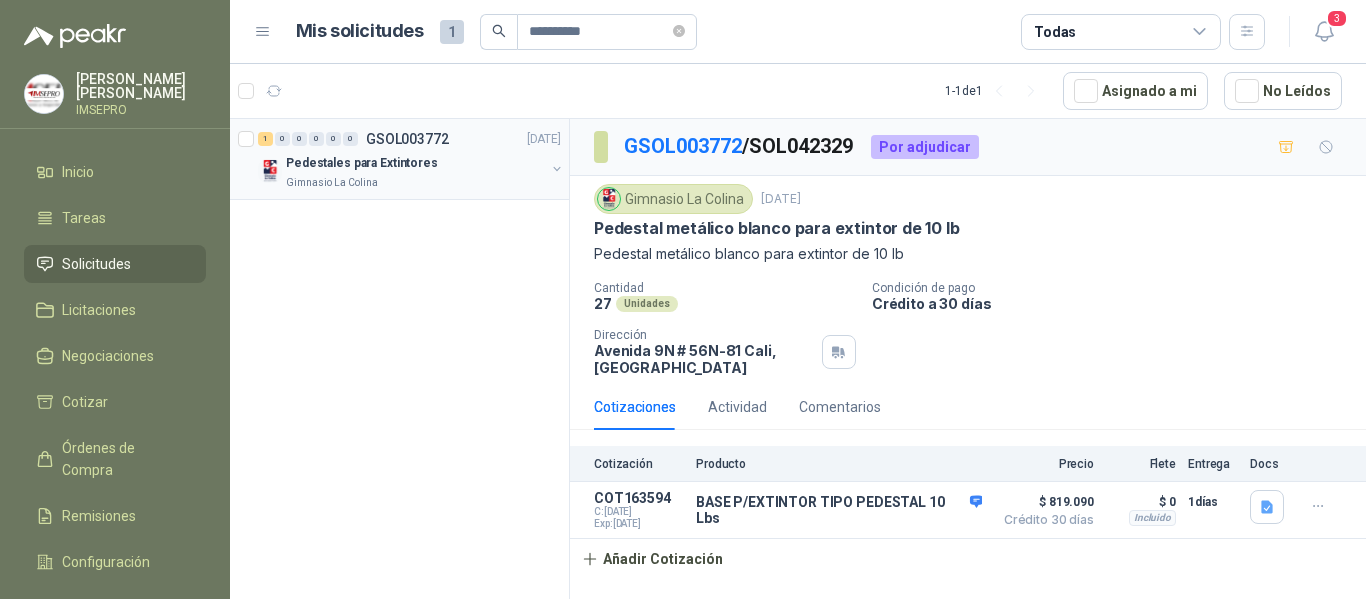 click on "Pedestales para Extintores" at bounding box center [415, 163] 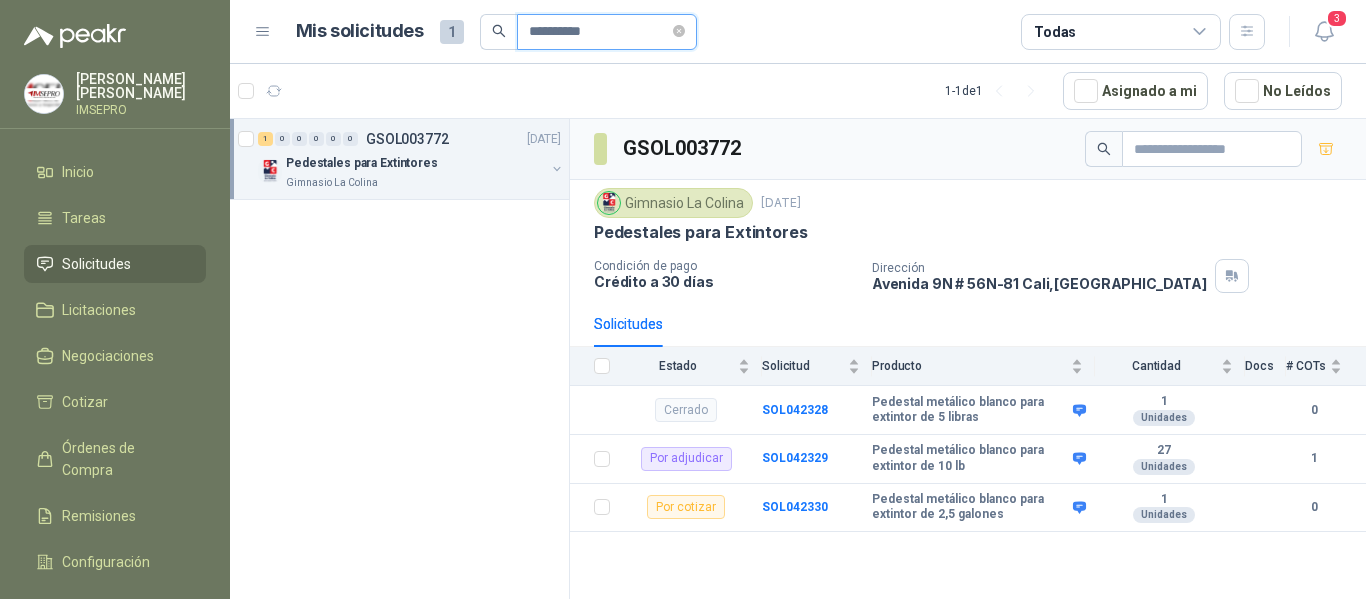 click on "*********" at bounding box center [599, 32] 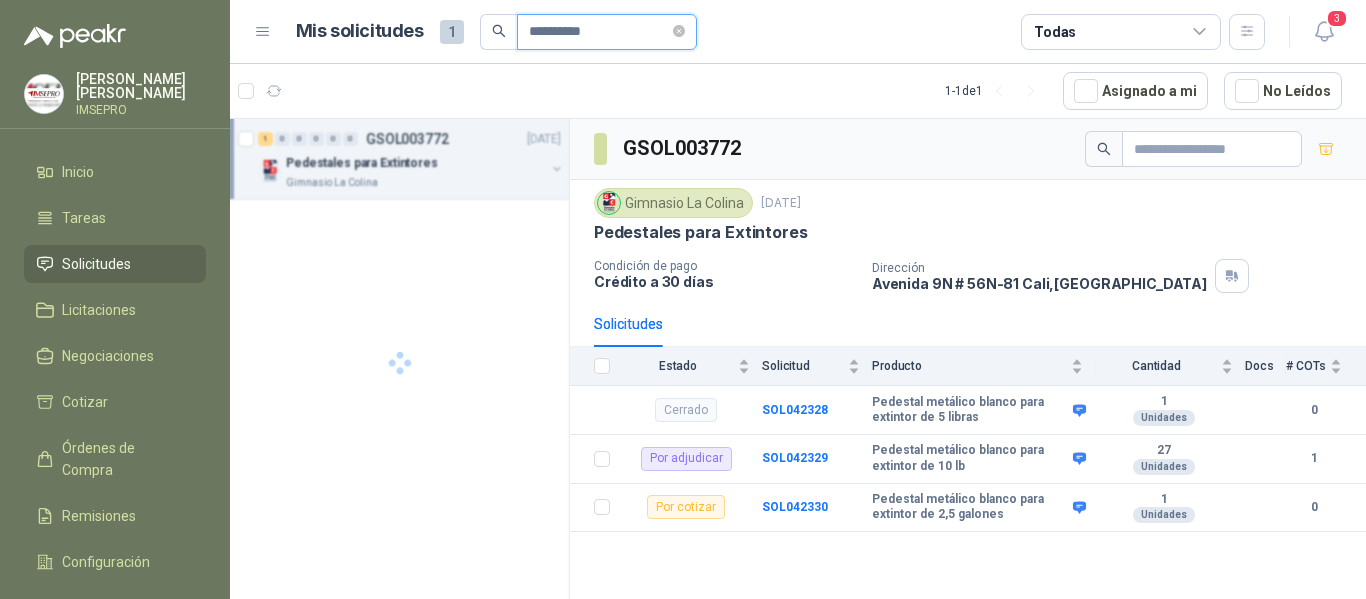 type on "*********" 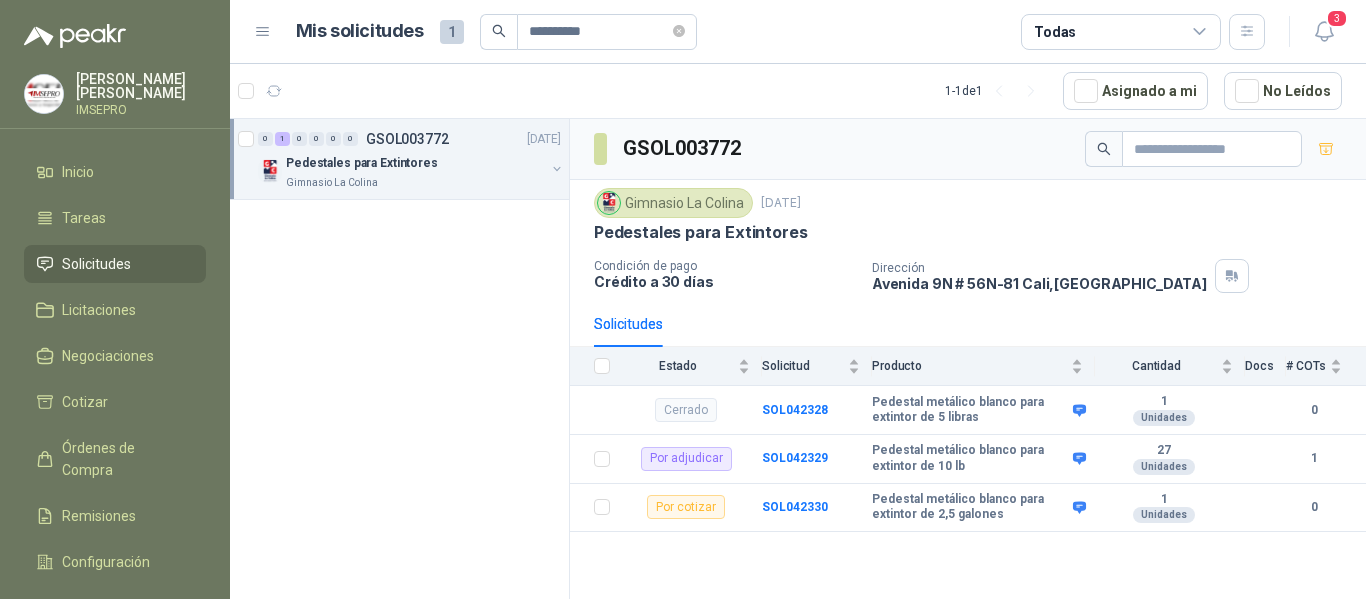 click on "Pedestales para Extintores" at bounding box center [362, 163] 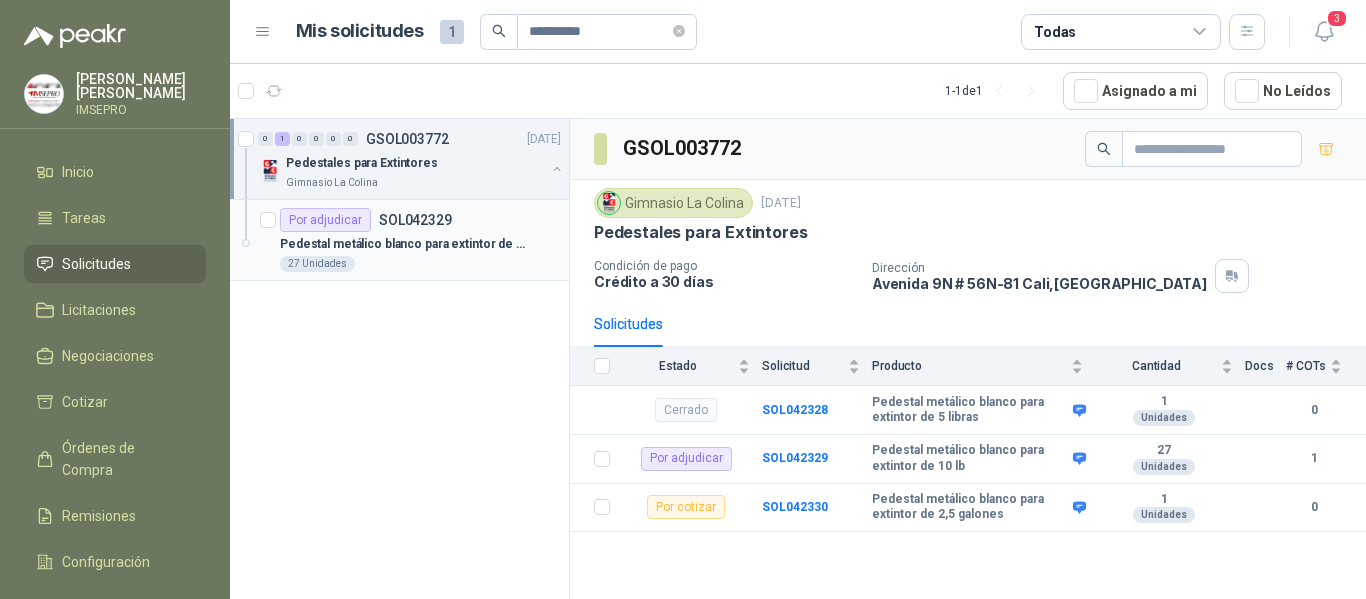 click on "Pedestal metálico blanco para extintor de 10 lb" at bounding box center [404, 244] 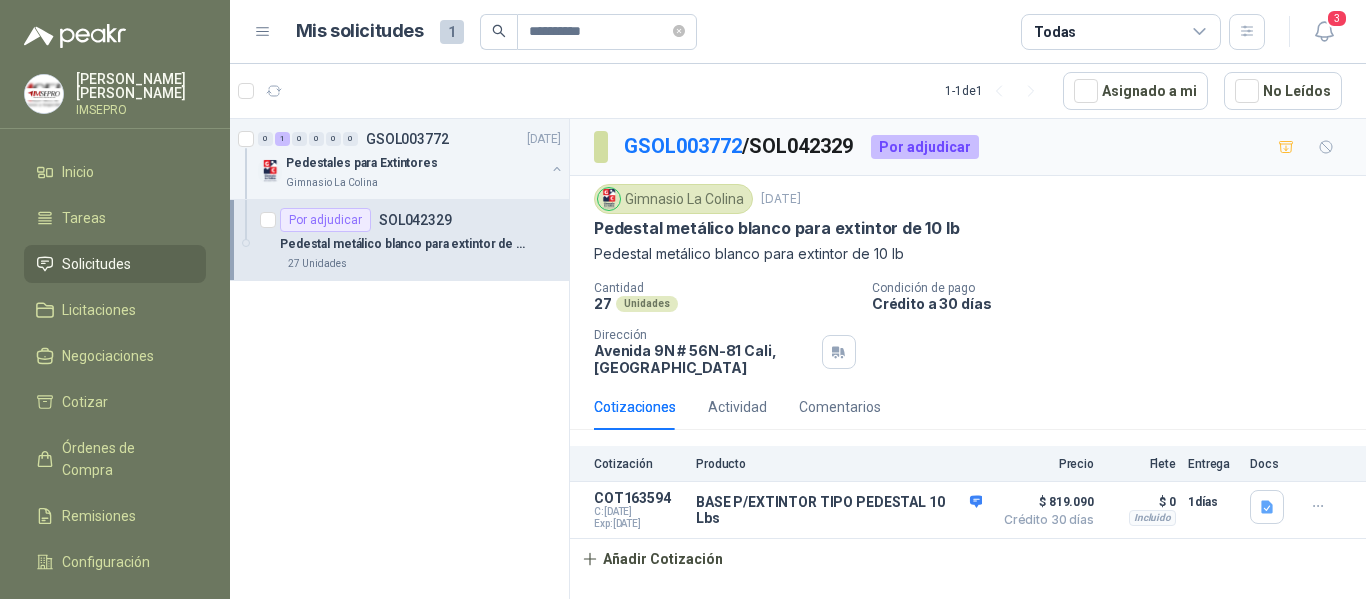 click on "Condición de pago" at bounding box center (1115, 288) 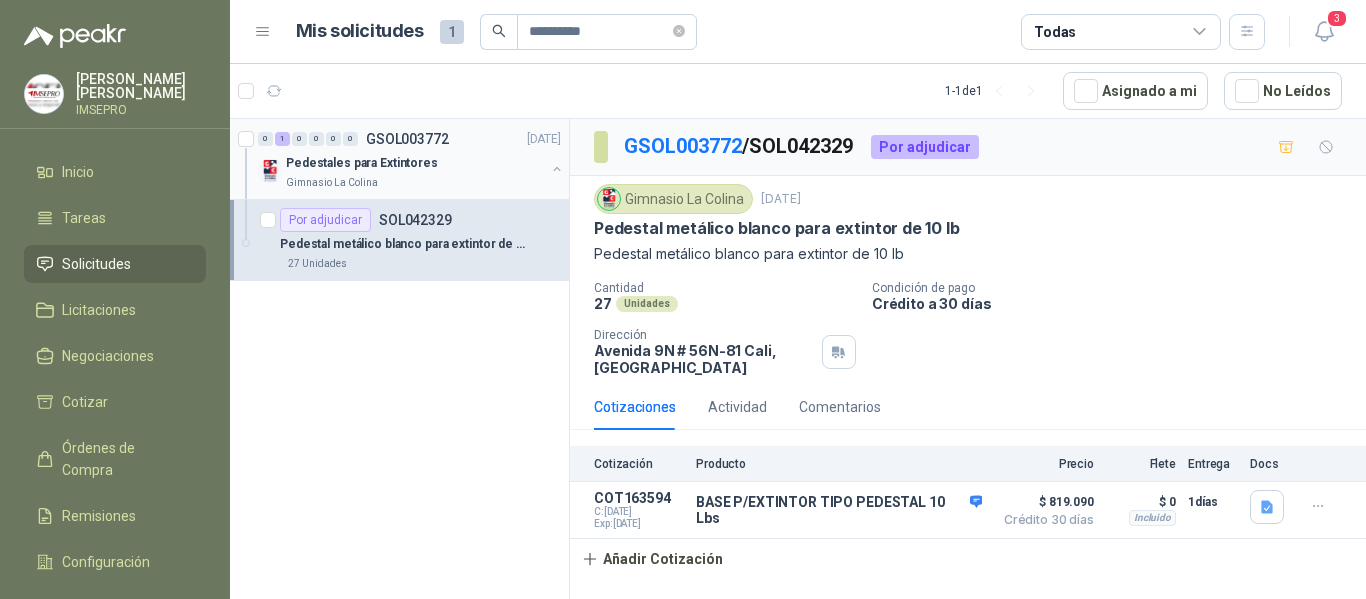 click on "Pedestales para Extintores" at bounding box center (415, 163) 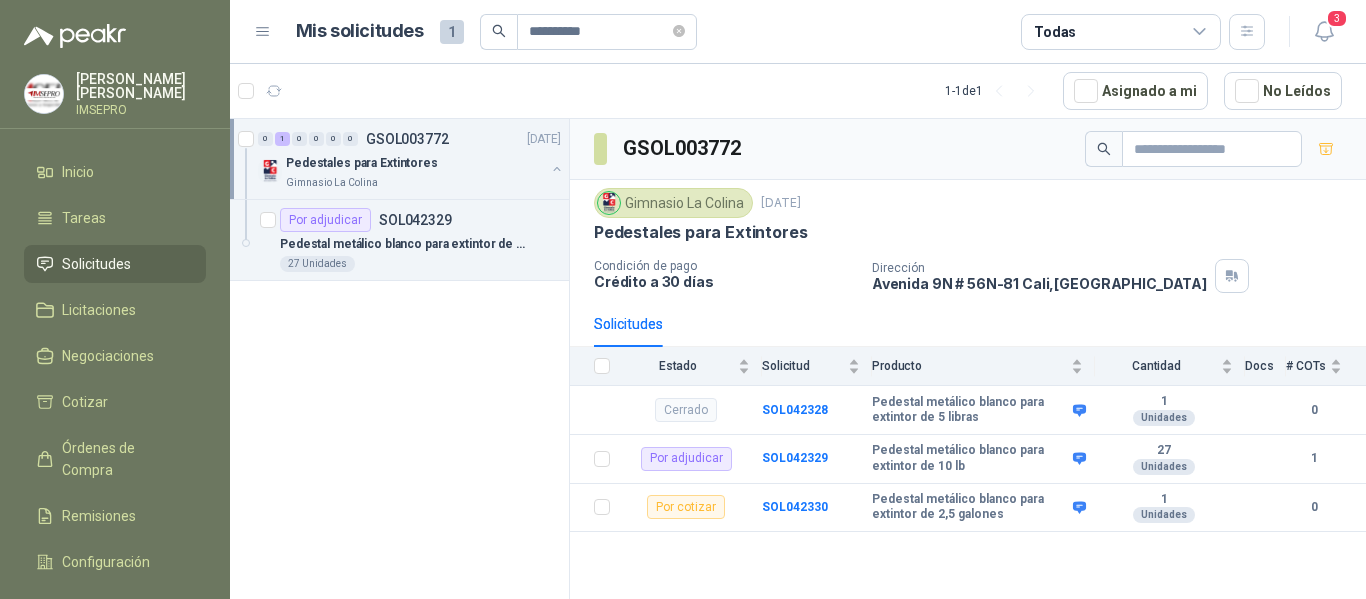 click on "Solicitudes" at bounding box center [96, 264] 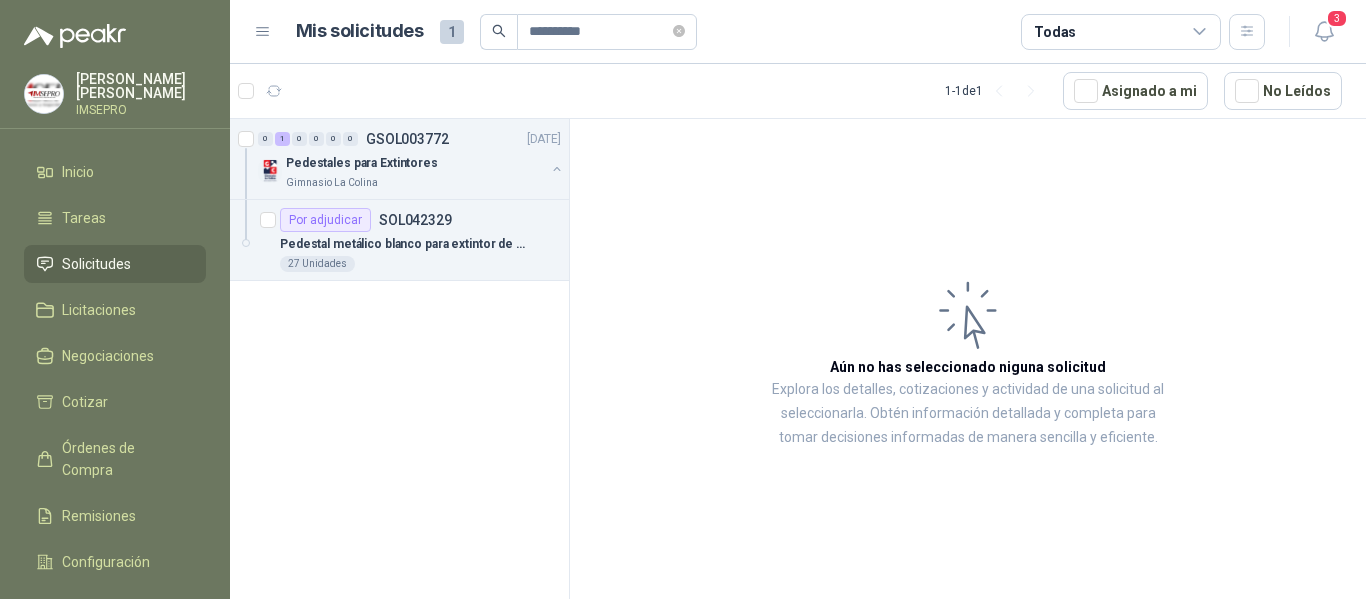 click on "Solicitudes" at bounding box center [96, 264] 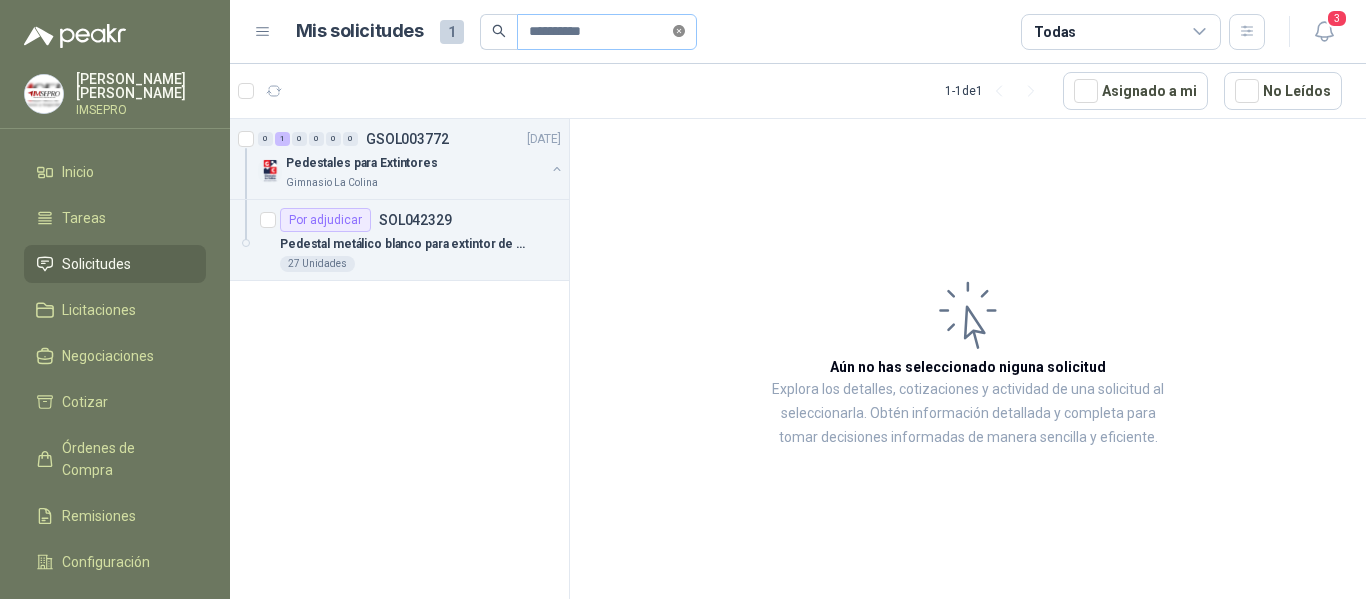 click 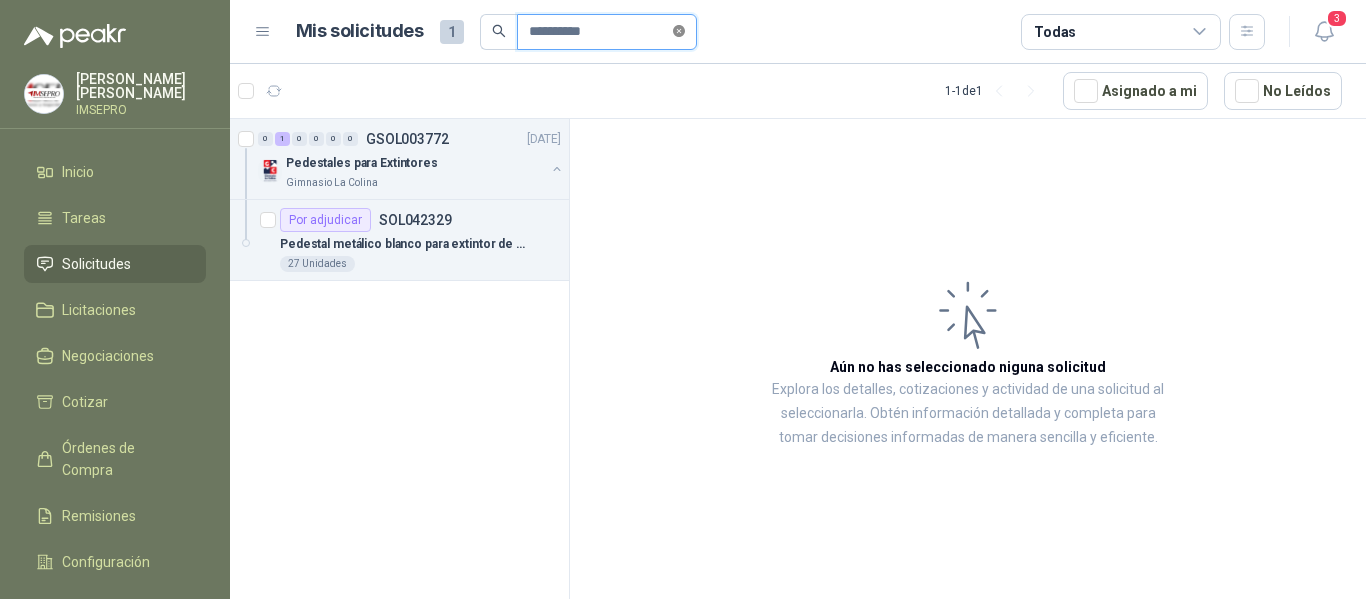 type 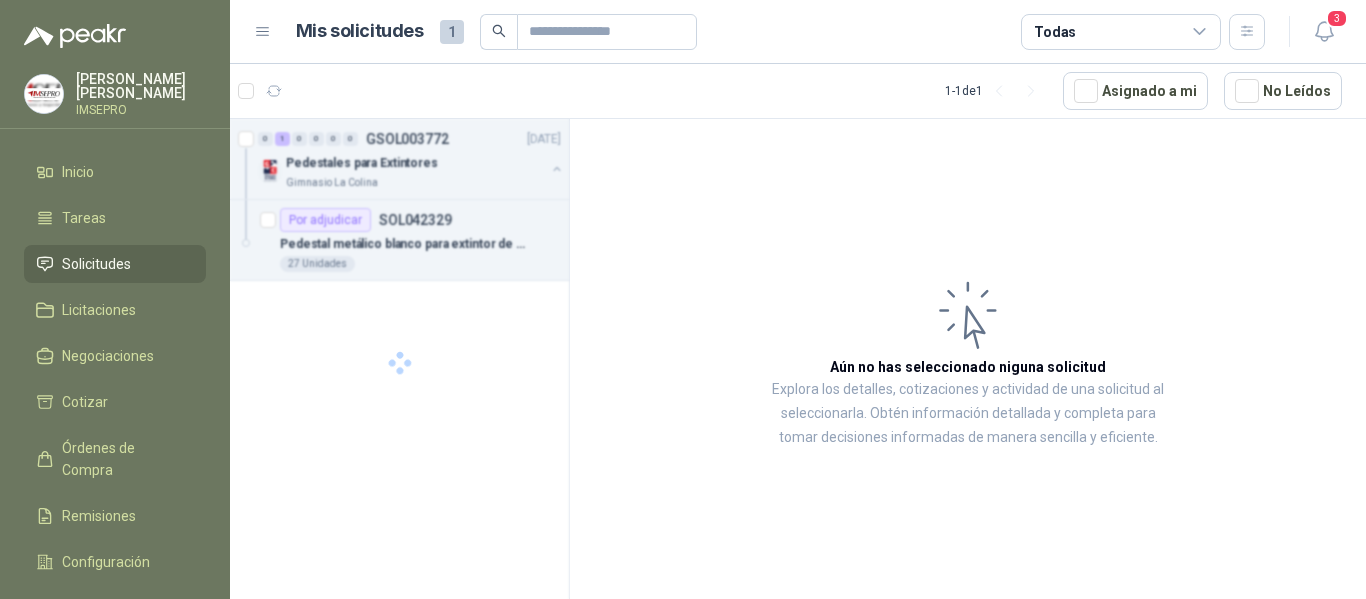click on "Solicitudes" at bounding box center [115, 264] 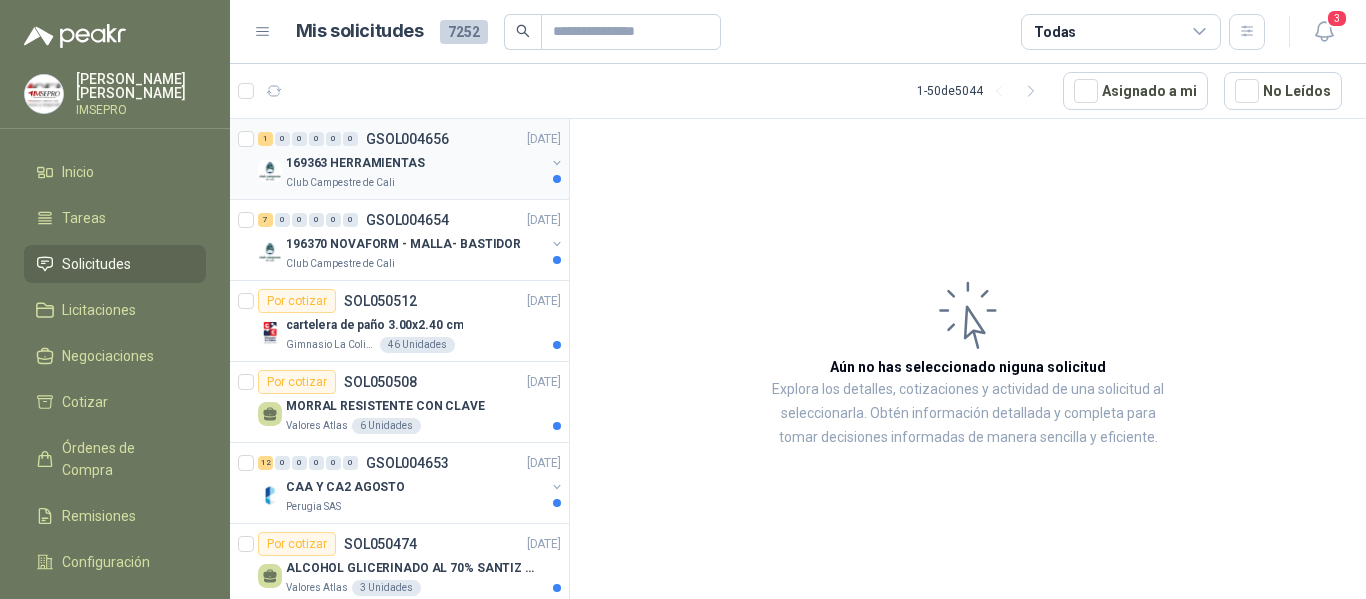click on "169363  HERRAMIENTAS" at bounding box center (355, 163) 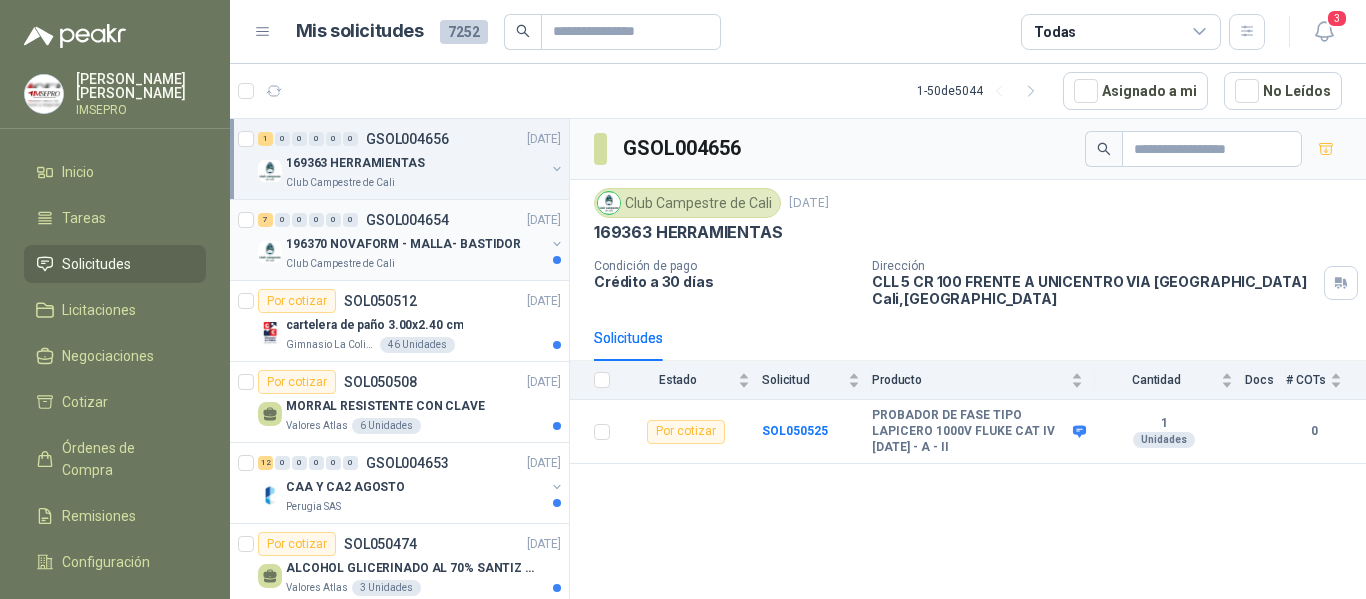 click on "196370 NOVAFORM - MALLA- BASTIDOR" at bounding box center [403, 244] 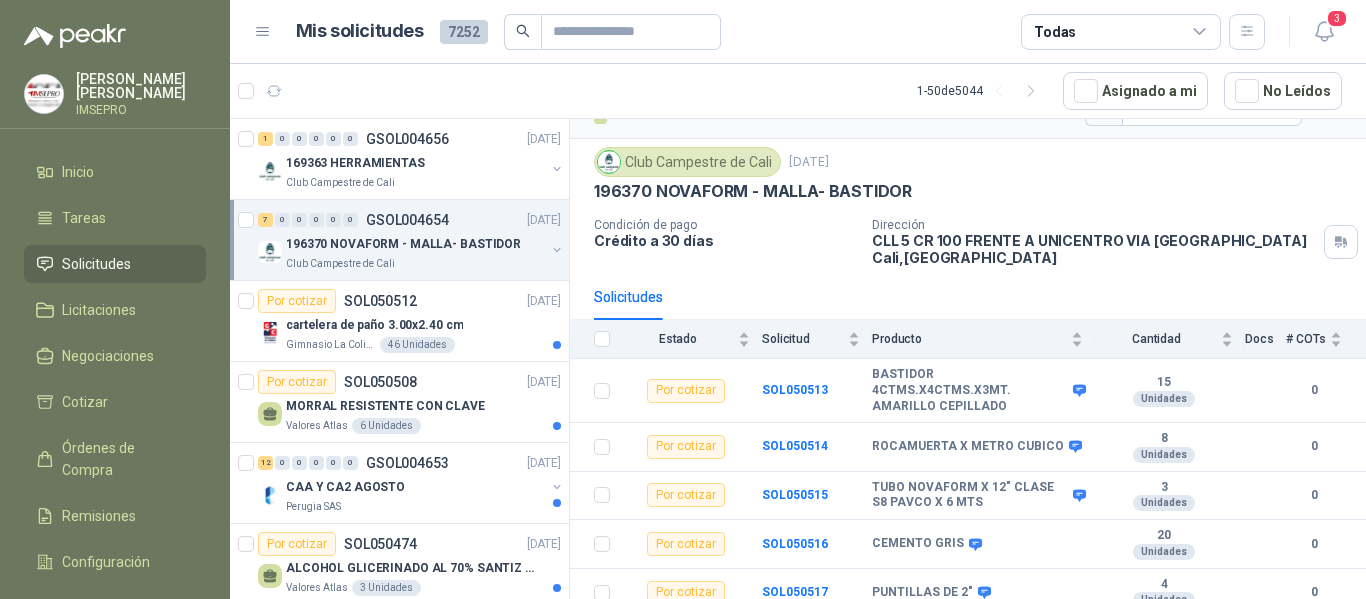 scroll, scrollTop: 150, scrollLeft: 0, axis: vertical 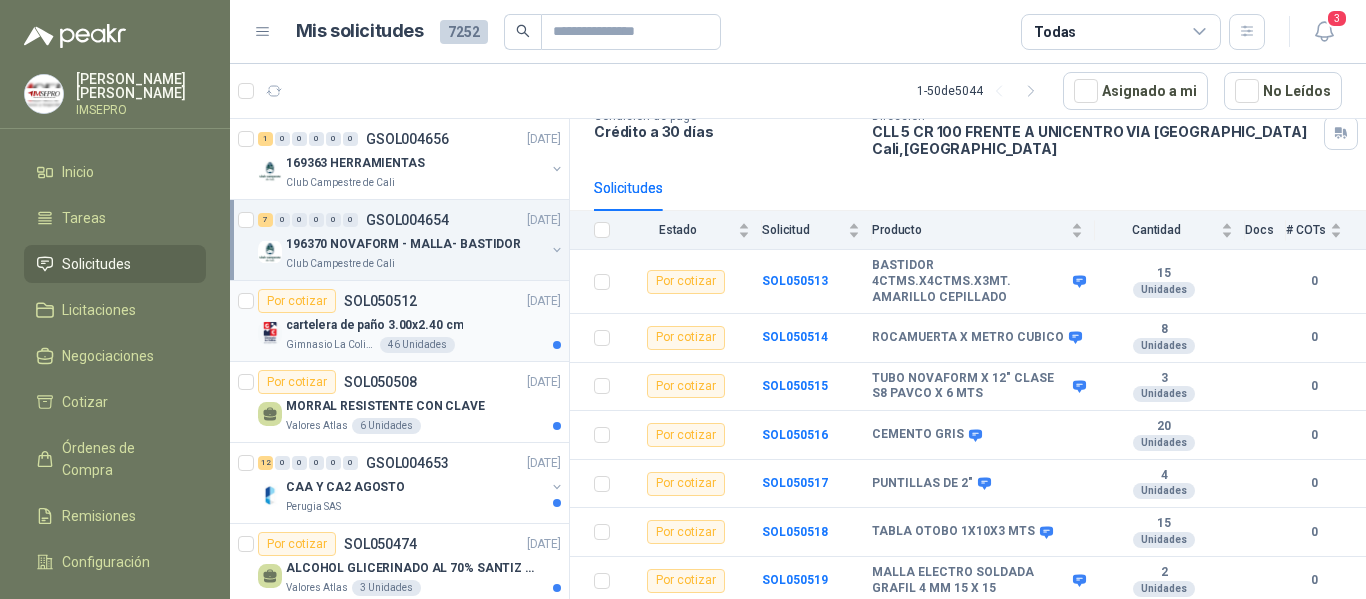 click on "46   Unidades" at bounding box center [417, 345] 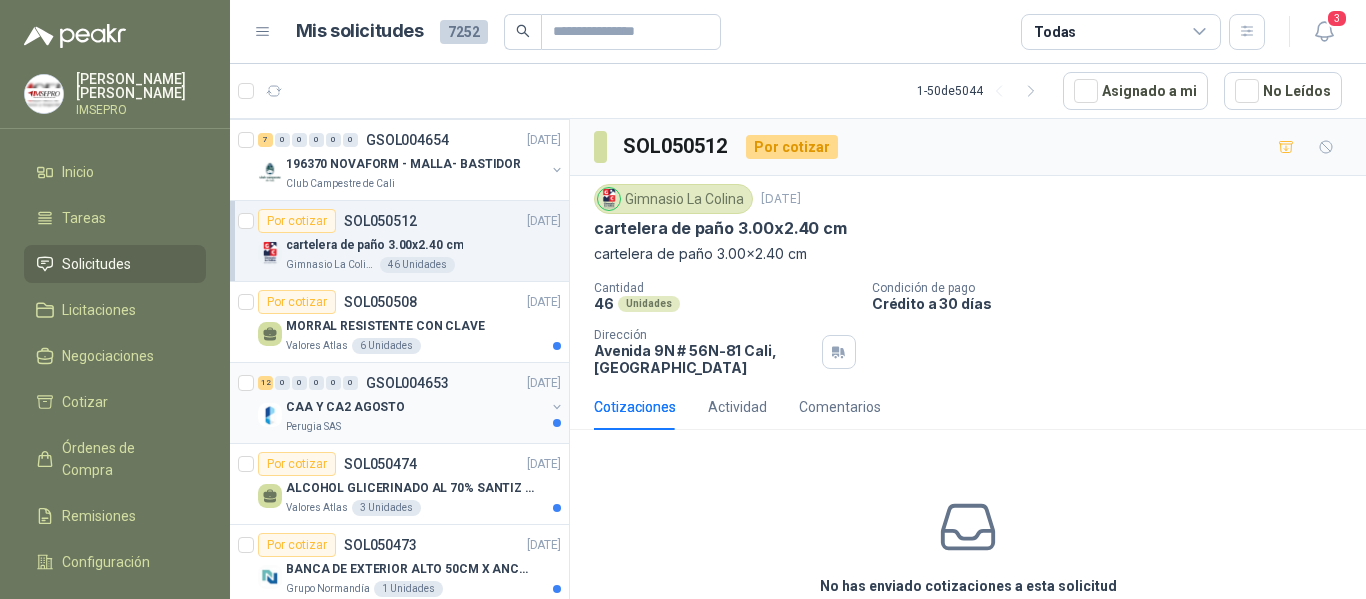 scroll, scrollTop: 100, scrollLeft: 0, axis: vertical 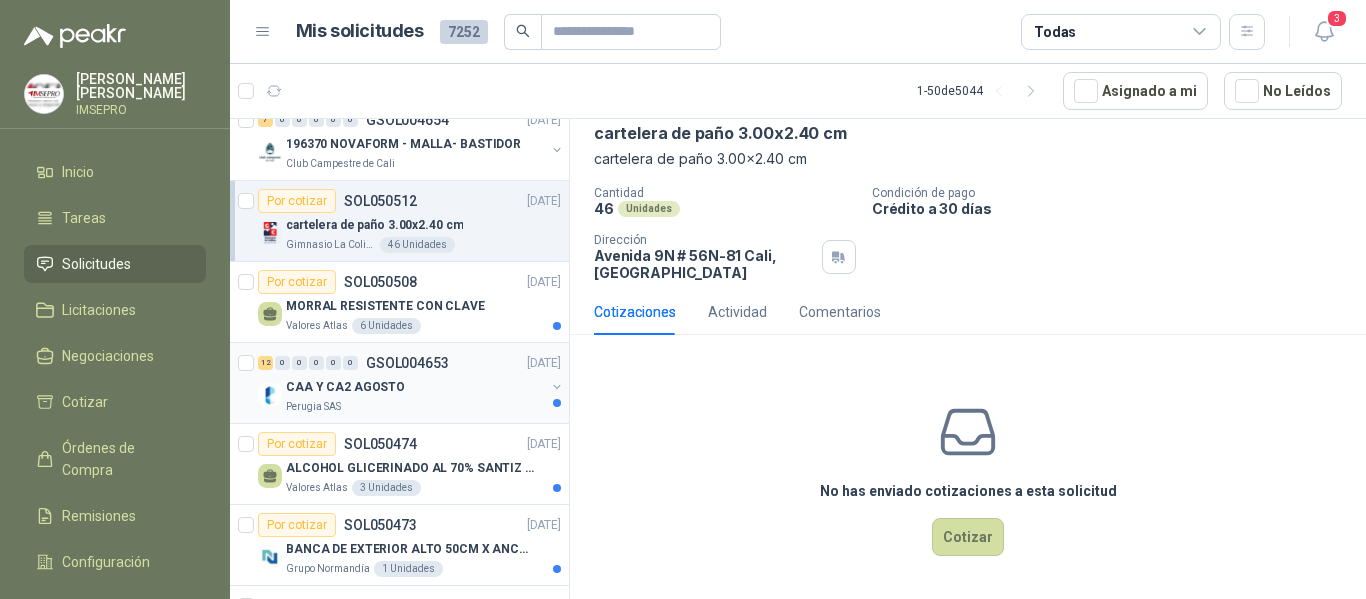 click on "Perugia SAS" at bounding box center (415, 407) 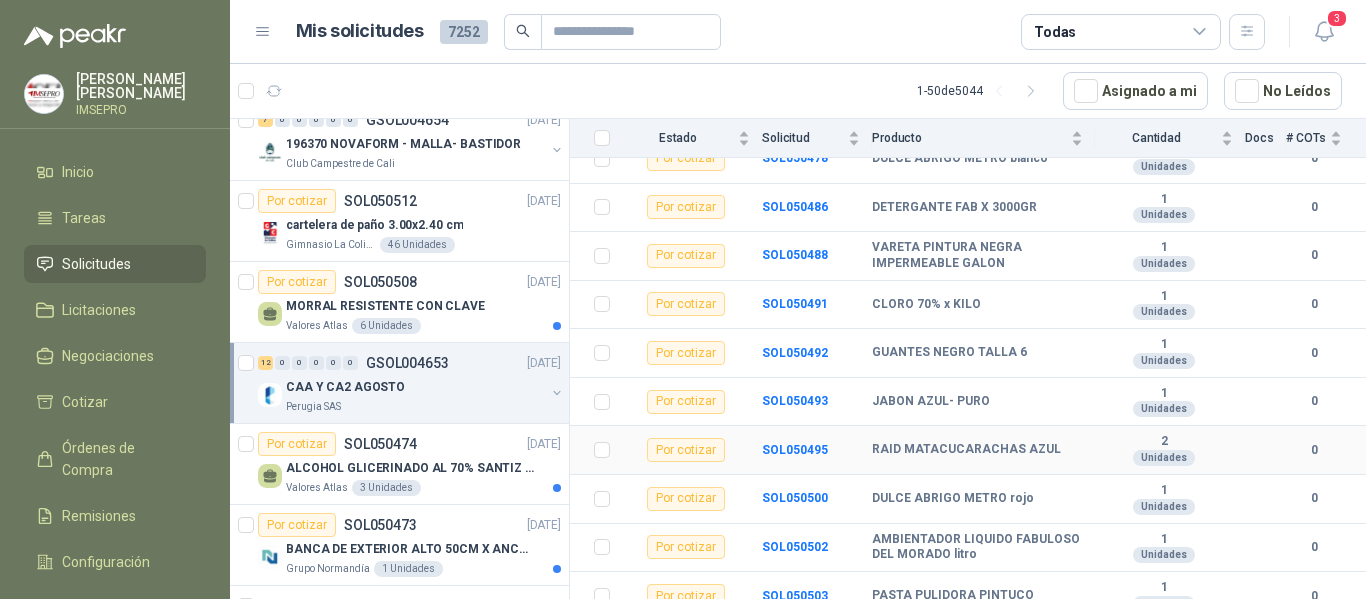 scroll, scrollTop: 363, scrollLeft: 0, axis: vertical 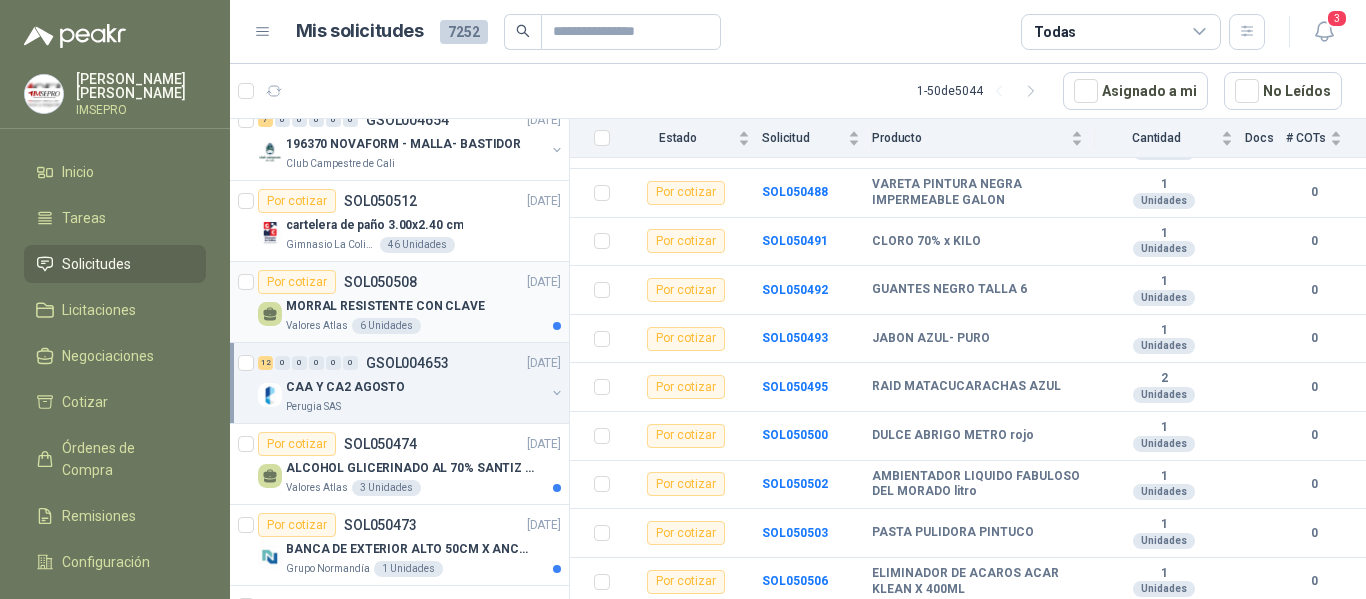 click on "MORRAL RESISTENTE CON CLAVE" at bounding box center [385, 306] 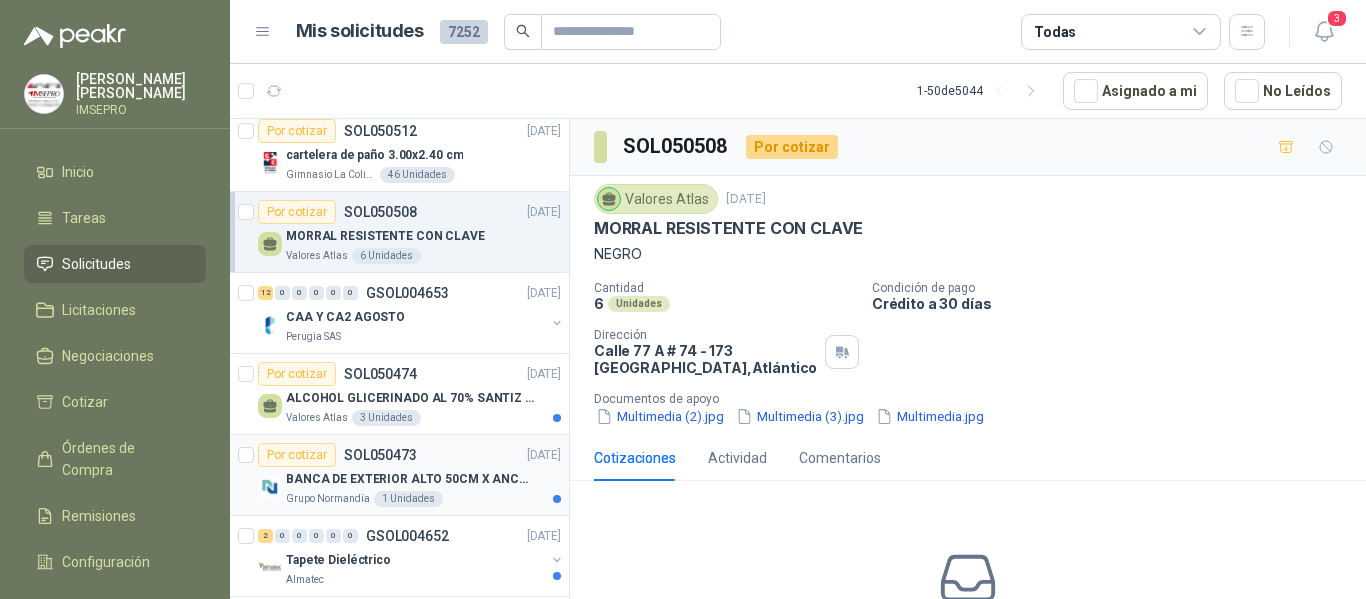scroll, scrollTop: 200, scrollLeft: 0, axis: vertical 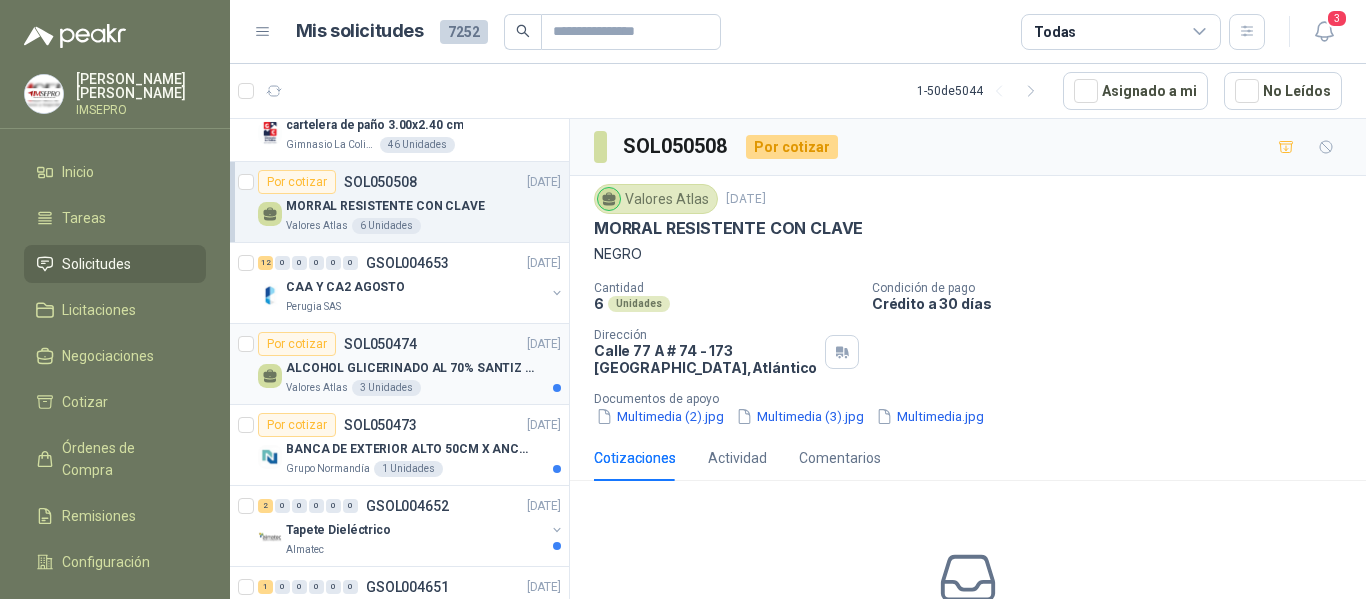 click on "ALCOHOL GLICERINADO AL 70% SANTIZ 100 - REC * CUÑT 20 LT" at bounding box center (410, 368) 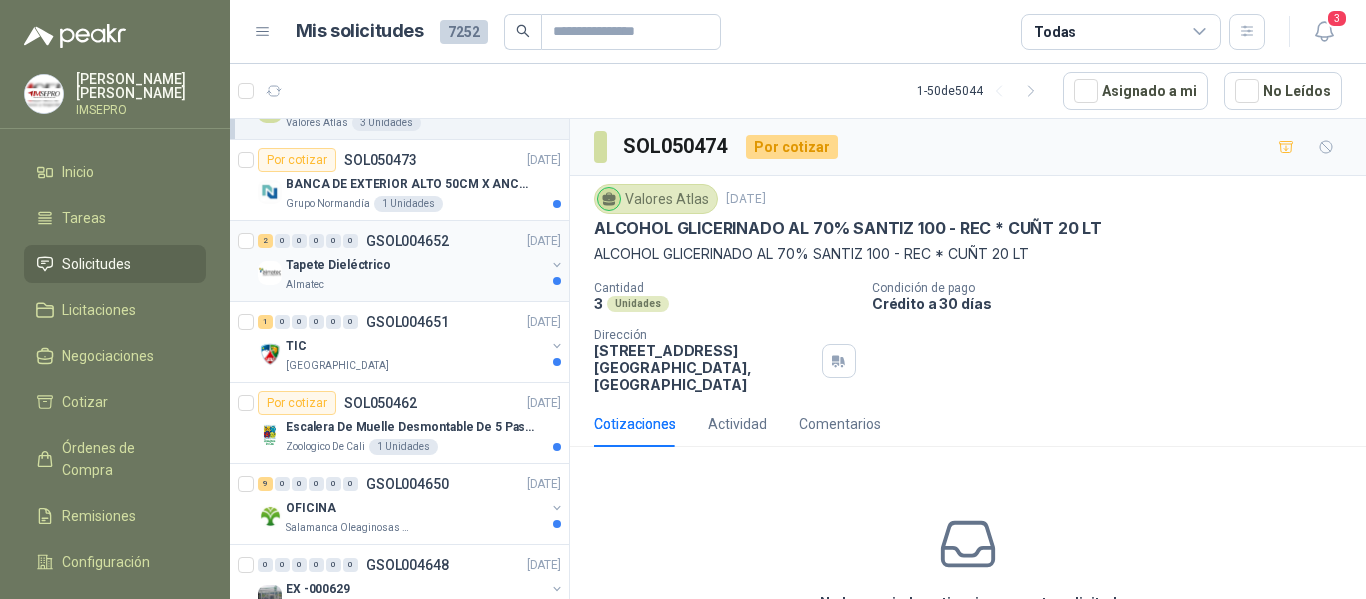 scroll, scrollTop: 500, scrollLeft: 0, axis: vertical 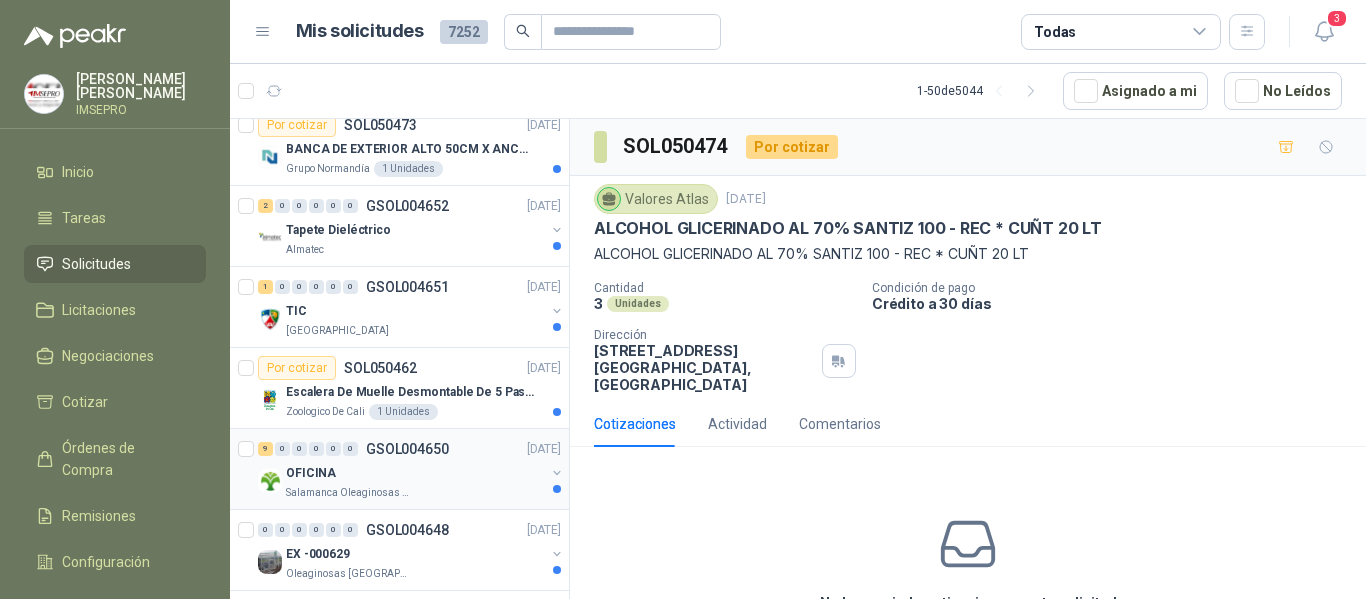 click on "OFICINA" at bounding box center [415, 473] 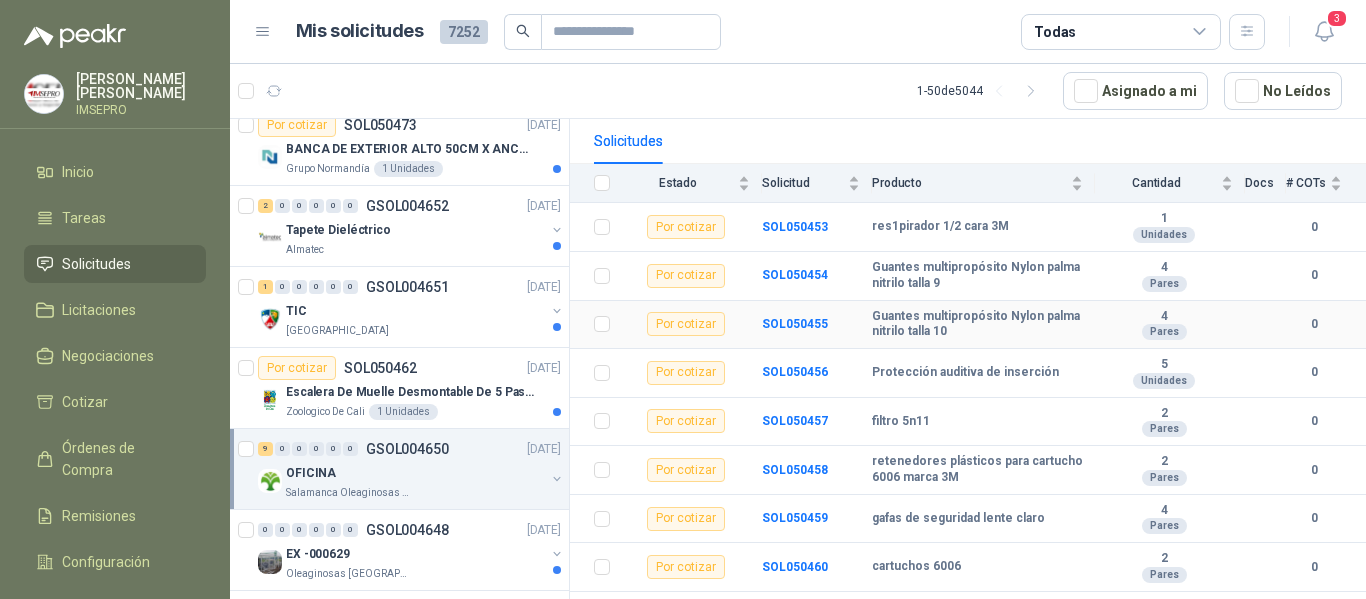 scroll, scrollTop: 218, scrollLeft: 0, axis: vertical 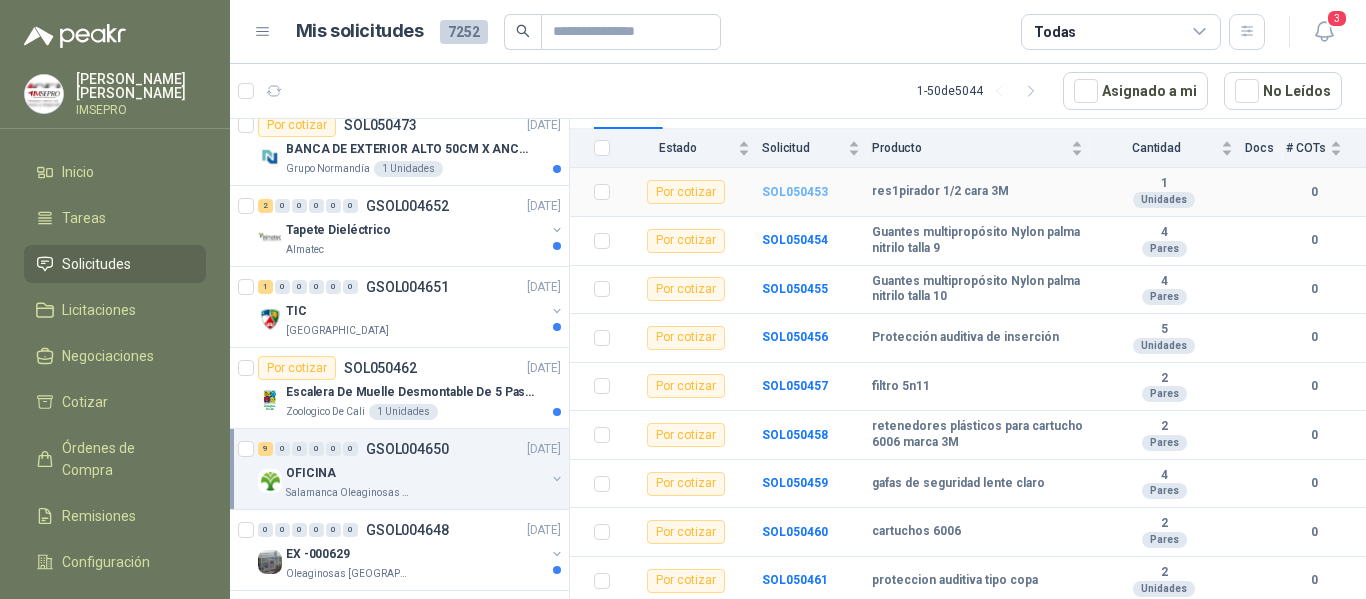click on "SOL050453" at bounding box center (795, 192) 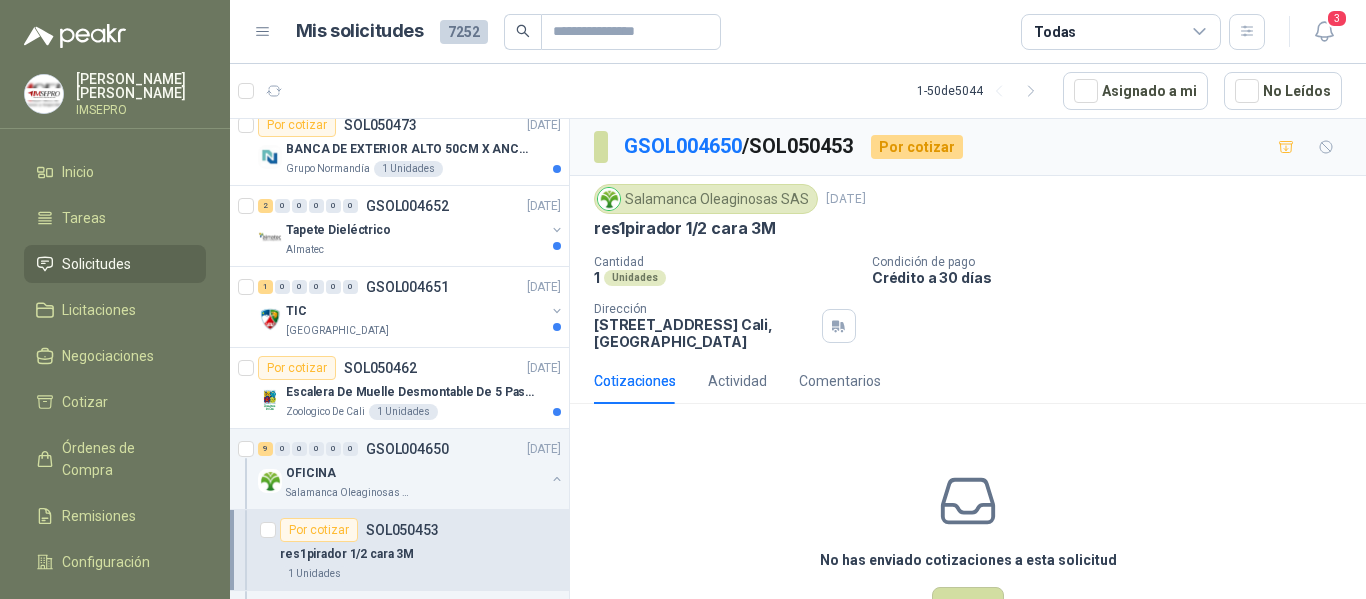 scroll, scrollTop: 70, scrollLeft: 0, axis: vertical 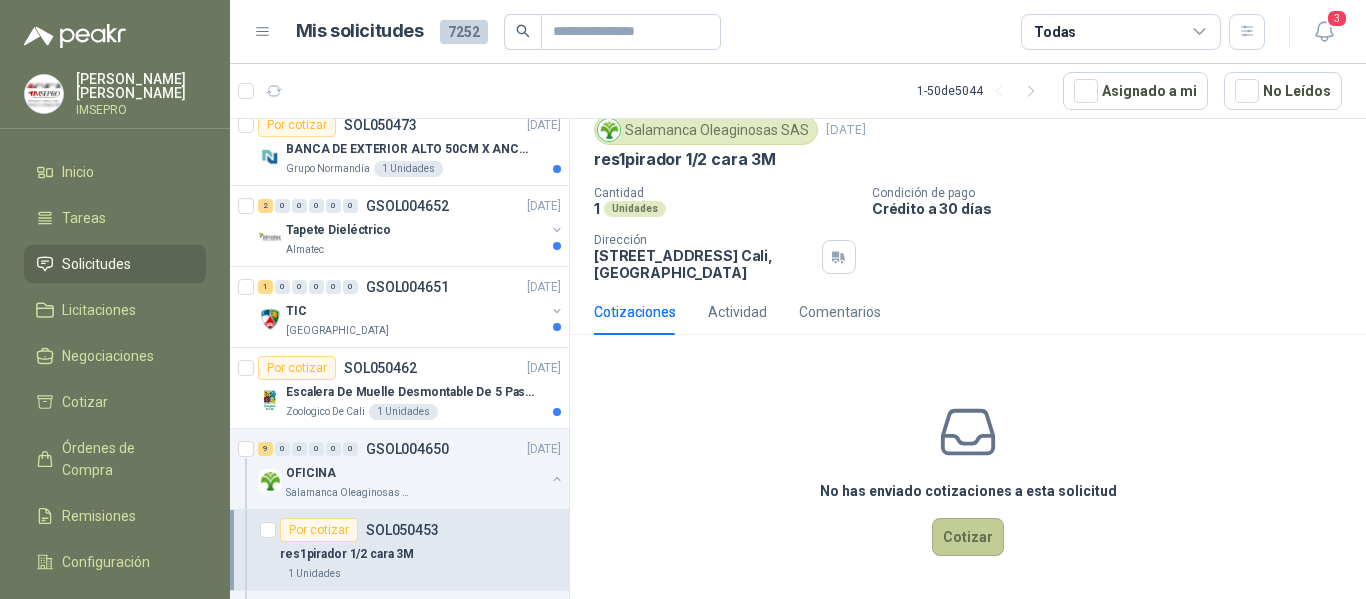 click on "Cotizar" at bounding box center [968, 537] 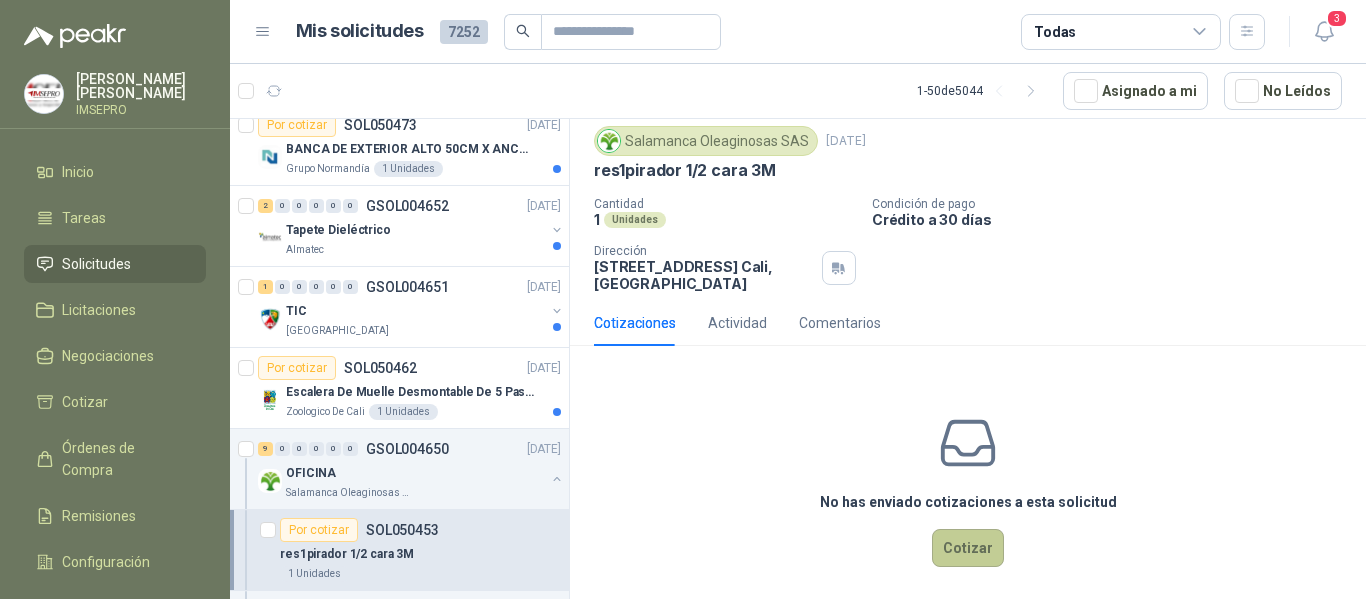 type 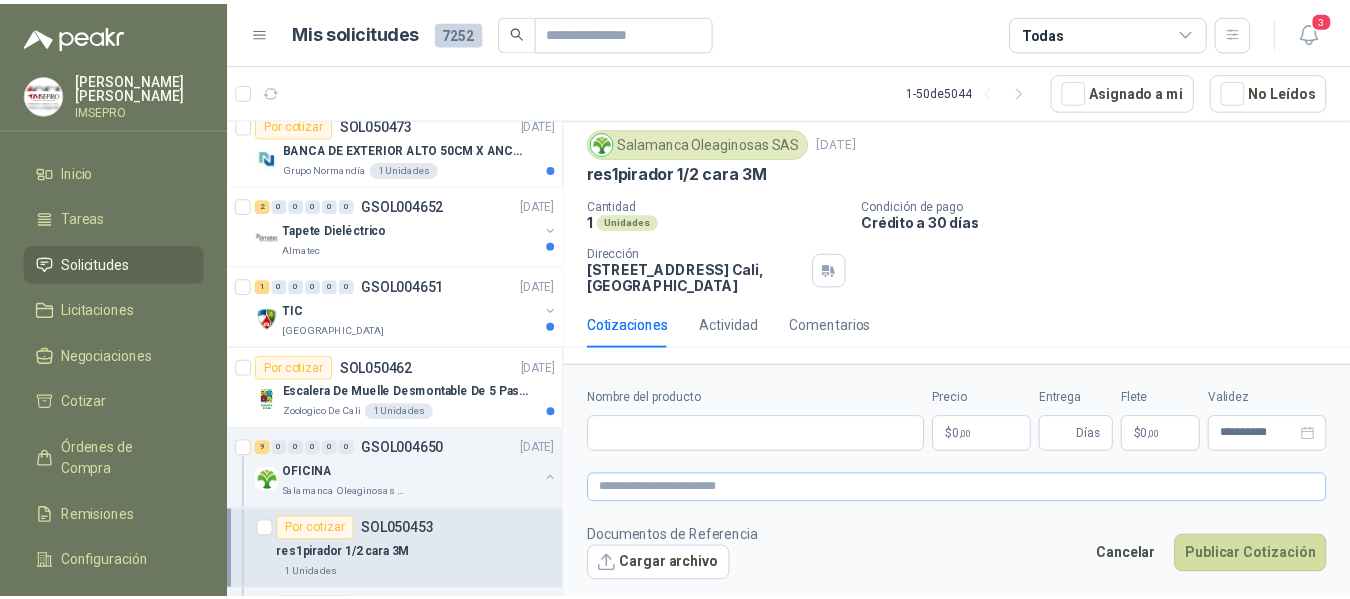 scroll, scrollTop: 56, scrollLeft: 0, axis: vertical 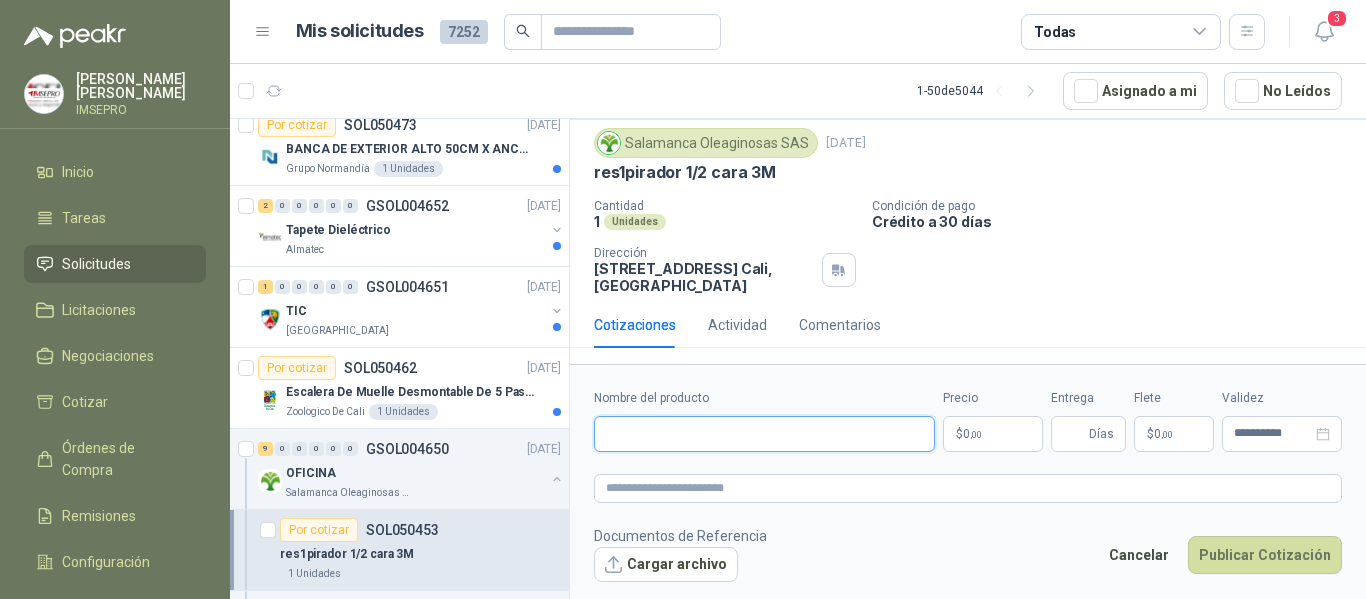 click on "Nombre del producto" at bounding box center [764, 434] 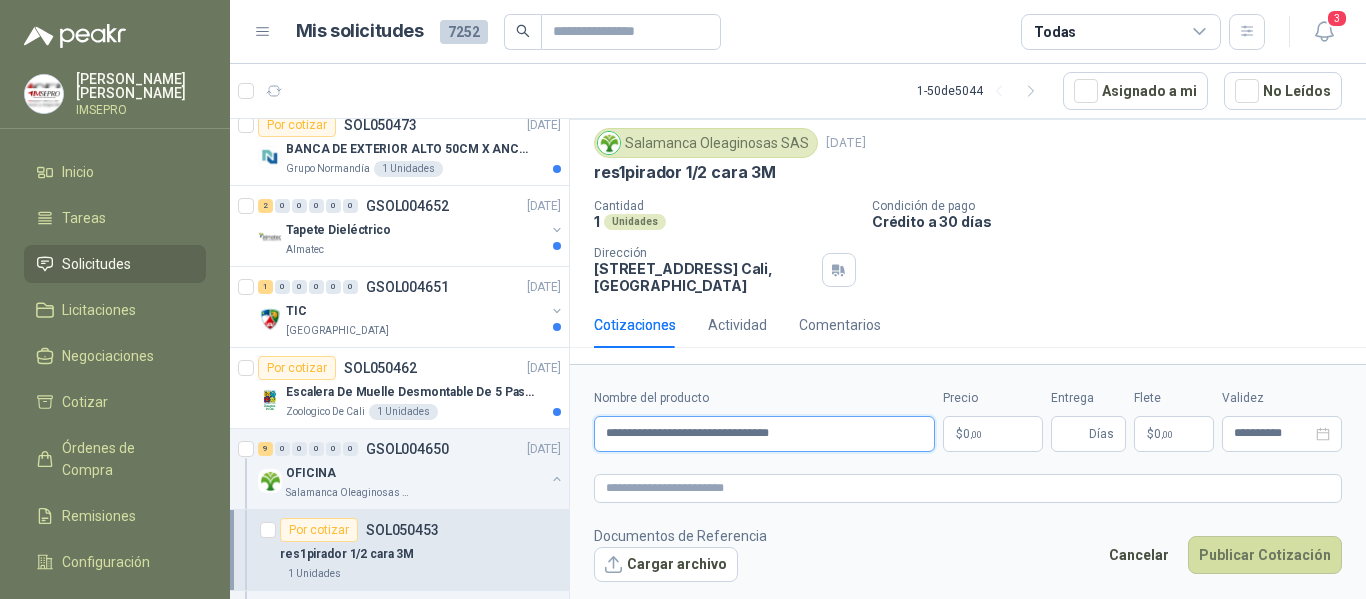 drag, startPoint x: 837, startPoint y: 436, endPoint x: 592, endPoint y: 427, distance: 245.16525 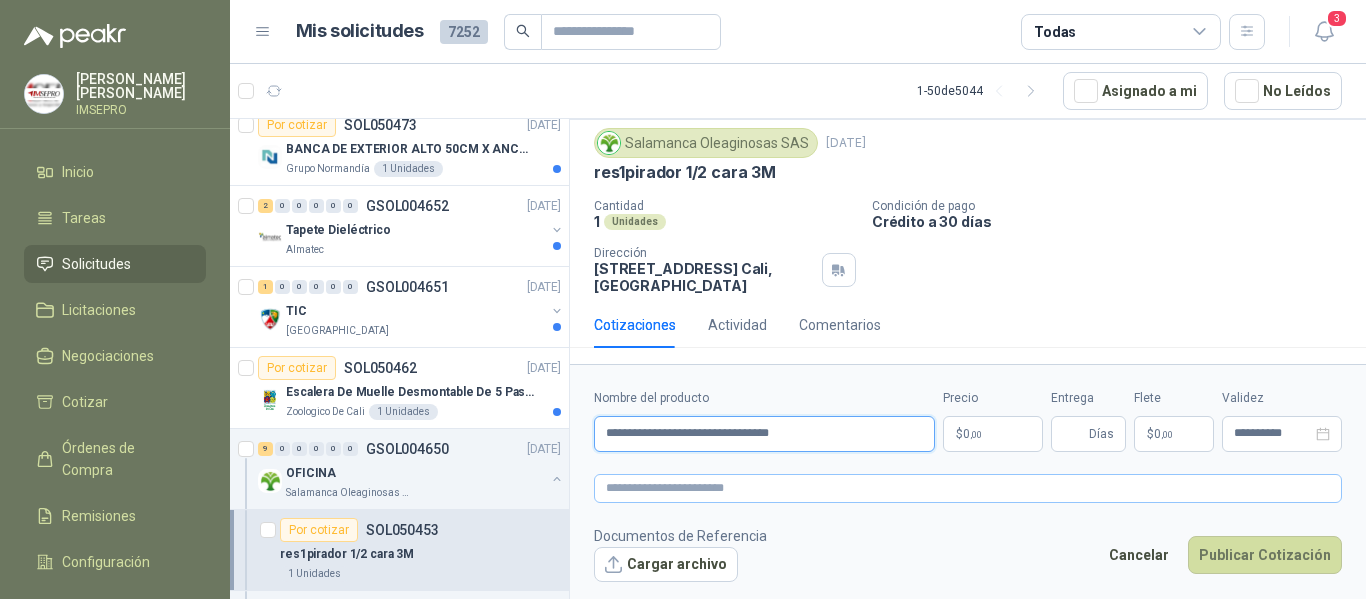 type on "**********" 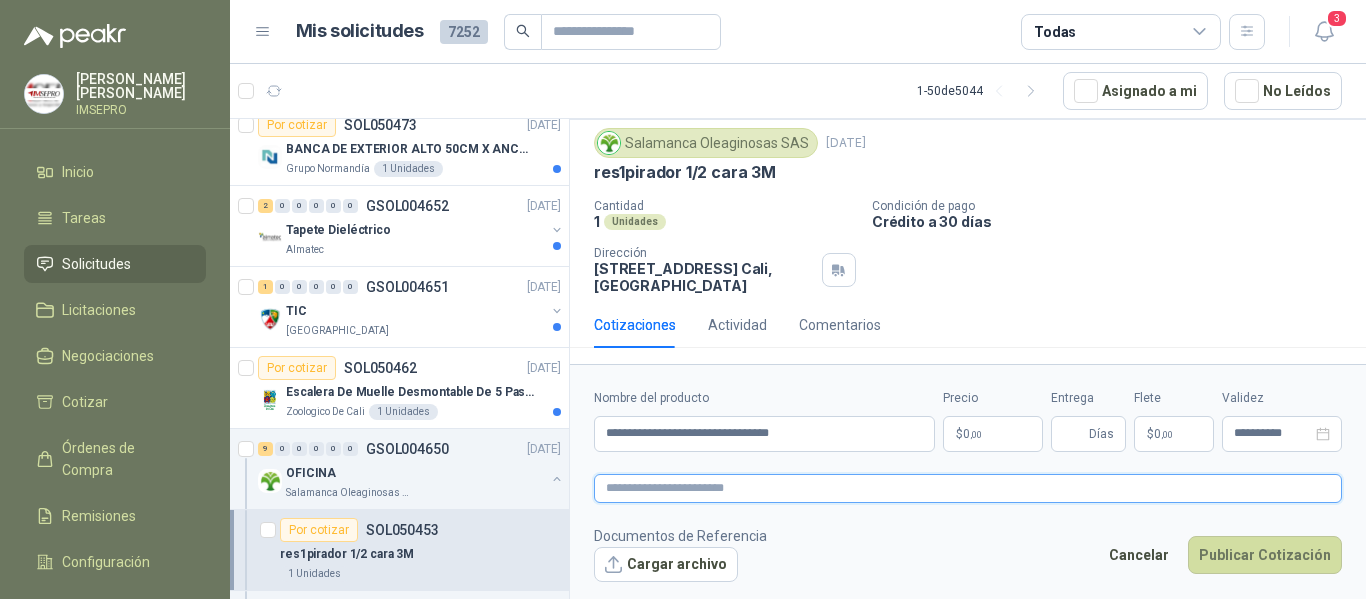 click at bounding box center (968, 488) 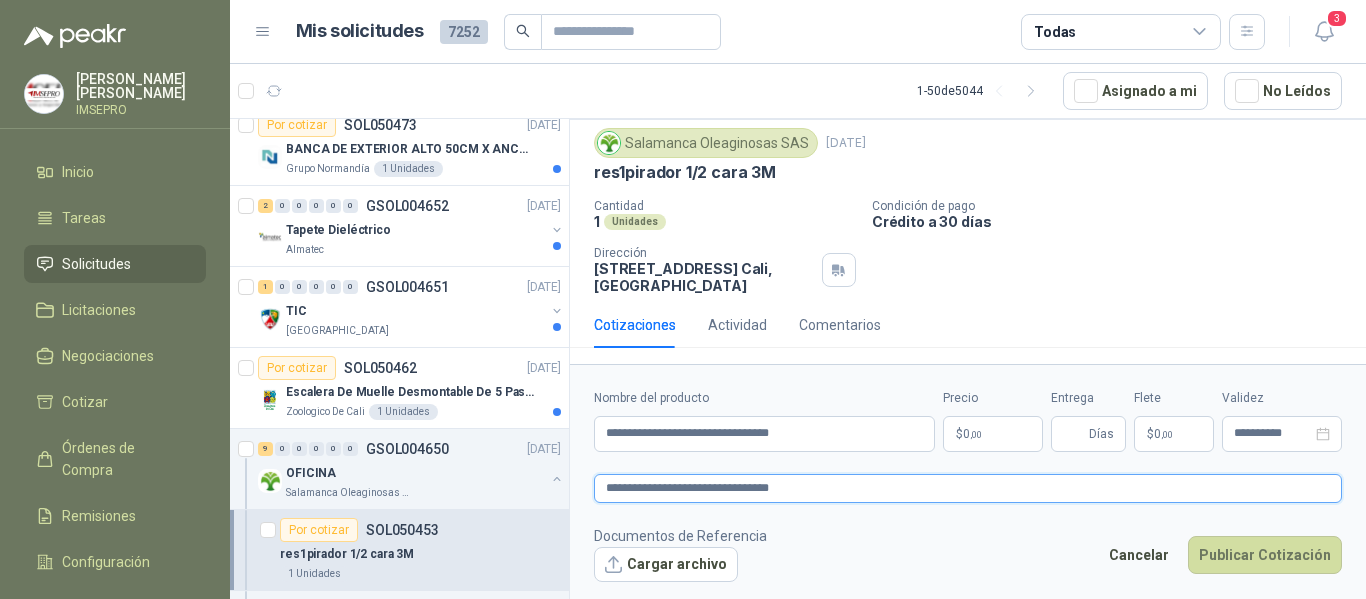 type on "**********" 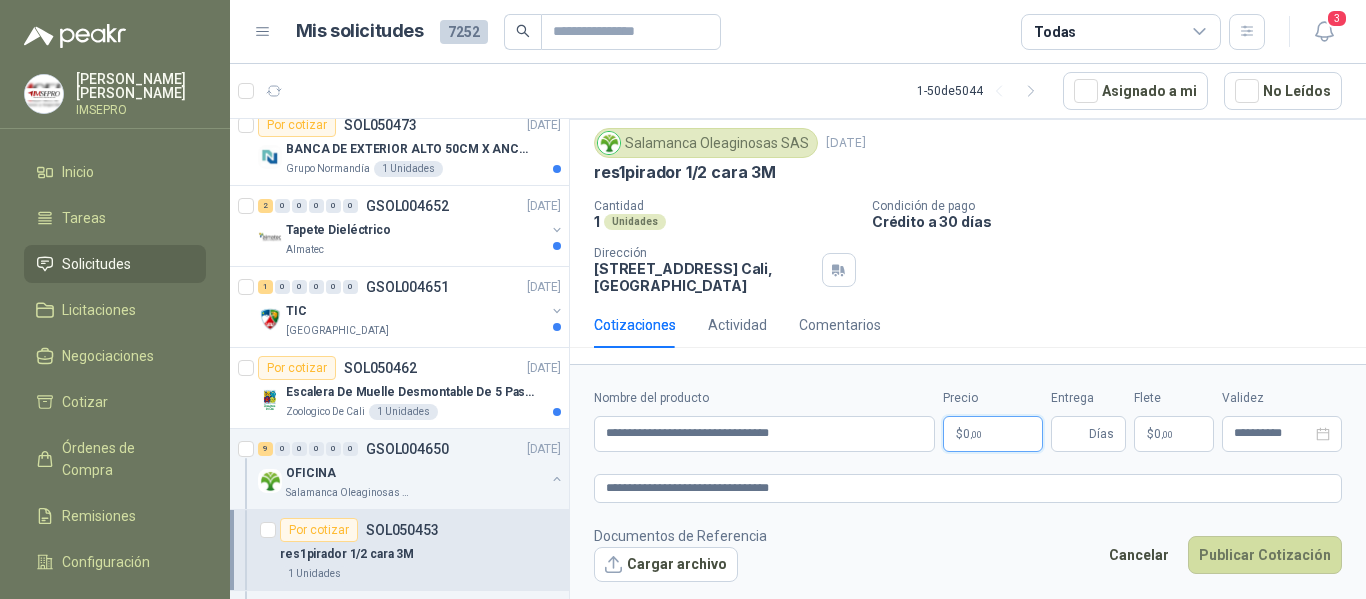 click on "[PERSON_NAME] IMSEPRO   Inicio   Tareas   Solicitudes   Licitaciones   Negociaciones   Cotizar   Órdenes de Compra   Remisiones   Configuración   Manuales y ayuda Mis solicitudes 7252 Todas 3 1 - 50  de  5044 Asignado a mi No Leídos 1   0   0   0   0   0   GSOL004656 [DATE]   169363  HERRAMIENTAS Club Campestre de Cali   7   0   0   0   0   0   GSOL004654 [DATE]   196370 NOVAFORM - MALLA- BASTIDOR Club Campestre de Cali   Por cotizar SOL050512 [DATE]   cartelera de paño 3.00x2.40 cm Gimnasio La Colina 46   Unidades Por cotizar SOL050508 [DATE]   MORRAL RESISTENTE CON CLAVE Valores Atlas 6   Unidades 12   0   0   0   0   0   GSOL004653 [DATE]   CAA Y CA2 AGOSTO [GEOGRAPHIC_DATA] SAS   Por cotizar SOL050474 [DATE]   ALCOHOL GLICERINADO AL 70% SANTIZ 100 - REC * CUÑT 20 LT Valores Atlas 3   Unidades Por cotizar SOL050473 [DATE]   BANCA DE EXTERIOR ALTO 50CM X ANCHO 100CM FONDO 45CM CON ESPALDAR Grupo Normandía 1   Unidades 2   0   0   0   0   0   GSOL004652 [DATE]   Almatec   1   0" at bounding box center (683, 299) 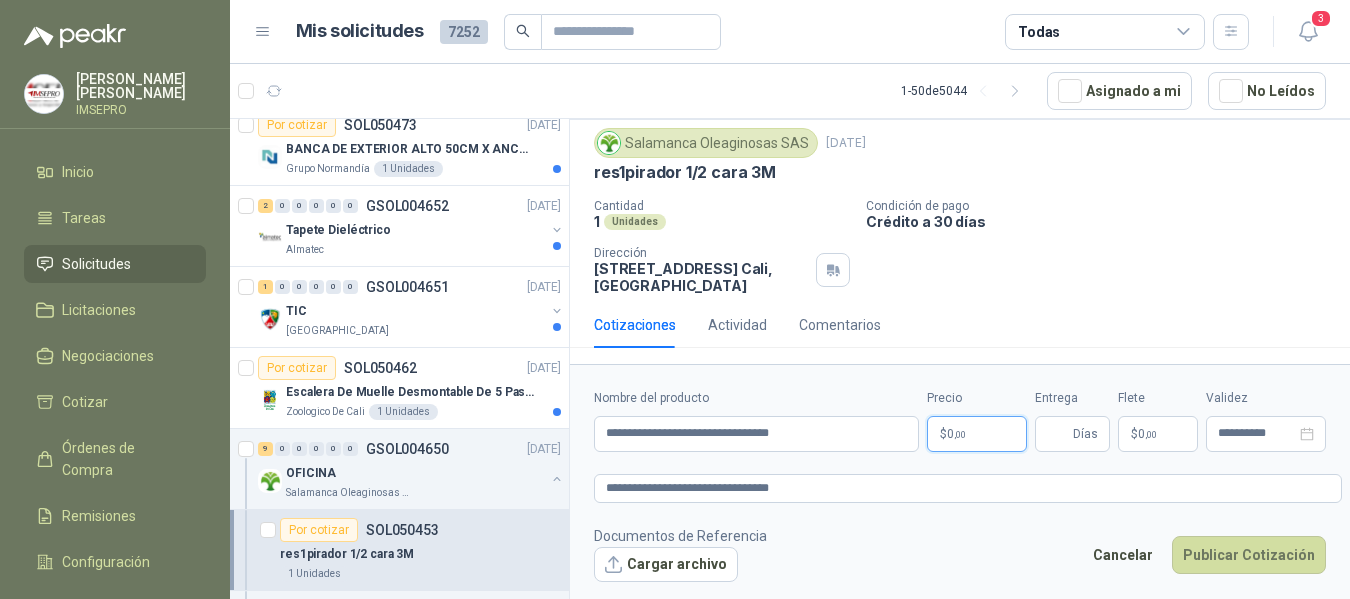 type 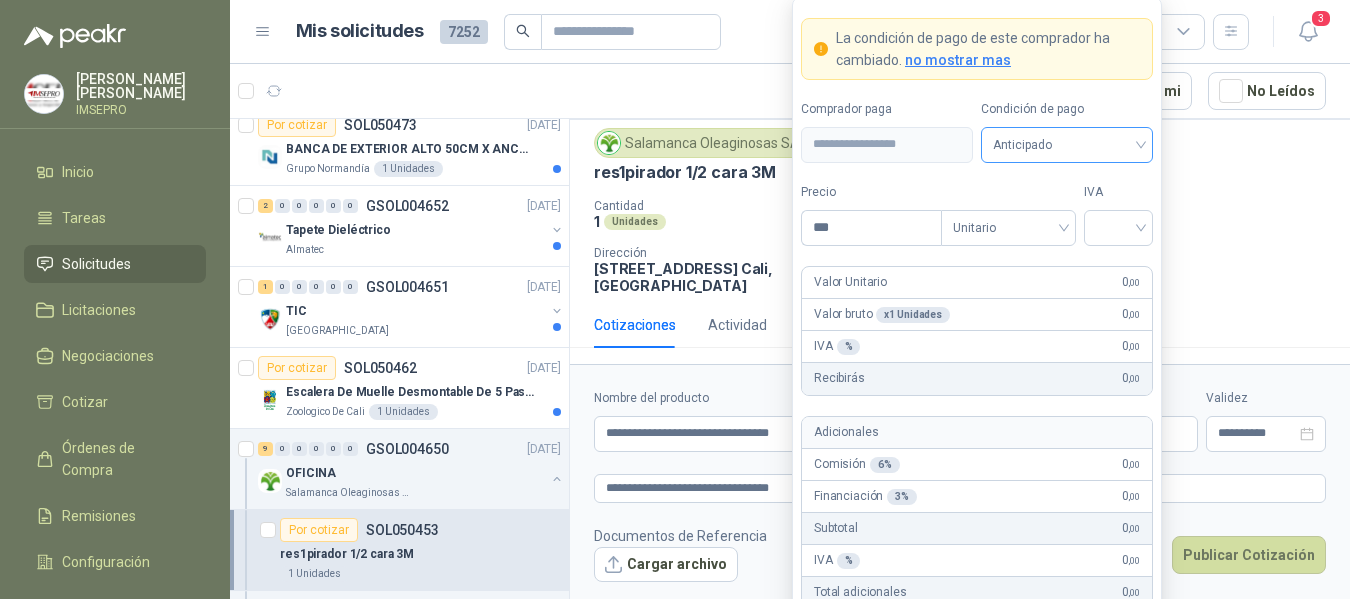 click on "Anticipado" at bounding box center (1067, 145) 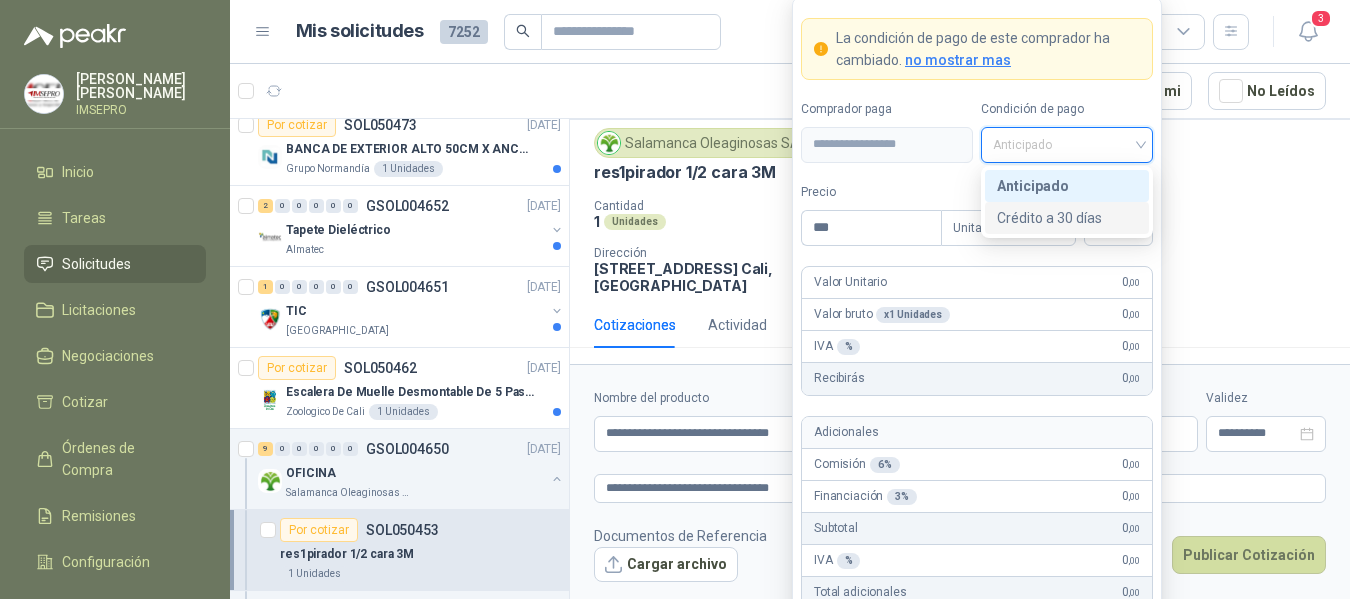 click on "Crédito a 30 días" at bounding box center [1067, 218] 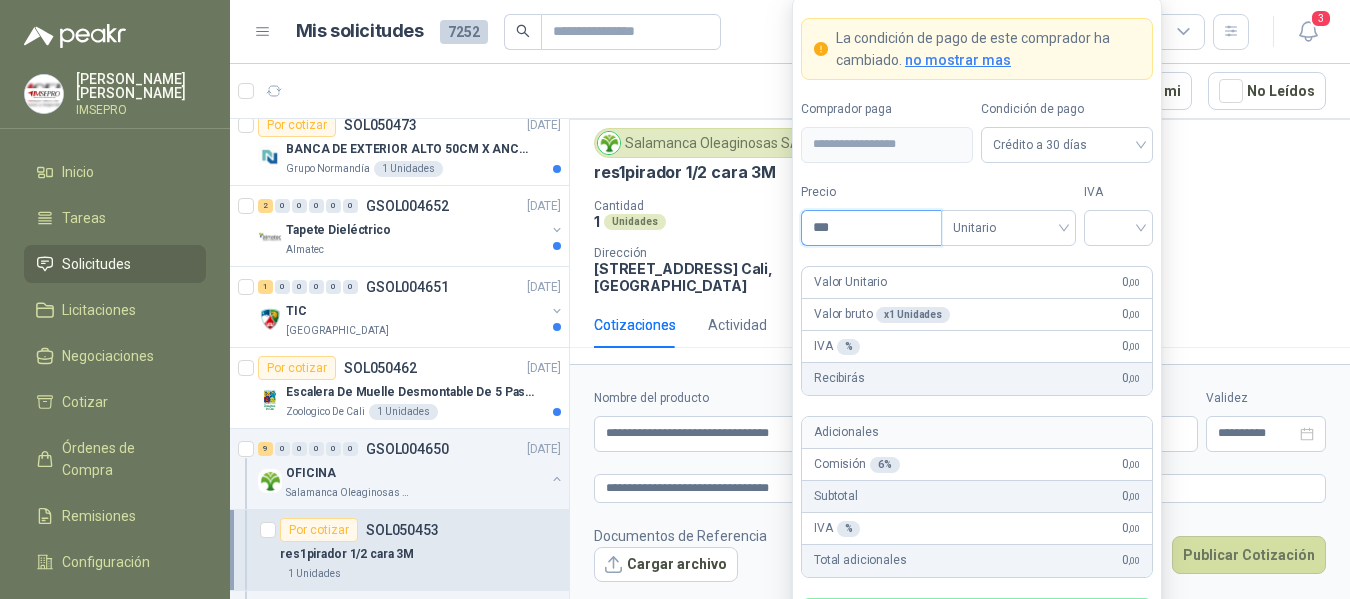 click on "***" at bounding box center [871, 228] 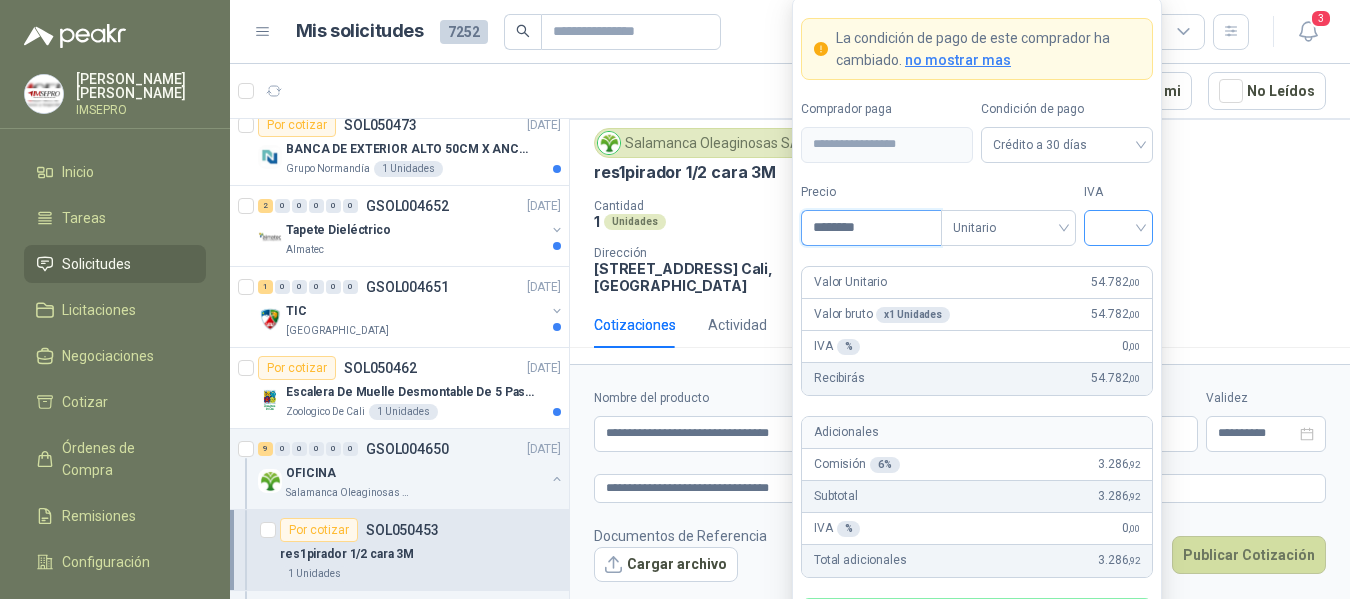 type on "********" 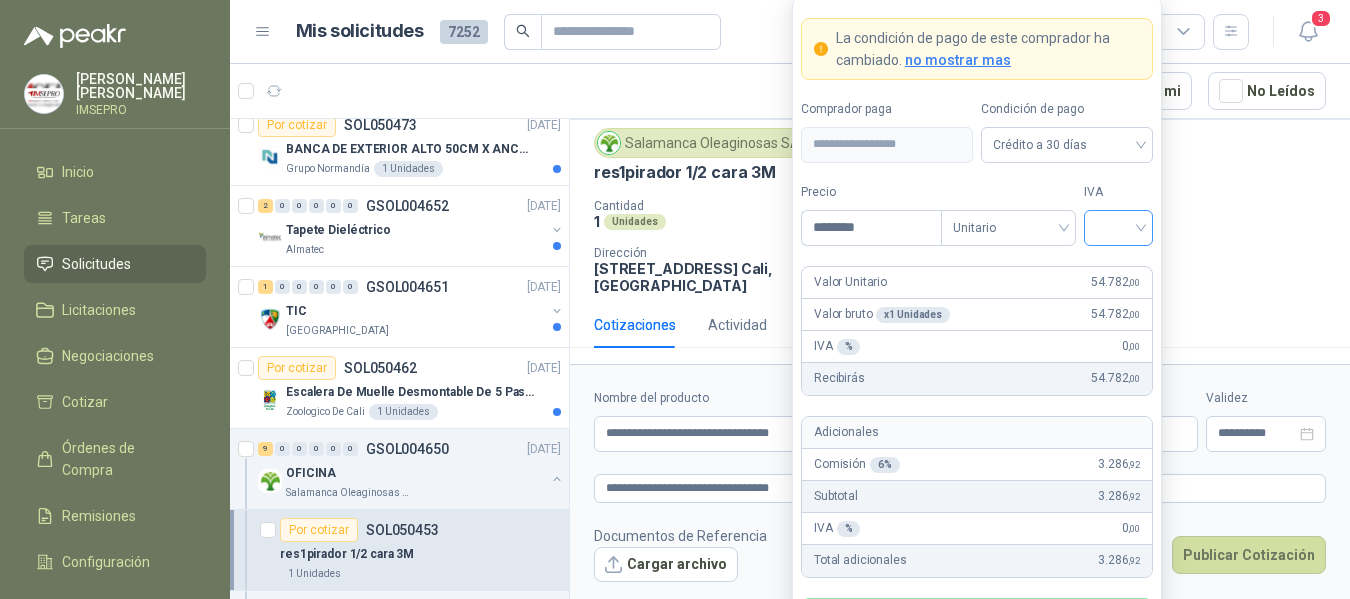 click at bounding box center [1118, 226] 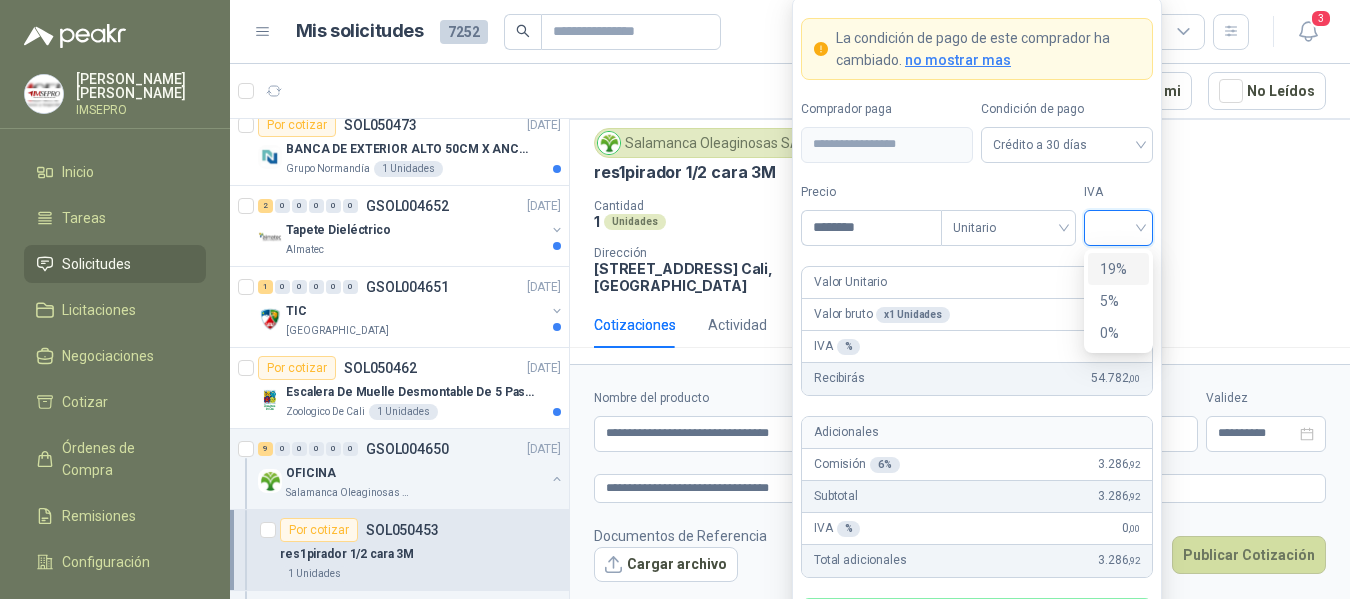 click on "19%" at bounding box center (1118, 269) 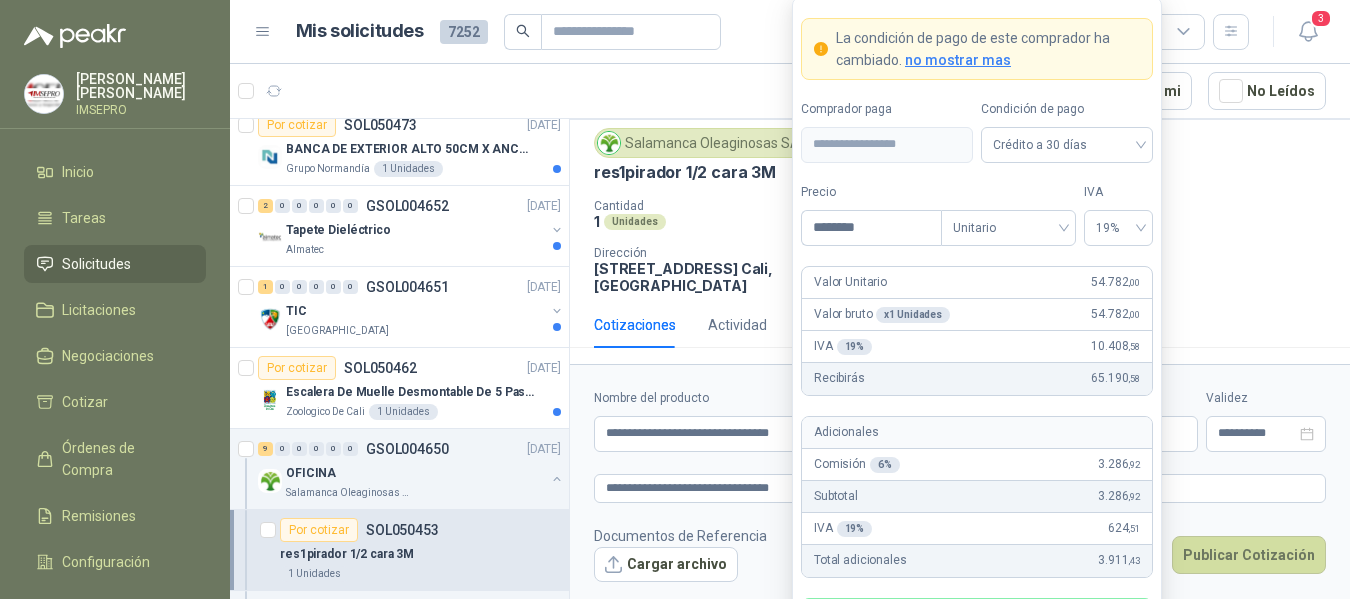 click on "IVA 19 % 10.408 ,58" at bounding box center [977, 347] 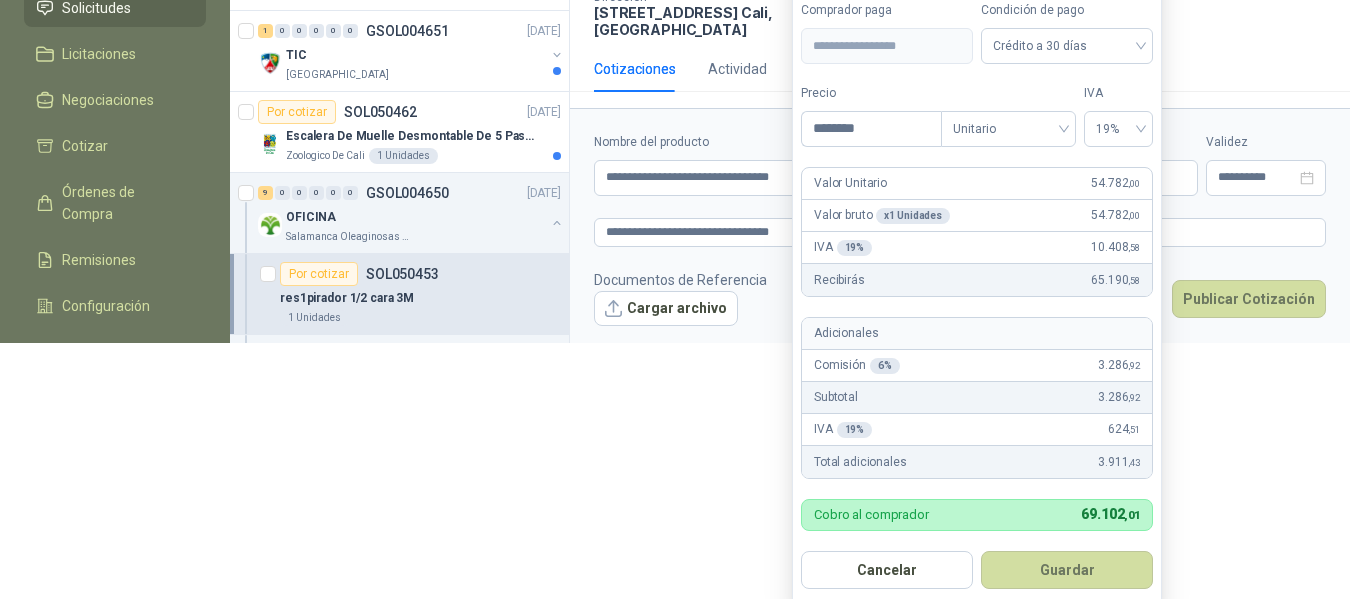 scroll, scrollTop: 268, scrollLeft: 0, axis: vertical 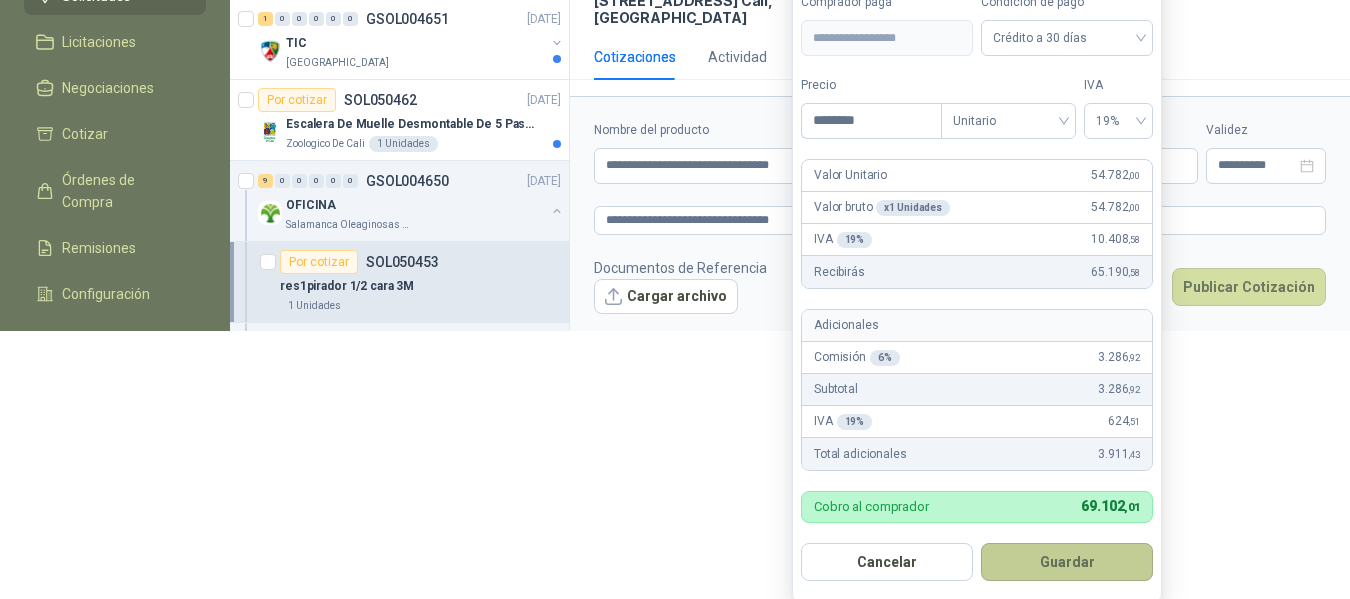 click on "Guardar" at bounding box center [1067, 562] 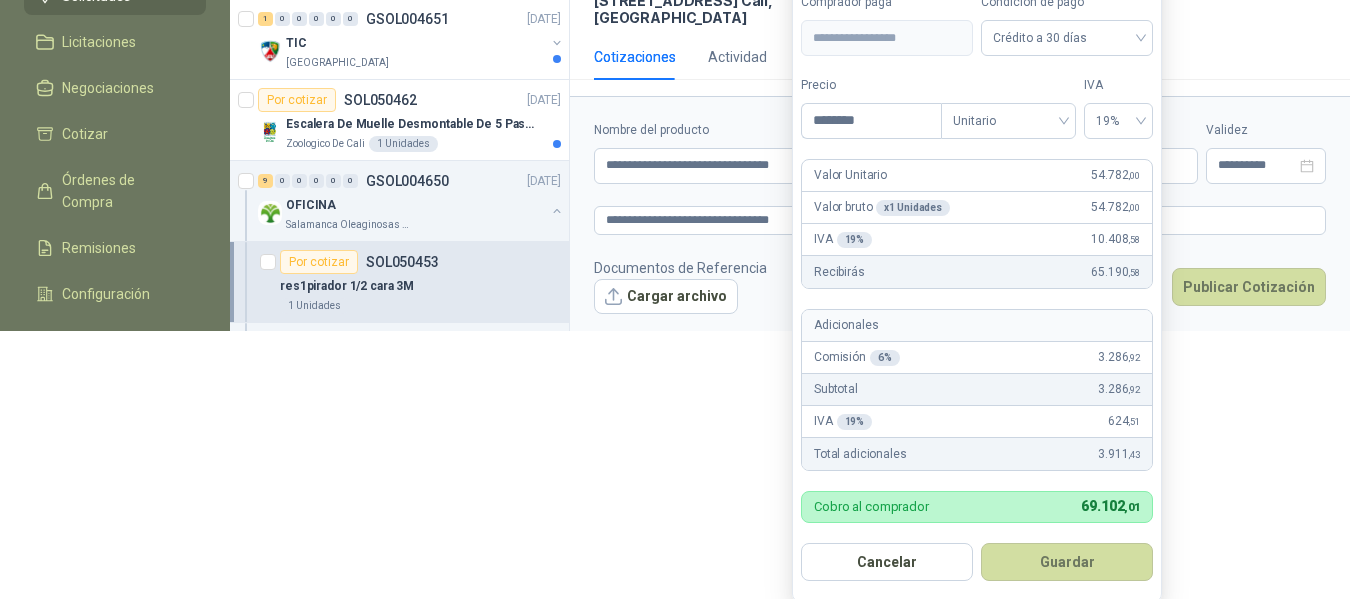 scroll, scrollTop: 189, scrollLeft: 0, axis: vertical 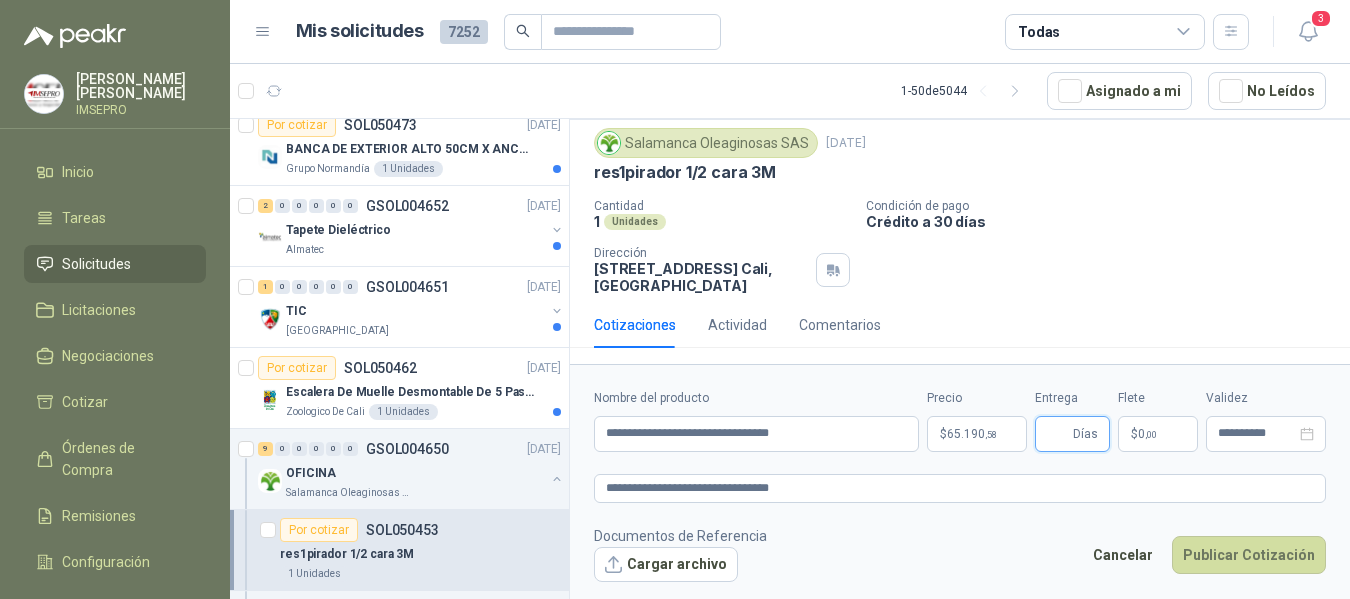 type 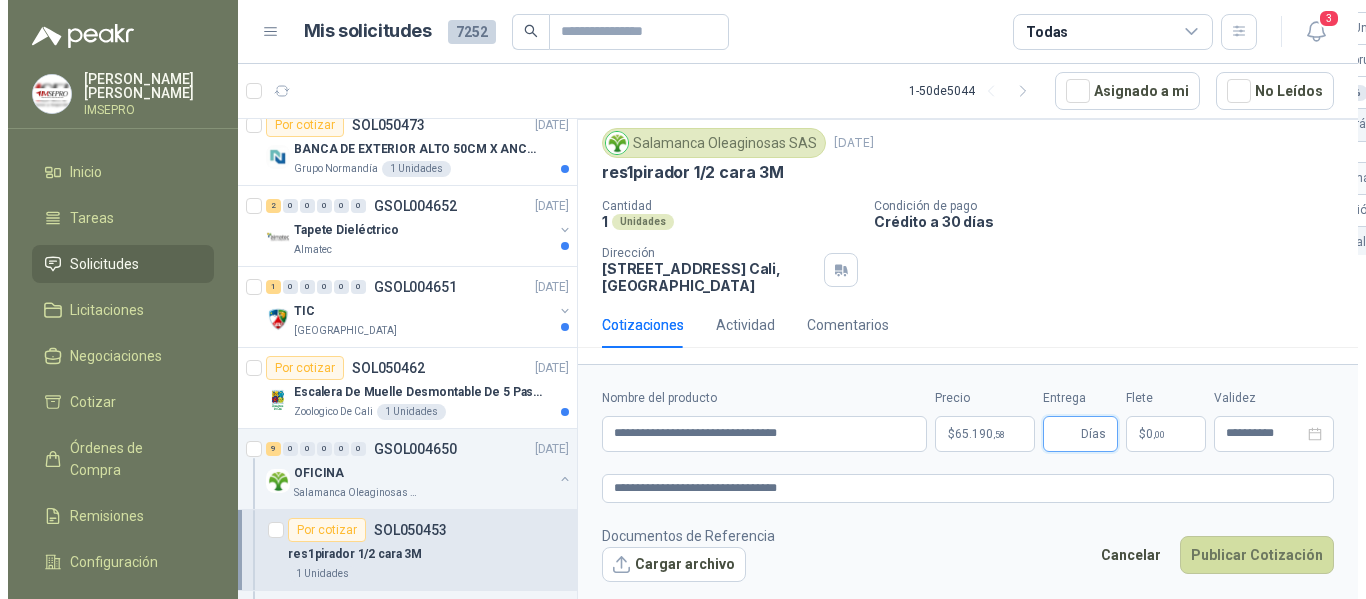 scroll, scrollTop: 0, scrollLeft: 0, axis: both 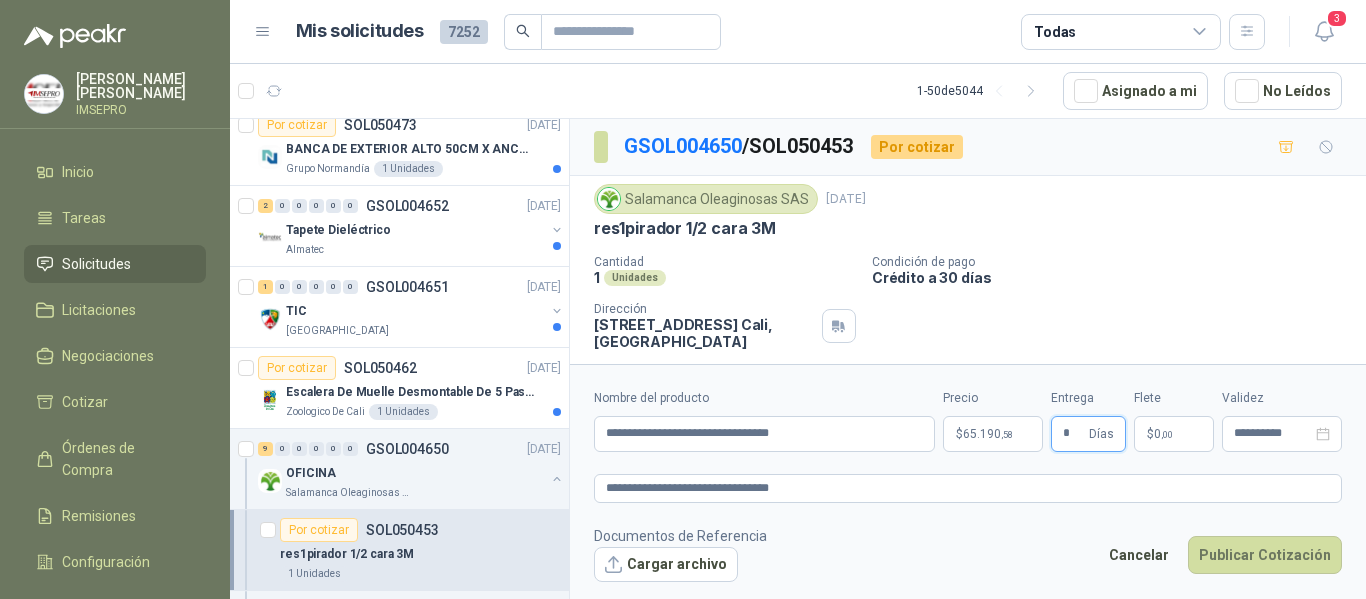type on "*" 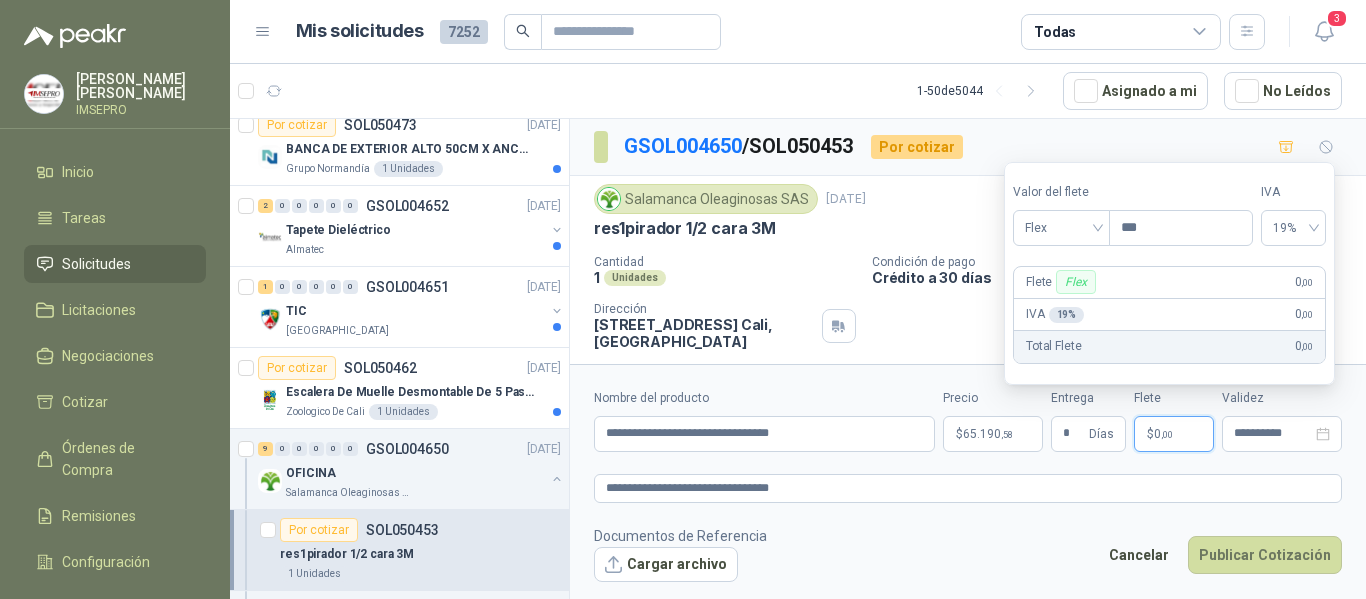 click on ",00" at bounding box center (1167, 434) 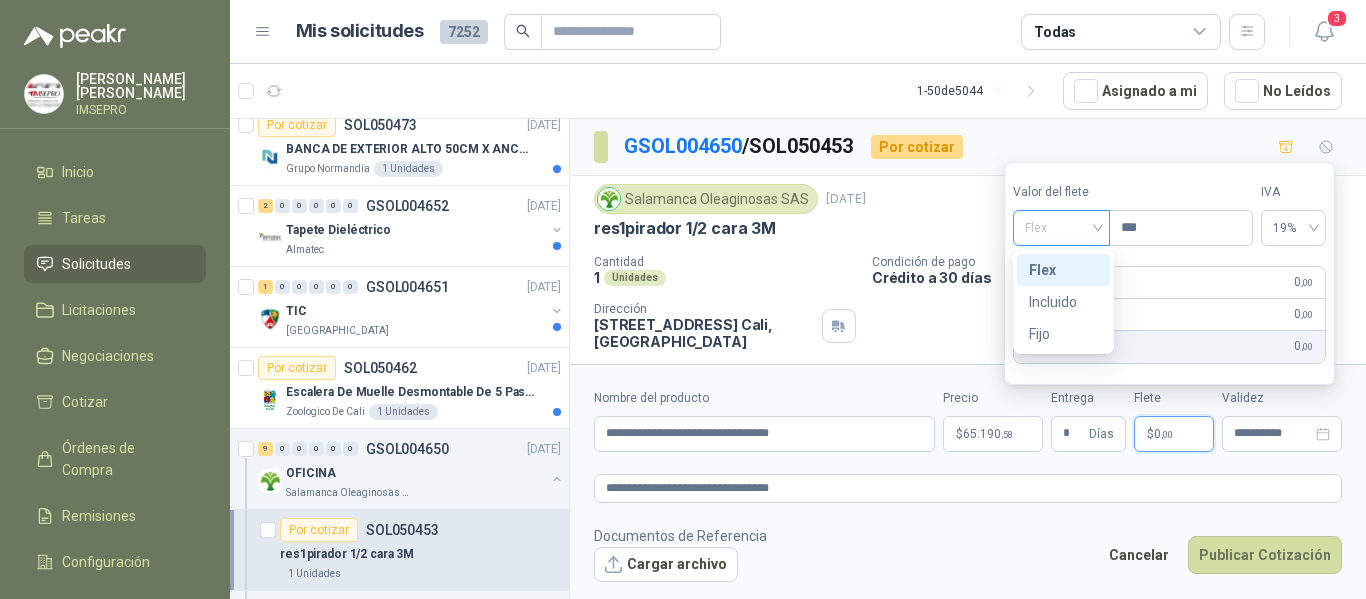click on "Flex" at bounding box center (1061, 228) 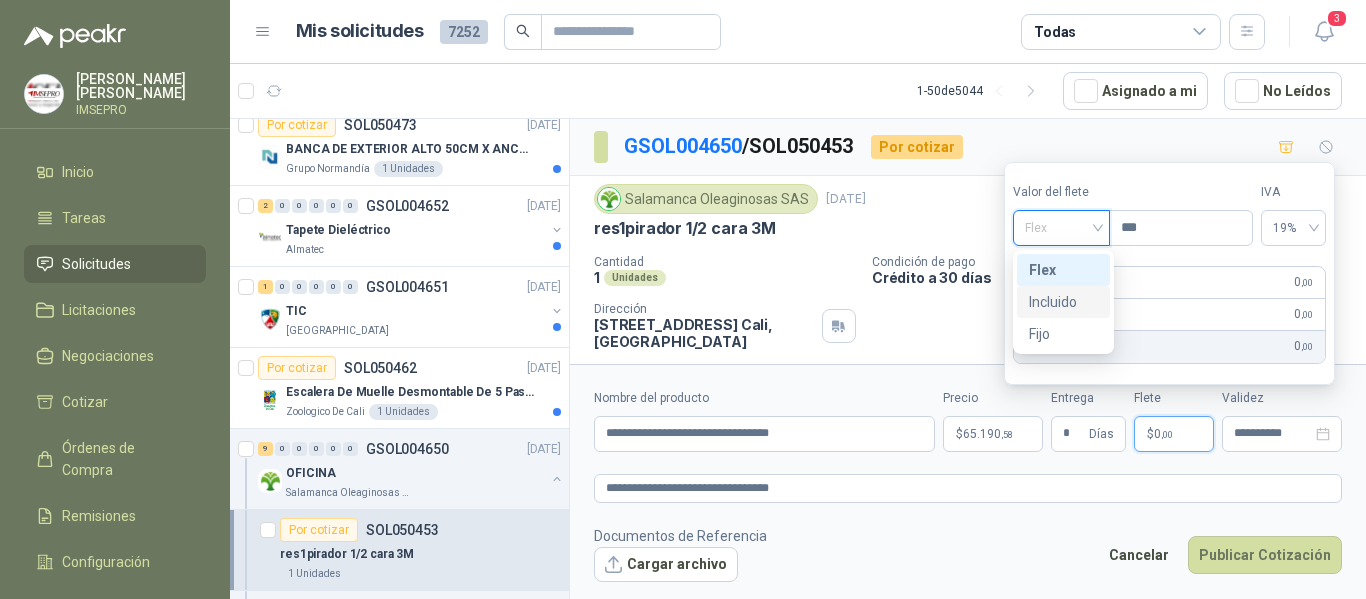 click on "Incluido" at bounding box center [1063, 302] 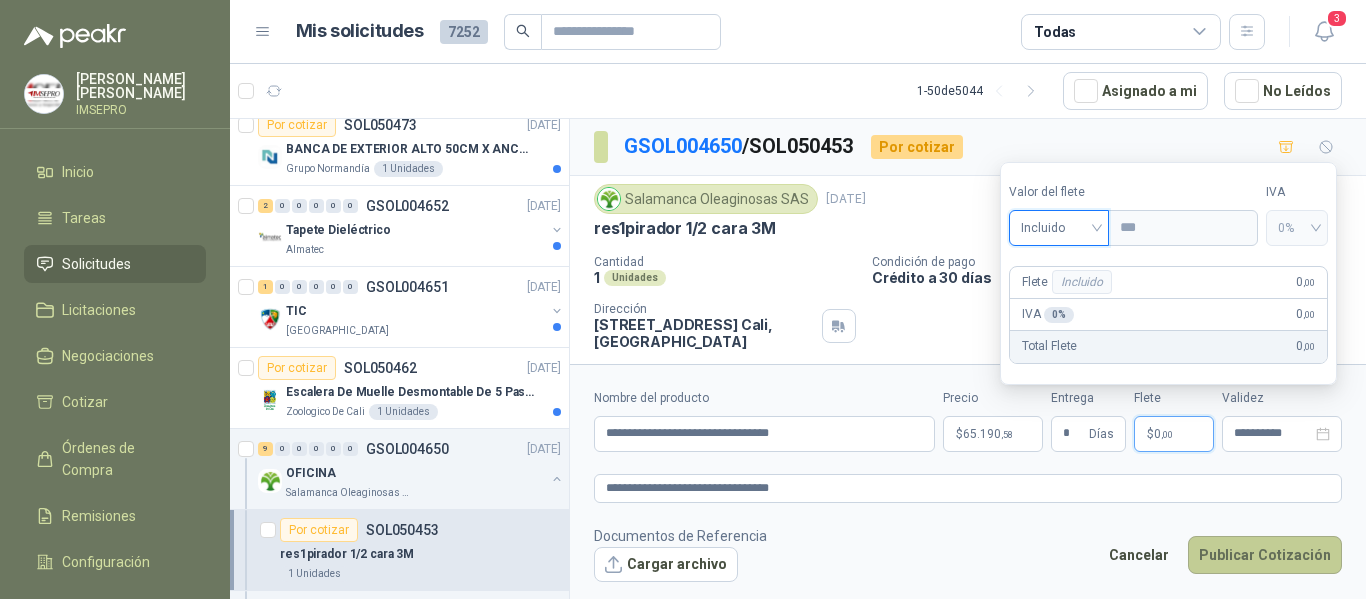 click on "Publicar Cotización" at bounding box center (1265, 555) 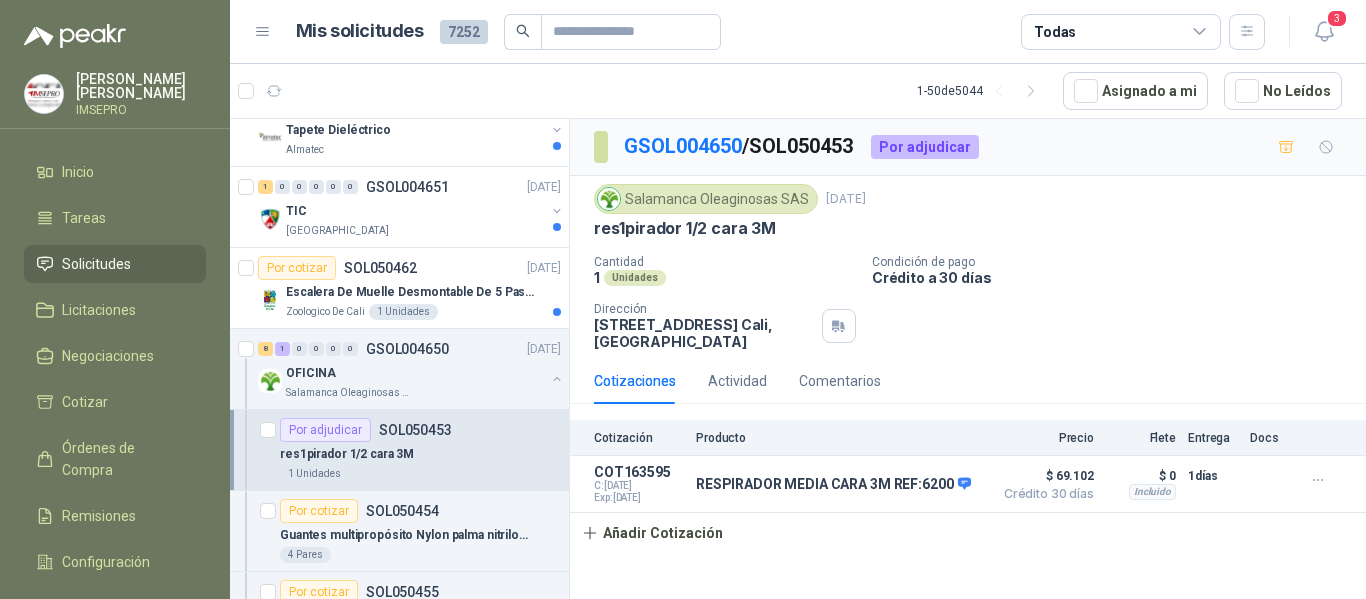 scroll, scrollTop: 700, scrollLeft: 0, axis: vertical 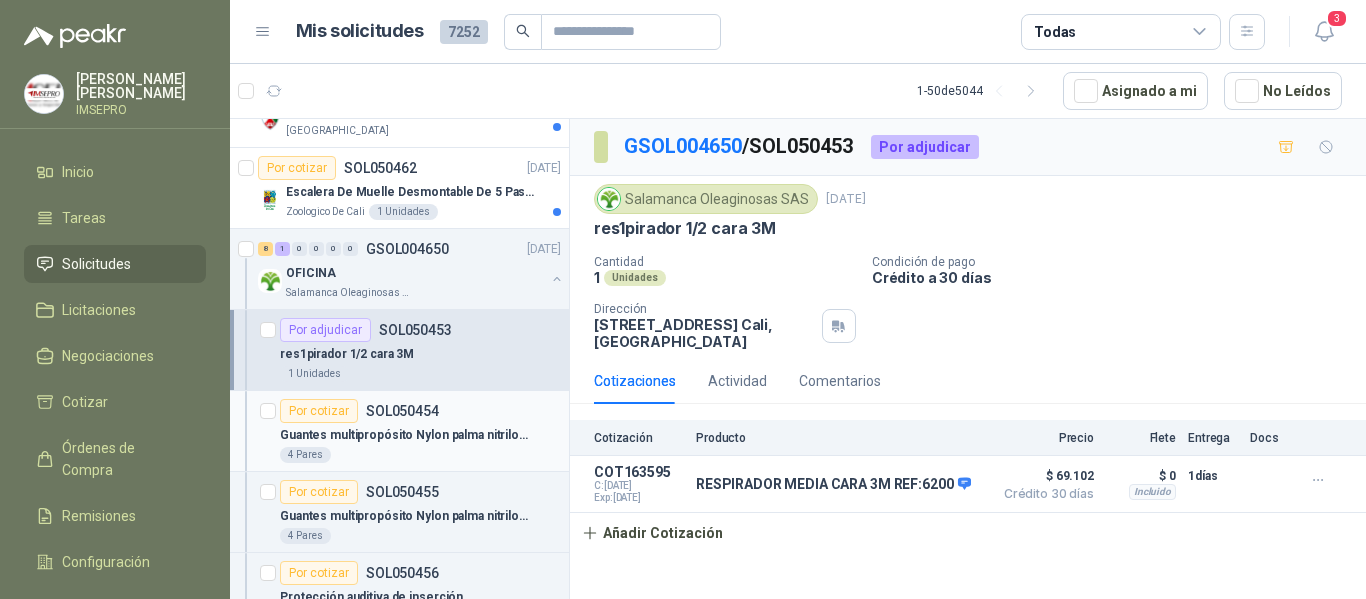 click on "Guantes multipropósito Nylon palma nitrilo talla 9" at bounding box center (404, 435) 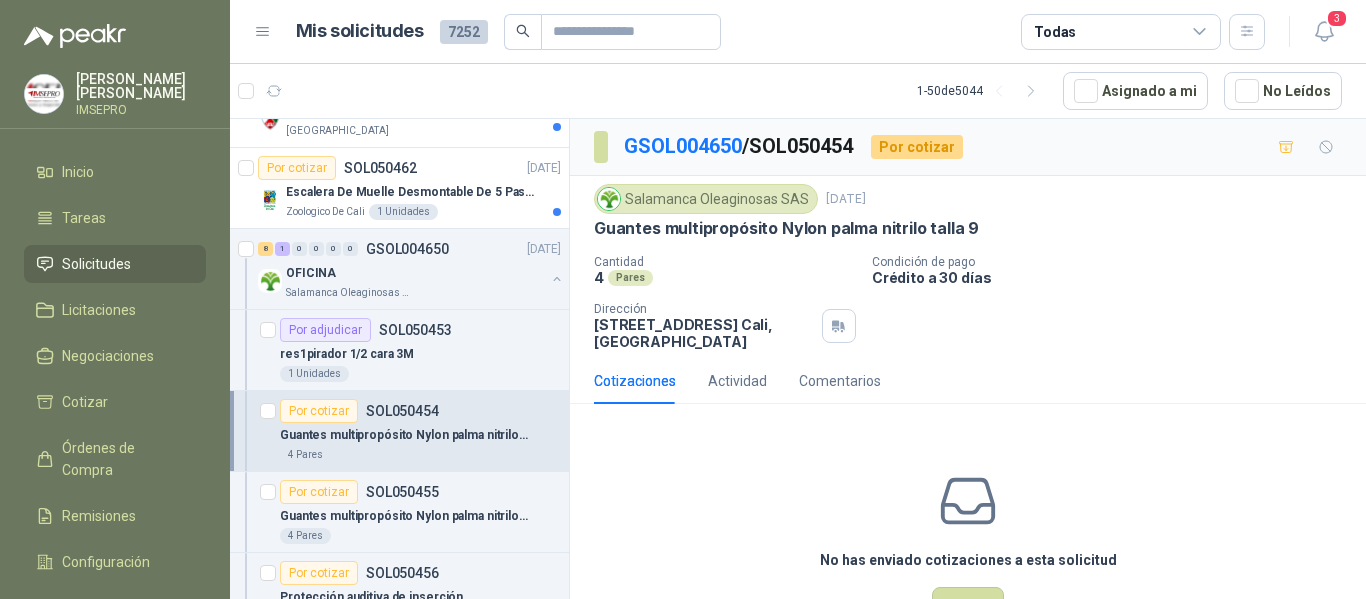 scroll, scrollTop: 70, scrollLeft: 0, axis: vertical 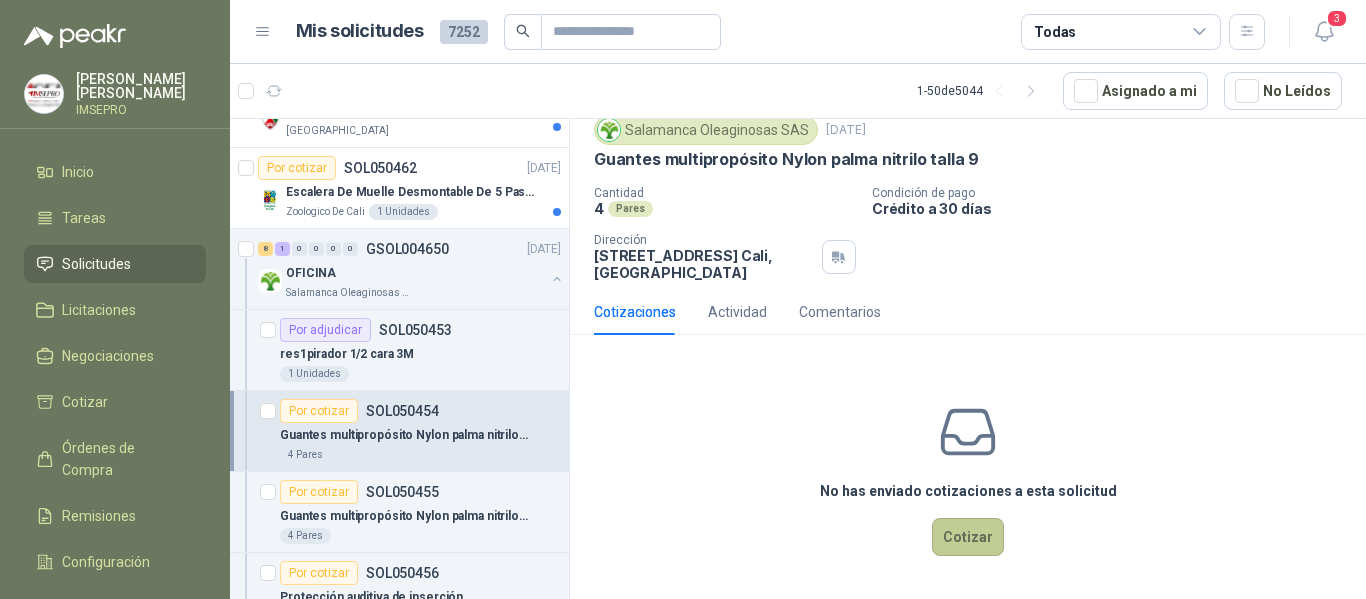 click on "Cotizar" at bounding box center (968, 537) 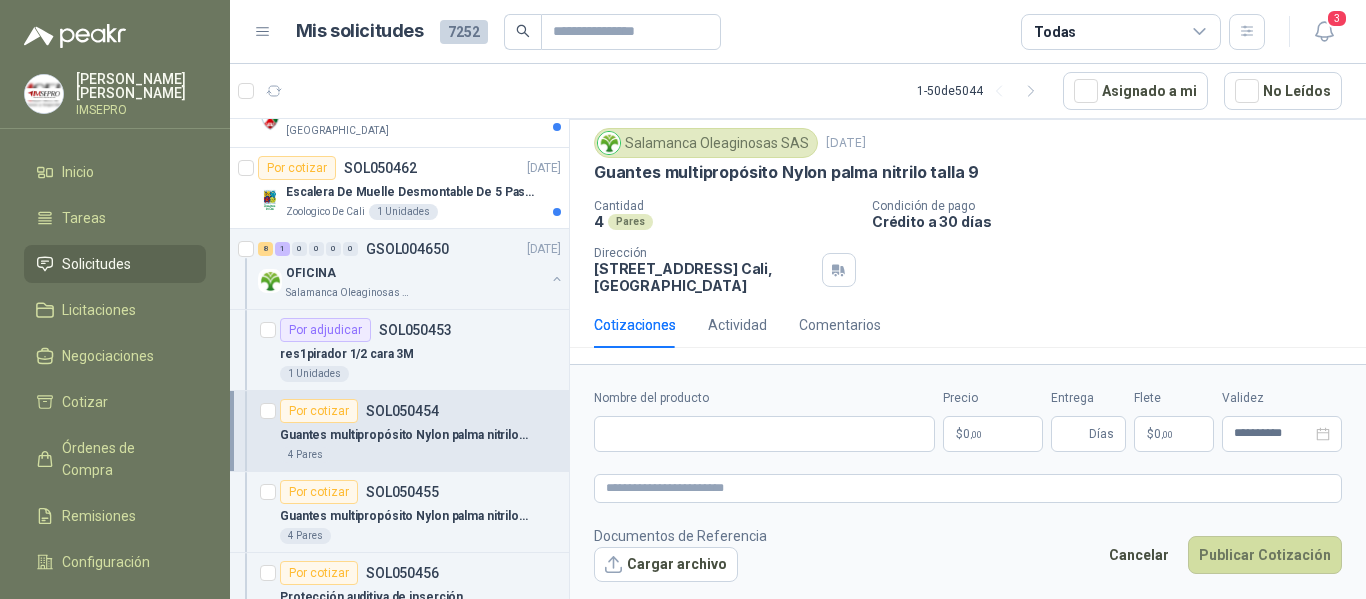 type 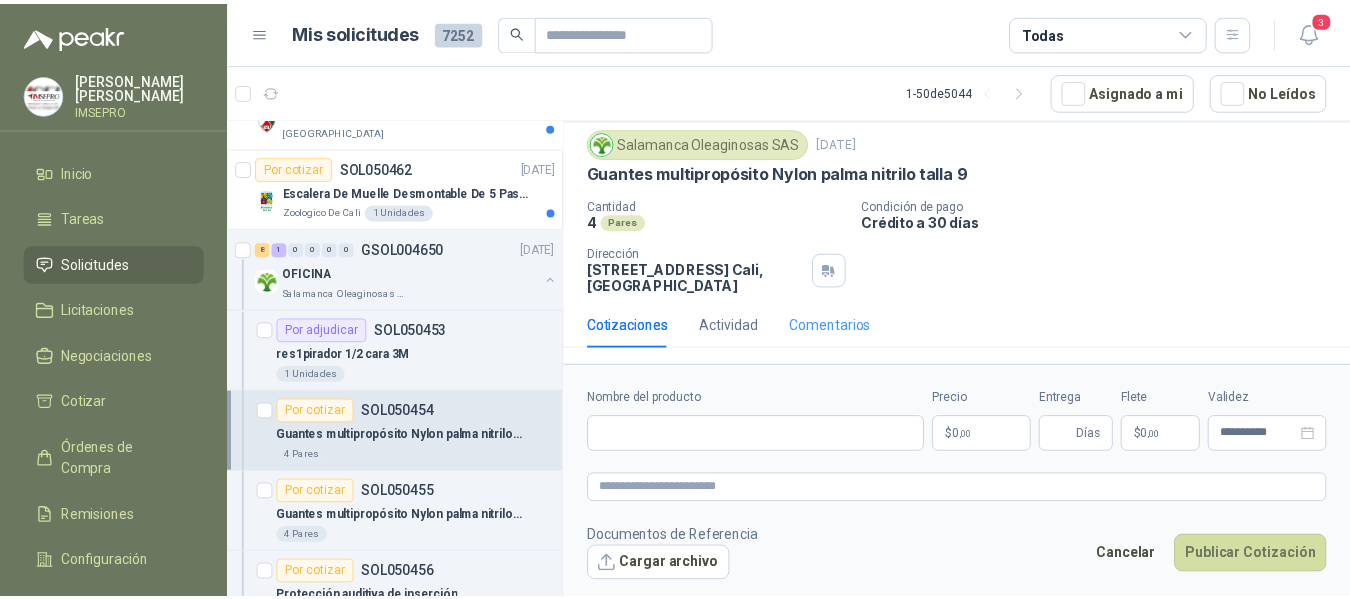 scroll, scrollTop: 56, scrollLeft: 0, axis: vertical 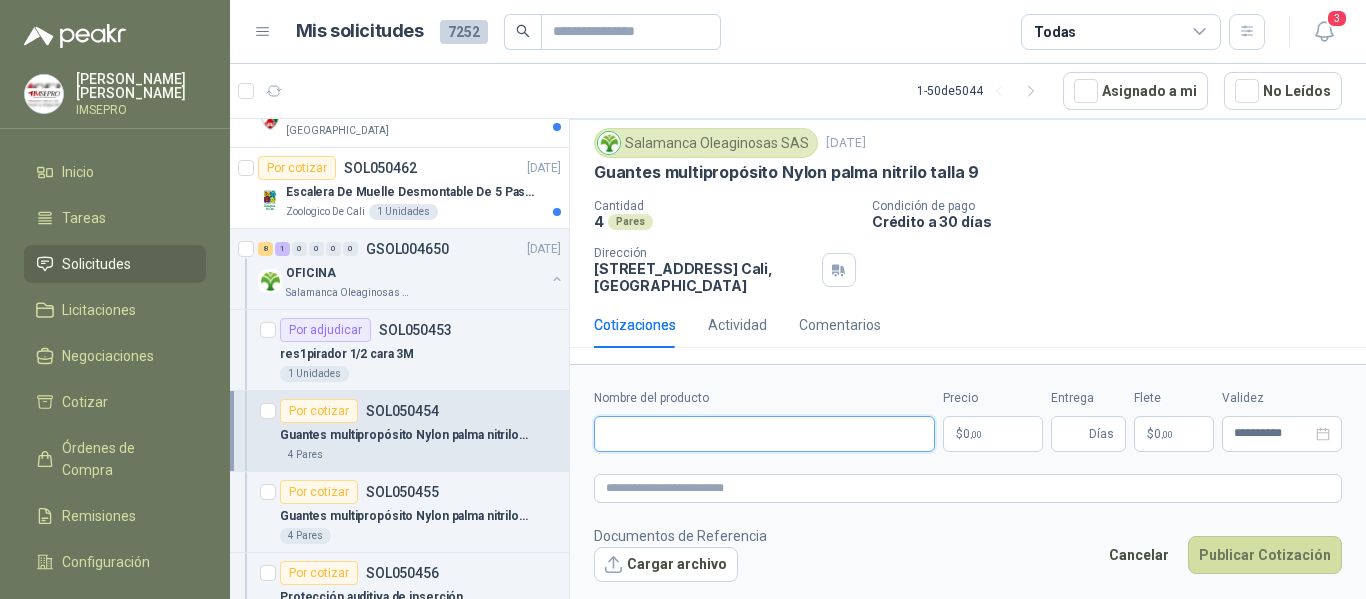 click on "Nombre del producto" at bounding box center (764, 434) 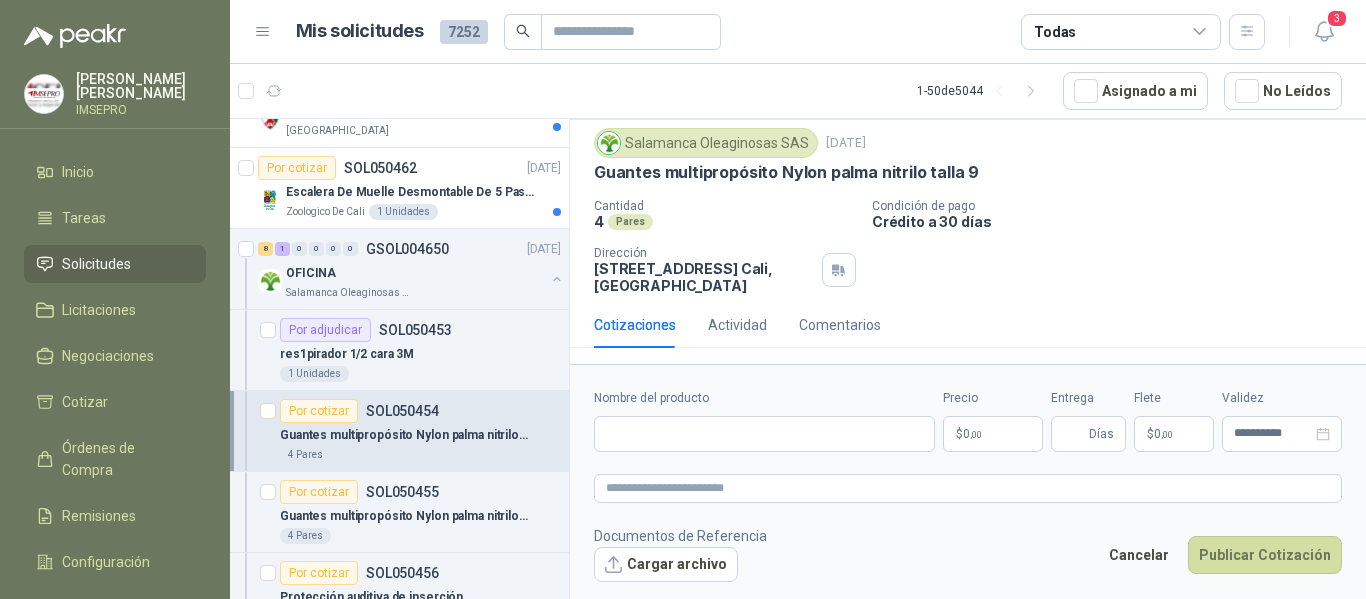 click on "Cantidad 4   Pares Condición de pago Crédito a 30 días Dirección [STREET_ADDRESS]" at bounding box center [968, 246] 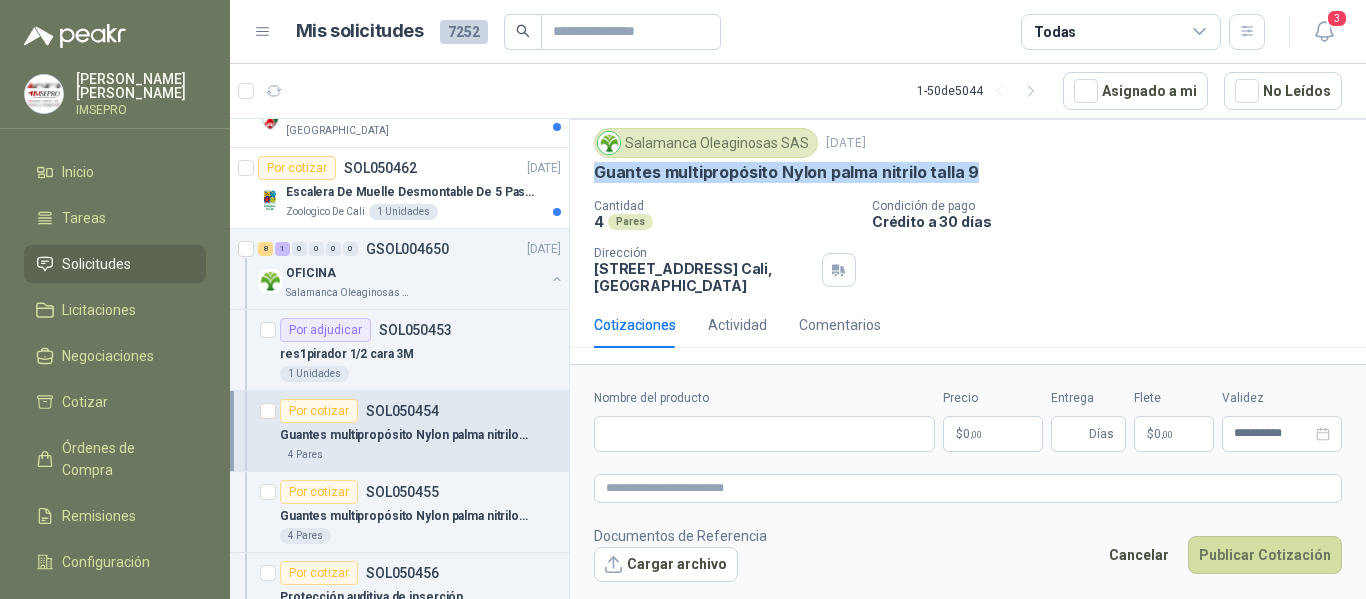 drag, startPoint x: 970, startPoint y: 171, endPoint x: 589, endPoint y: 167, distance: 381.021 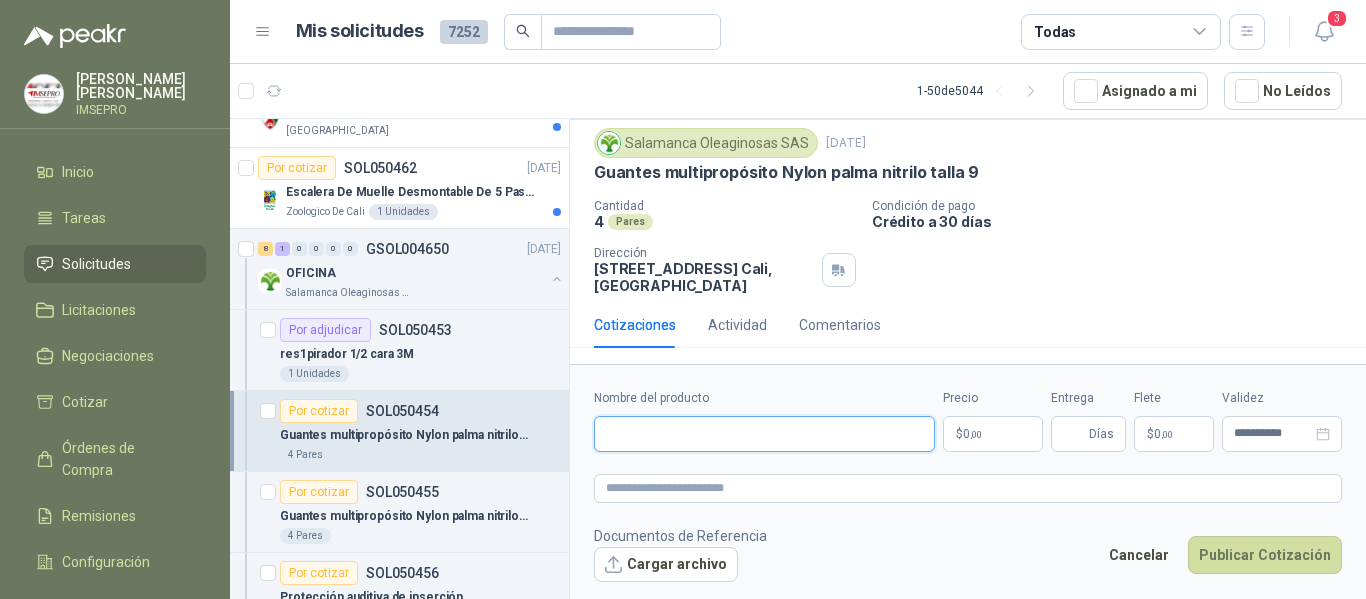 click on "Nombre del producto" at bounding box center [764, 434] 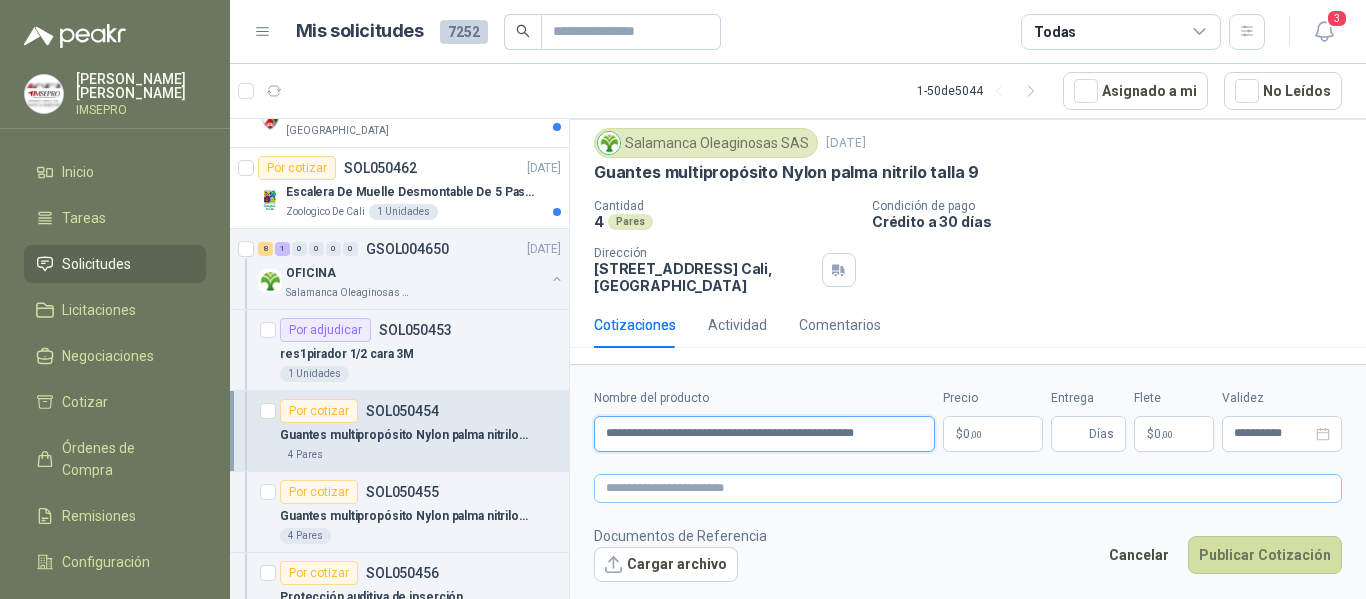 type on "**********" 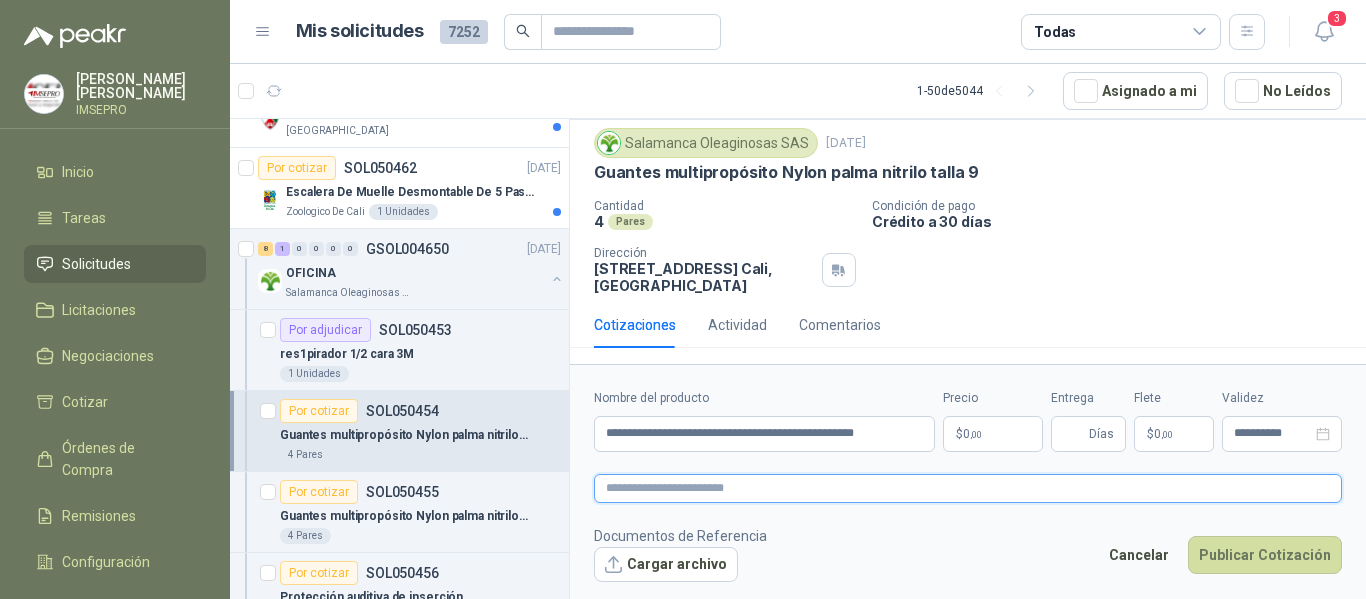 click at bounding box center [968, 488] 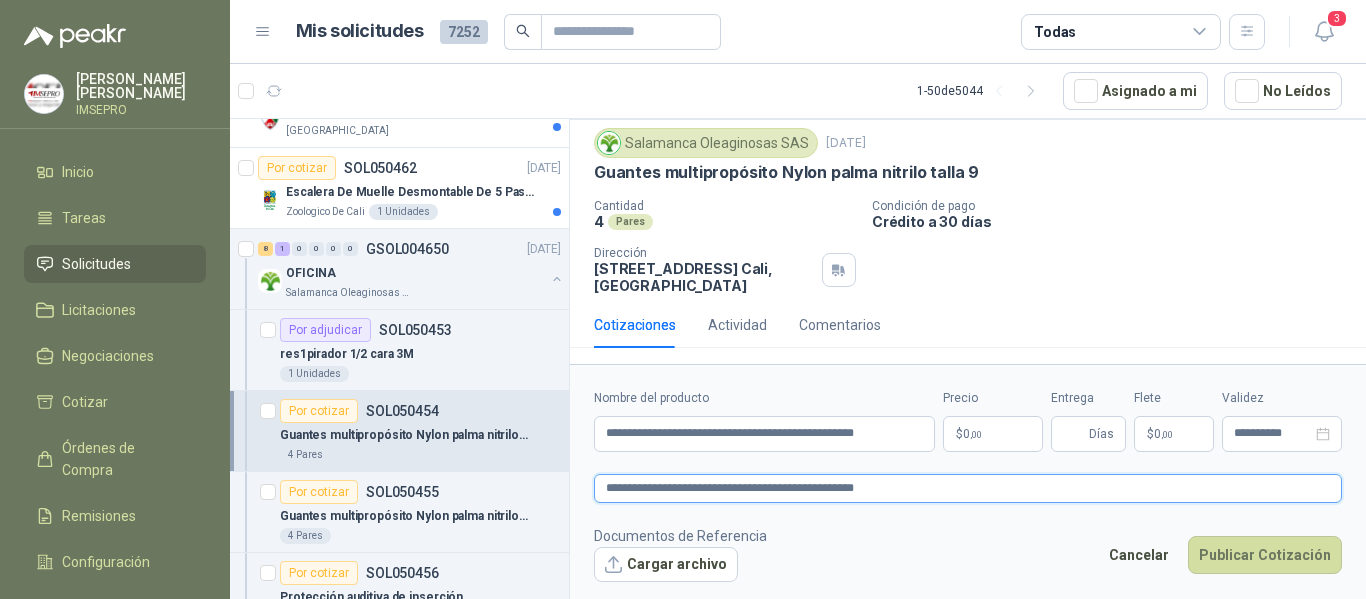 type on "**********" 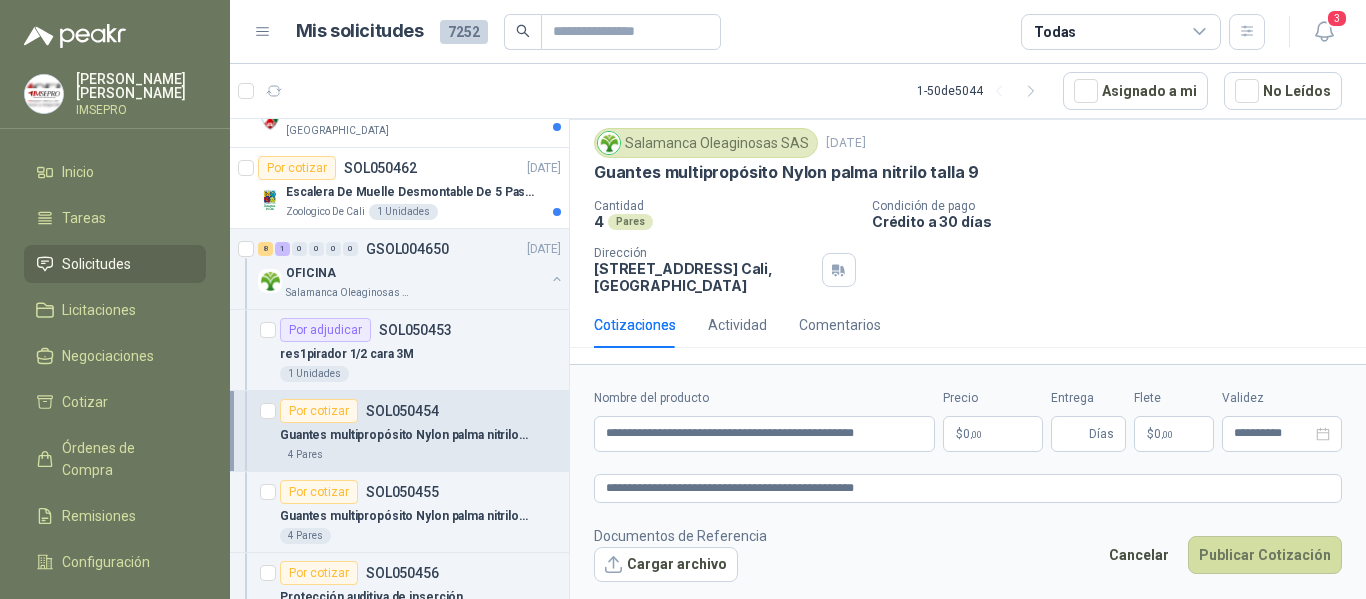 type 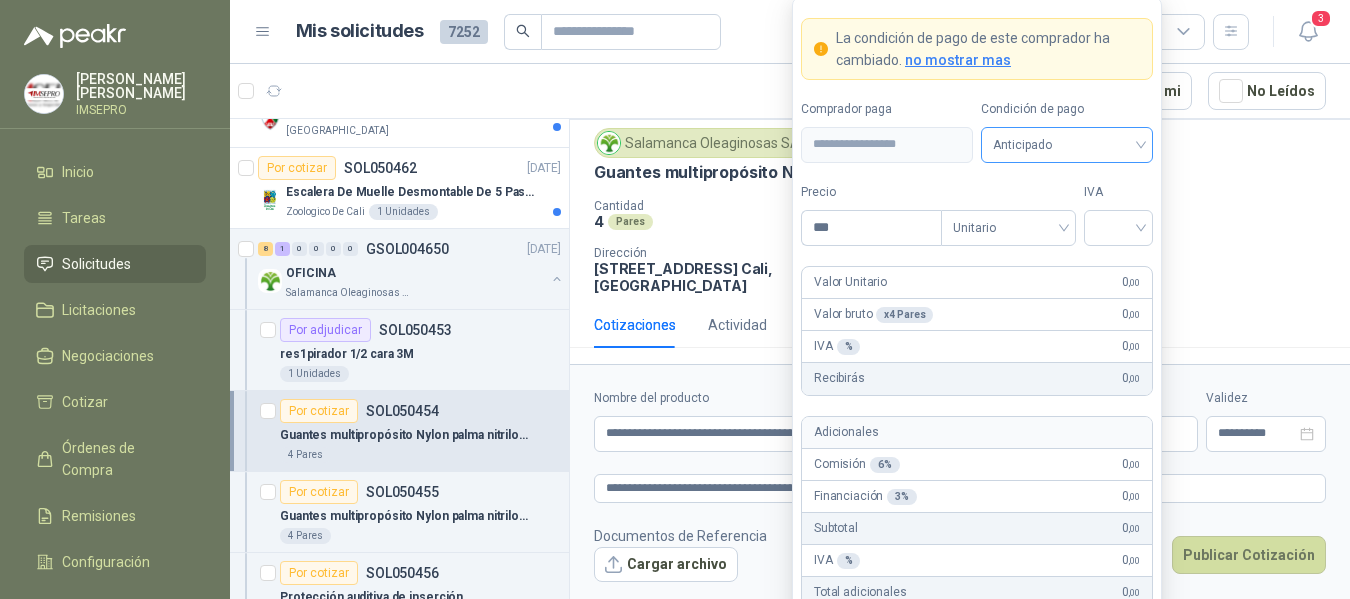 click on "Anticipado" at bounding box center (1067, 145) 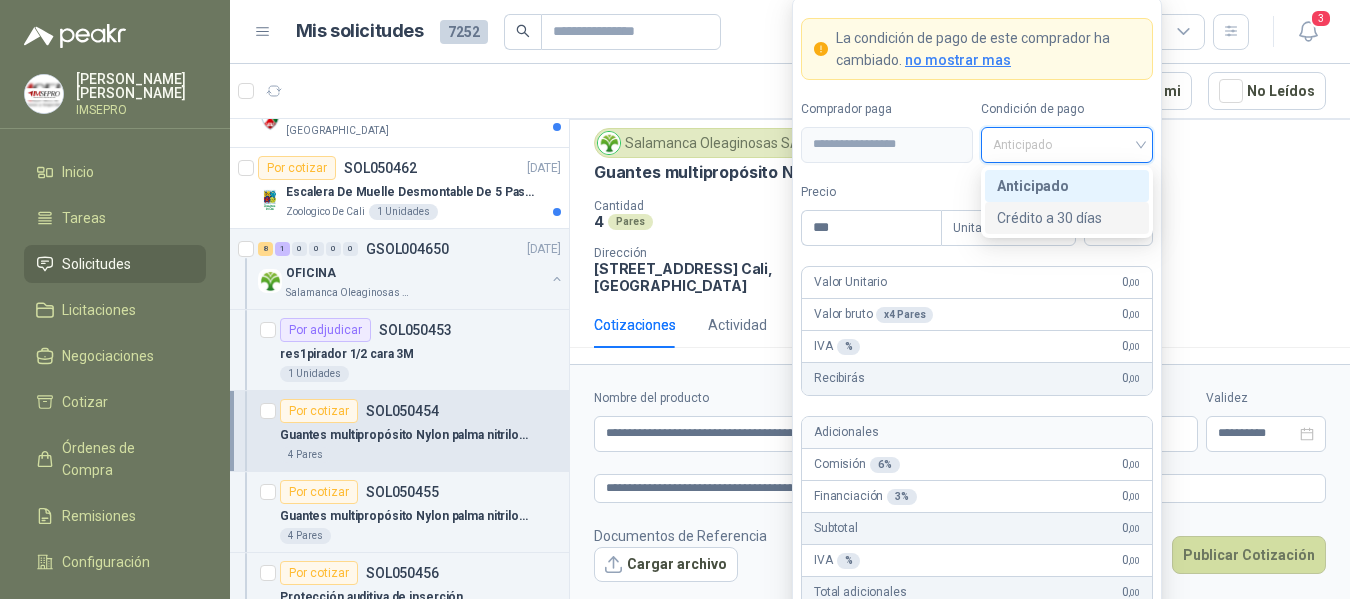 click on "Crédito a 30 días" at bounding box center [1067, 218] 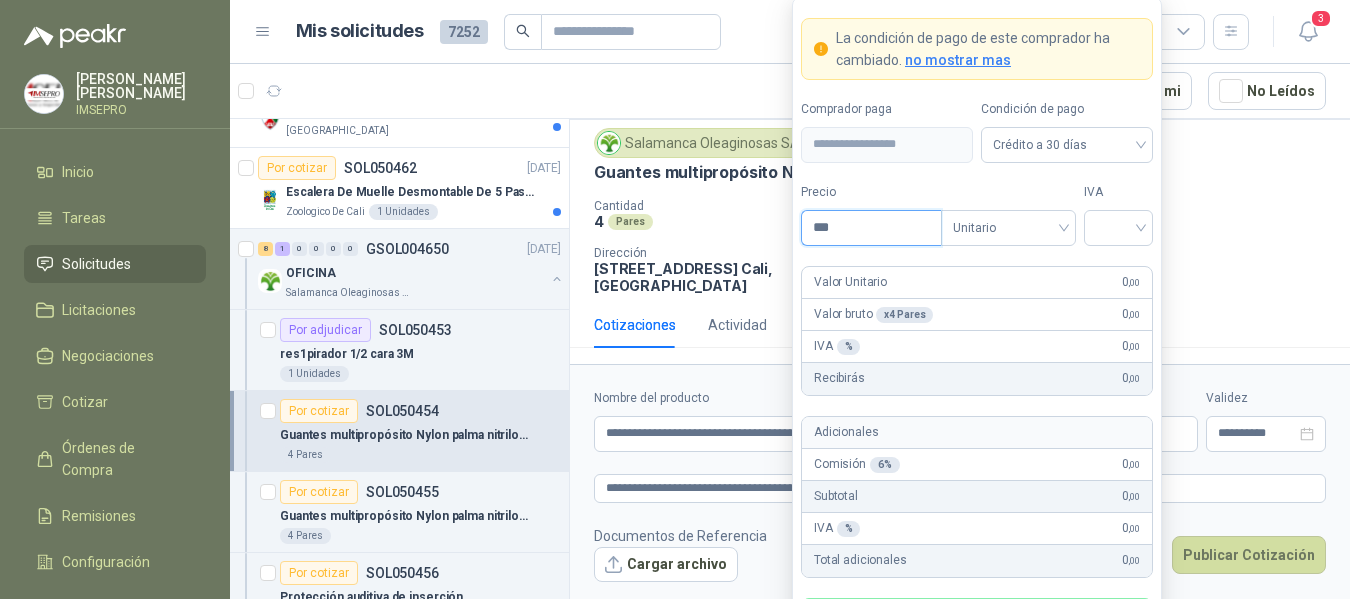 click on "***" at bounding box center [871, 228] 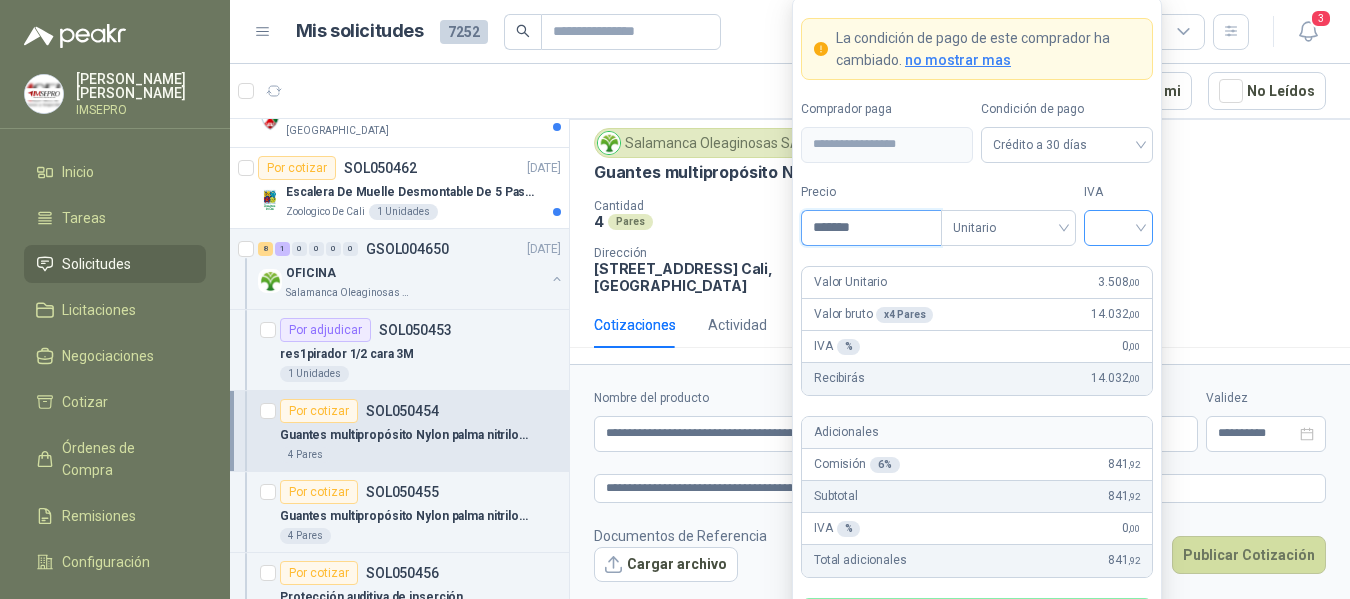 type on "*******" 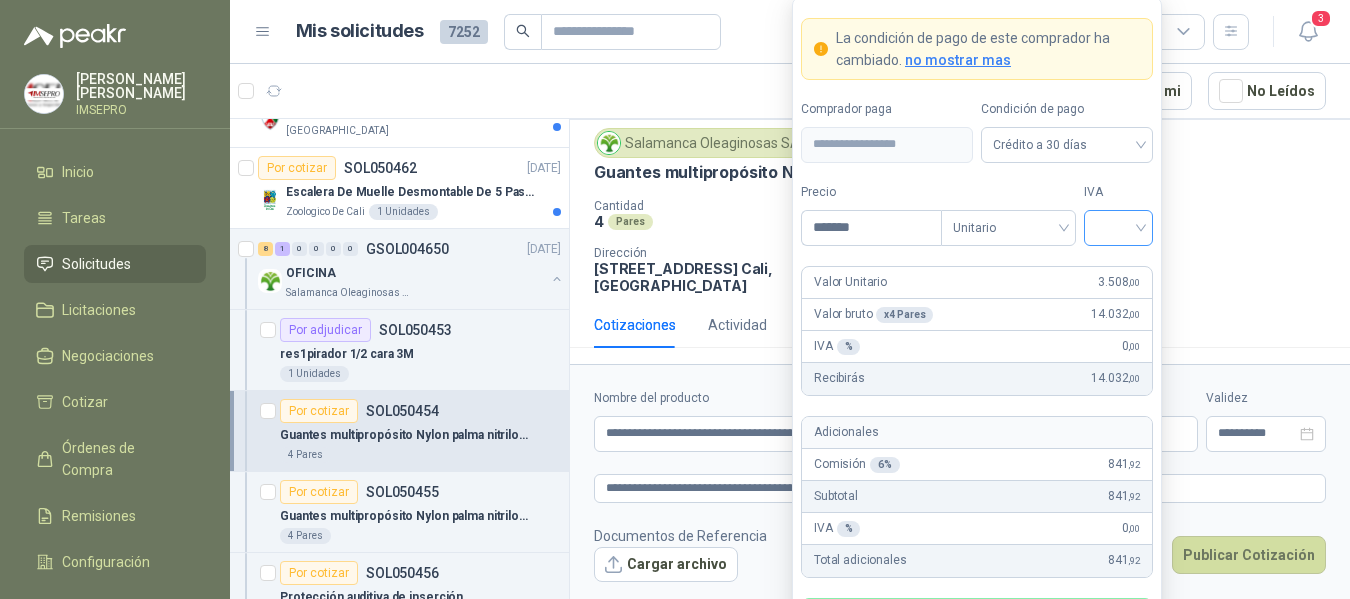 click at bounding box center [1118, 226] 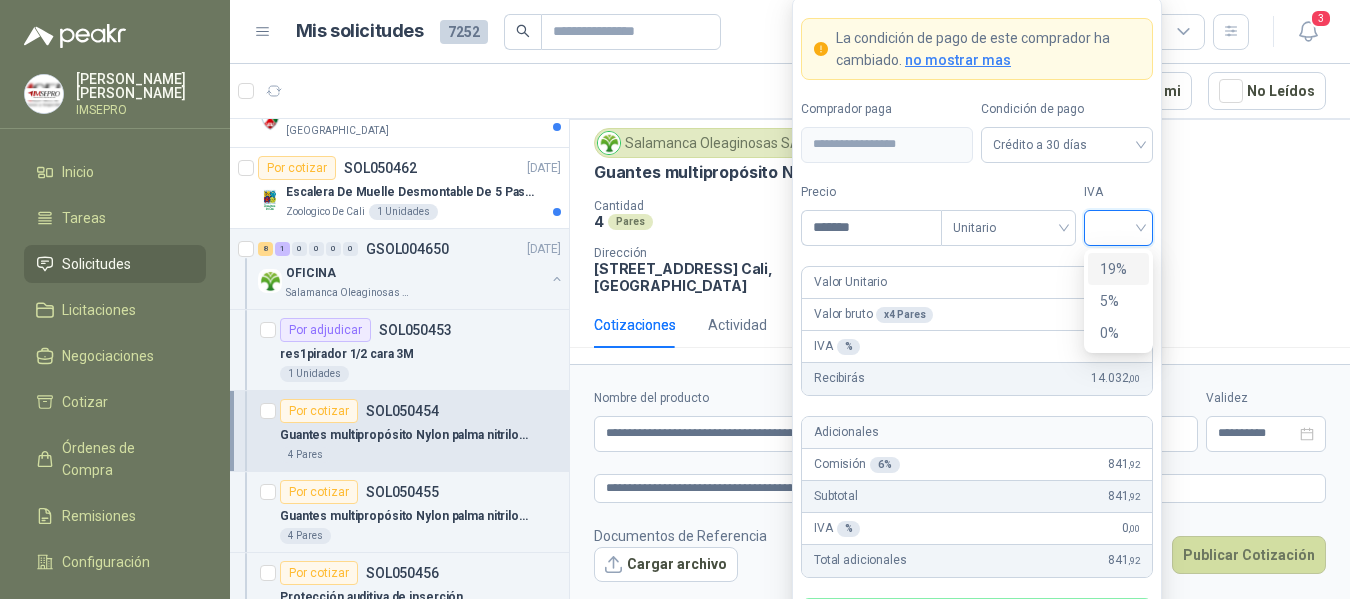 click on "19%" at bounding box center [1118, 269] 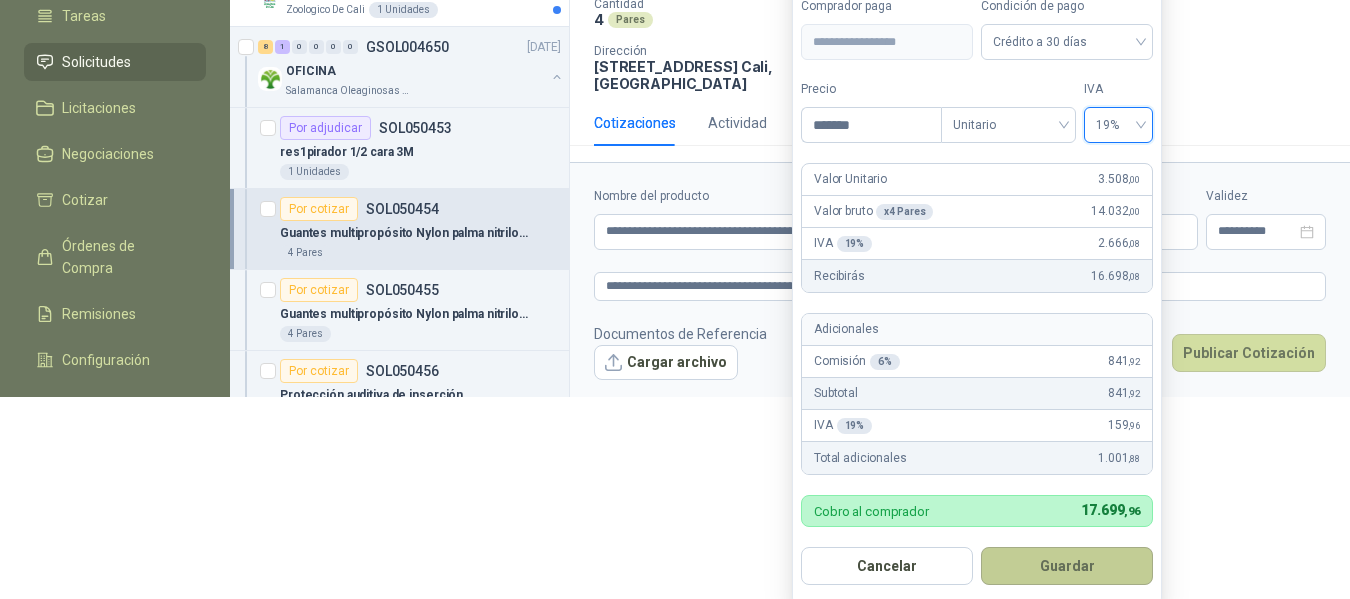 scroll, scrollTop: 206, scrollLeft: 0, axis: vertical 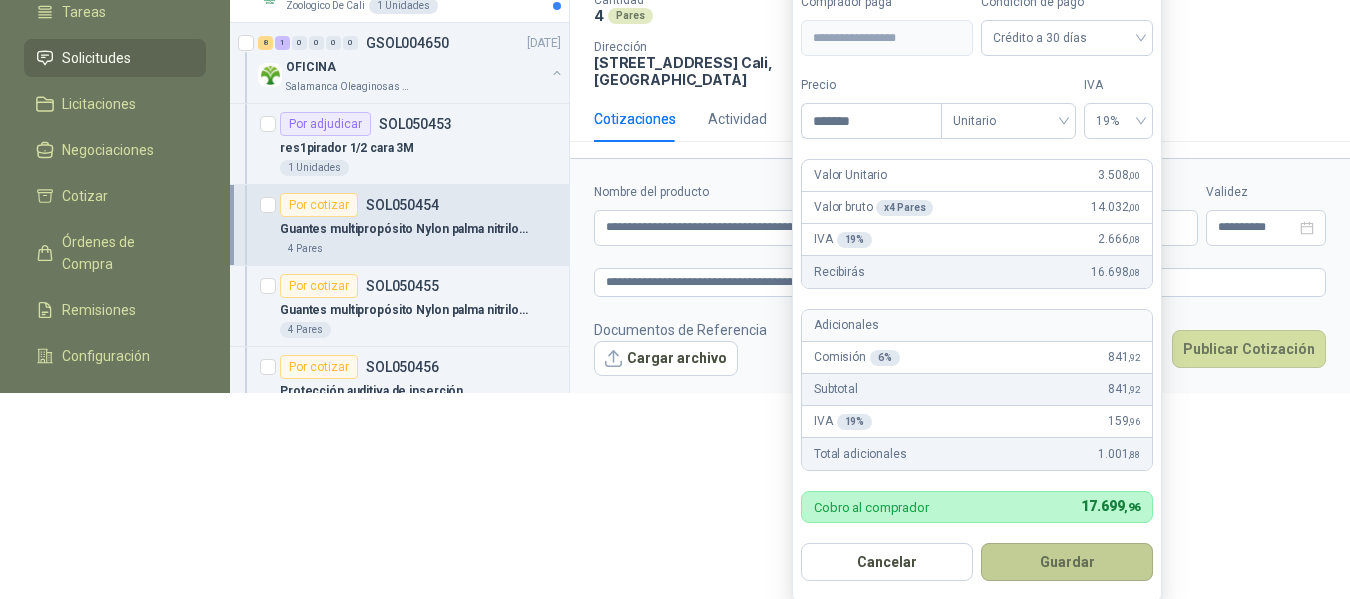 click on "Guardar" at bounding box center [1067, 562] 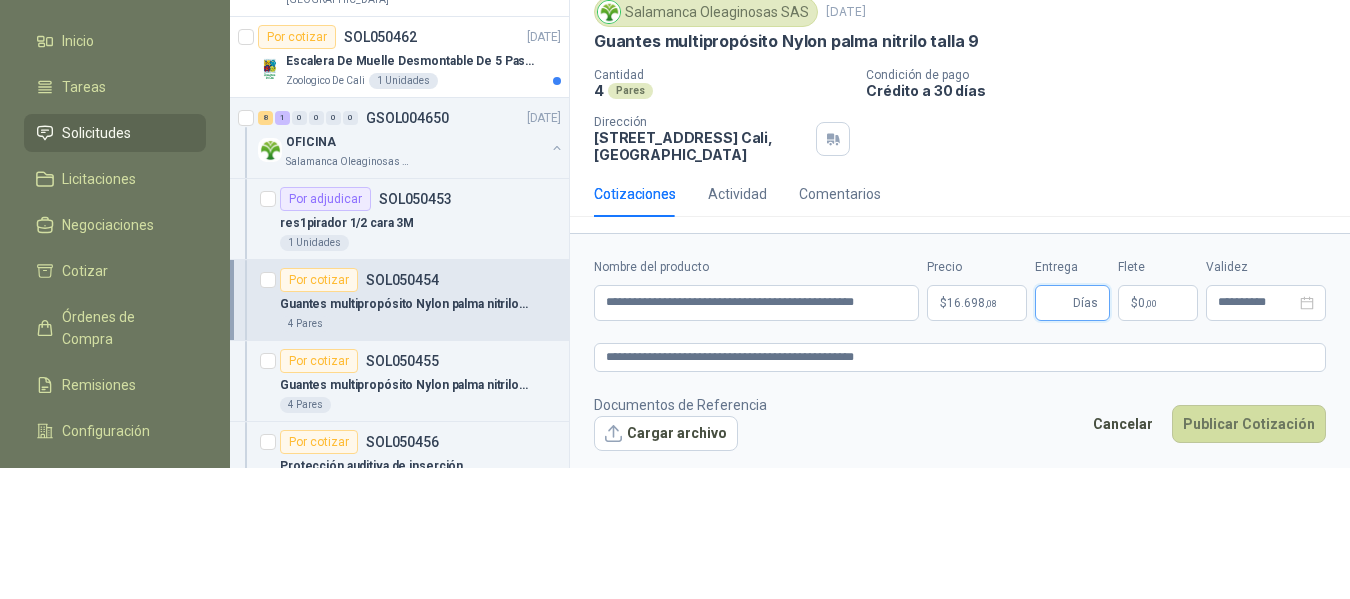 scroll, scrollTop: 135, scrollLeft: 0, axis: vertical 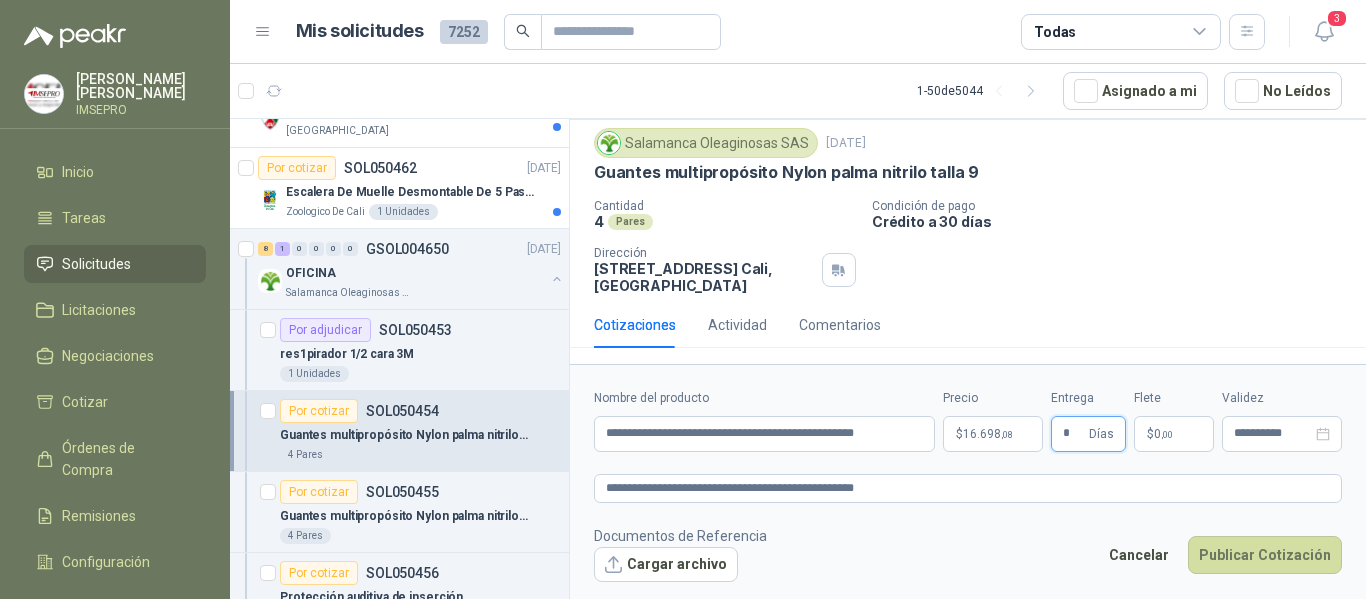 type on "*" 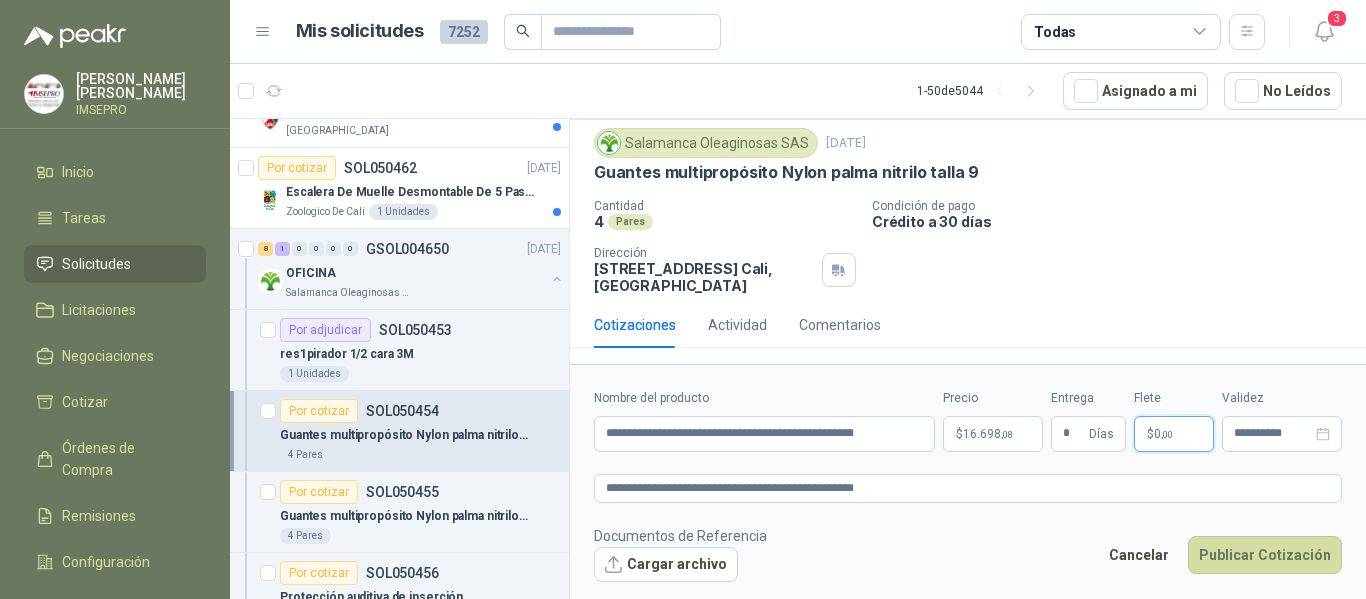click on ",00" at bounding box center [1167, 434] 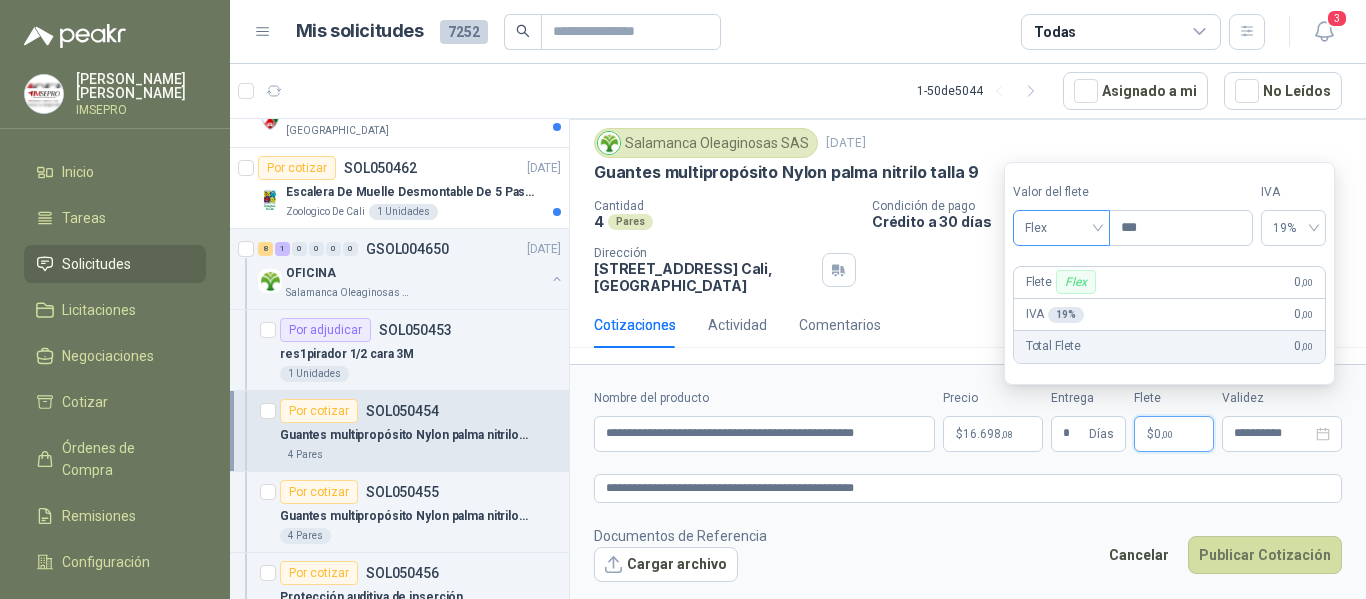 click on "Flex" at bounding box center (1061, 228) 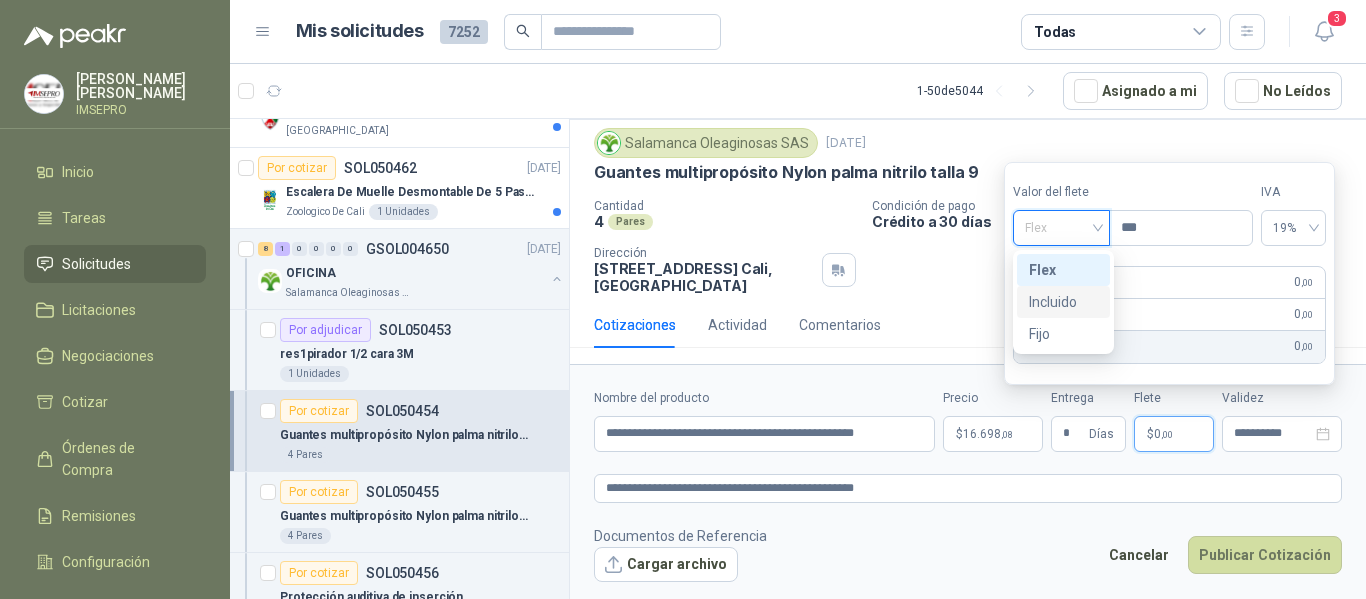 click on "Incluido" at bounding box center [1063, 302] 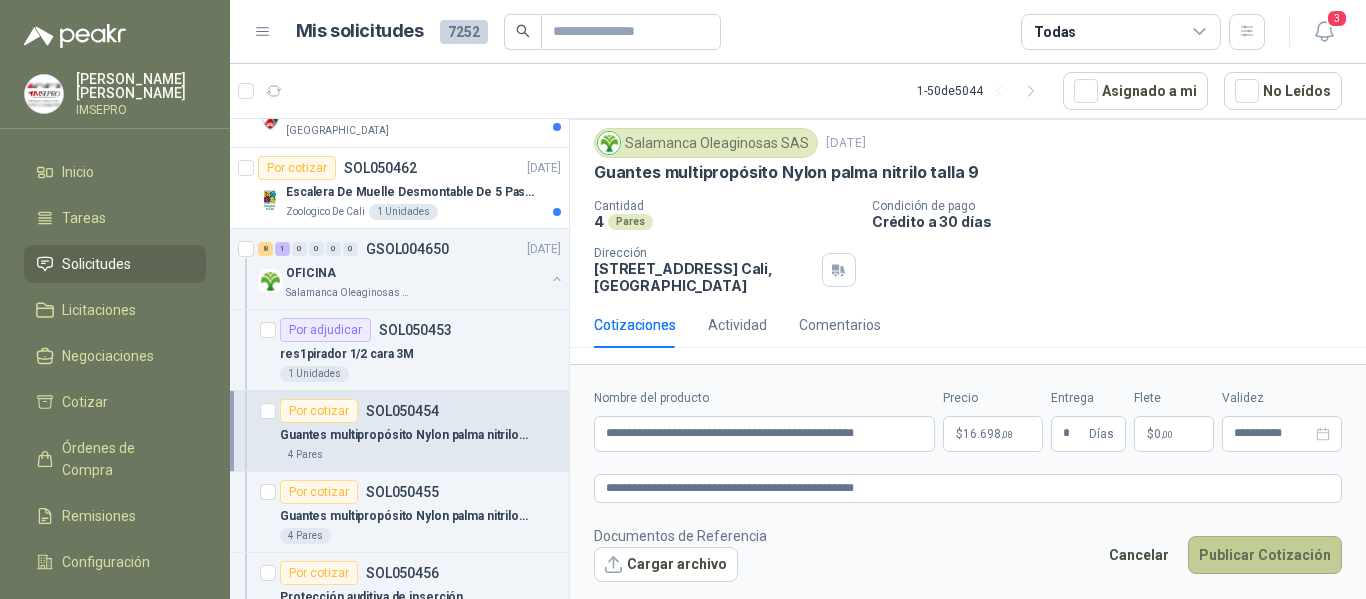 click on "Publicar Cotización" at bounding box center [1265, 555] 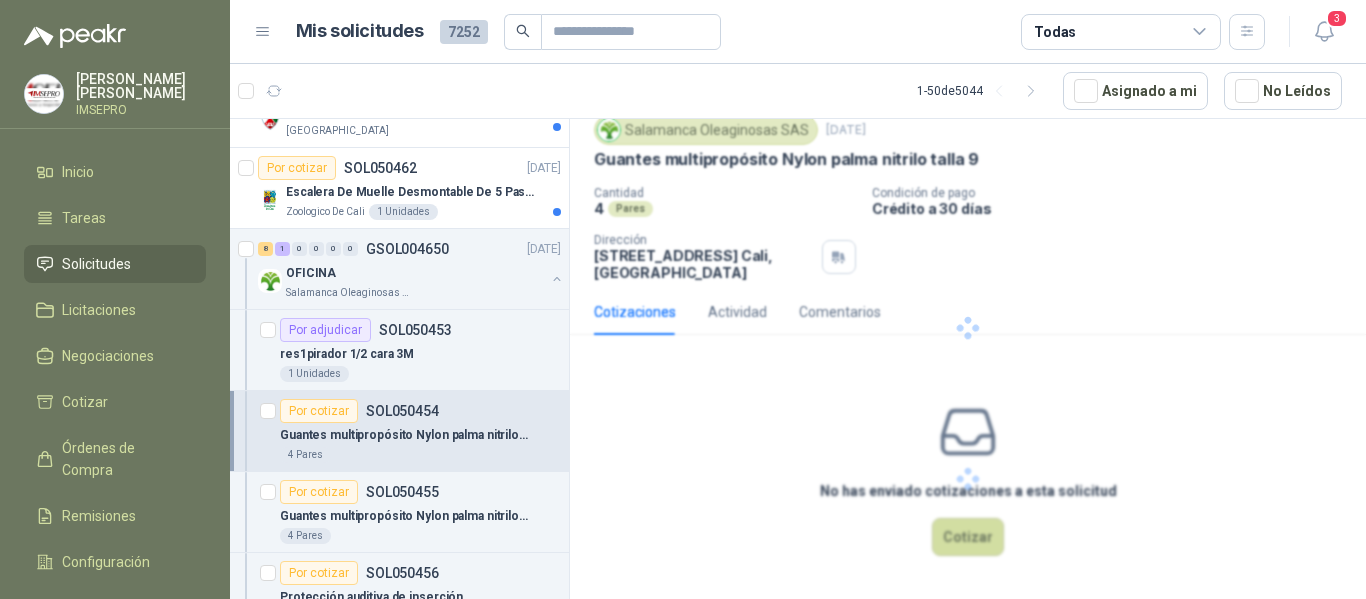 scroll, scrollTop: 0, scrollLeft: 0, axis: both 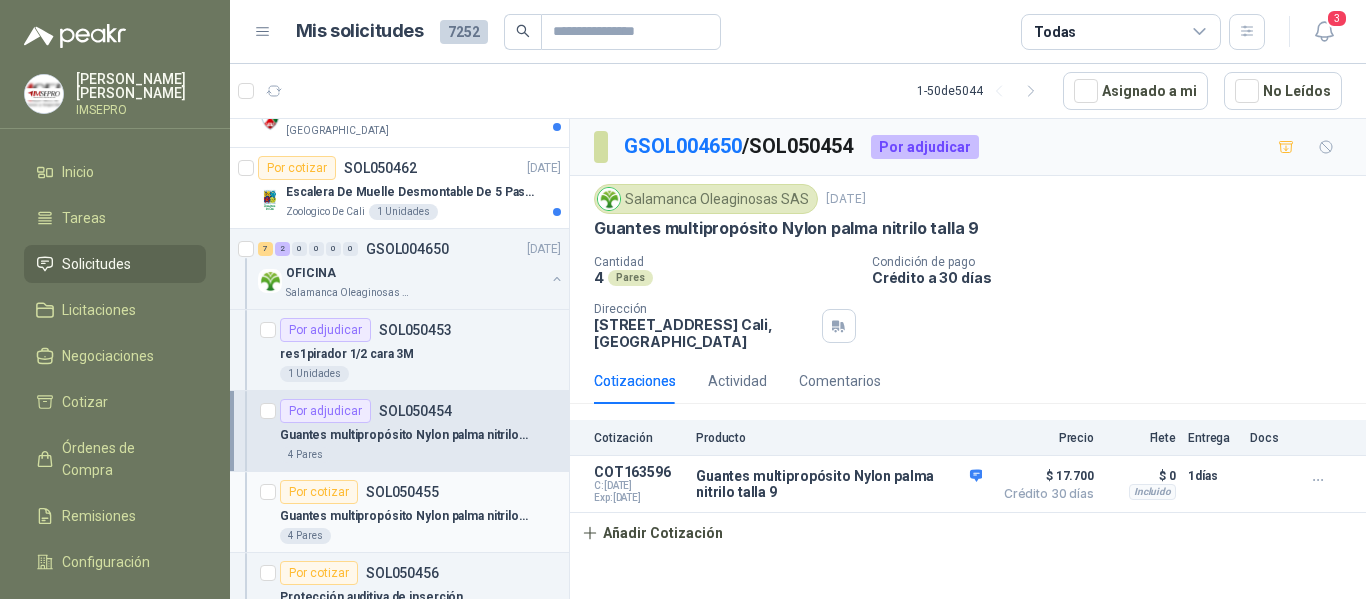 click on "Por cotizar SOL050455" at bounding box center [359, 492] 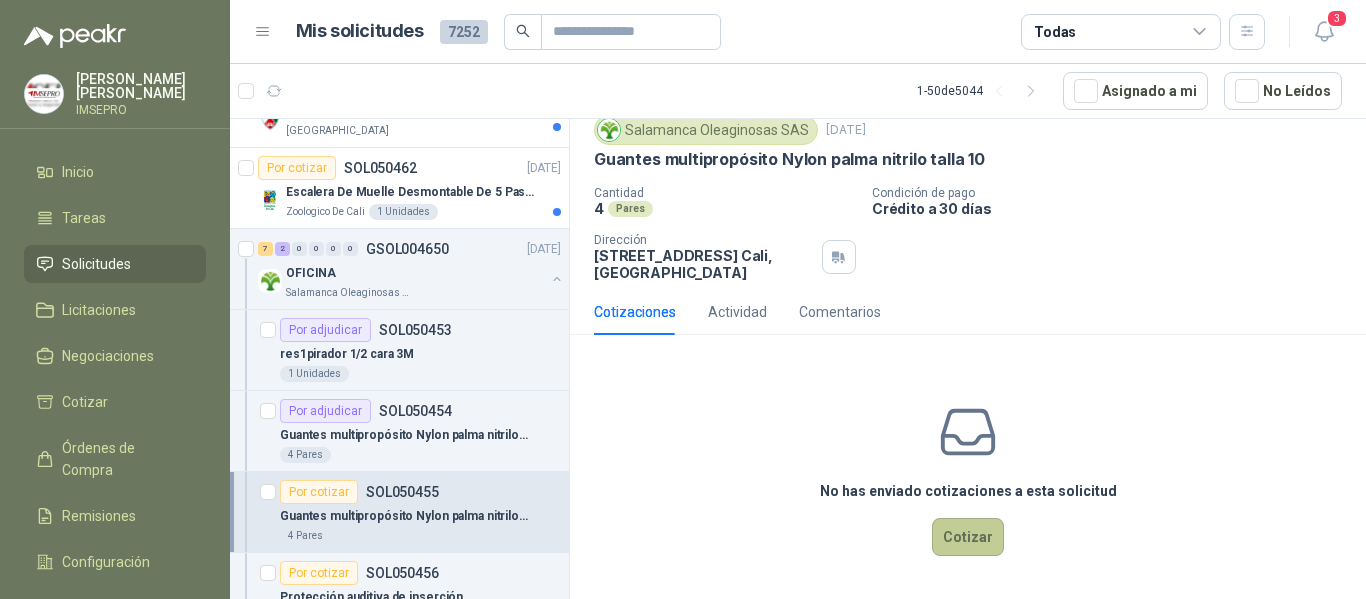click on "Cotizar" at bounding box center (968, 537) 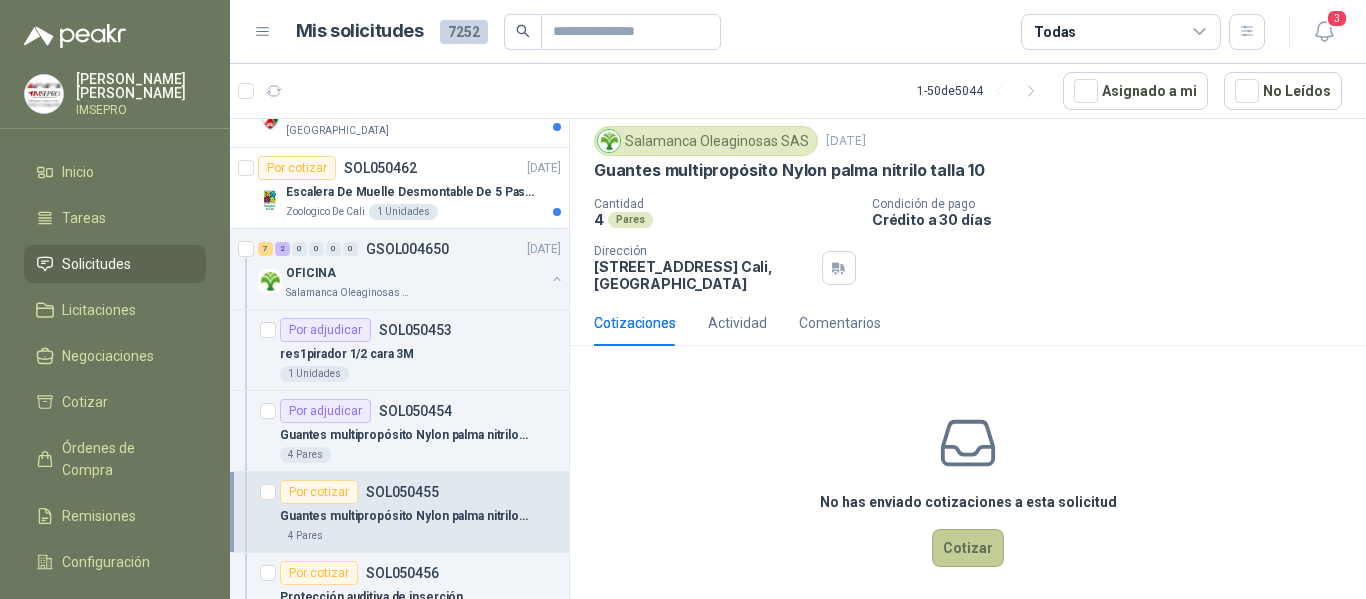 type 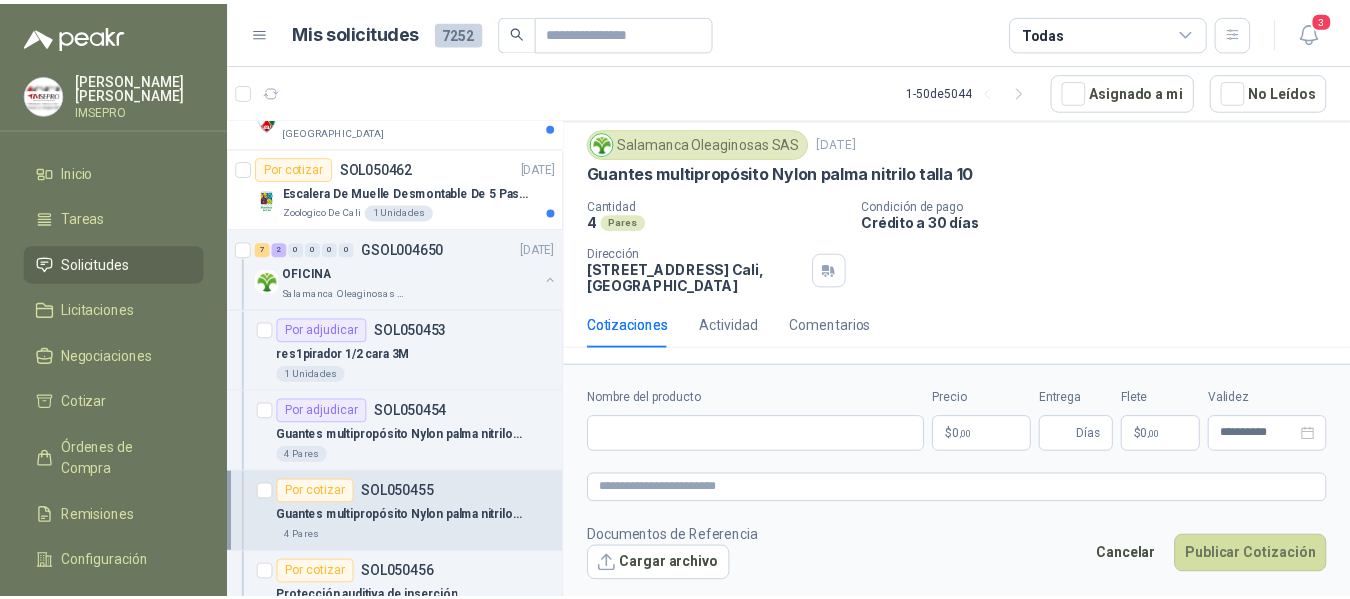 scroll, scrollTop: 56, scrollLeft: 0, axis: vertical 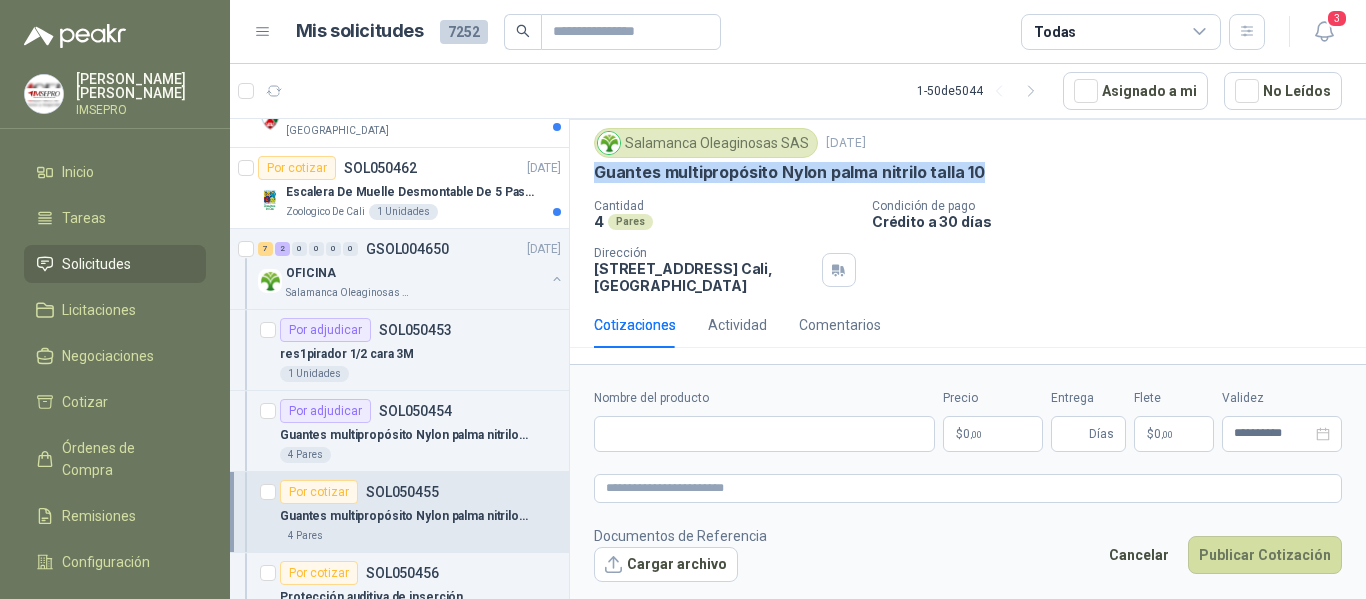 drag, startPoint x: 979, startPoint y: 167, endPoint x: 586, endPoint y: 162, distance: 393.0318 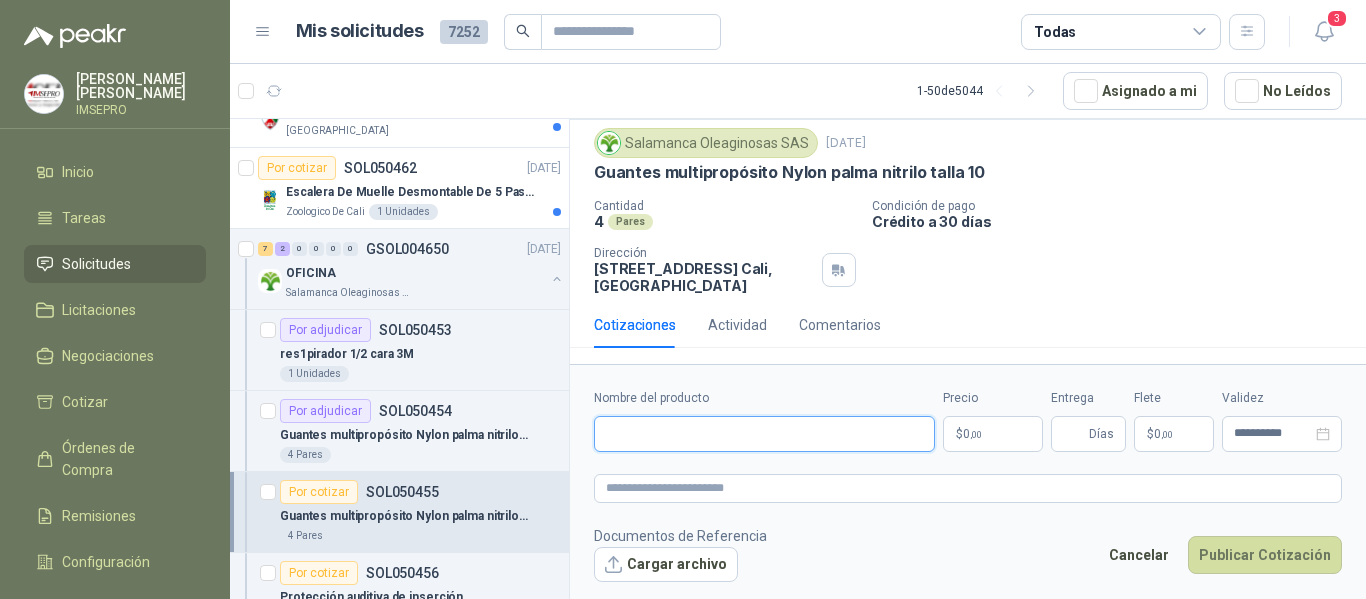 click on "Nombre del producto" at bounding box center (764, 434) 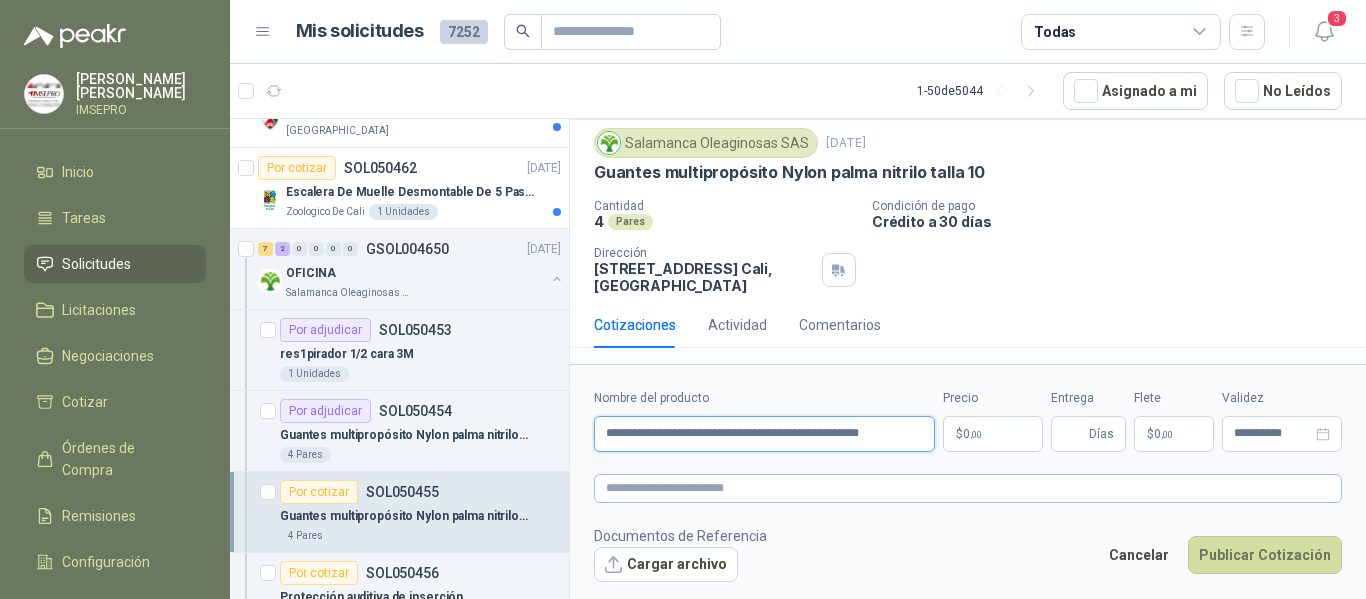 type on "**********" 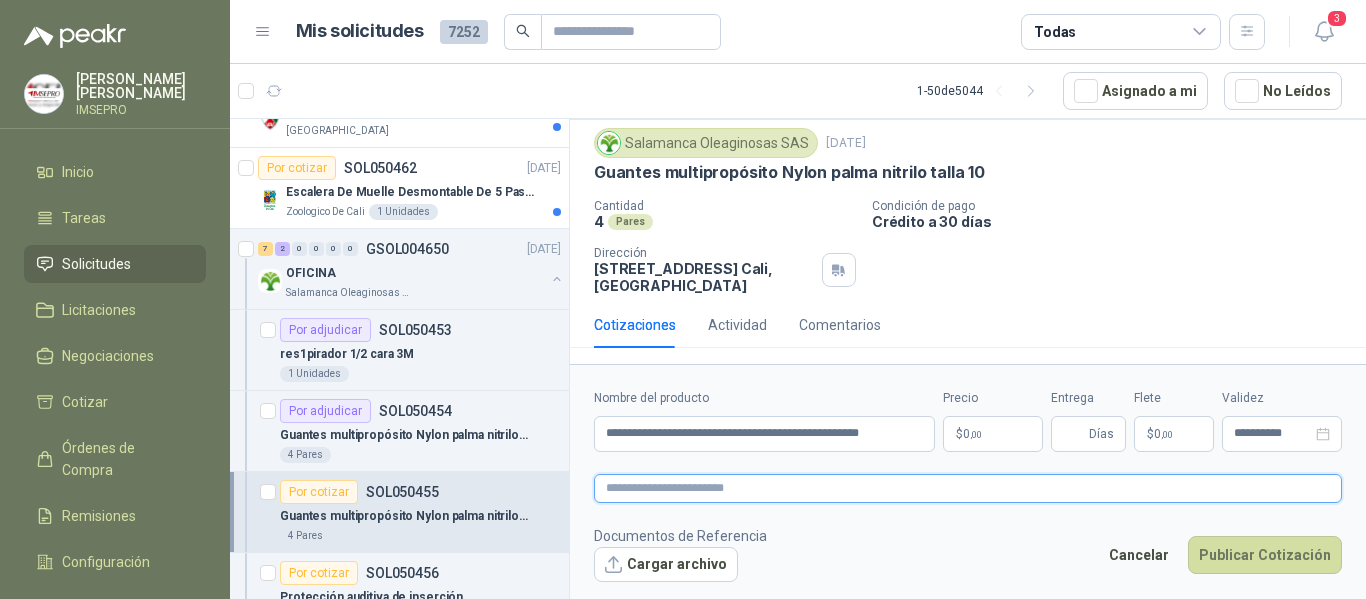click at bounding box center (968, 488) 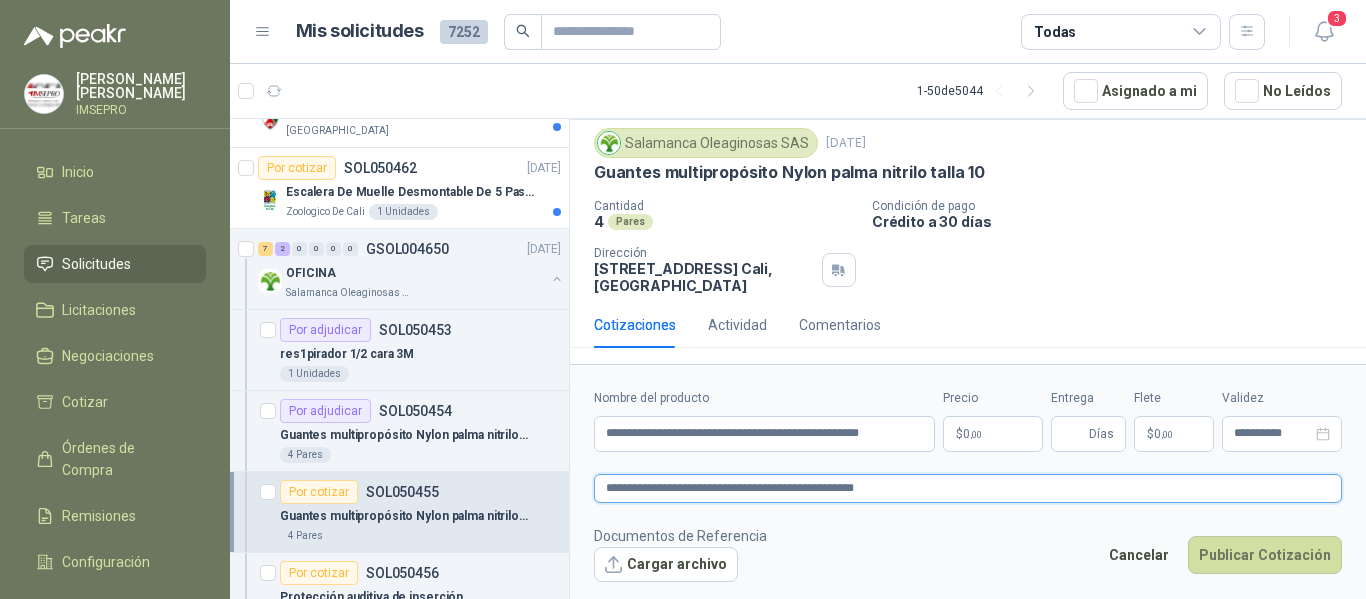 type 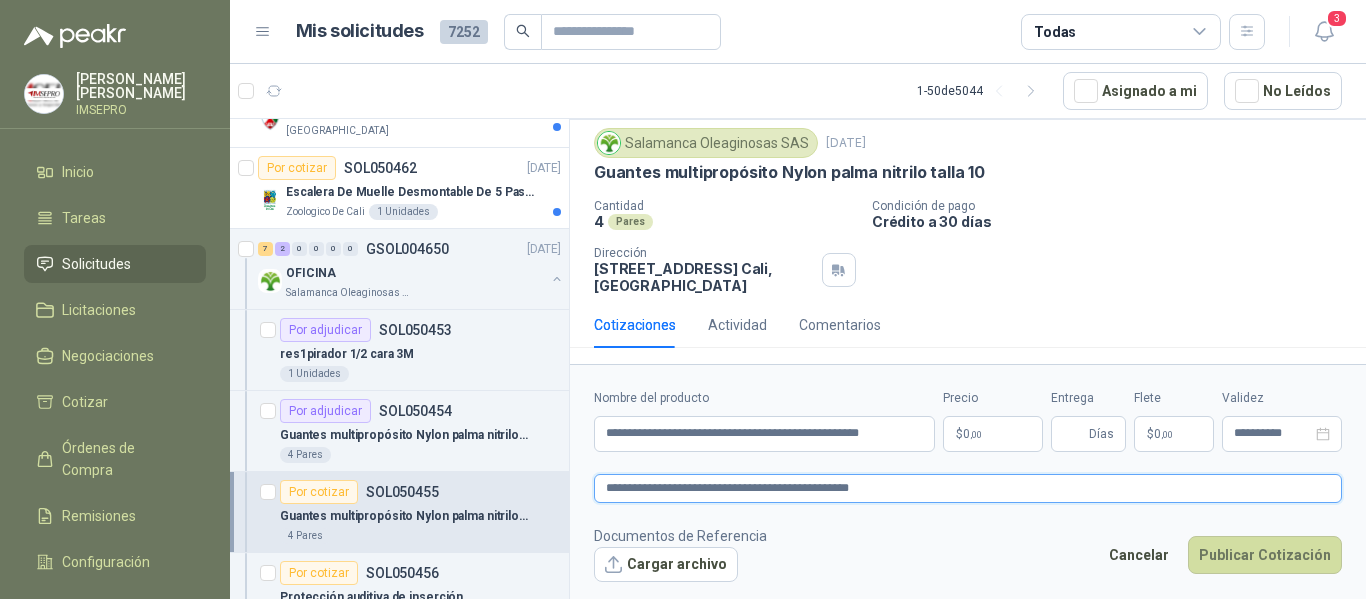 type 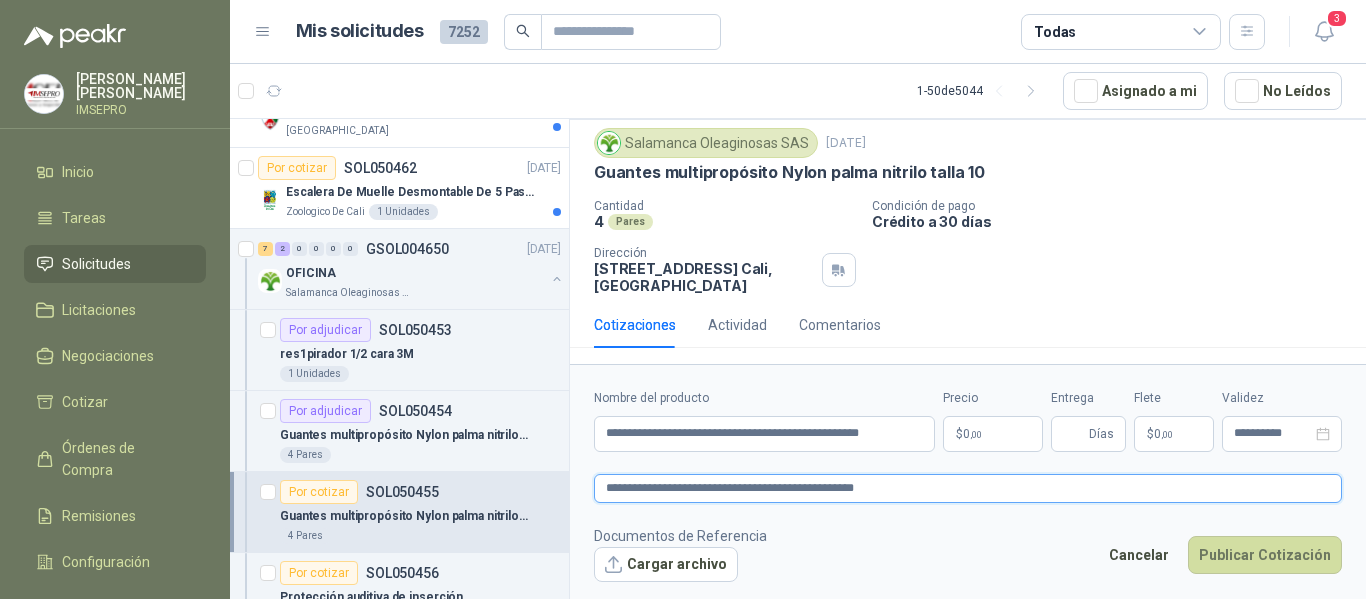 type 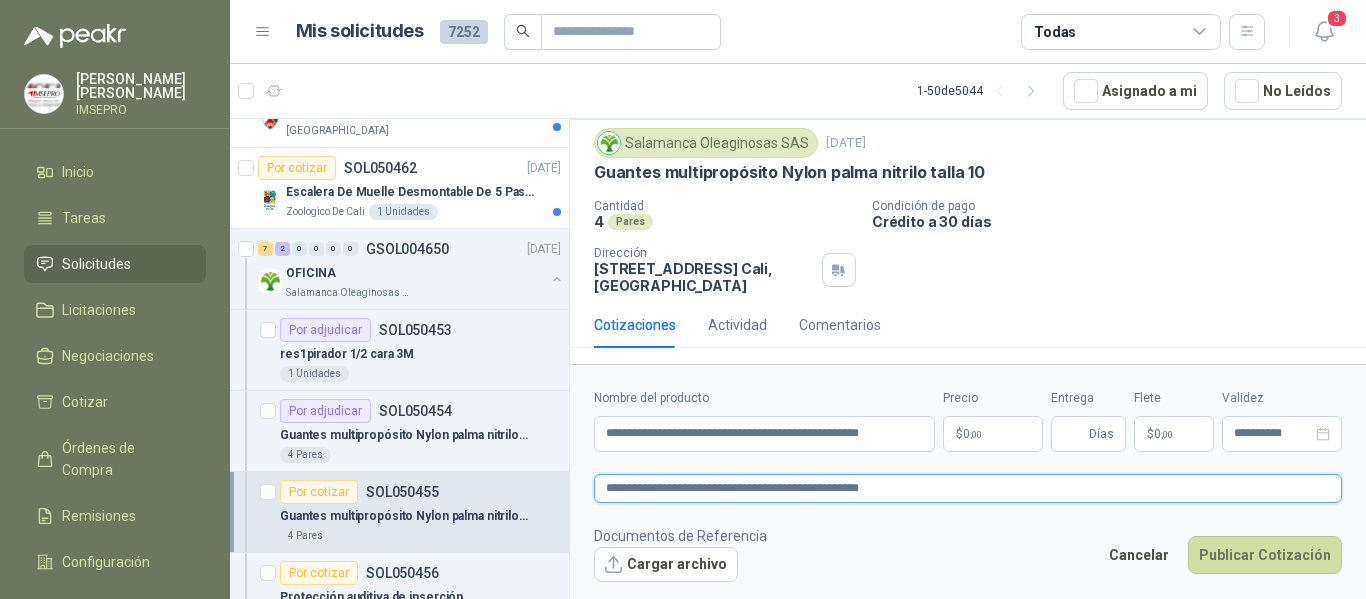 type on "**********" 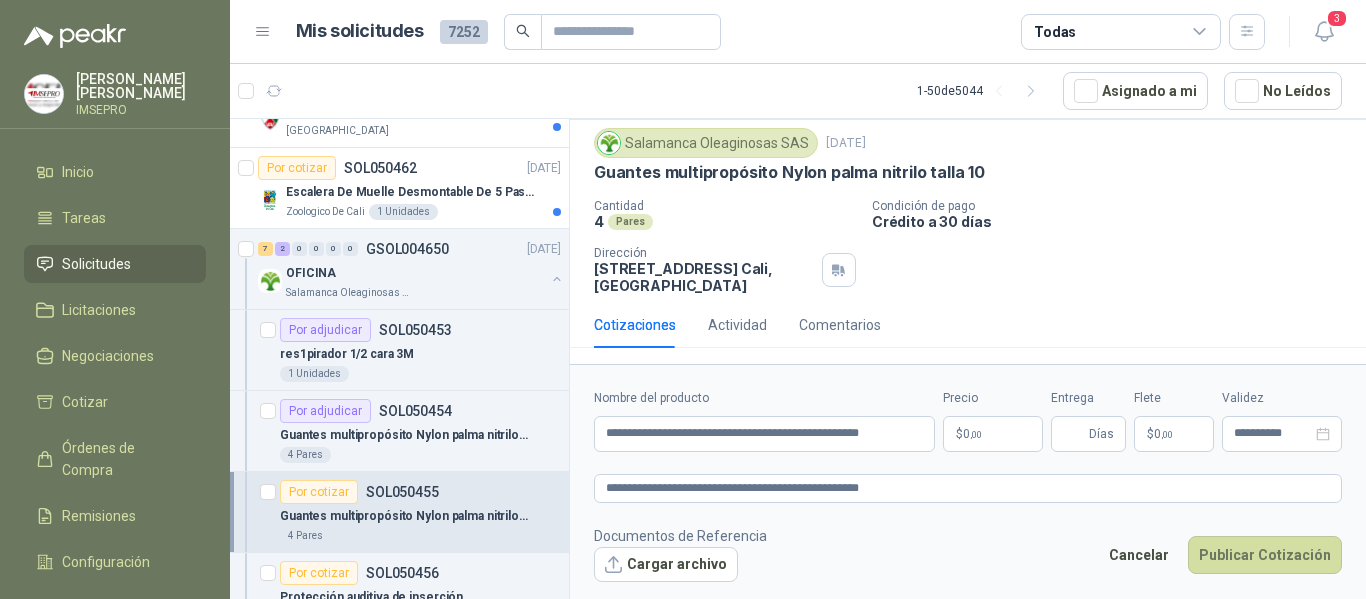 type 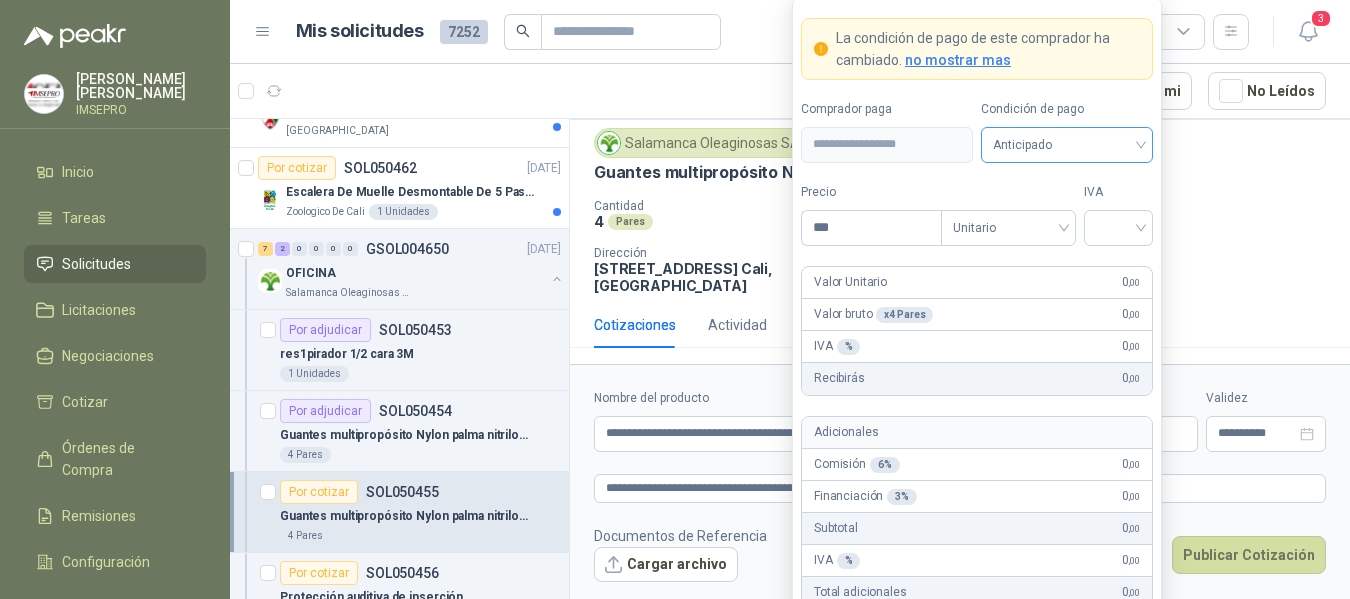 click on "Anticipado" at bounding box center (1067, 145) 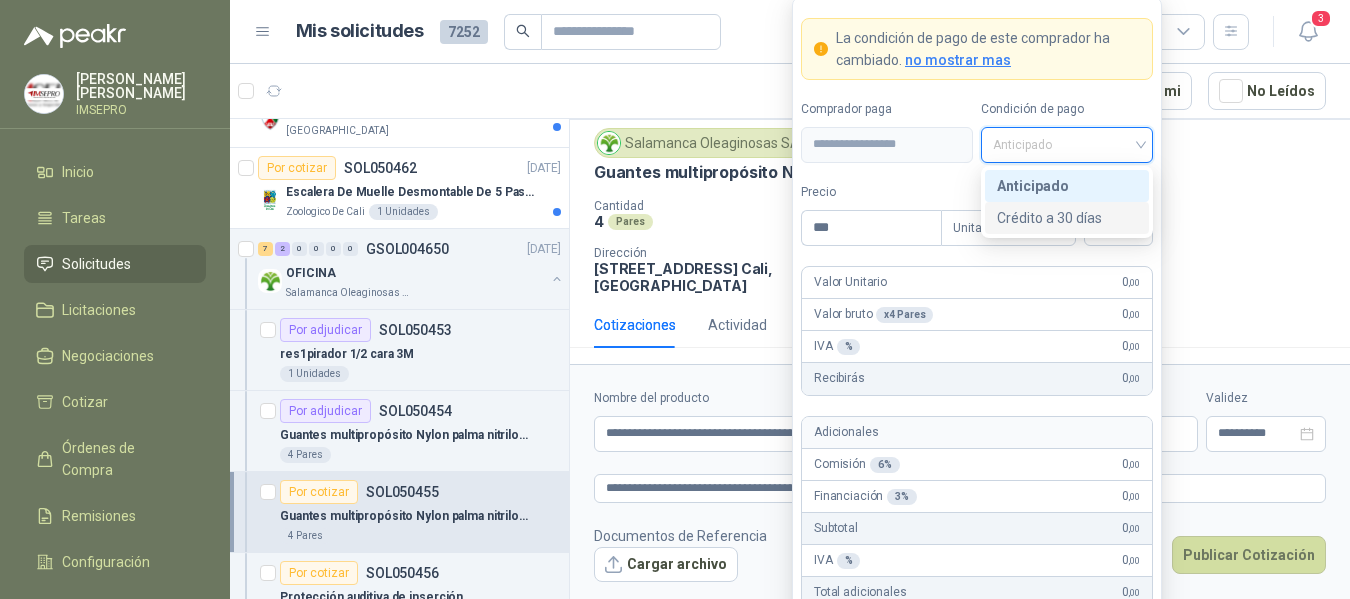 click on "Crédito a 30 días" at bounding box center [1067, 218] 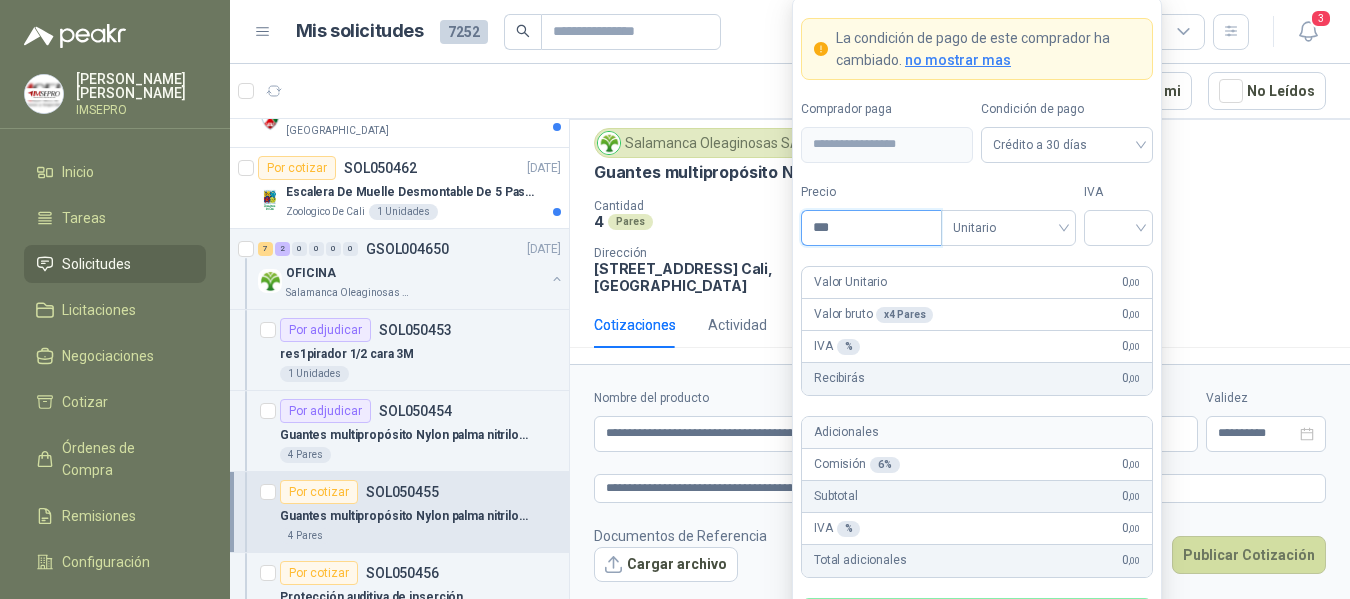 click on "***" at bounding box center (871, 228) 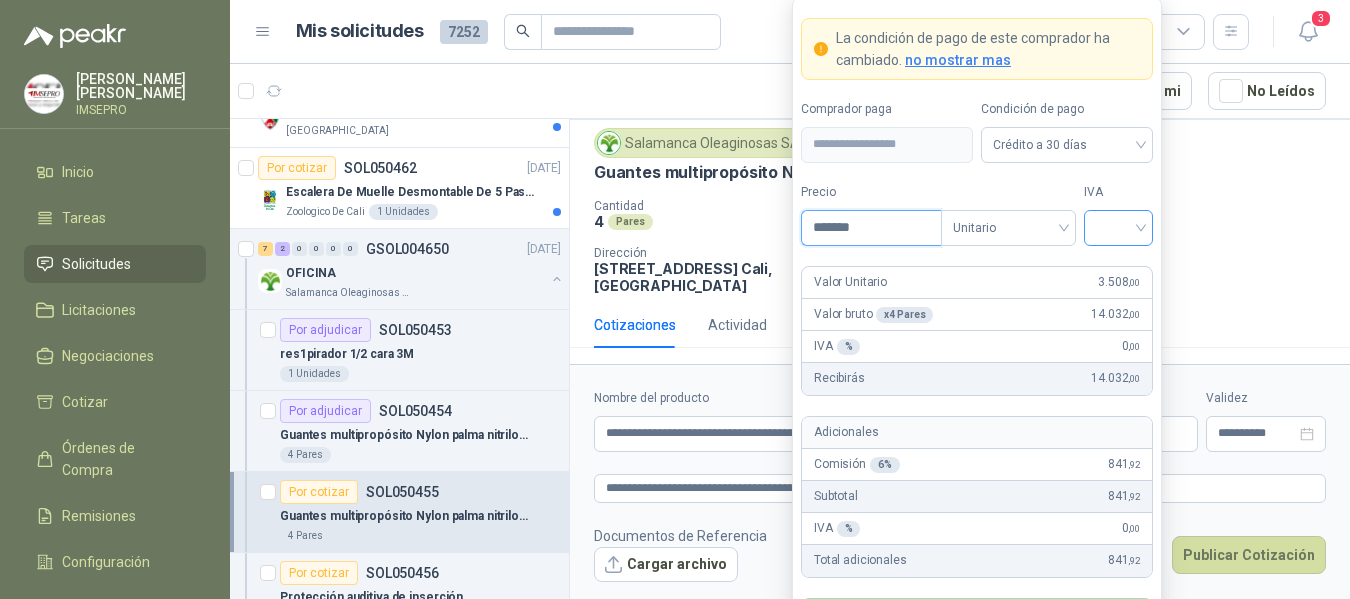 type on "*******" 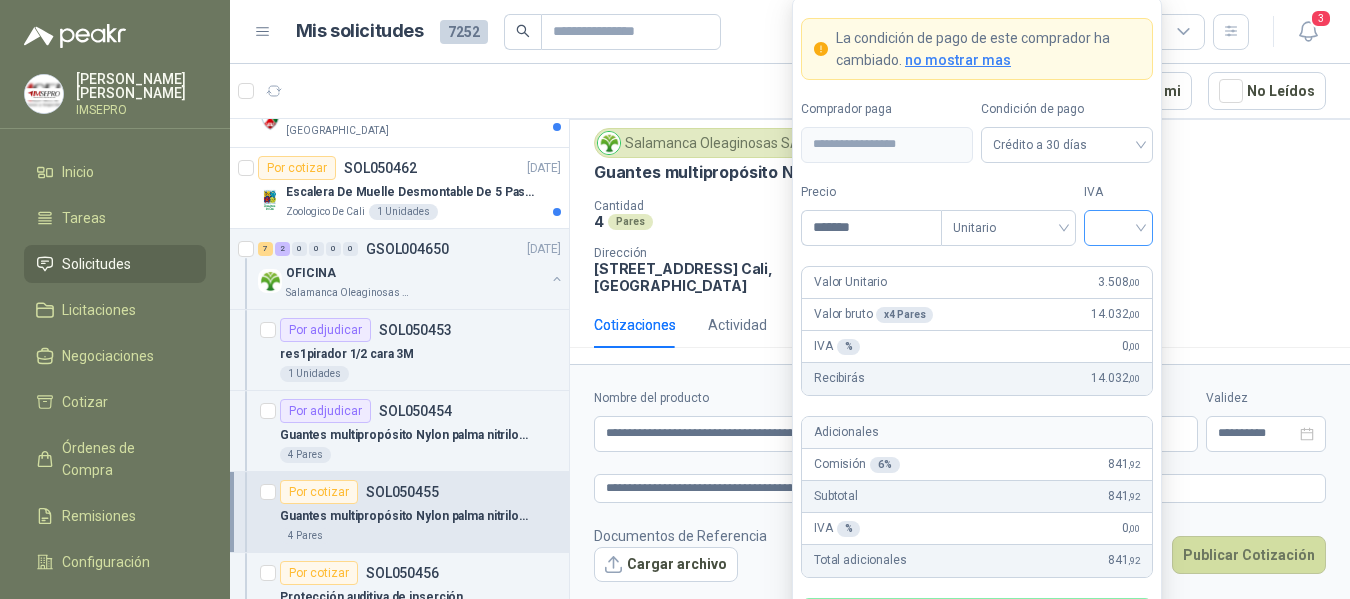 click at bounding box center (1118, 226) 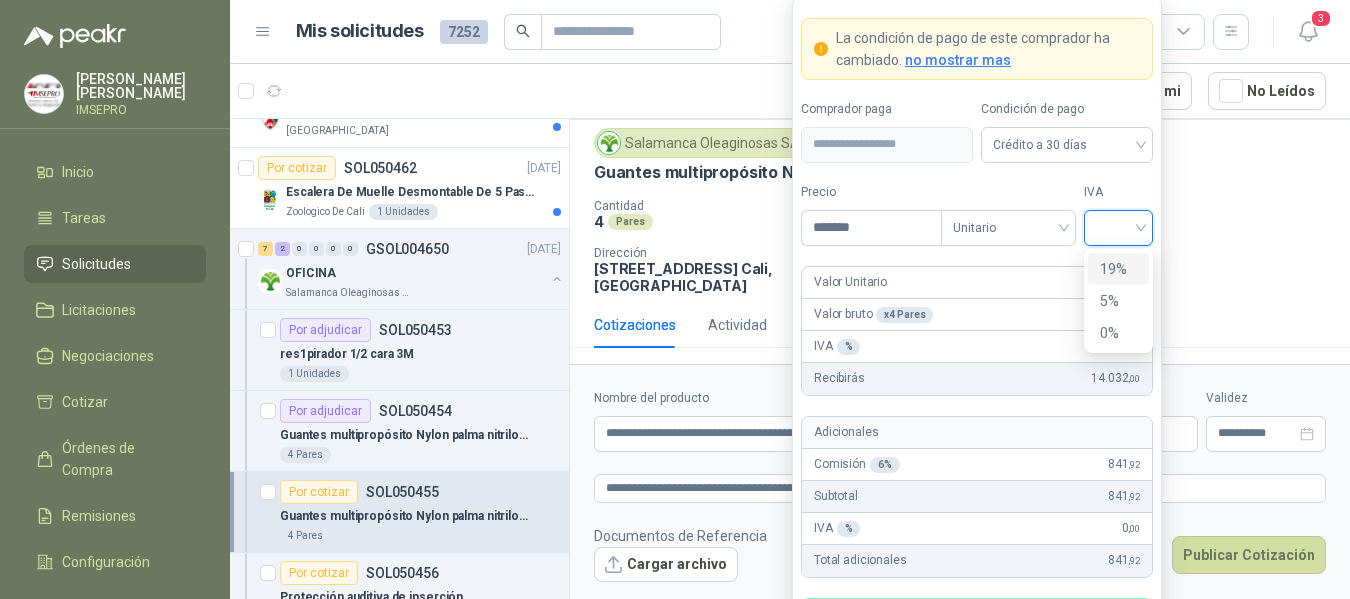 click on "19%" at bounding box center [1118, 269] 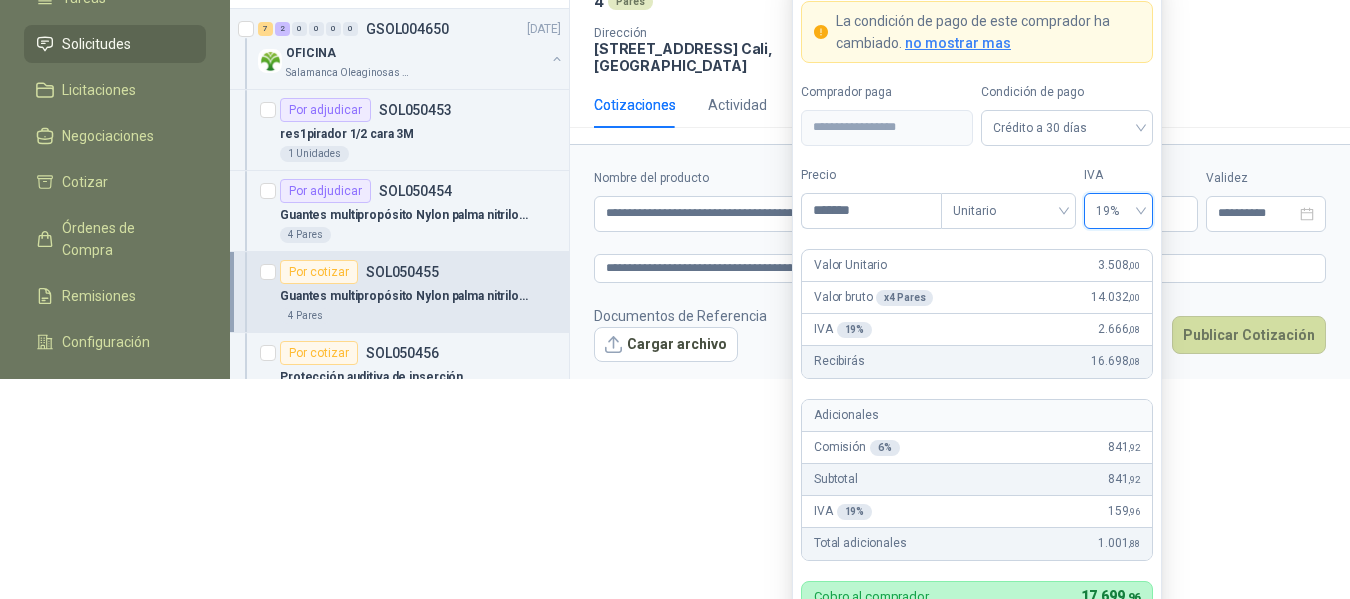 scroll, scrollTop: 221, scrollLeft: 0, axis: vertical 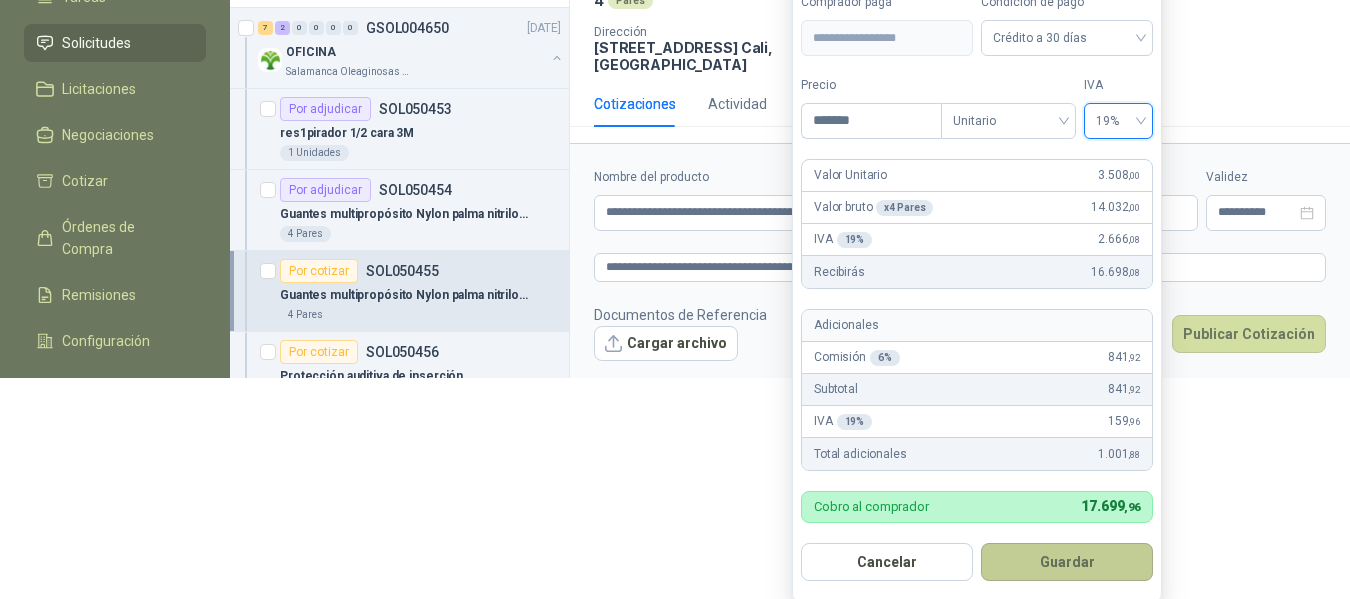 click on "Guardar" at bounding box center [1067, 562] 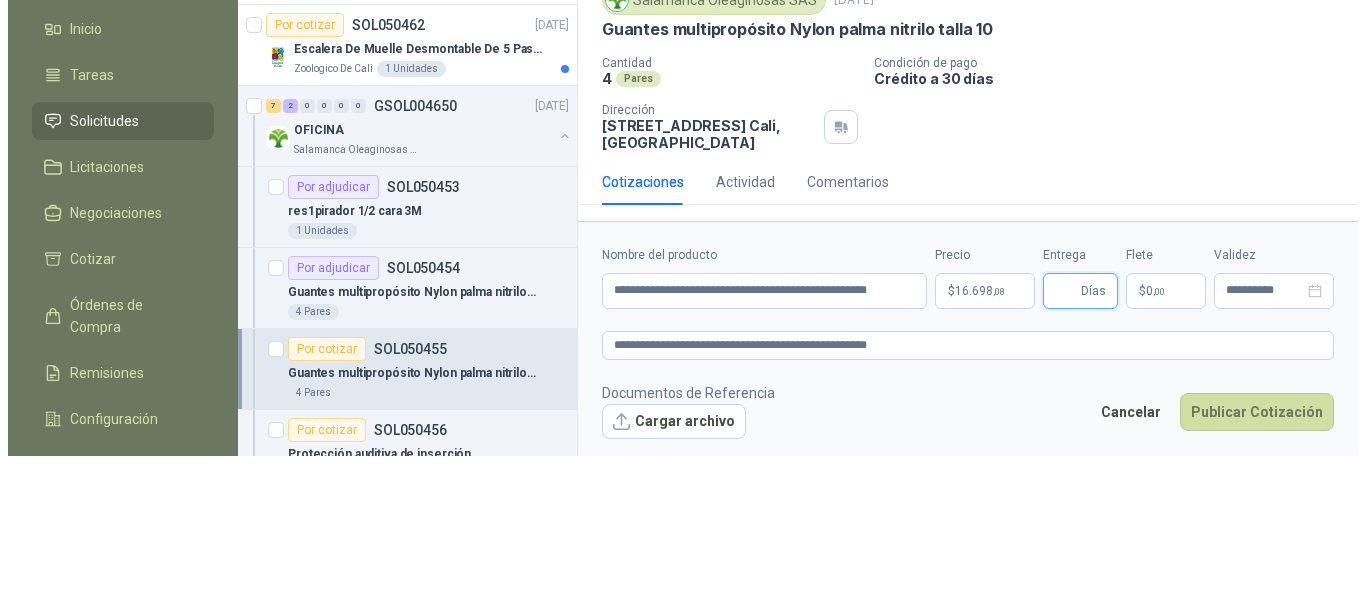 scroll, scrollTop: 0, scrollLeft: 0, axis: both 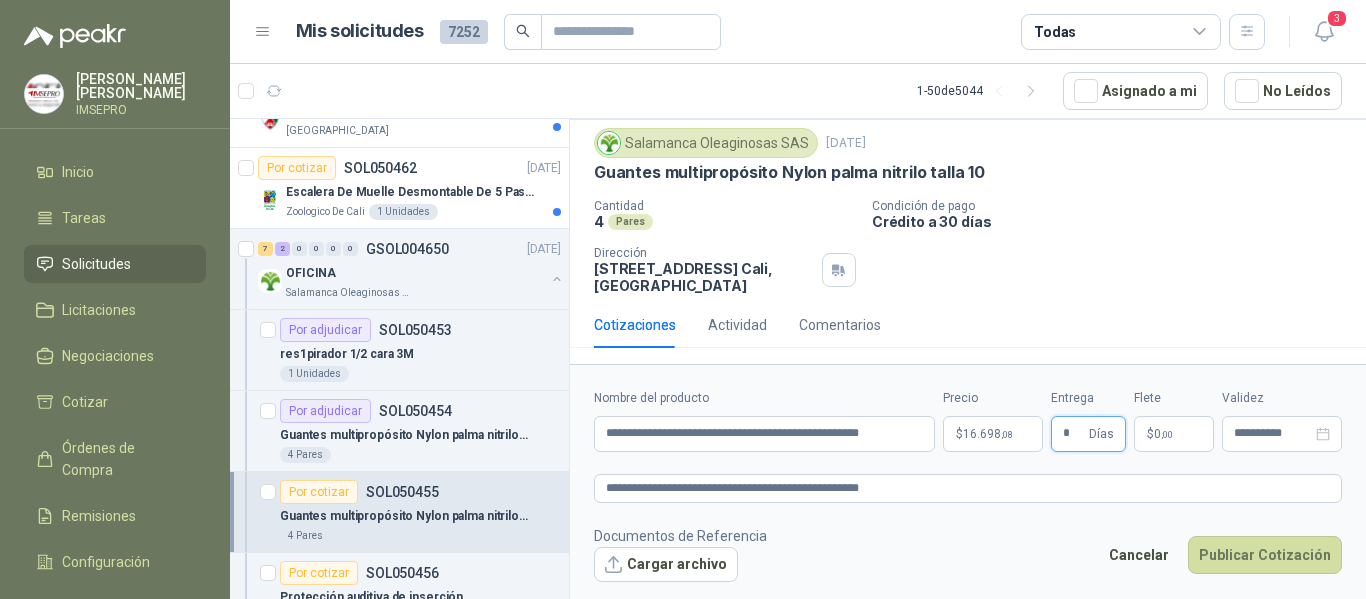 type on "*" 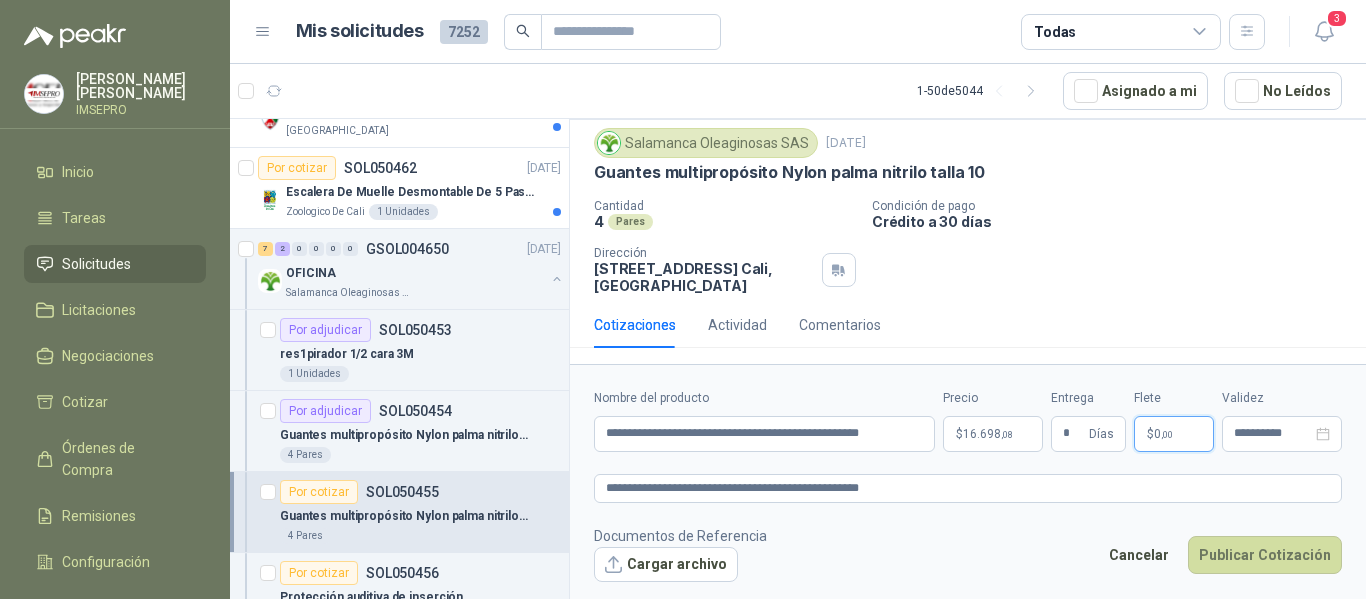 click on "$    0 ,00" at bounding box center (1174, 434) 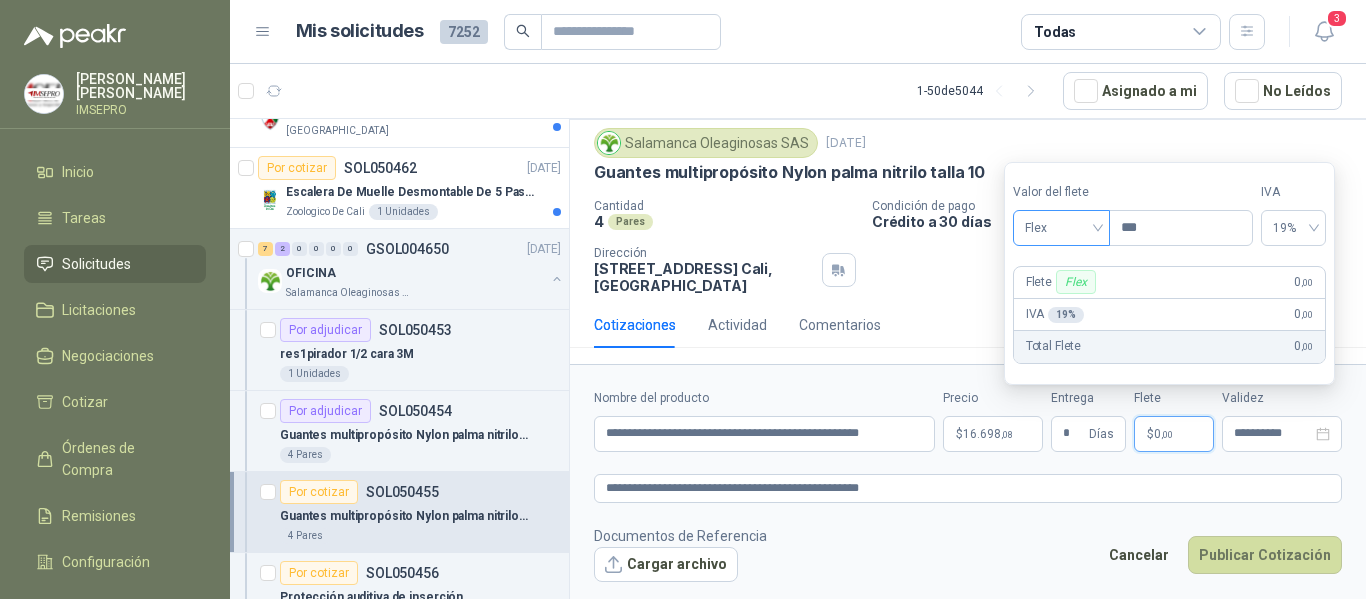 click on "Flex" at bounding box center (1061, 228) 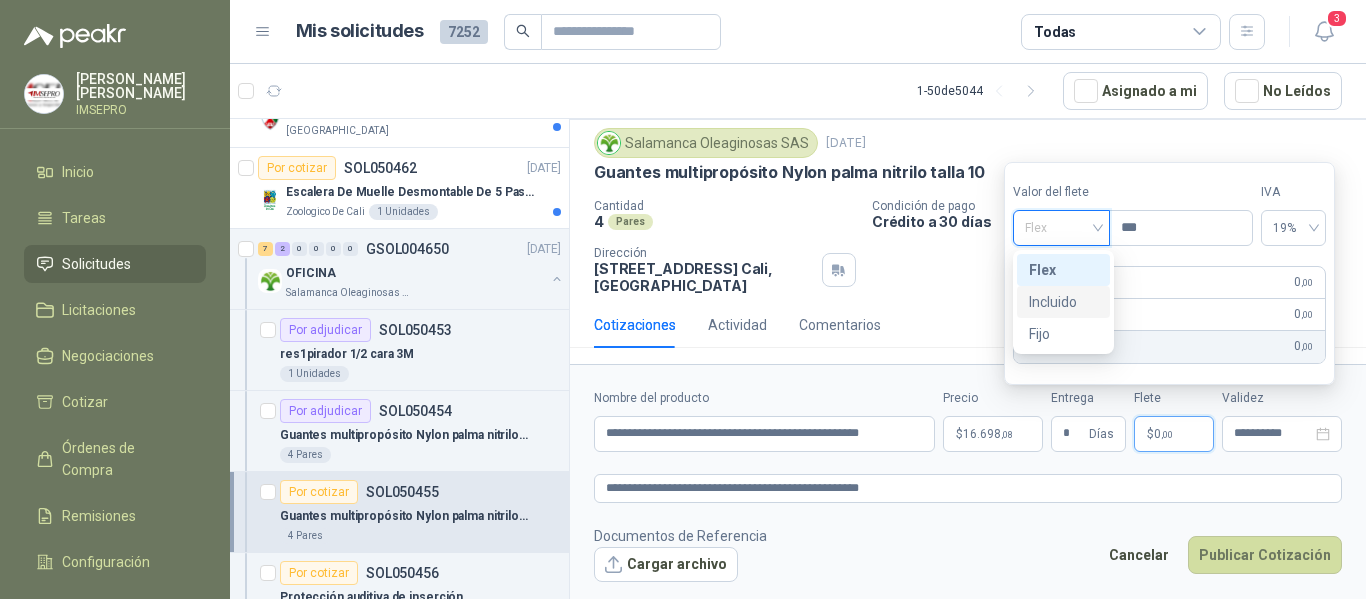 click on "Incluido" at bounding box center [1063, 302] 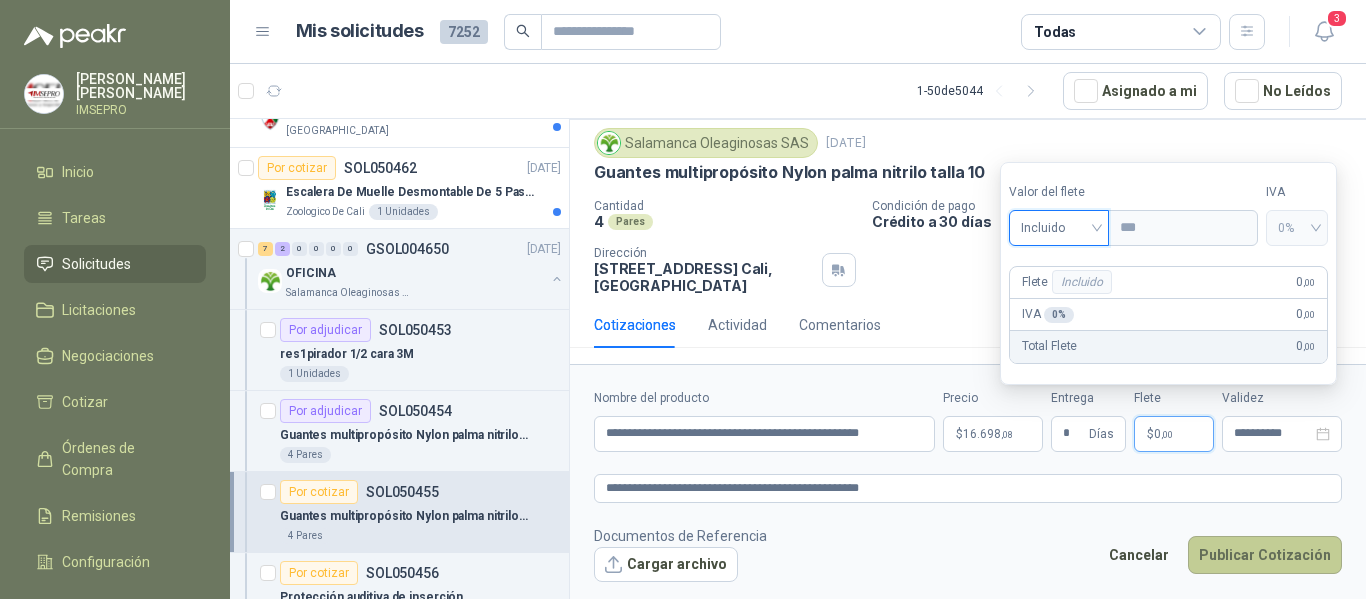 click on "Publicar Cotización" at bounding box center (1265, 555) 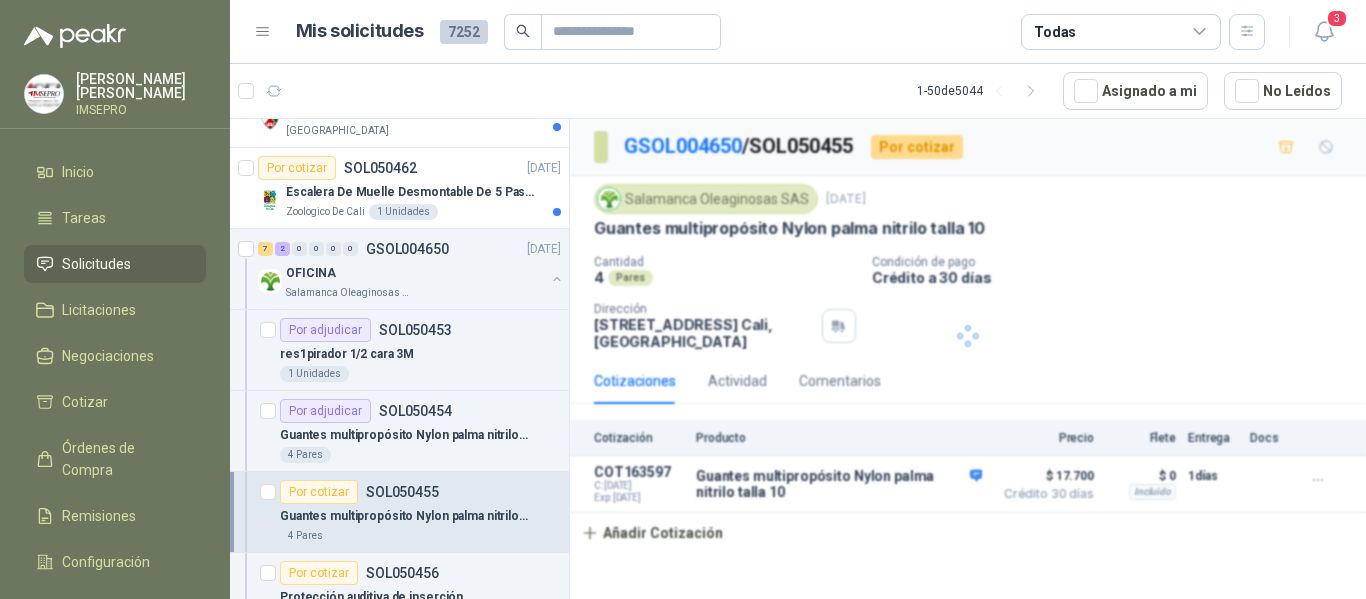 scroll, scrollTop: 0, scrollLeft: 0, axis: both 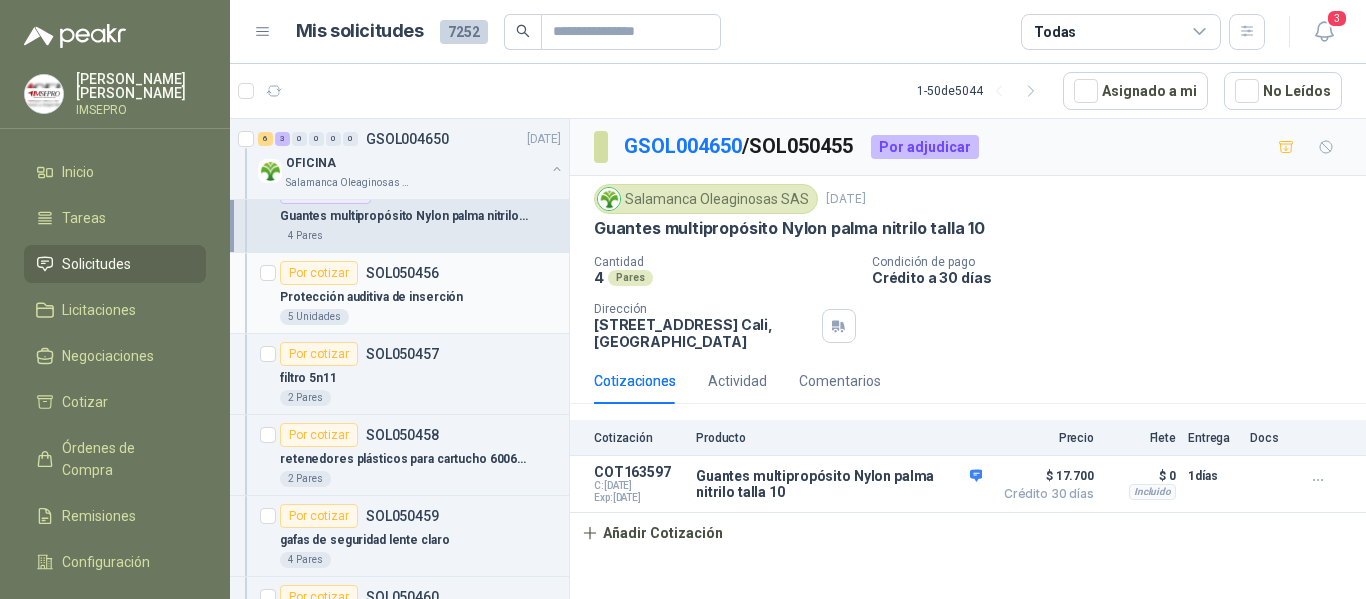 click on "Protección auditiva de inserción" at bounding box center [371, 297] 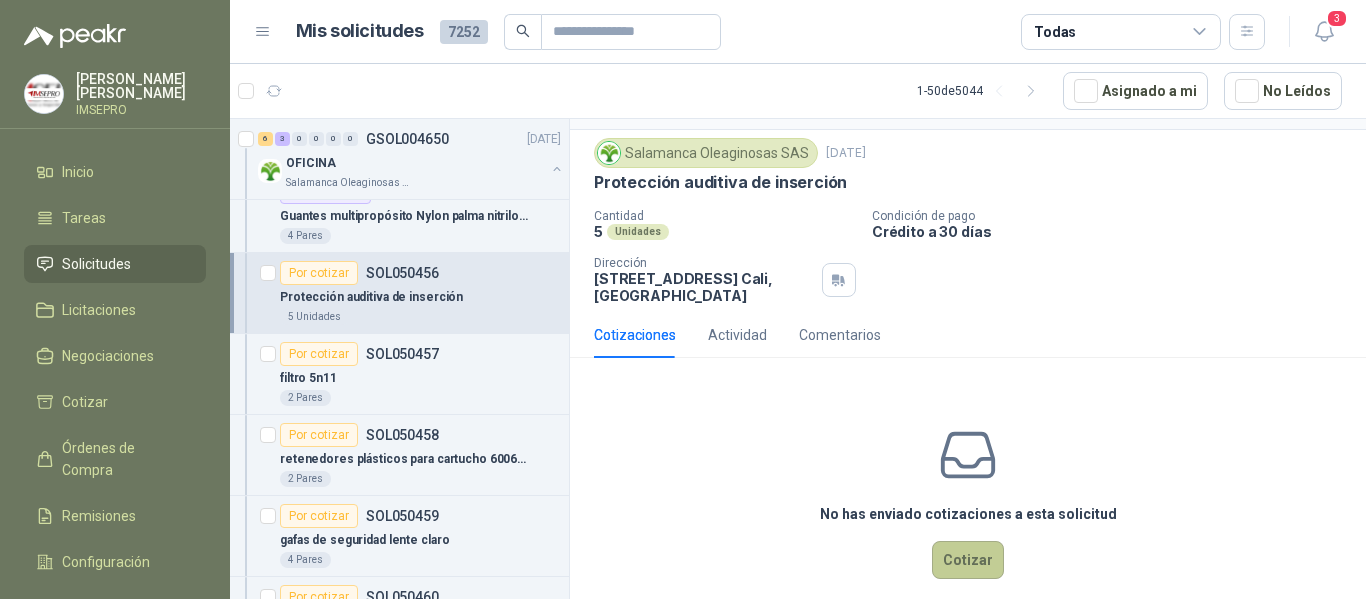 scroll, scrollTop: 70, scrollLeft: 0, axis: vertical 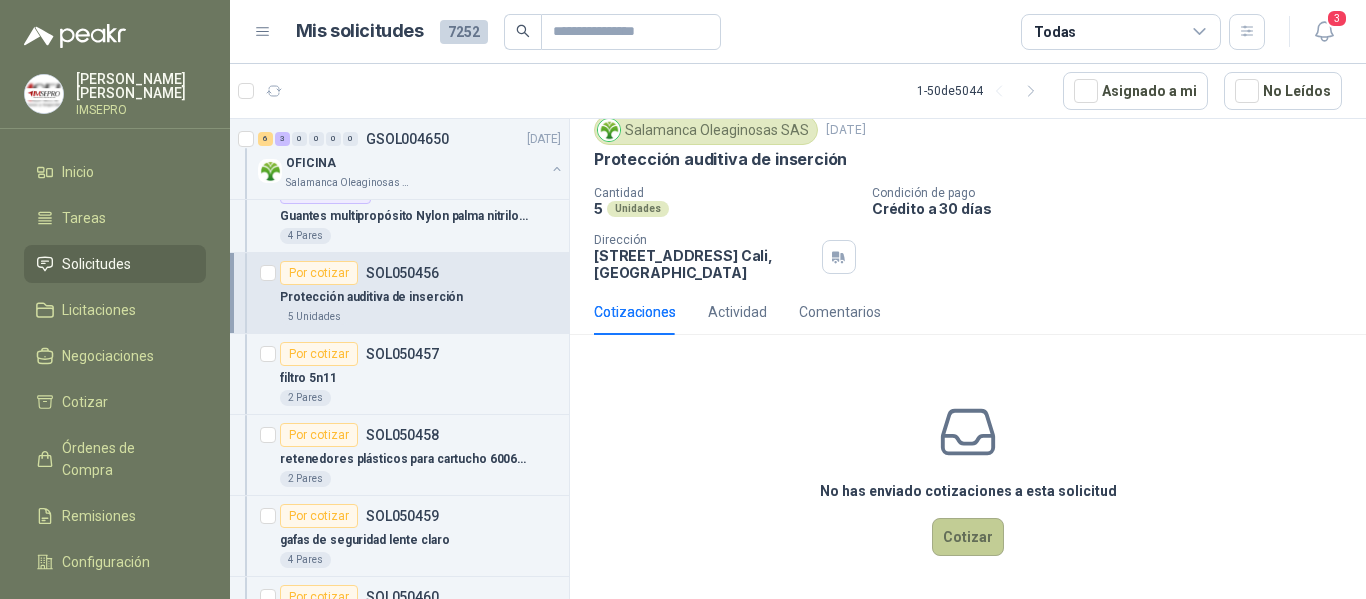 click on "Cotizar" at bounding box center (968, 537) 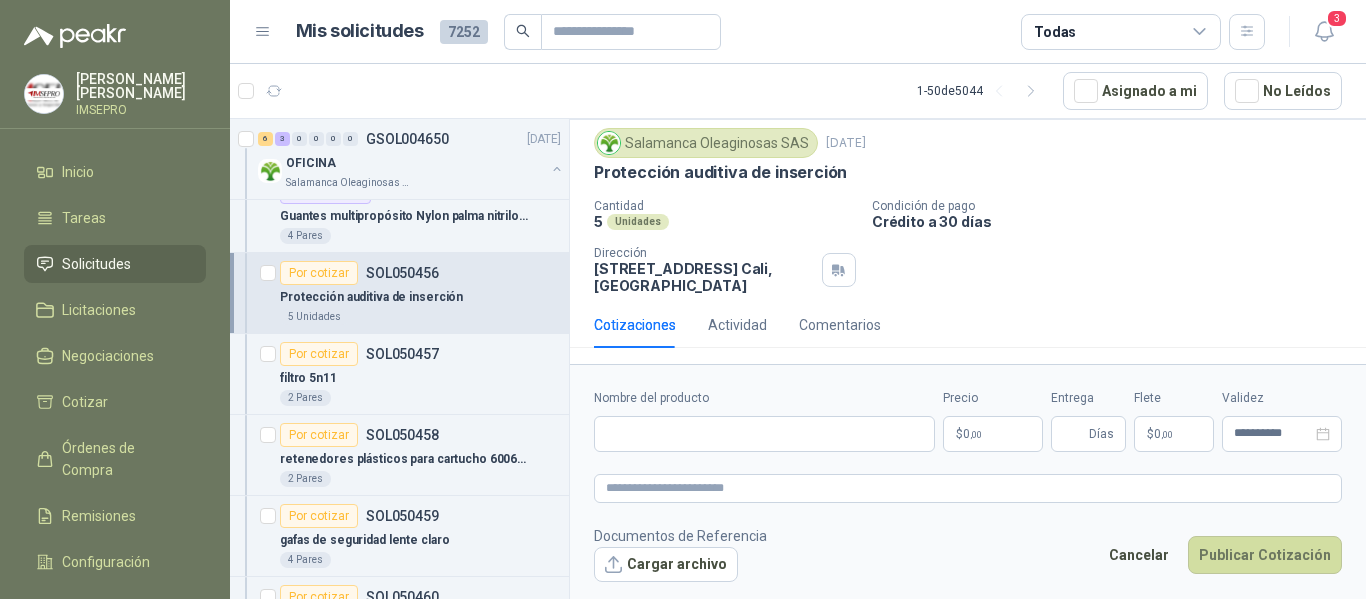 type 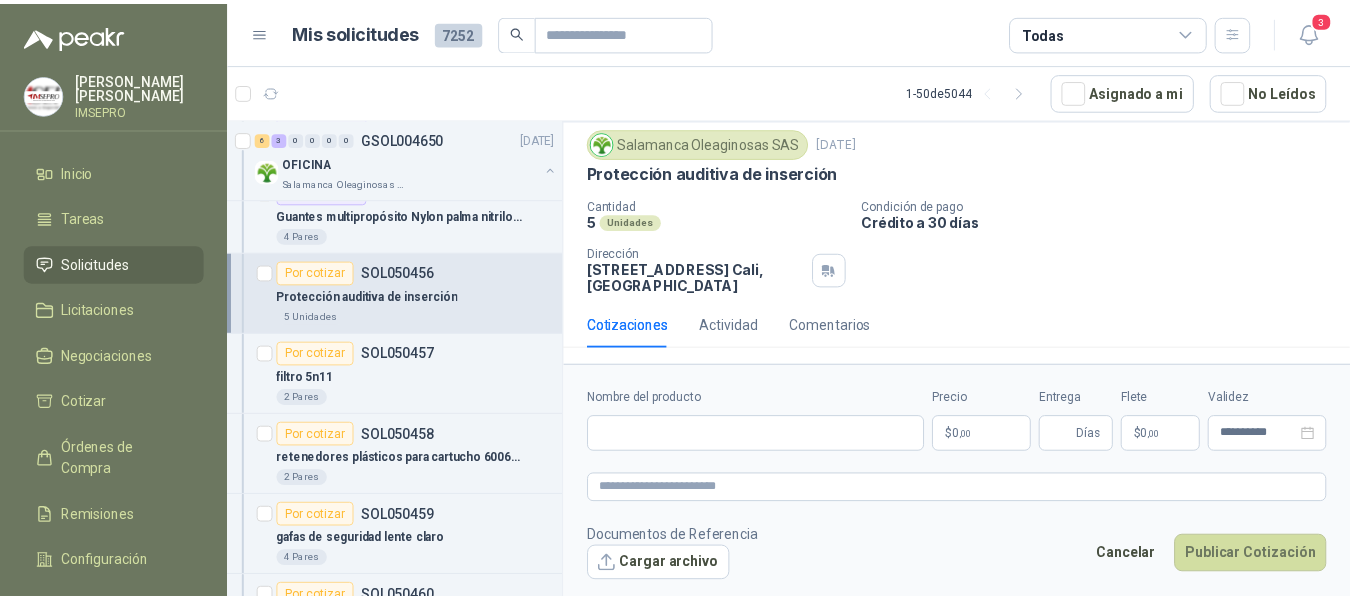 scroll, scrollTop: 56, scrollLeft: 0, axis: vertical 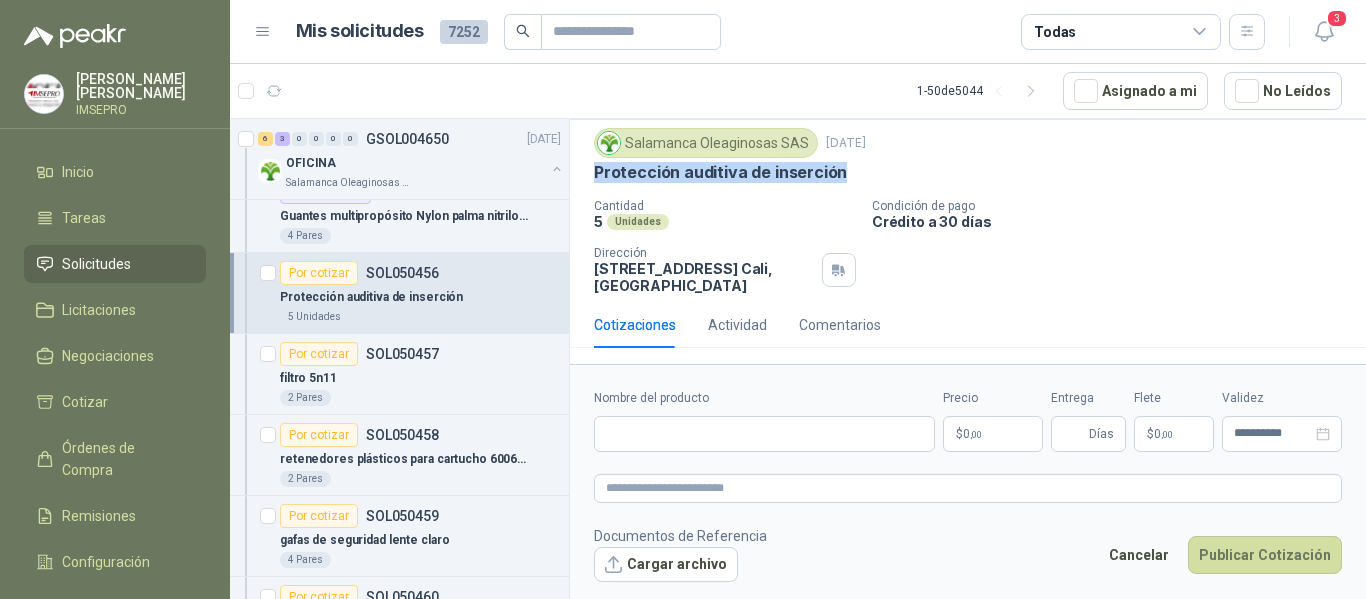 drag, startPoint x: 844, startPoint y: 169, endPoint x: 575, endPoint y: 177, distance: 269.11893 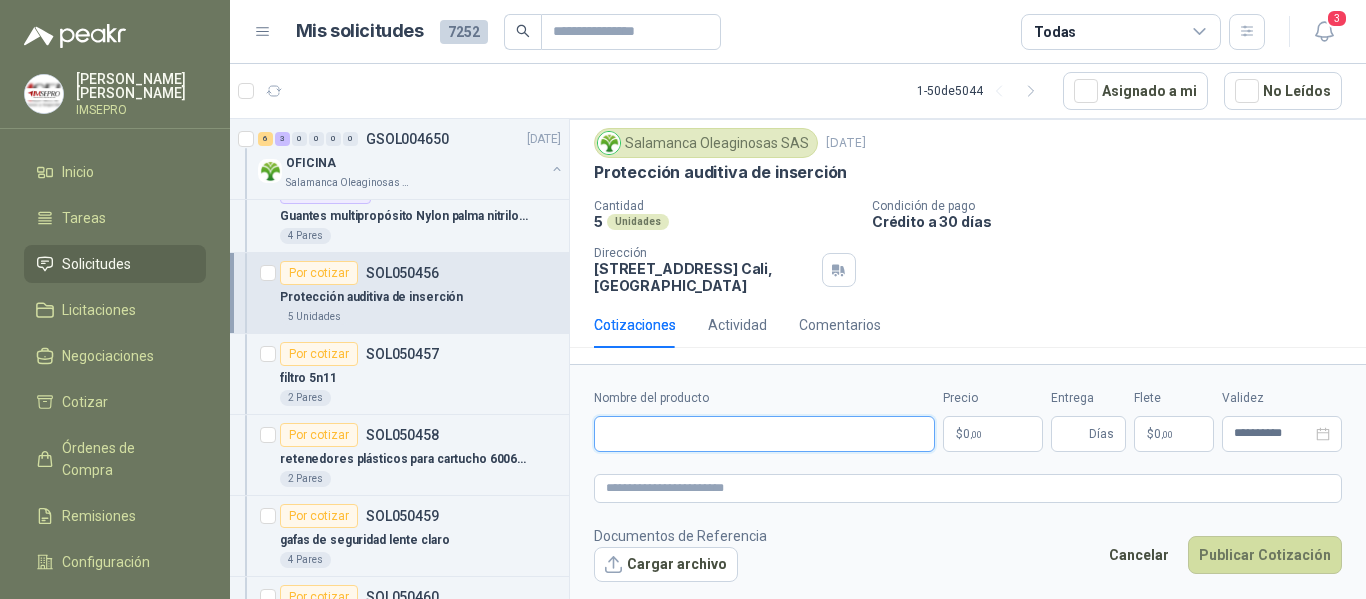 click on "Nombre del producto" at bounding box center (764, 434) 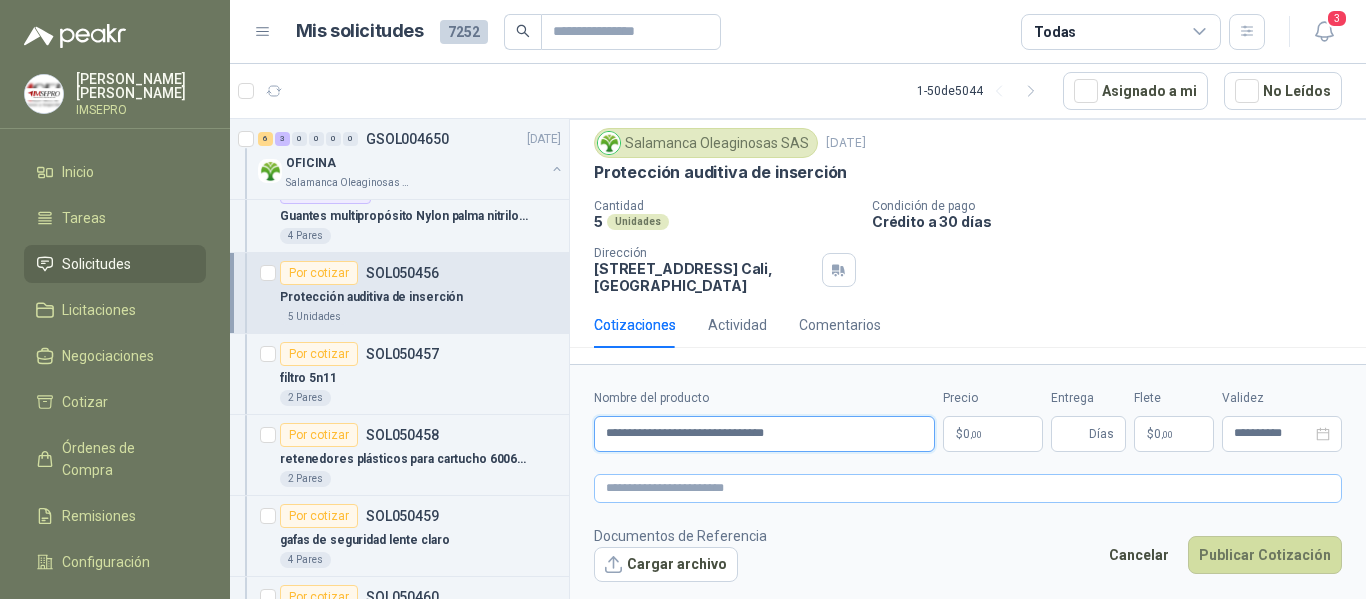 type on "**********" 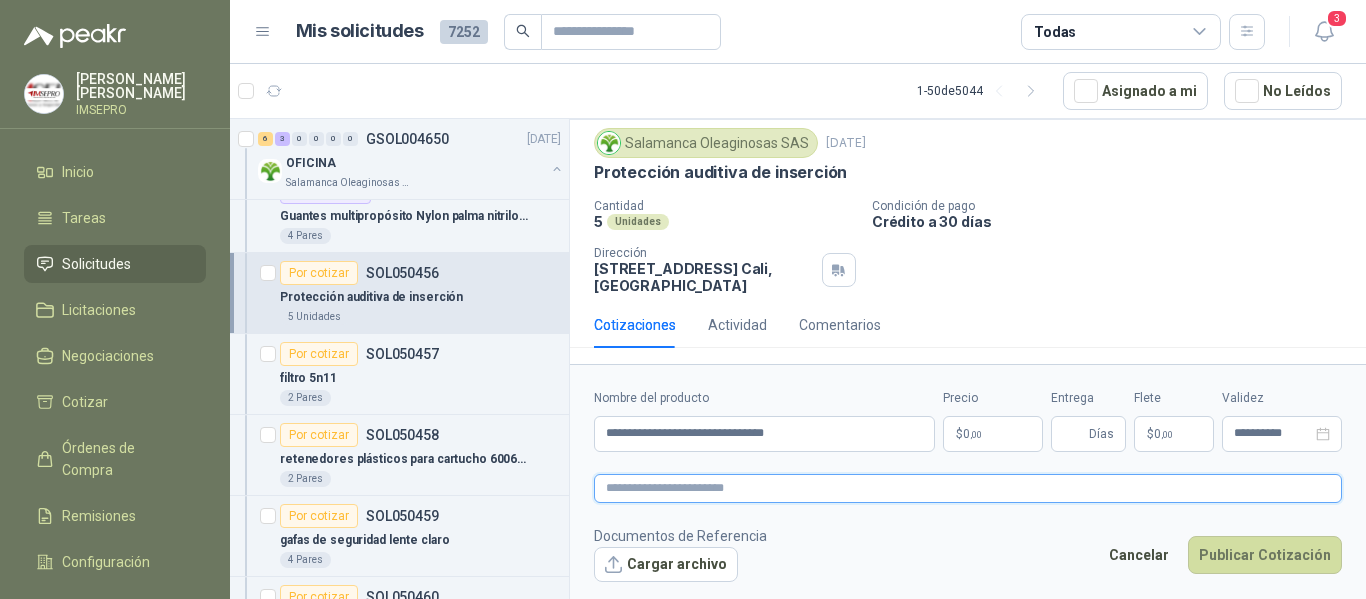 click at bounding box center [968, 488] 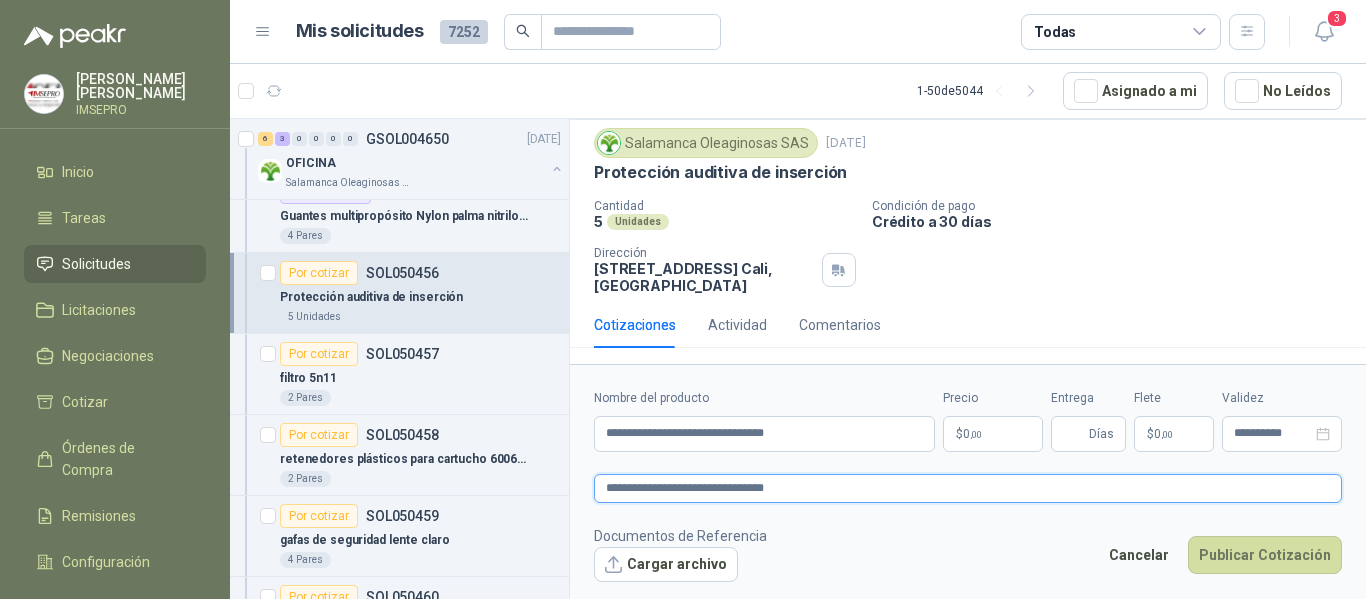 type on "**********" 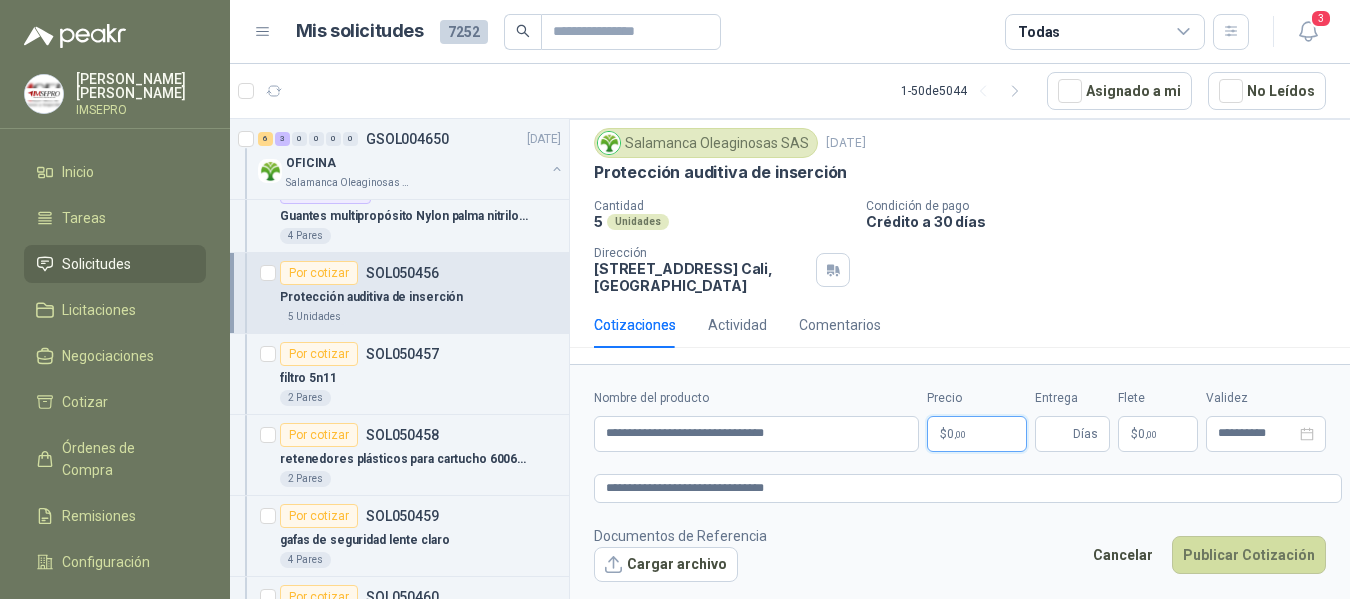 click on "[PERSON_NAME] IMSEPRO   Inicio   Tareas   Solicitudes   Licitaciones   Negociaciones   Cotizar   Órdenes de Compra   Remisiones   Configuración   Manuales y ayuda Mis solicitudes 7252 Todas 3 1 - 50  de  5044 Asignado a mi No Leídos 1   0   0   0   0   0   GSOL004656 [DATE]   169363  HERRAMIENTAS Club Campestre de Cali   7   0   0   0   0   0   GSOL004654 [DATE]   196370 NOVAFORM - MALLA- BASTIDOR Club Campestre de Cali   Por cotizar SOL050512 [DATE]   cartelera de paño 3.00x2.40 cm Gimnasio La Colina 46   Unidades Por cotizar SOL050508 [DATE]   MORRAL RESISTENTE CON CLAVE Valores Atlas 6   Unidades 12   0   0   0   0   0   GSOL004653 [DATE]   CAA Y CA2 AGOSTO [GEOGRAPHIC_DATA] SAS   Por cotizar SOL050474 [DATE]   ALCOHOL GLICERINADO AL 70% SANTIZ 100 - REC * CUÑT 20 LT Valores Atlas 3   Unidades Por cotizar SOL050473 [DATE]   BANCA DE EXTERIOR ALTO 50CM X ANCHO 100CM FONDO 45CM CON ESPALDAR Grupo Normandía 1   Unidades 2   0   0   0   0   0   GSOL004652 [DATE]   Almatec   1   0" at bounding box center [675, 299] 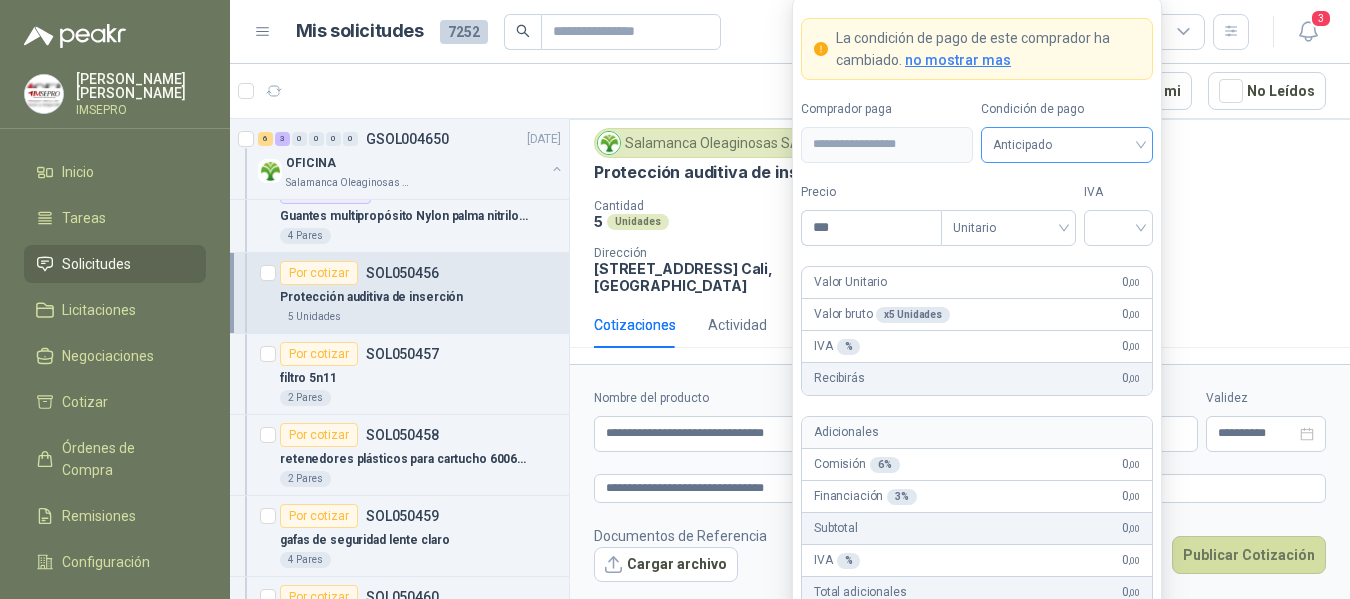 click on "Anticipado" at bounding box center (1067, 145) 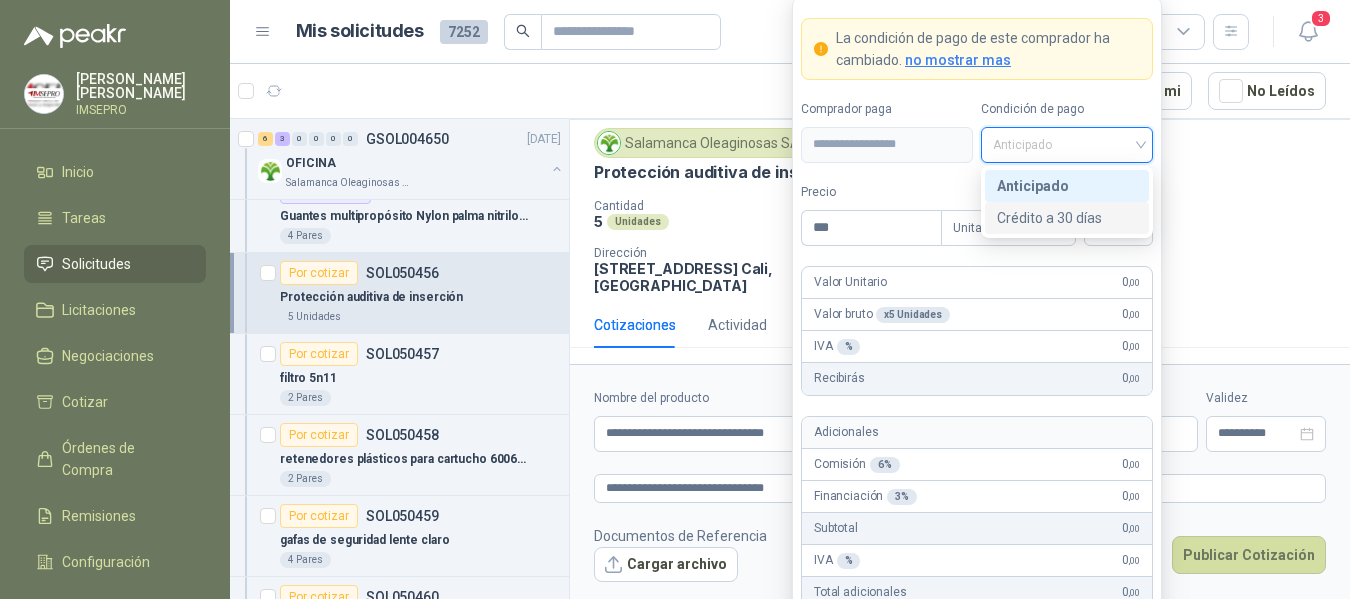 click on "Crédito a 30 días" at bounding box center (1067, 218) 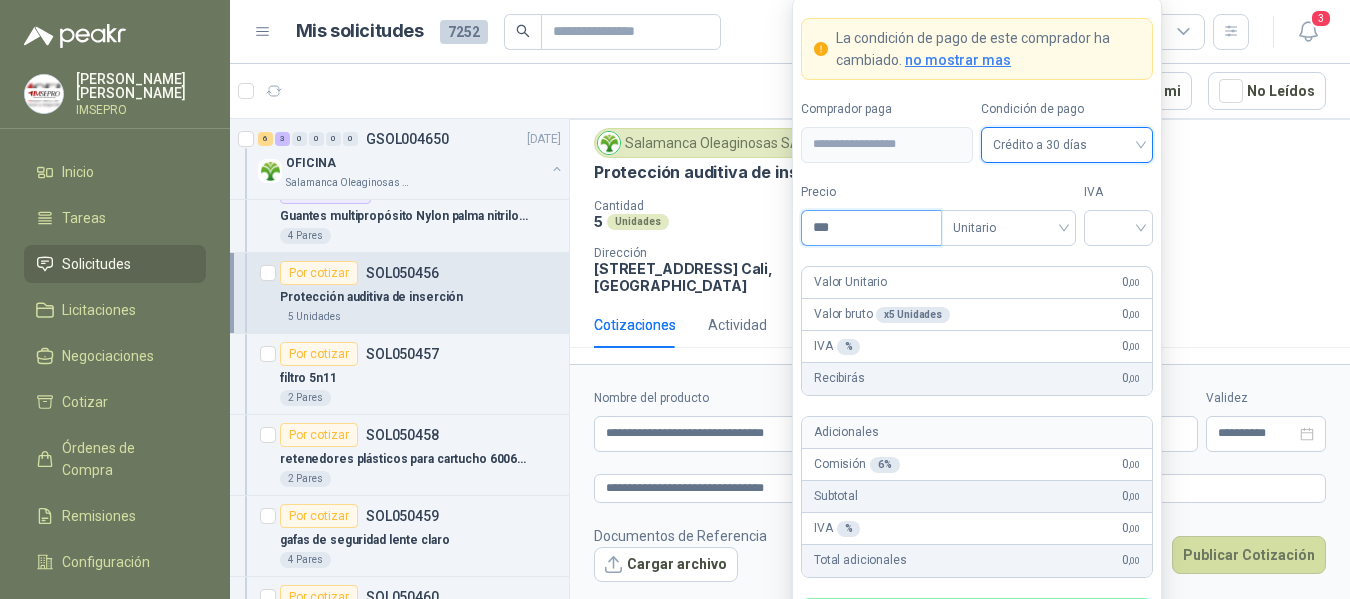 click on "***" at bounding box center (871, 228) 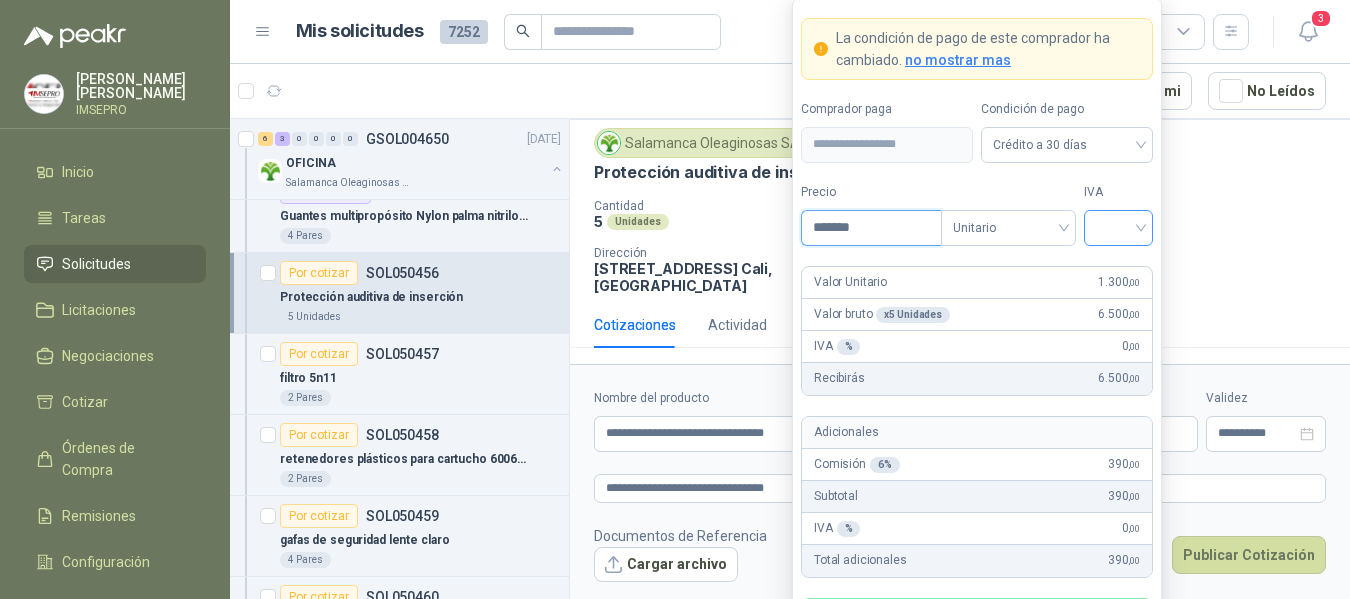 type on "*******" 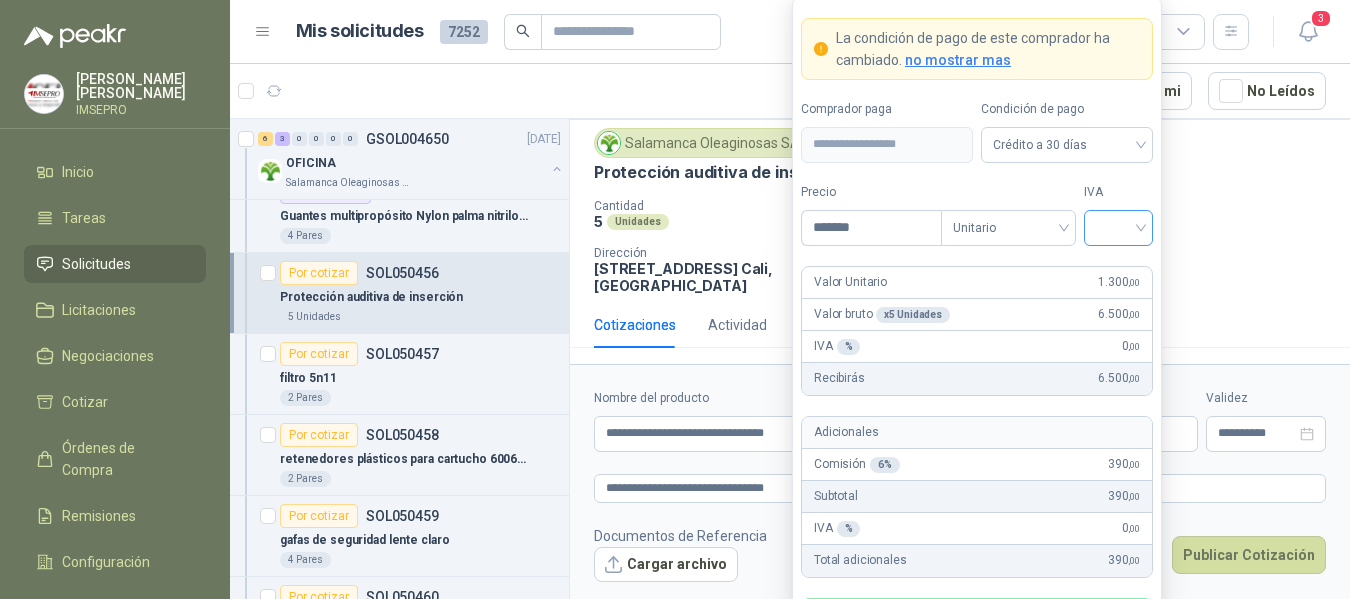 click at bounding box center [1118, 226] 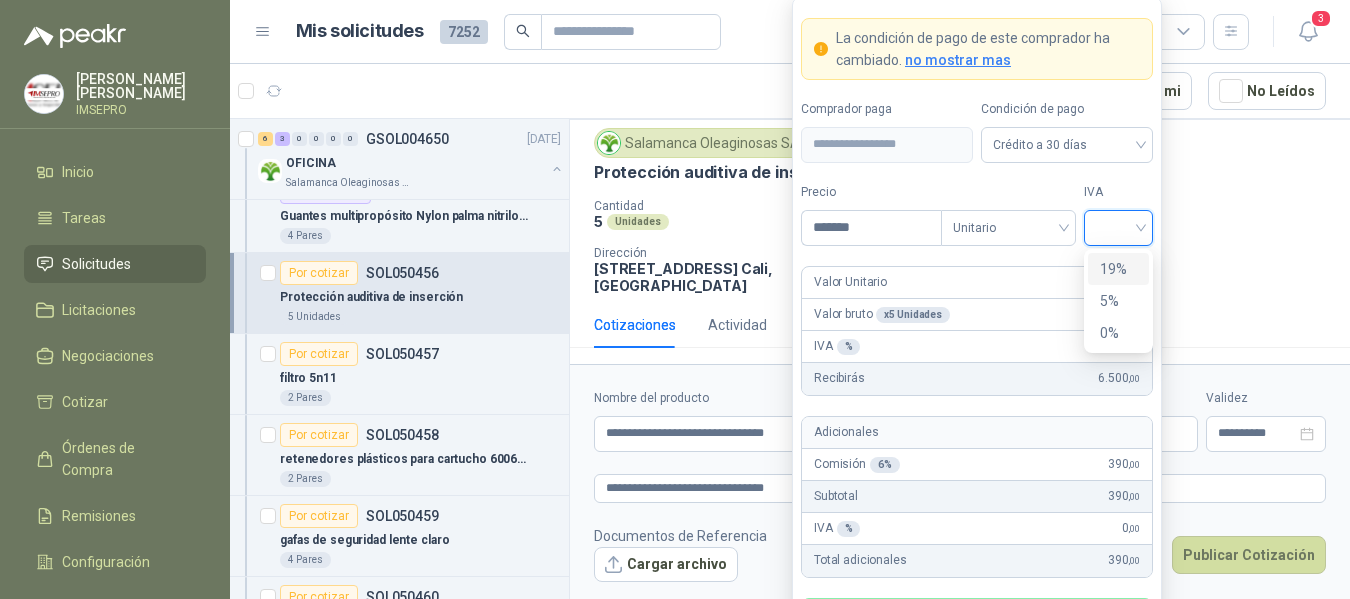 click on "19%" at bounding box center [1118, 269] 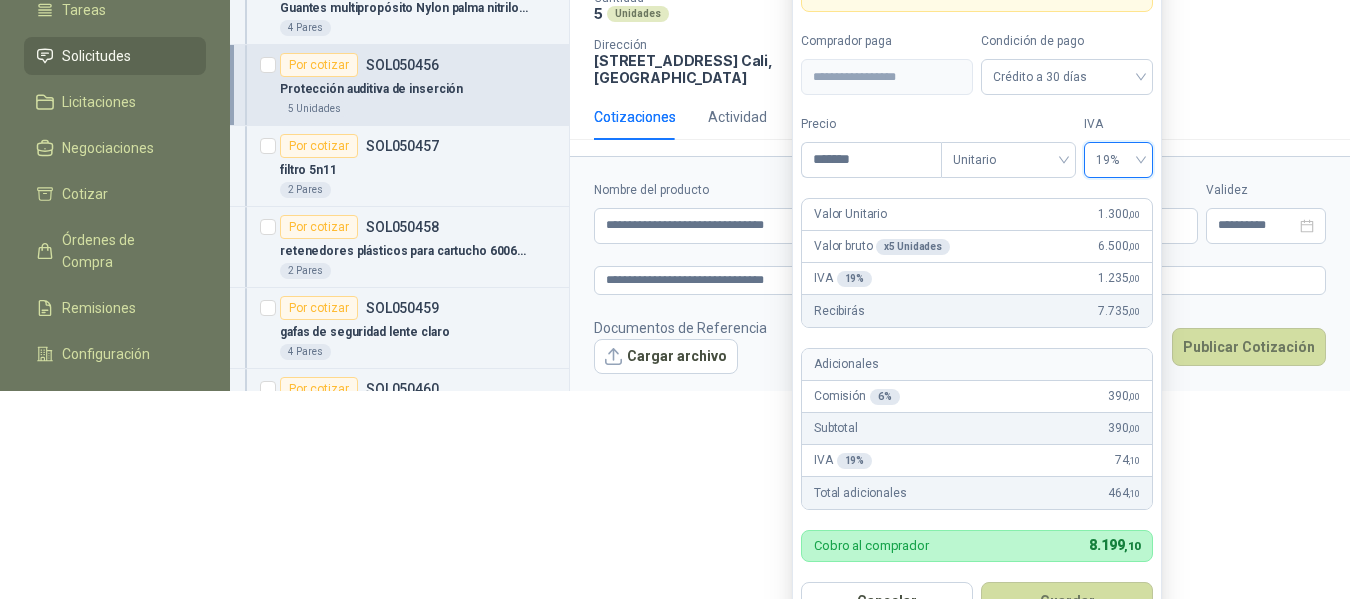 scroll, scrollTop: 255, scrollLeft: 0, axis: vertical 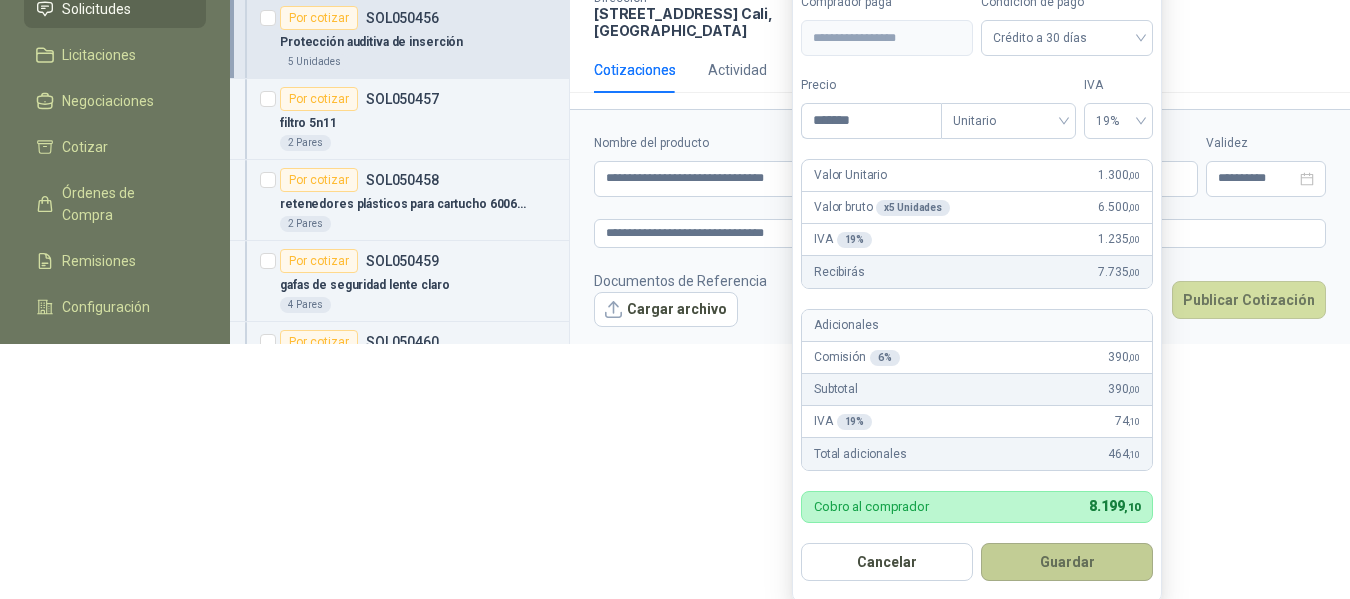 click on "Guardar" at bounding box center [1067, 562] 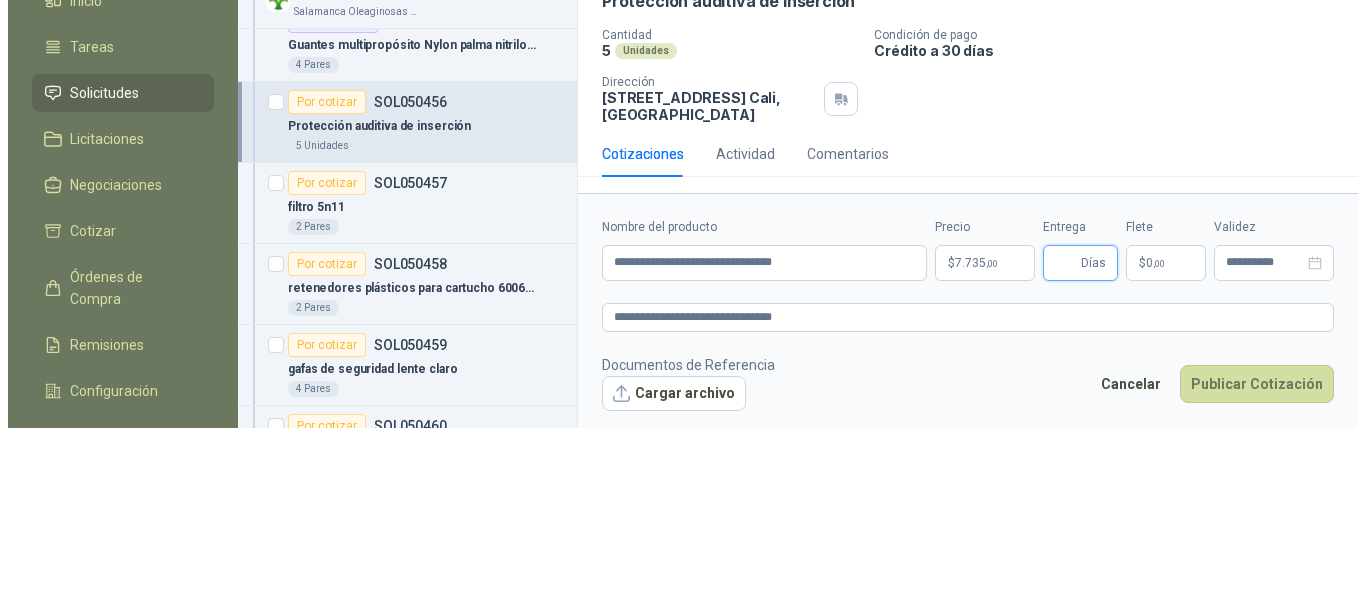 scroll, scrollTop: 0, scrollLeft: 0, axis: both 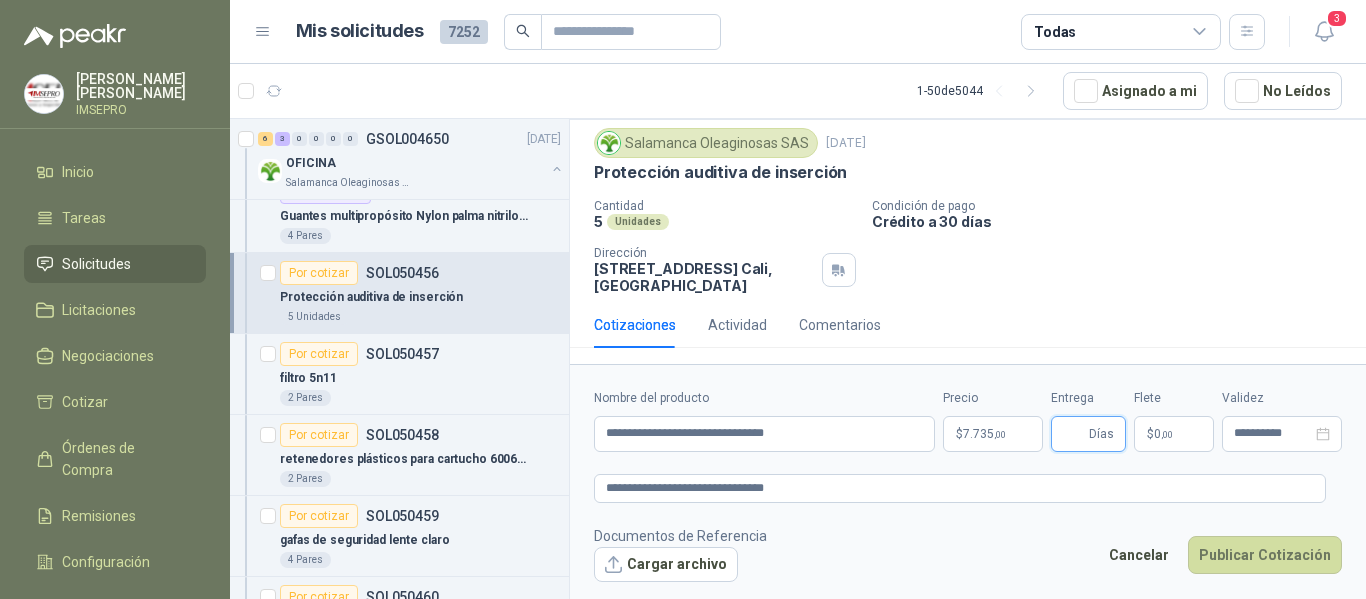 type 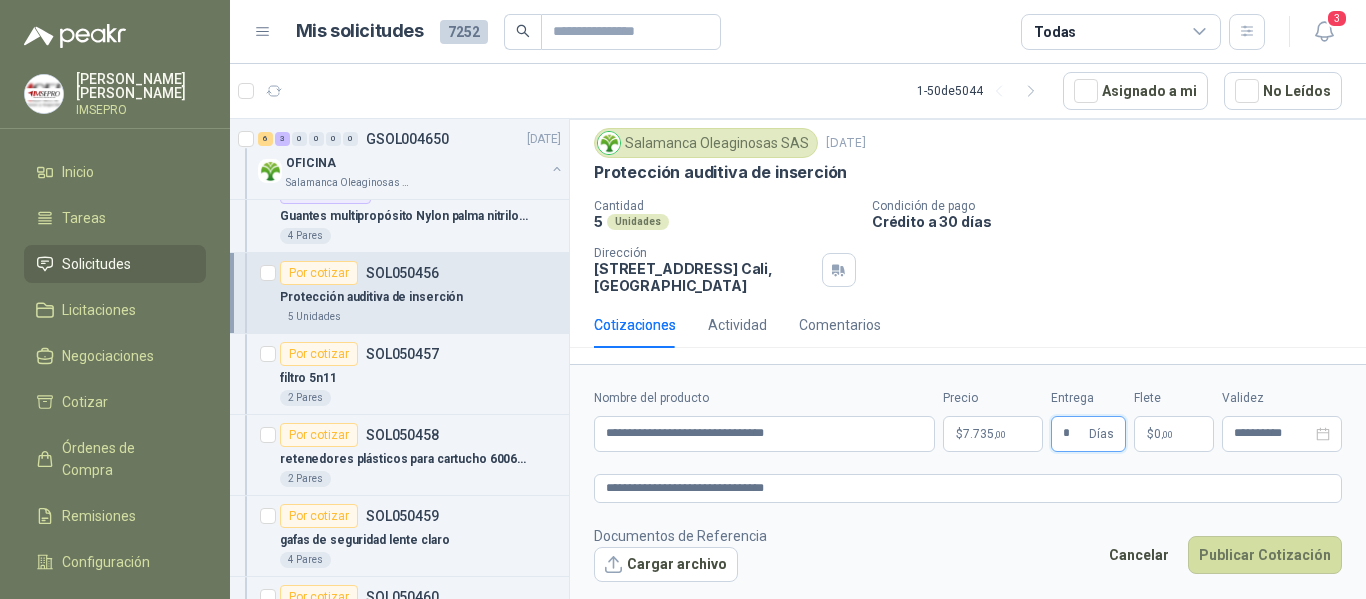 type on "*" 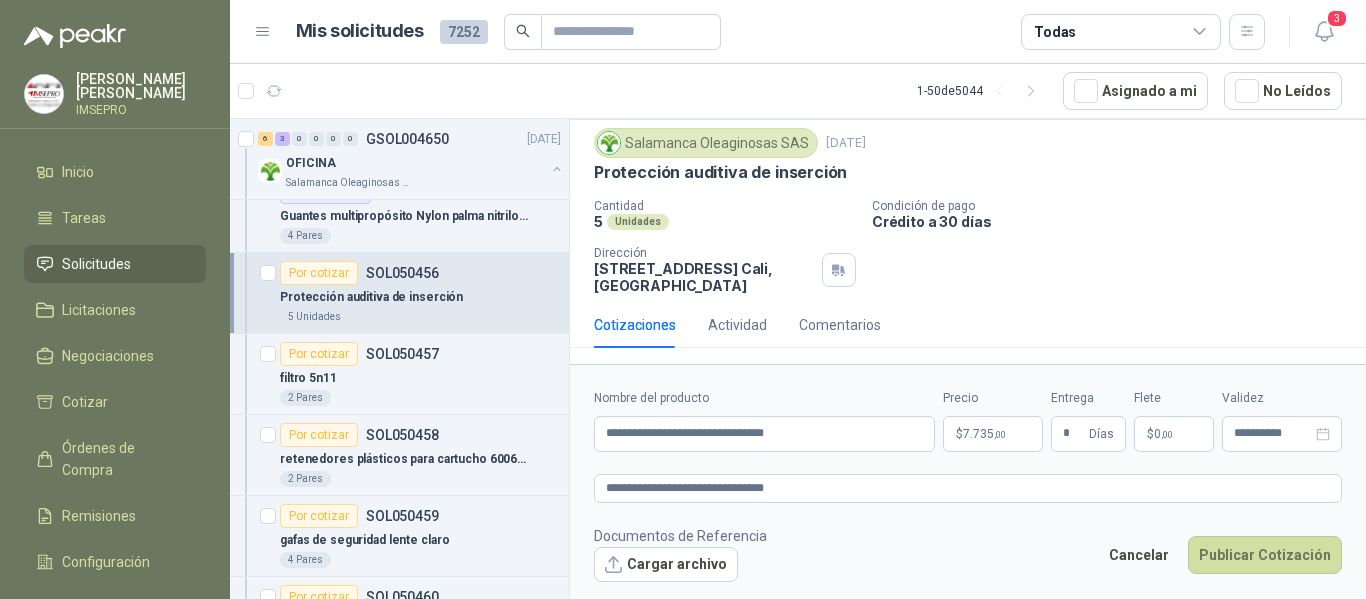 click on "$    0 ,00" at bounding box center (1174, 434) 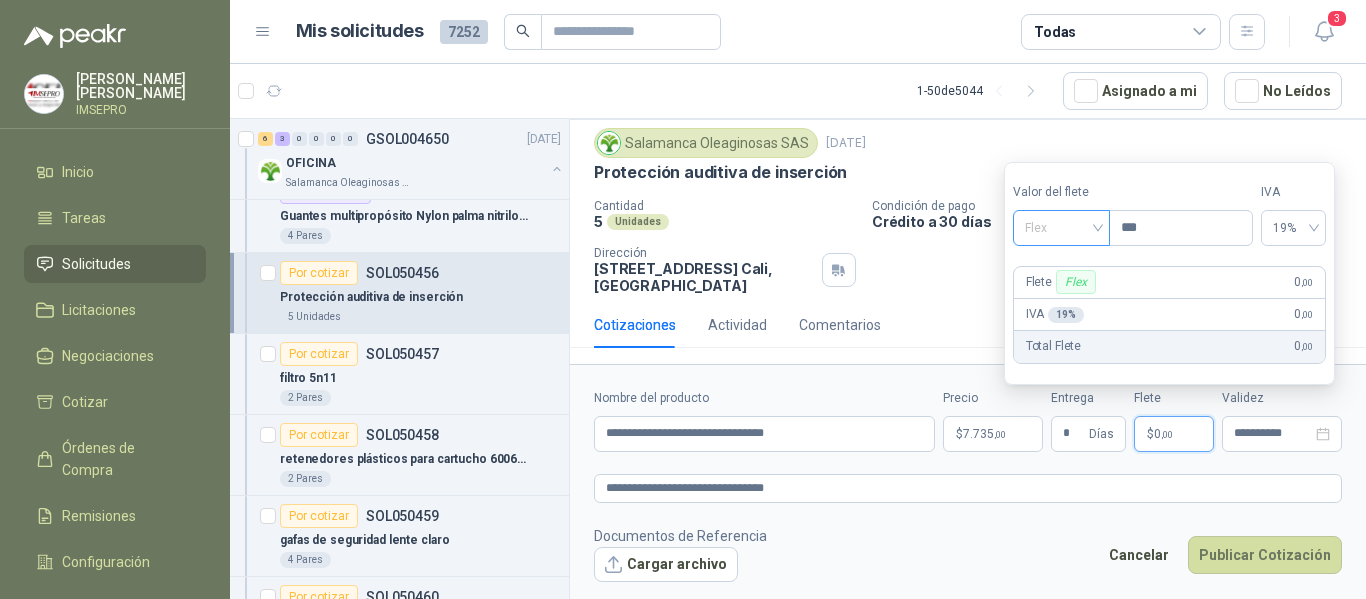 click on "Flex" at bounding box center (1061, 228) 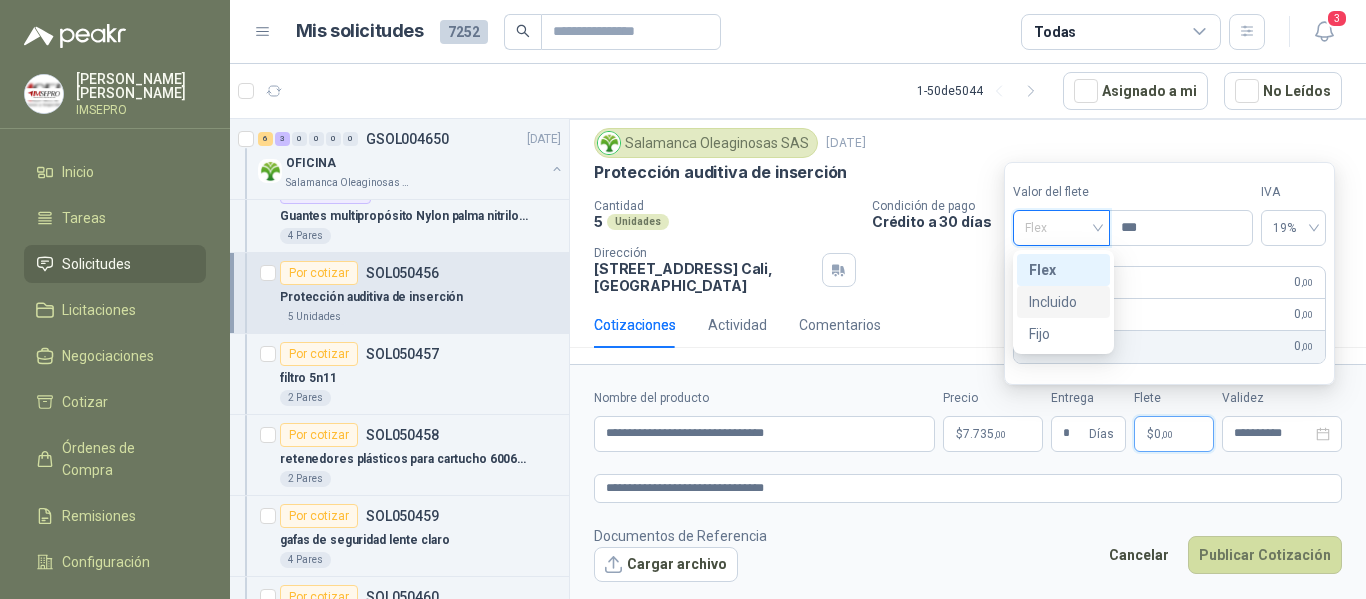 click on "Incluido" at bounding box center (1063, 302) 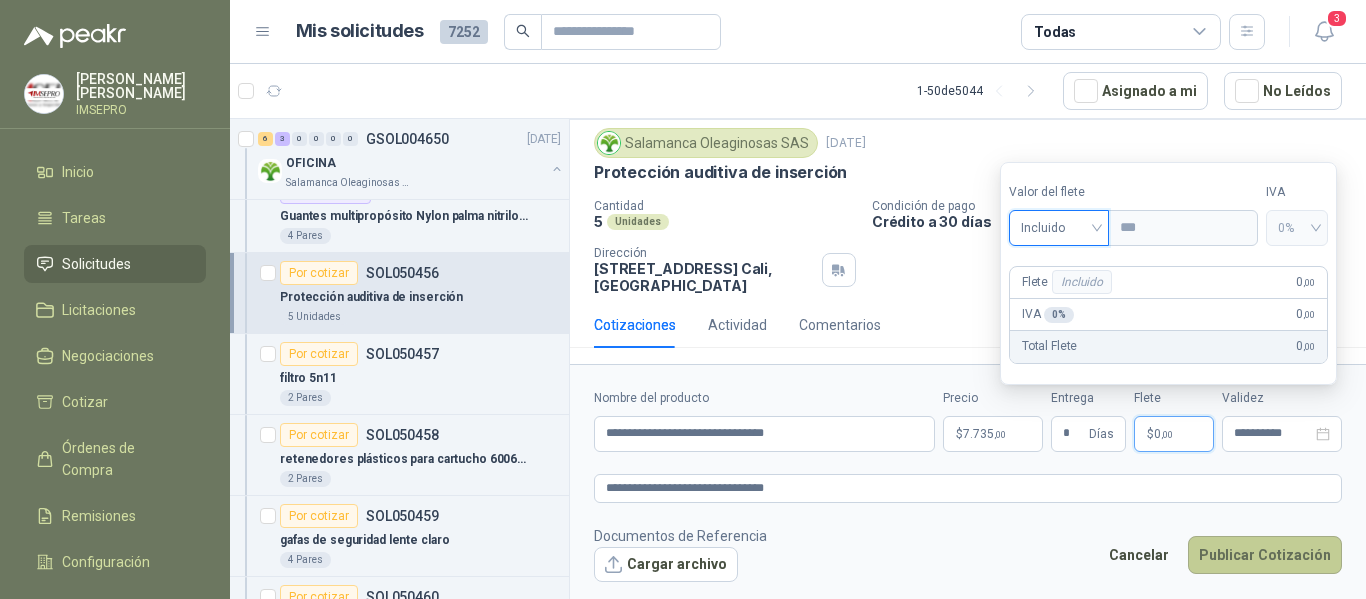click on "Publicar Cotización" at bounding box center (1265, 555) 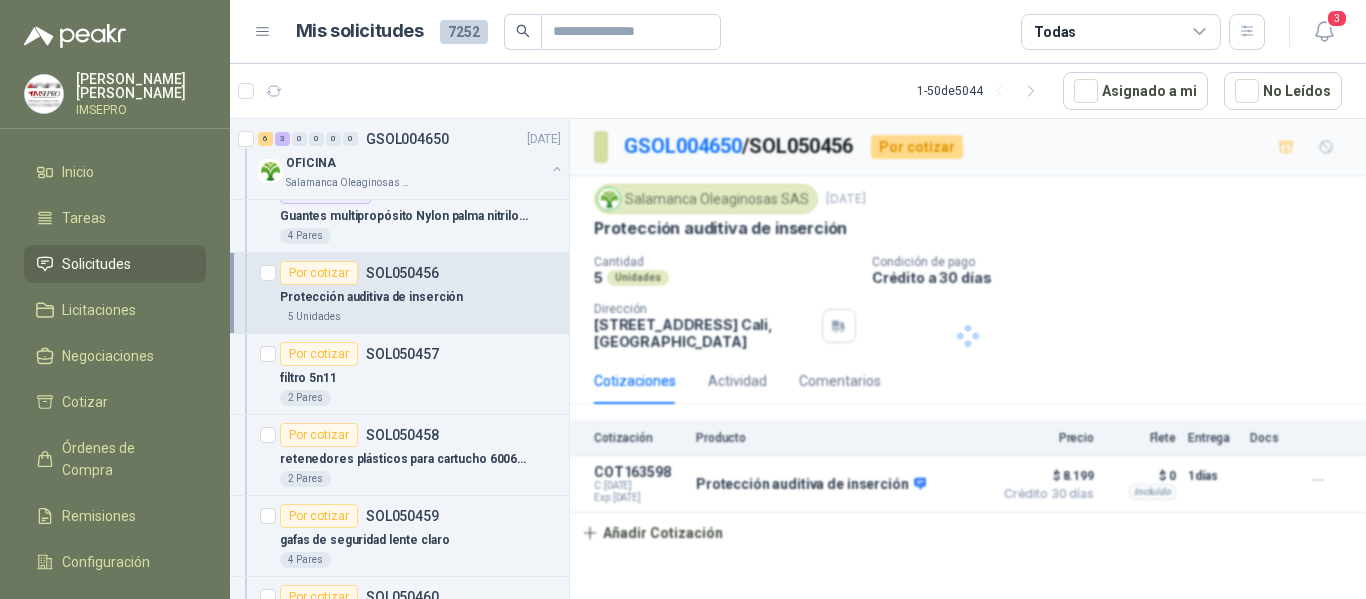 scroll, scrollTop: 0, scrollLeft: 0, axis: both 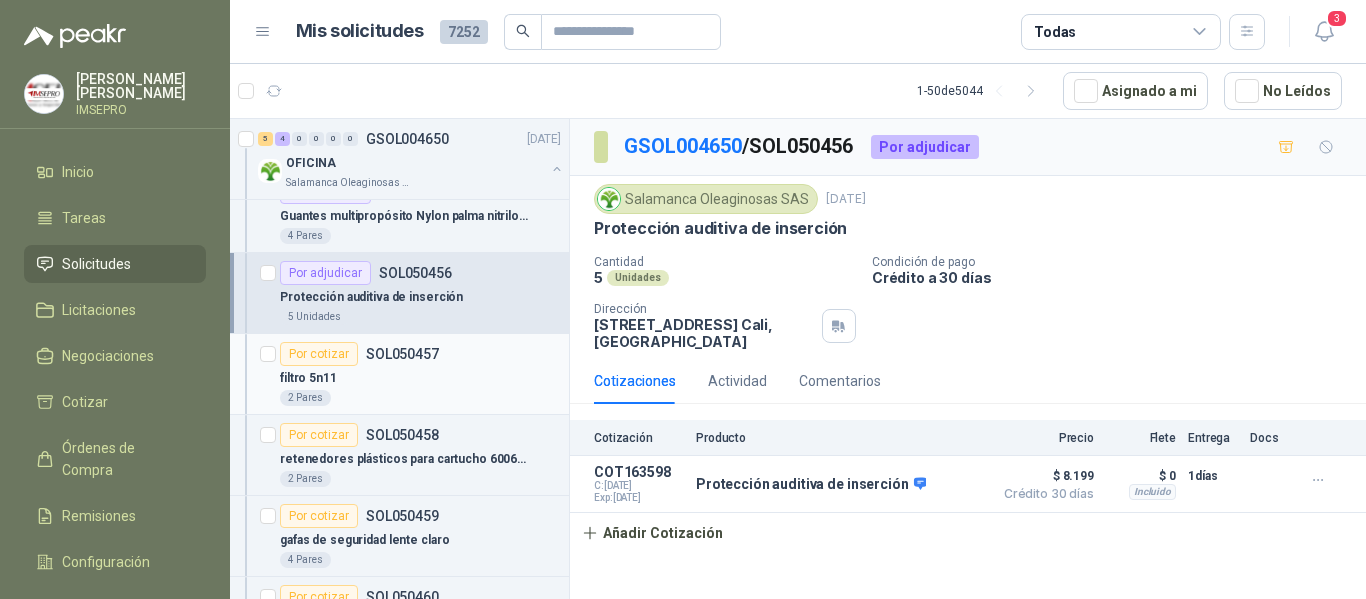 click on "filtro 5n11" at bounding box center [420, 378] 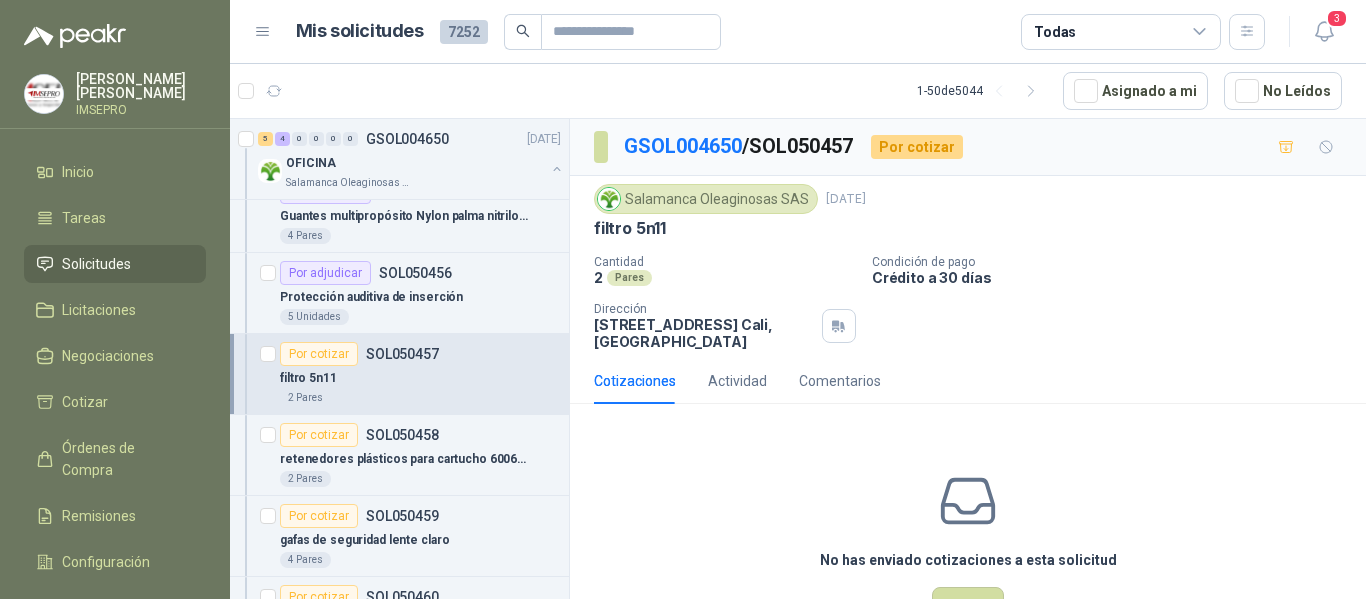 scroll, scrollTop: 70, scrollLeft: 0, axis: vertical 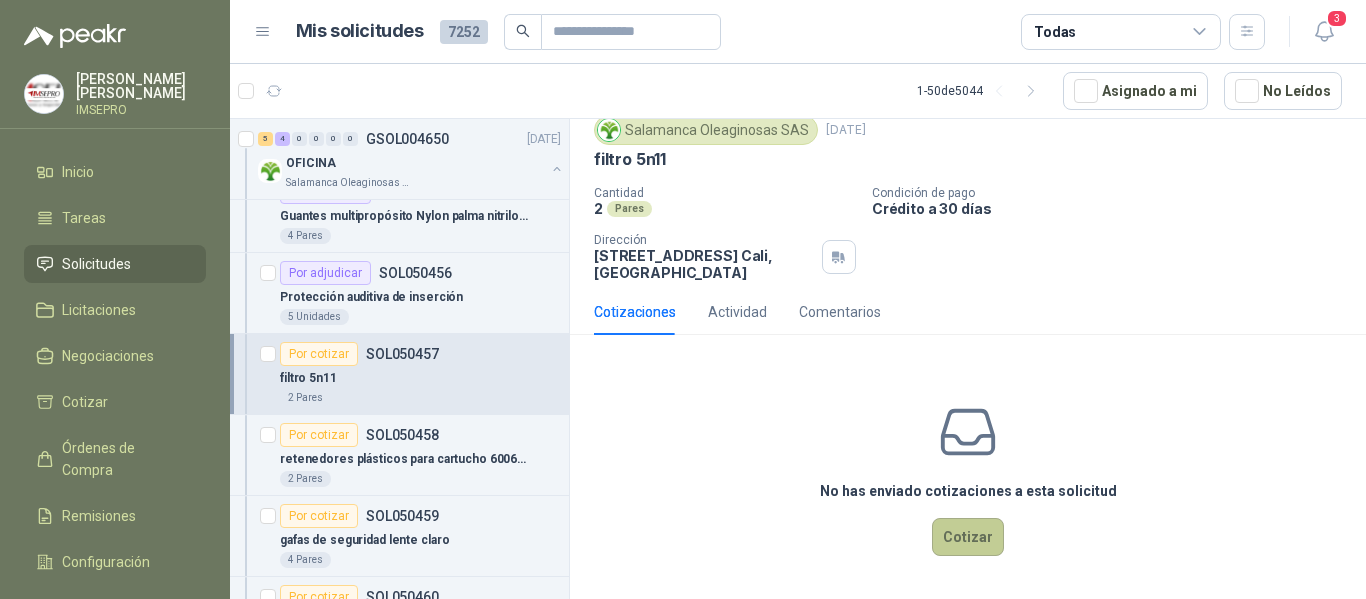 click on "Cotizar" at bounding box center [968, 537] 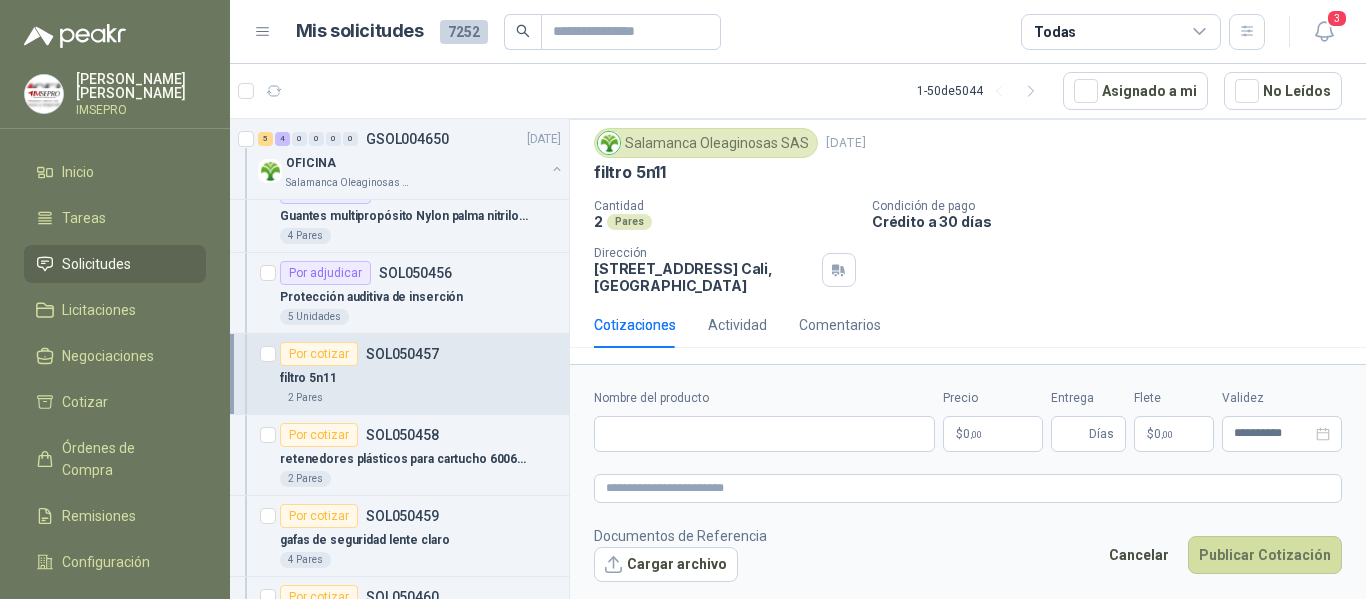 type 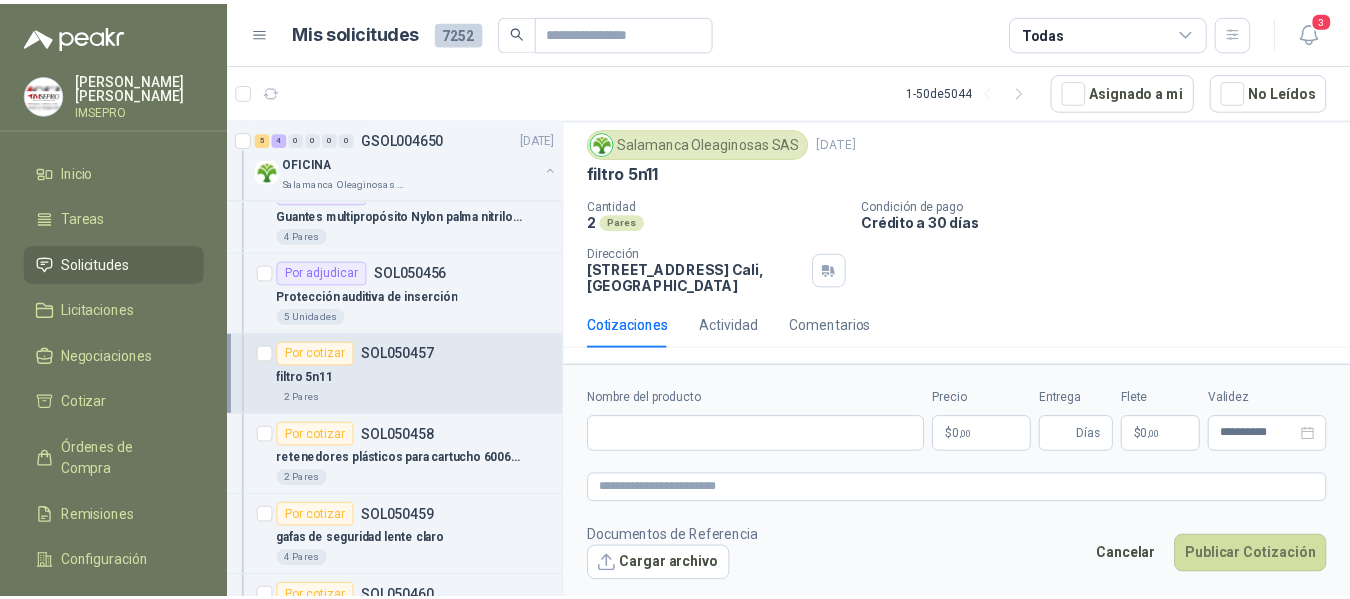 scroll, scrollTop: 56, scrollLeft: 0, axis: vertical 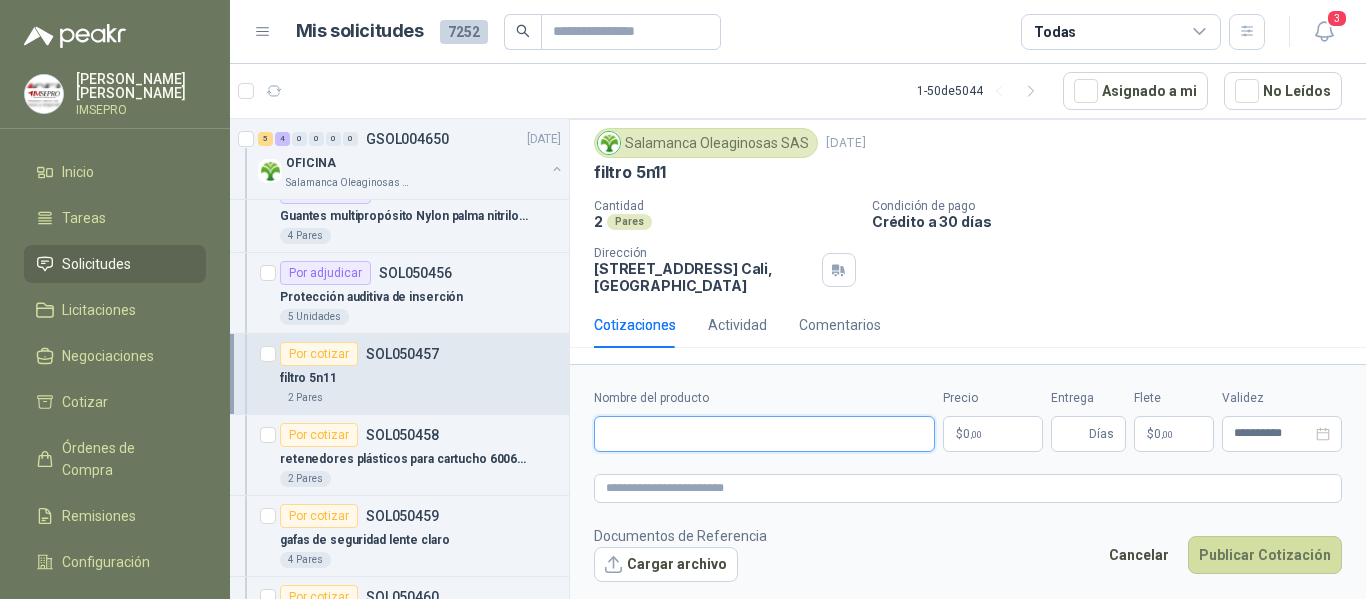 click on "Nombre del producto" at bounding box center [764, 434] 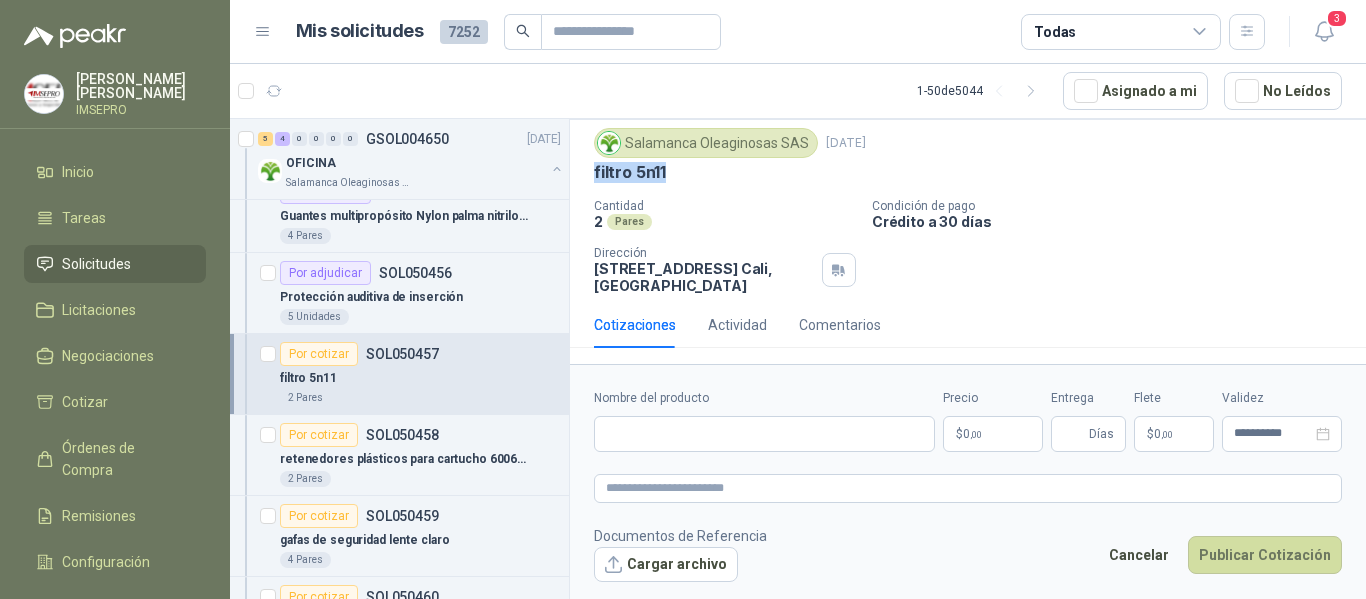 drag, startPoint x: 664, startPoint y: 170, endPoint x: 589, endPoint y: 169, distance: 75.00667 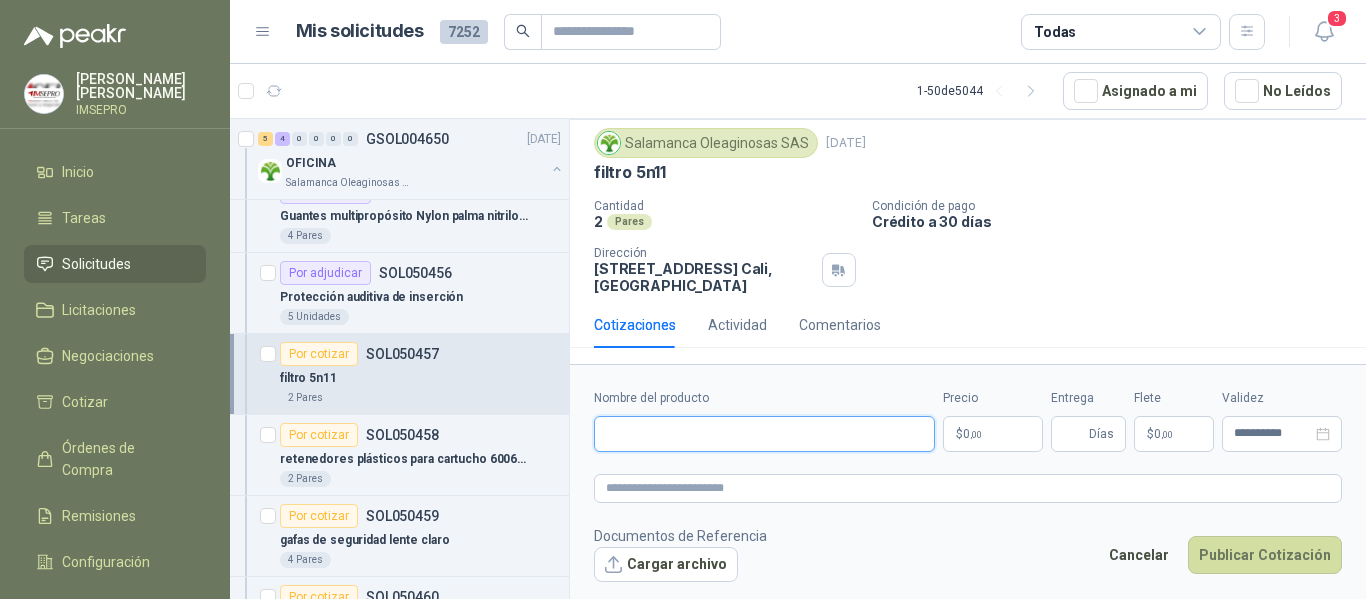 click on "Nombre del producto" at bounding box center (764, 434) 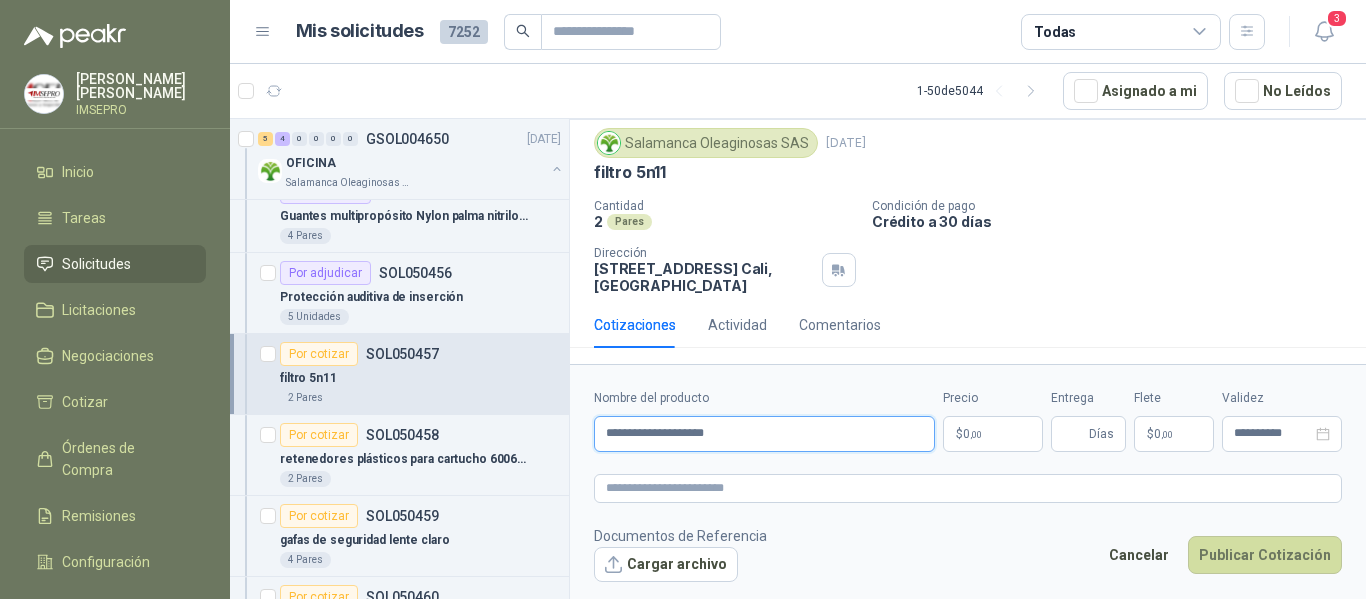 drag, startPoint x: 728, startPoint y: 437, endPoint x: 595, endPoint y: 433, distance: 133.06013 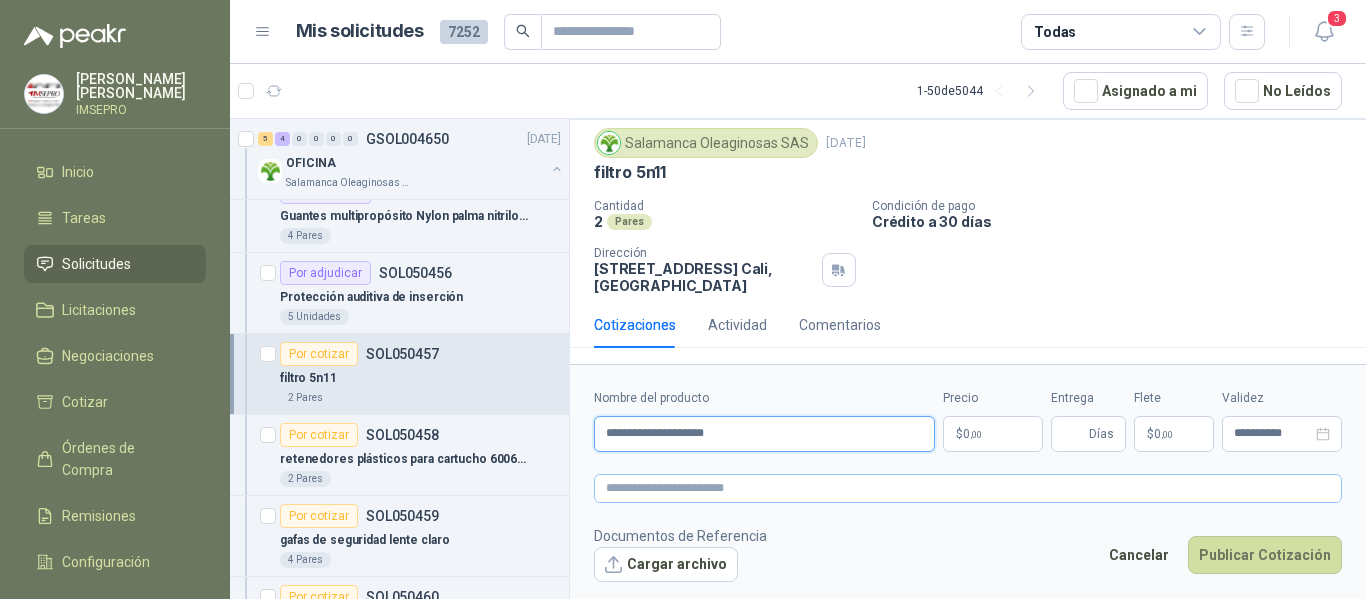 type on "**********" 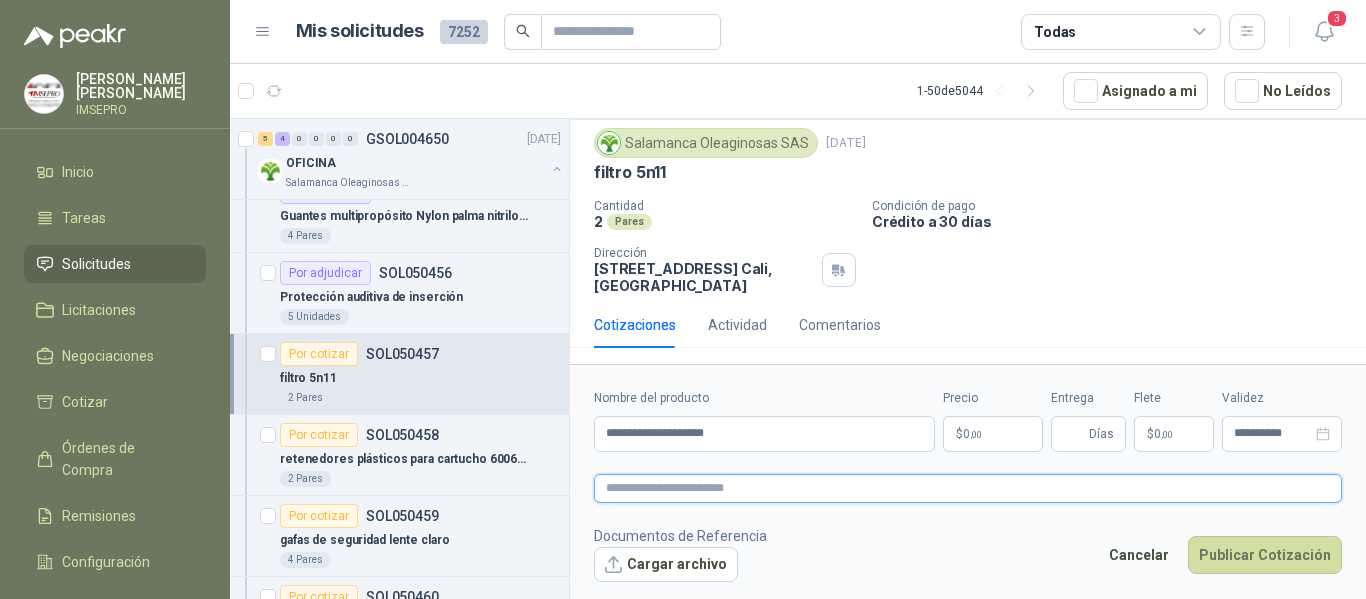 click at bounding box center (968, 488) 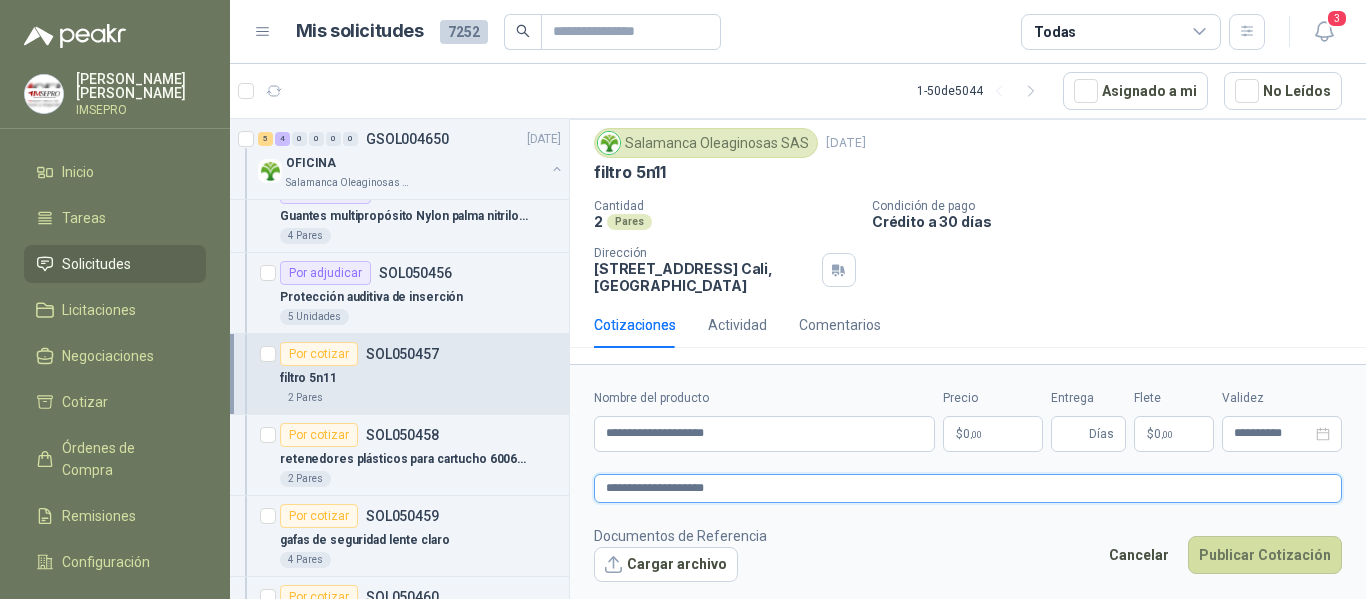 type on "**********" 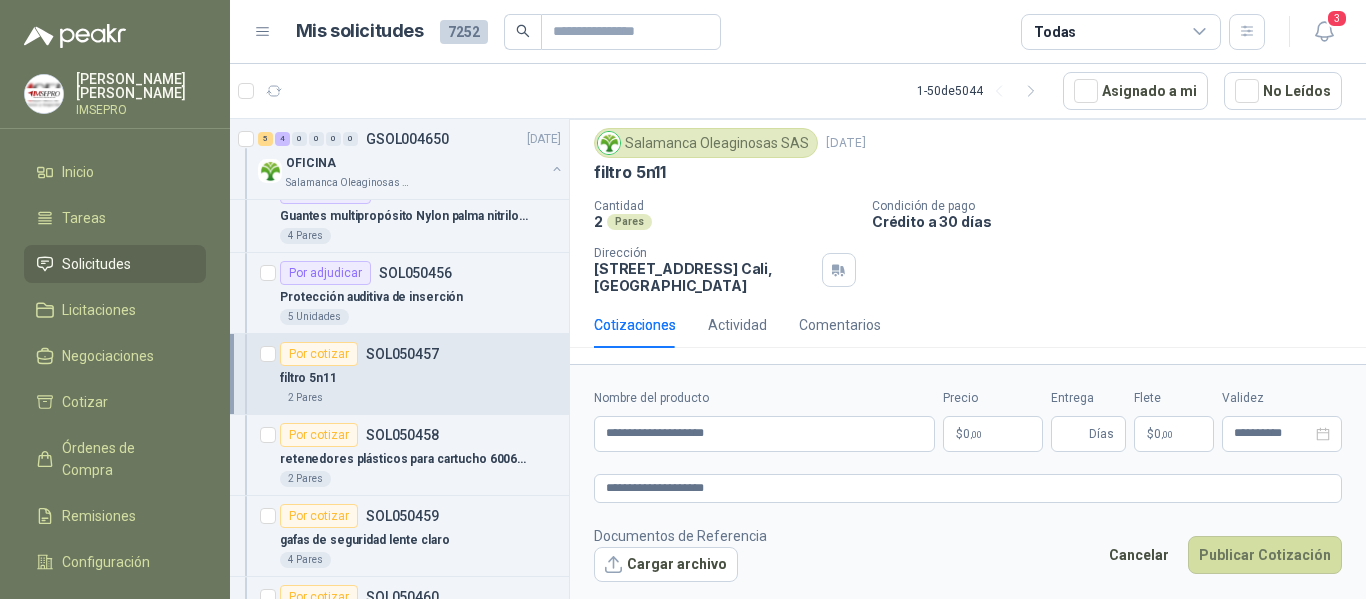 click on "[PERSON_NAME] IMSEPRO   Inicio   Tareas   Solicitudes   Licitaciones   Negociaciones   Cotizar   Órdenes de Compra   Remisiones   Configuración   Manuales y ayuda Mis solicitudes 7252 Todas 3 1 - 50  de  5044 Asignado a mi No Leídos 1   0   0   0   0   0   GSOL004656 [DATE]   169363  HERRAMIENTAS Club Campestre de Cali   7   0   0   0   0   0   GSOL004654 [DATE]   196370 NOVAFORM - MALLA- BASTIDOR Club Campestre de Cali   Por cotizar SOL050512 [DATE]   cartelera de paño 3.00x2.40 cm Gimnasio La Colina 46   Unidades Por cotizar SOL050508 [DATE]   MORRAL RESISTENTE CON CLAVE Valores Atlas 6   Unidades 12   0   0   0   0   0   GSOL004653 [DATE]   CAA Y CA2 AGOSTO [GEOGRAPHIC_DATA] SAS   Por cotizar SOL050474 [DATE]   ALCOHOL GLICERINADO AL 70% SANTIZ 100 - REC * CUÑT 20 LT Valores Atlas 3   Unidades Por cotizar SOL050473 [DATE]   BANCA DE EXTERIOR ALTO 50CM X ANCHO 100CM FONDO 45CM CON ESPALDAR Grupo Normandía 1   Unidades 2   0   0   0   0   0   GSOL004652 [DATE]   Almatec   1   0" at bounding box center (683, 299) 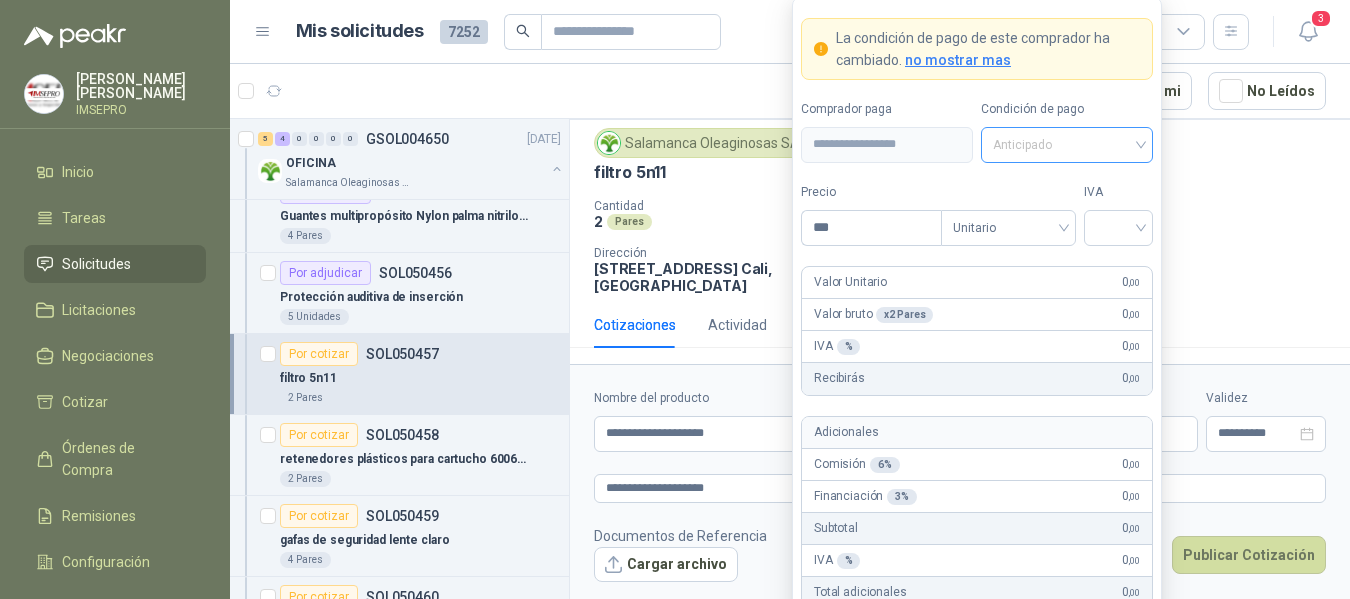 click on "Anticipado" at bounding box center (1067, 145) 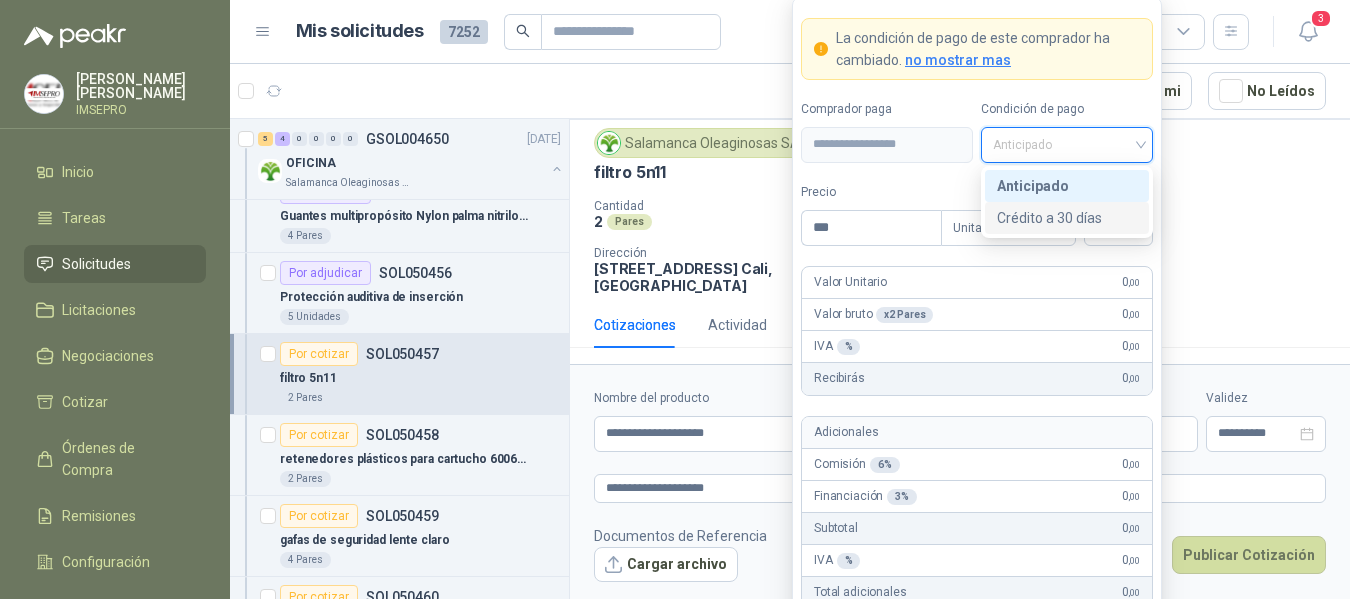 click on "Crédito a 30 días" at bounding box center [1067, 218] 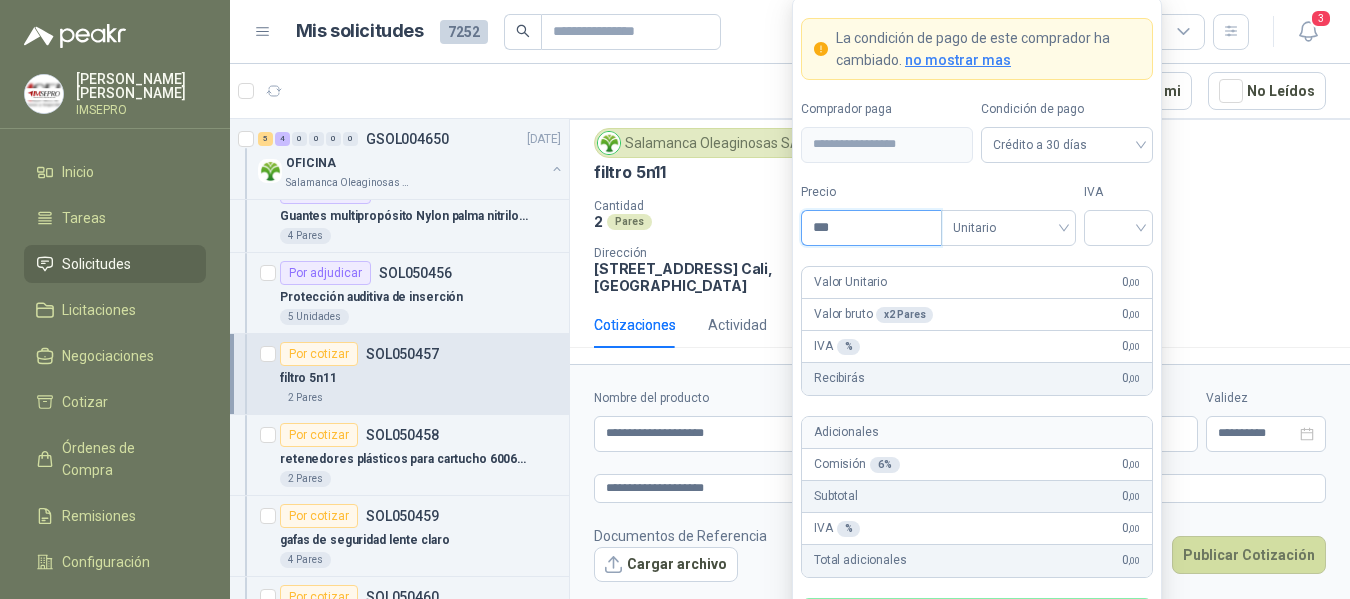 click on "***" at bounding box center (871, 228) 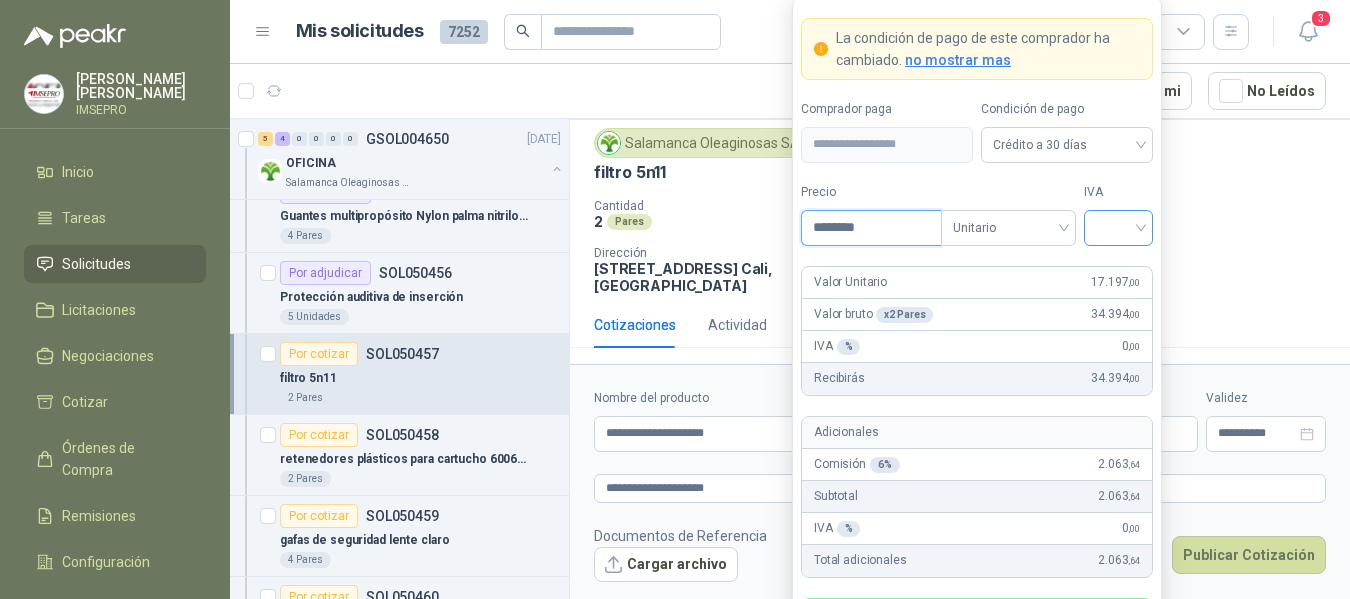 type on "********" 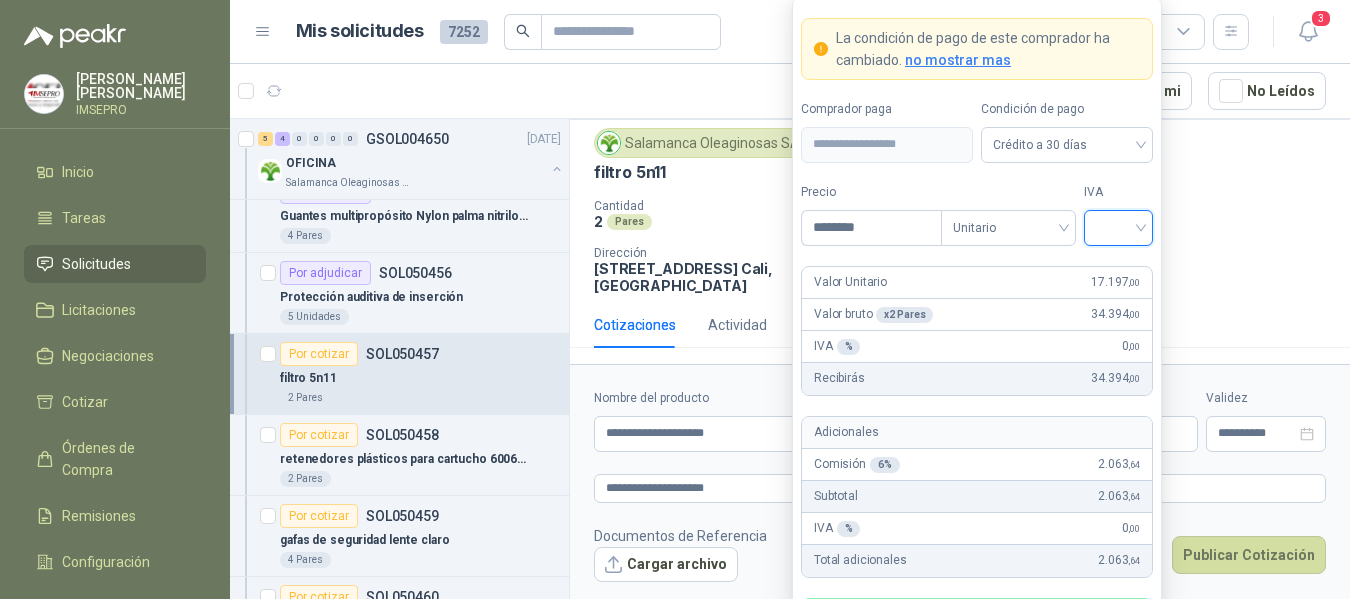 click at bounding box center (1118, 226) 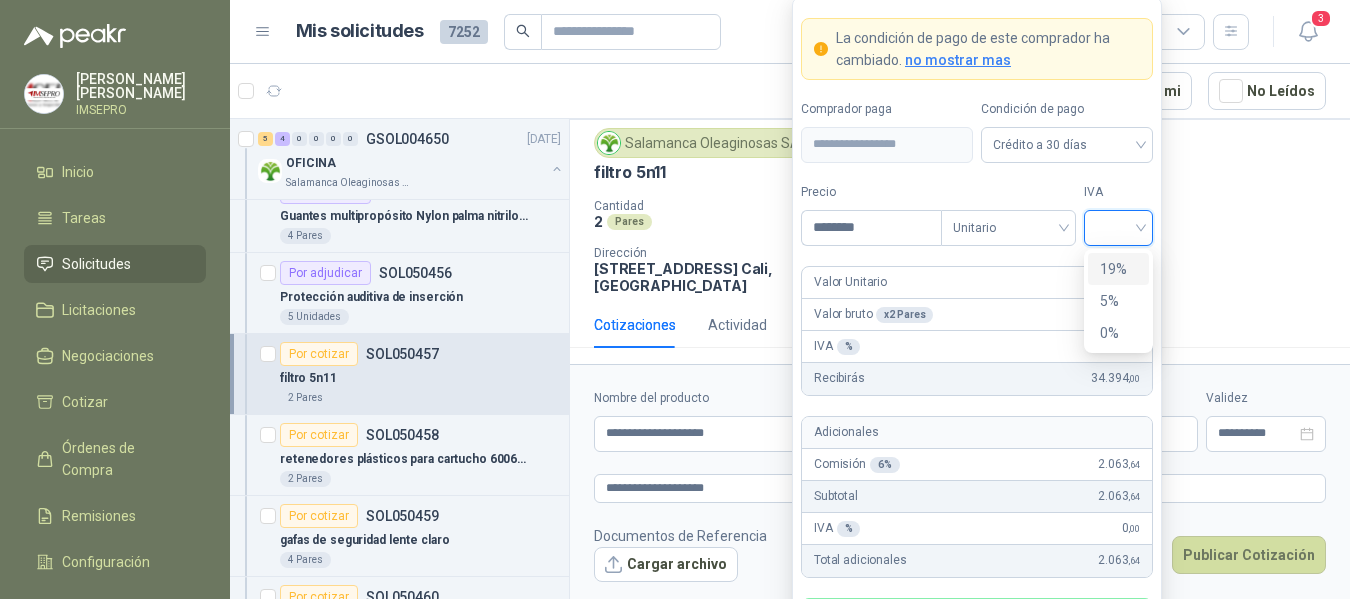 click on "19%" at bounding box center (1118, 269) 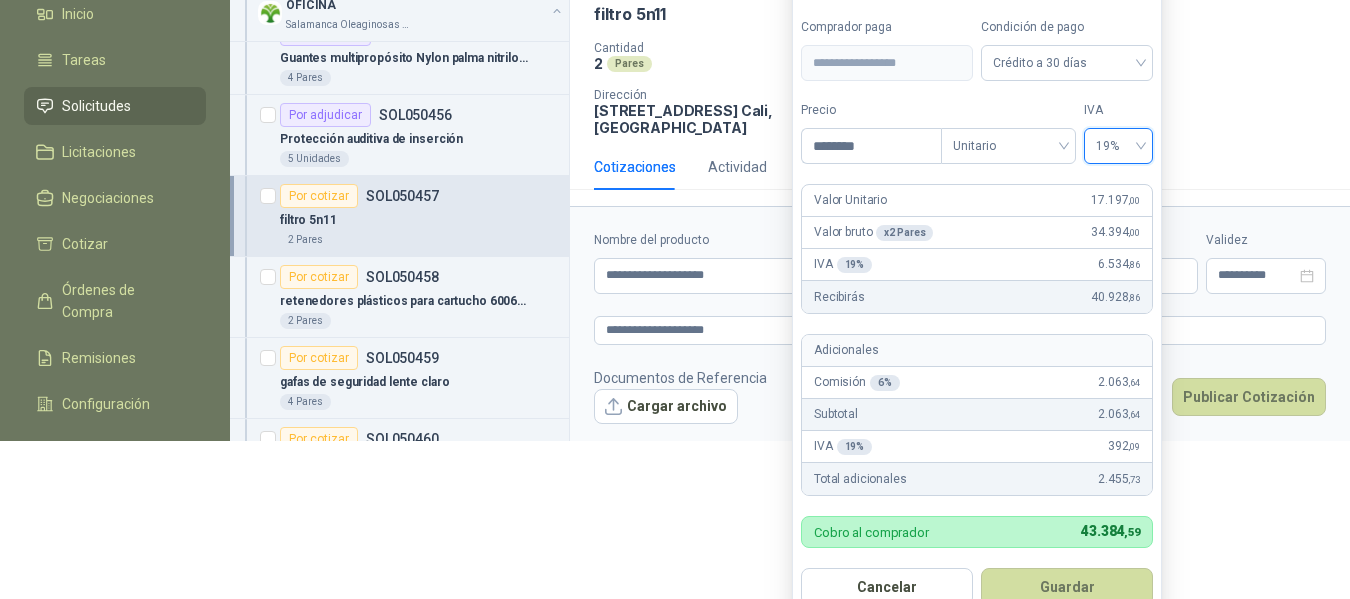 scroll, scrollTop: 183, scrollLeft: 0, axis: vertical 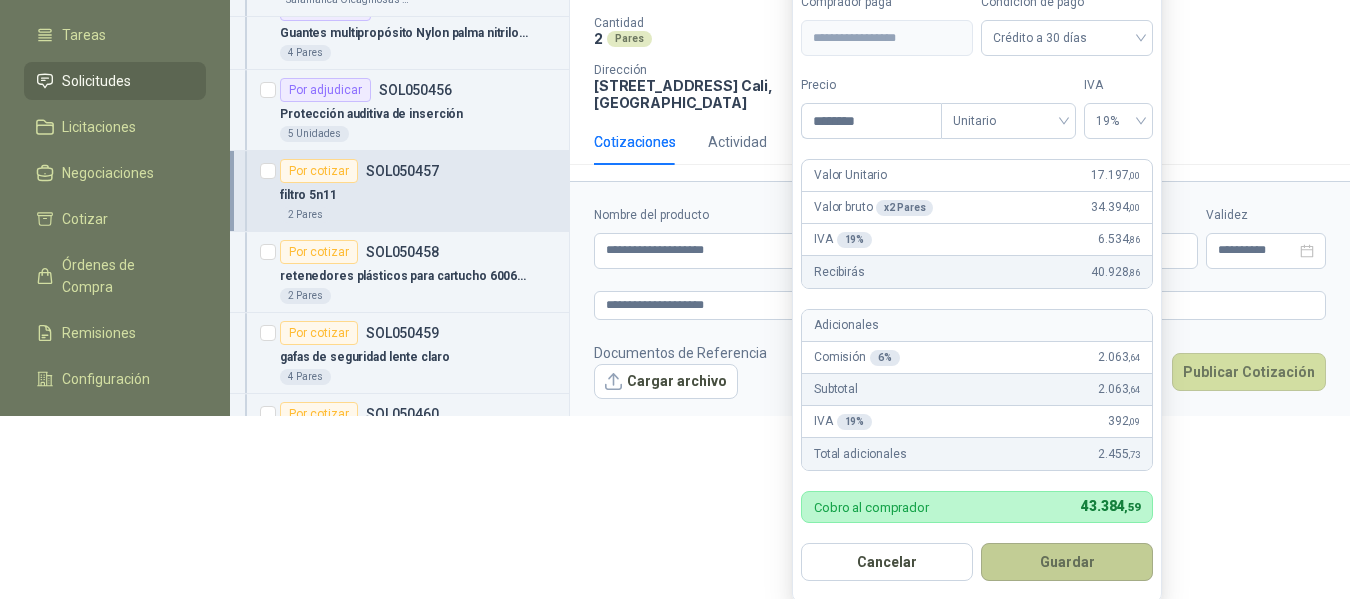 click on "Guardar" at bounding box center (1067, 562) 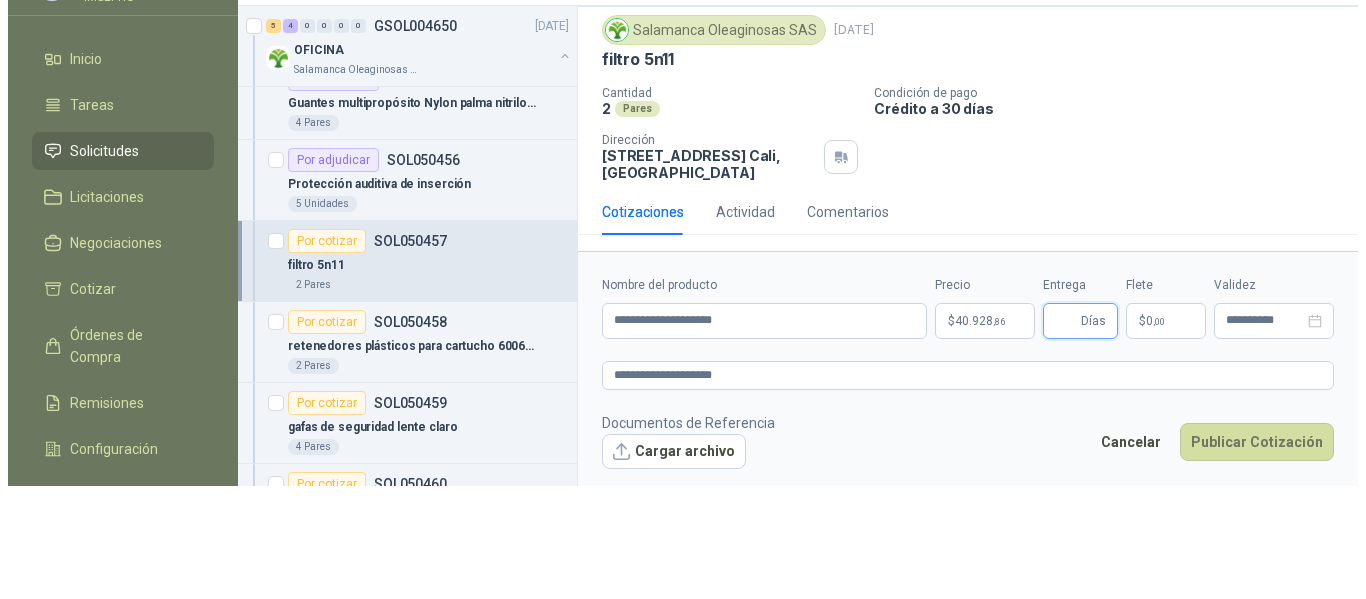 scroll, scrollTop: 0, scrollLeft: 0, axis: both 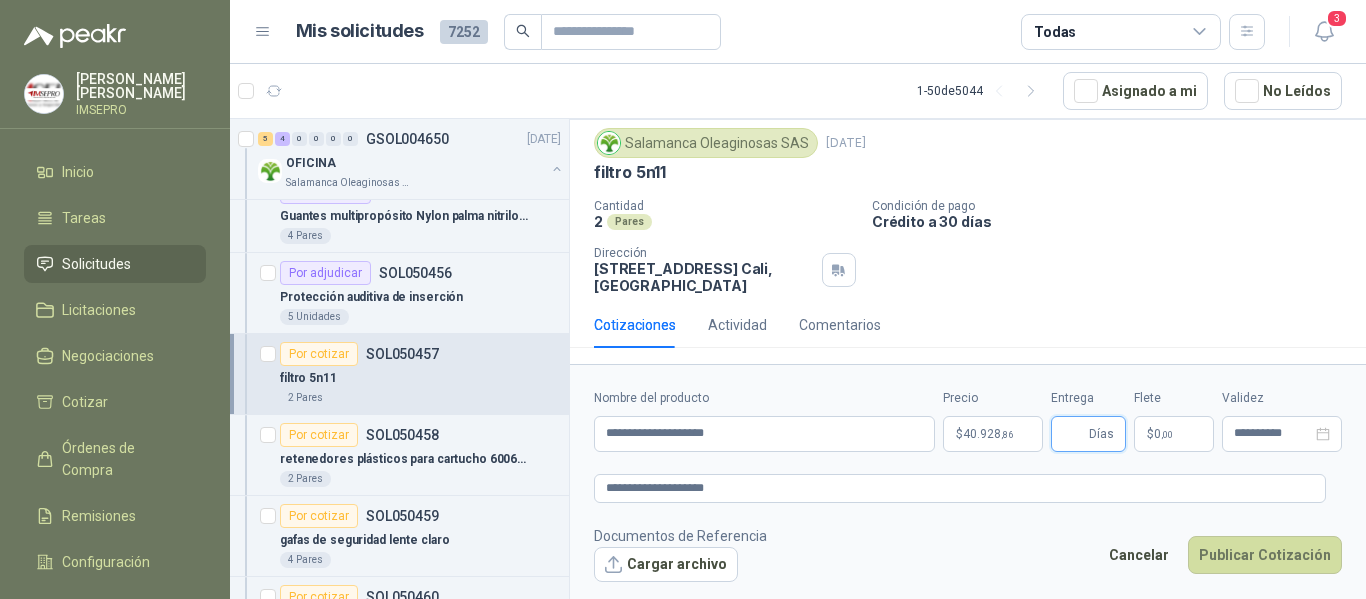 type 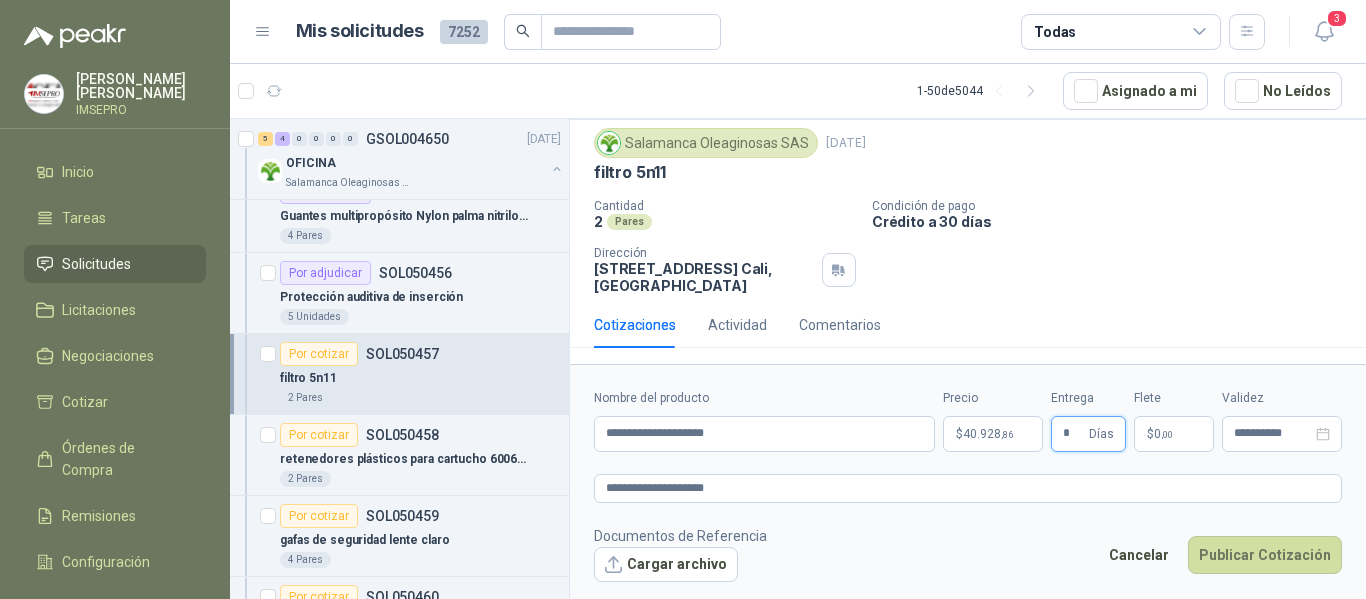 type on "*" 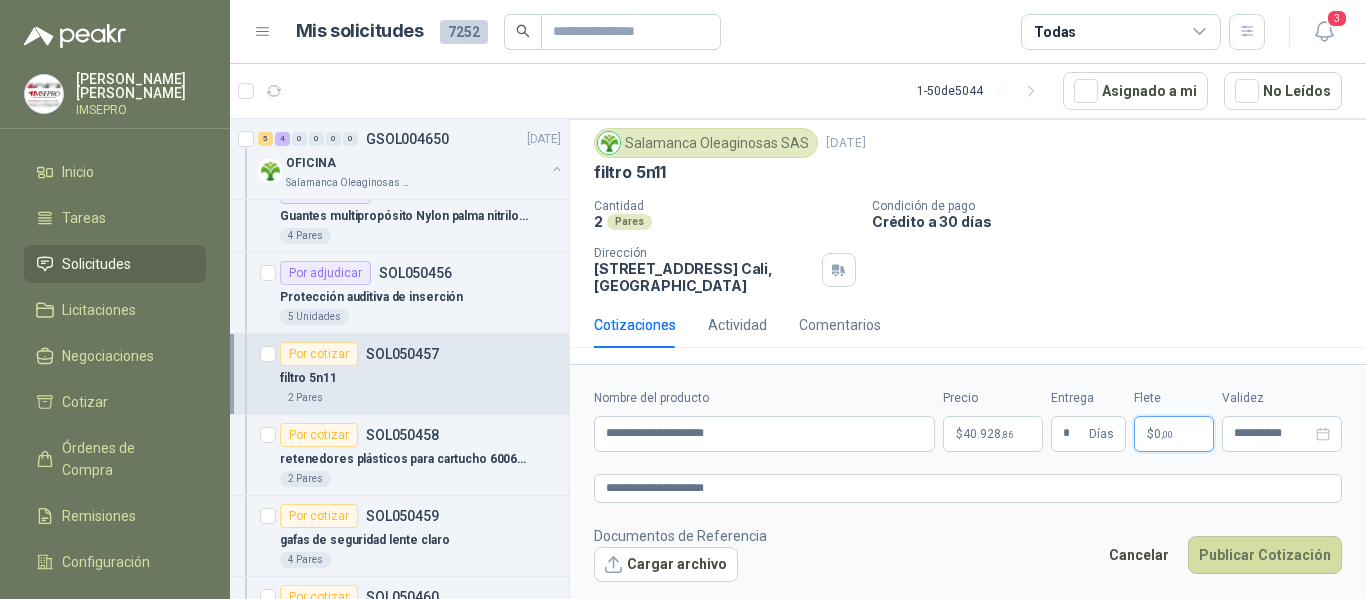 click on "$    0 ,00" at bounding box center [1174, 434] 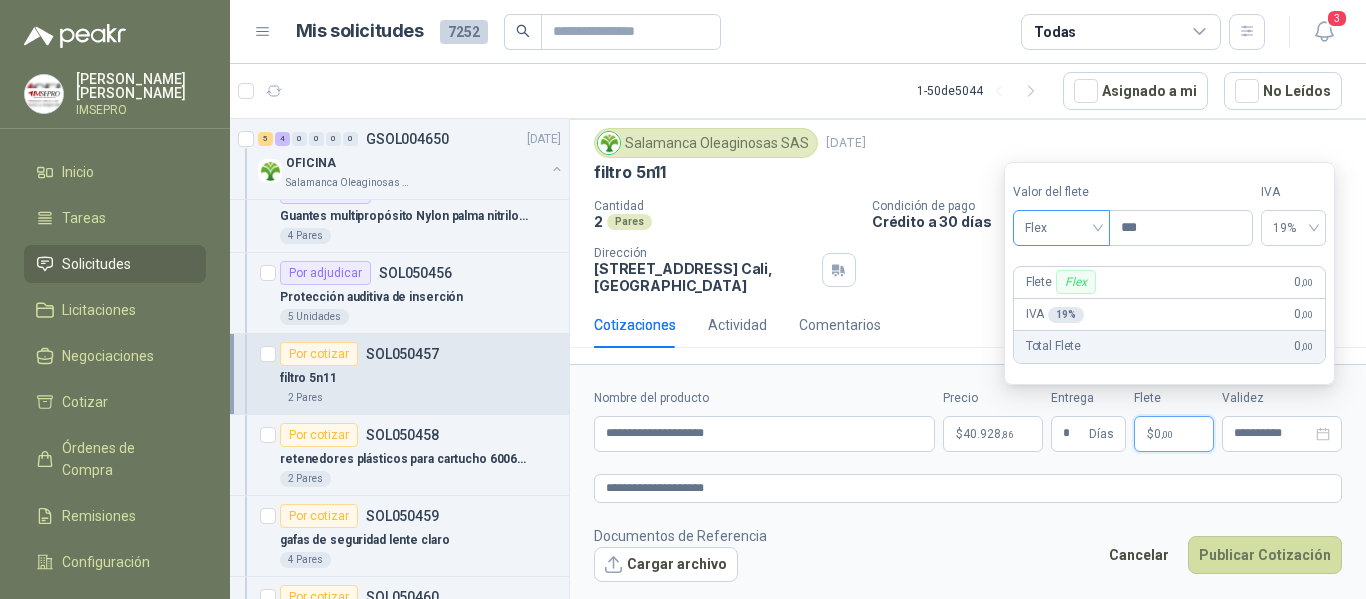 click on "Flex" at bounding box center (1061, 228) 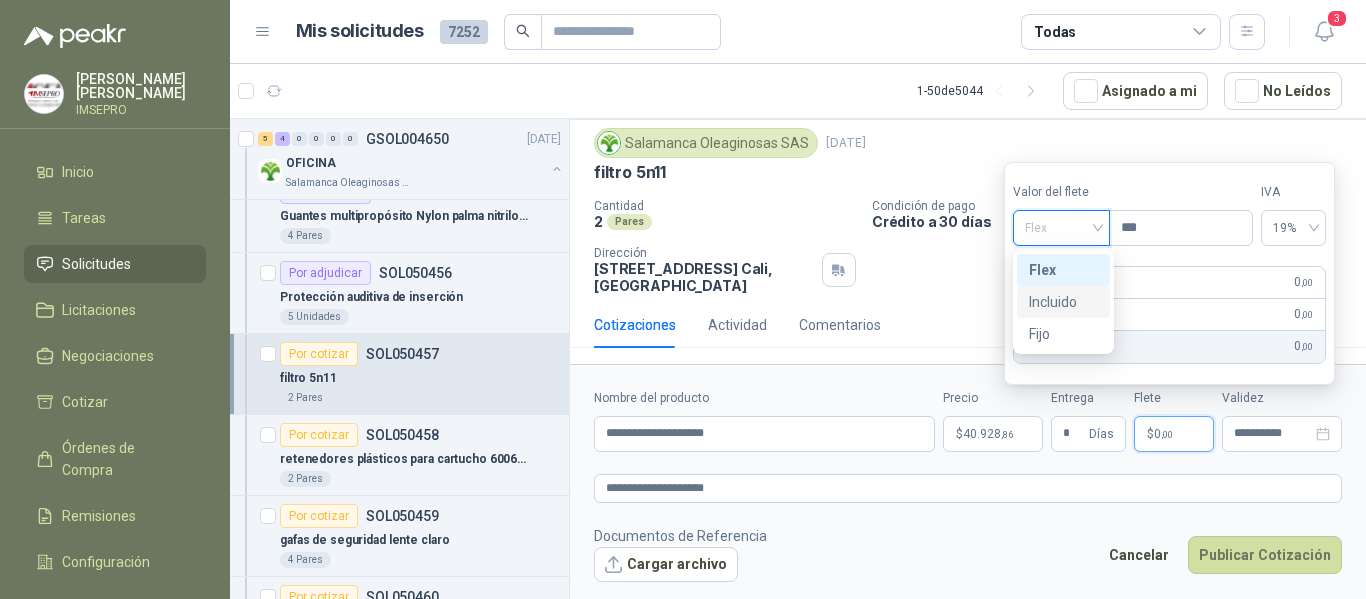 click on "Incluido" at bounding box center (1063, 302) 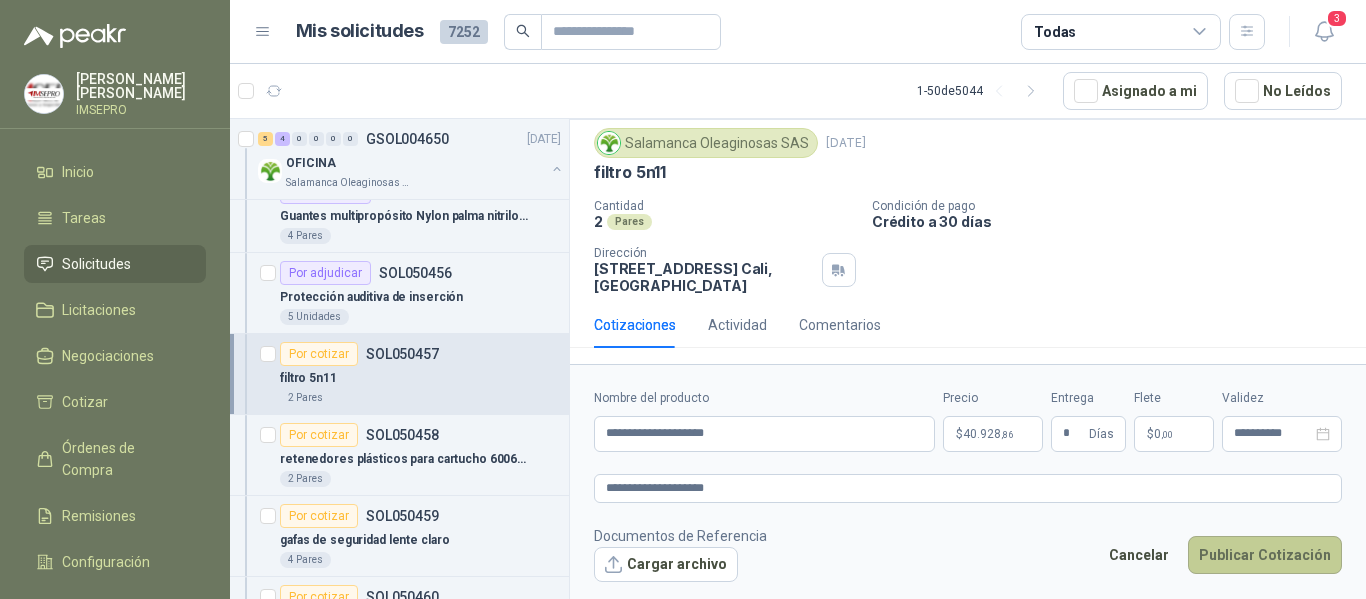 click on "Publicar Cotización" at bounding box center [1265, 555] 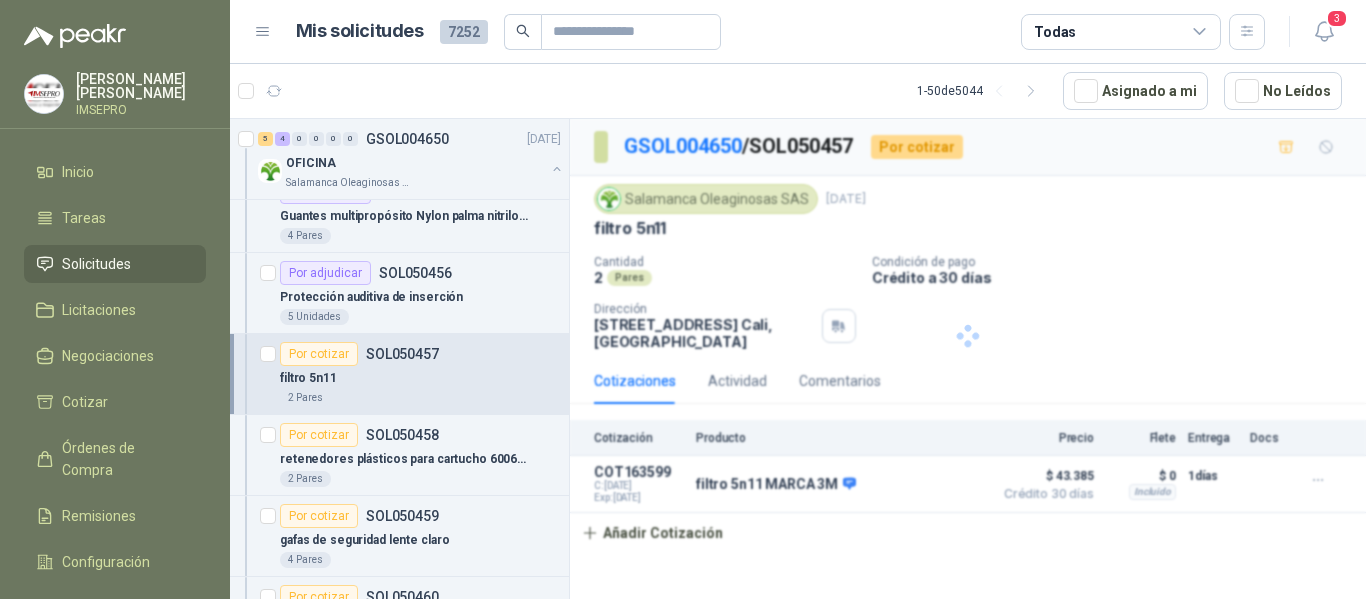 scroll, scrollTop: 0, scrollLeft: 0, axis: both 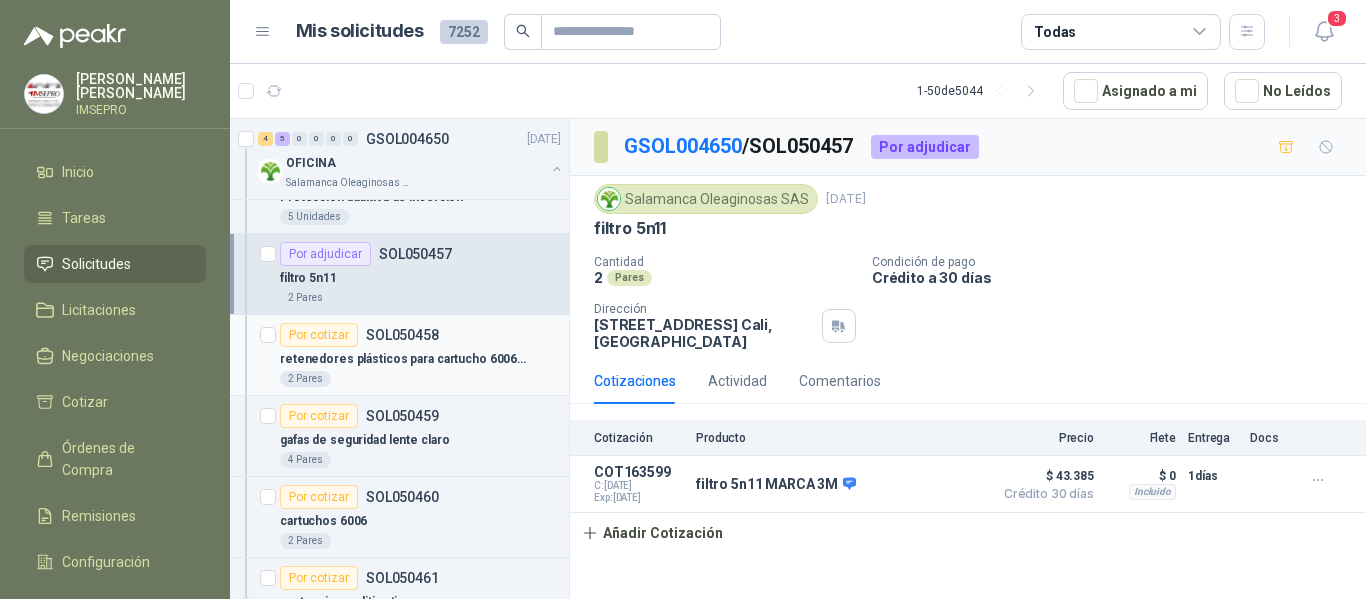 click on "retenedores plásticos para cartucho 6006 marca 3M" at bounding box center [404, 359] 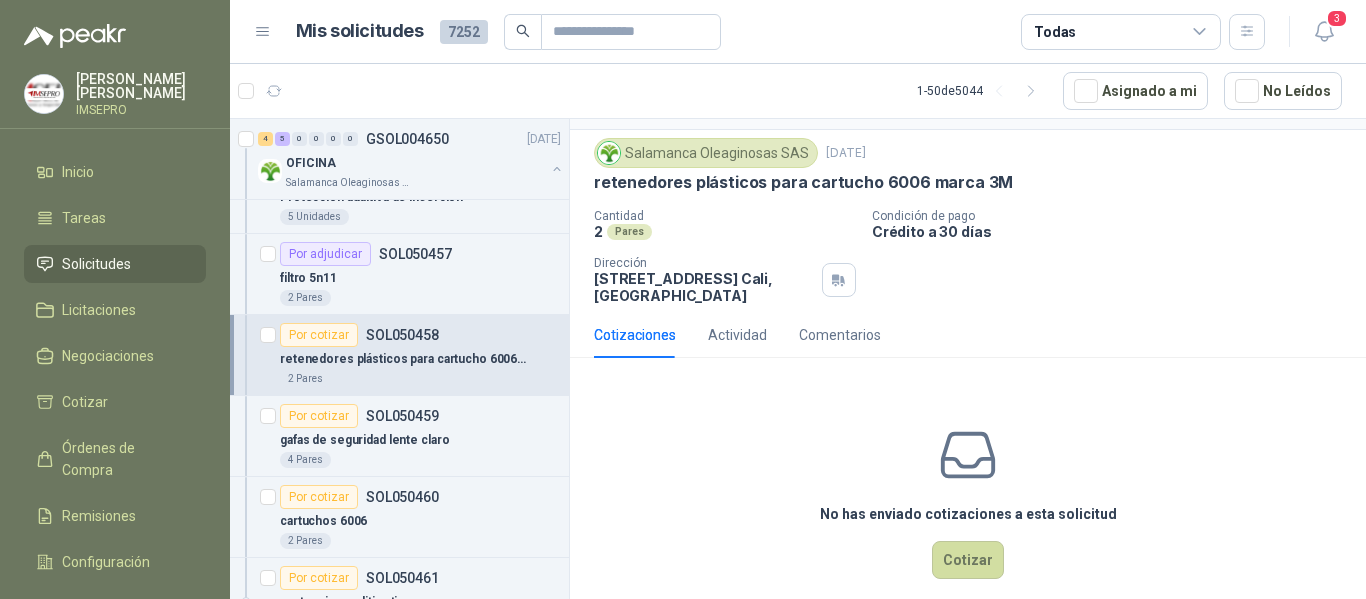 scroll, scrollTop: 70, scrollLeft: 0, axis: vertical 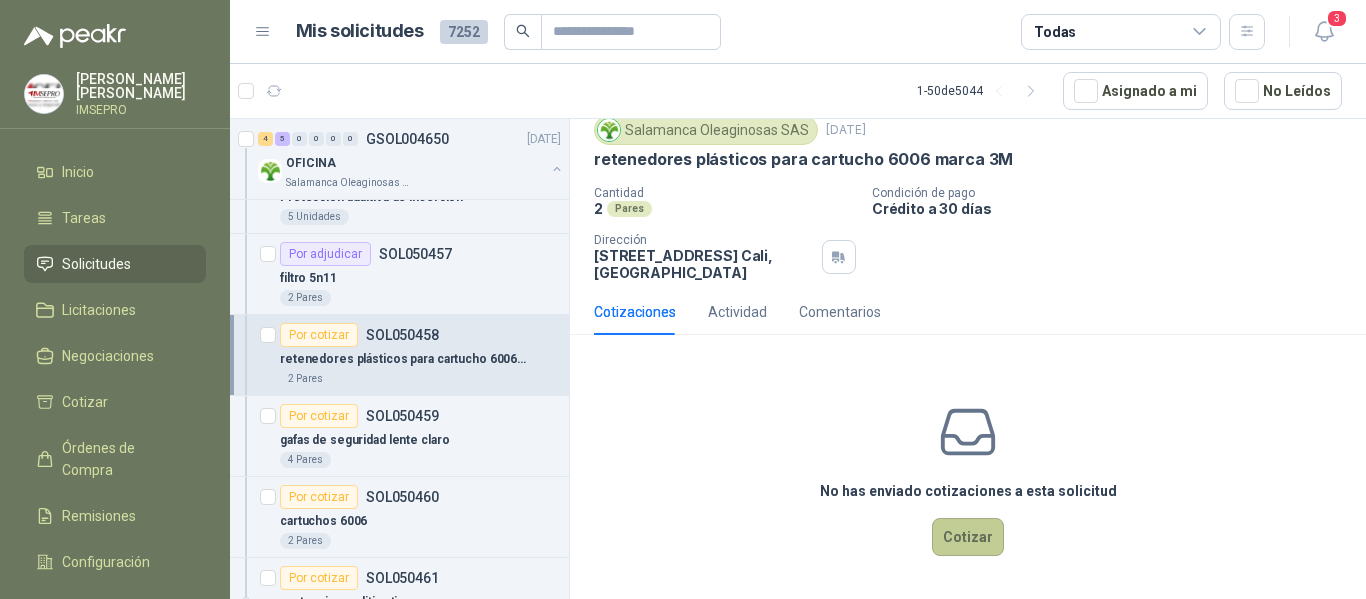 click on "Cotizar" at bounding box center (968, 537) 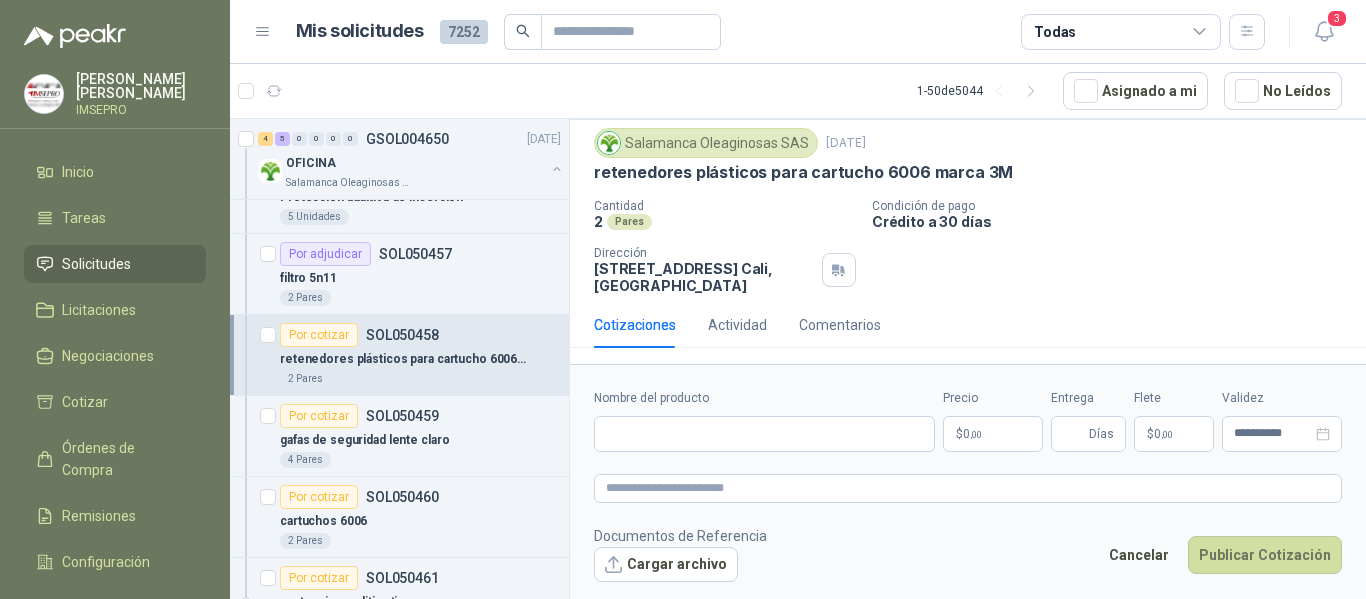 type 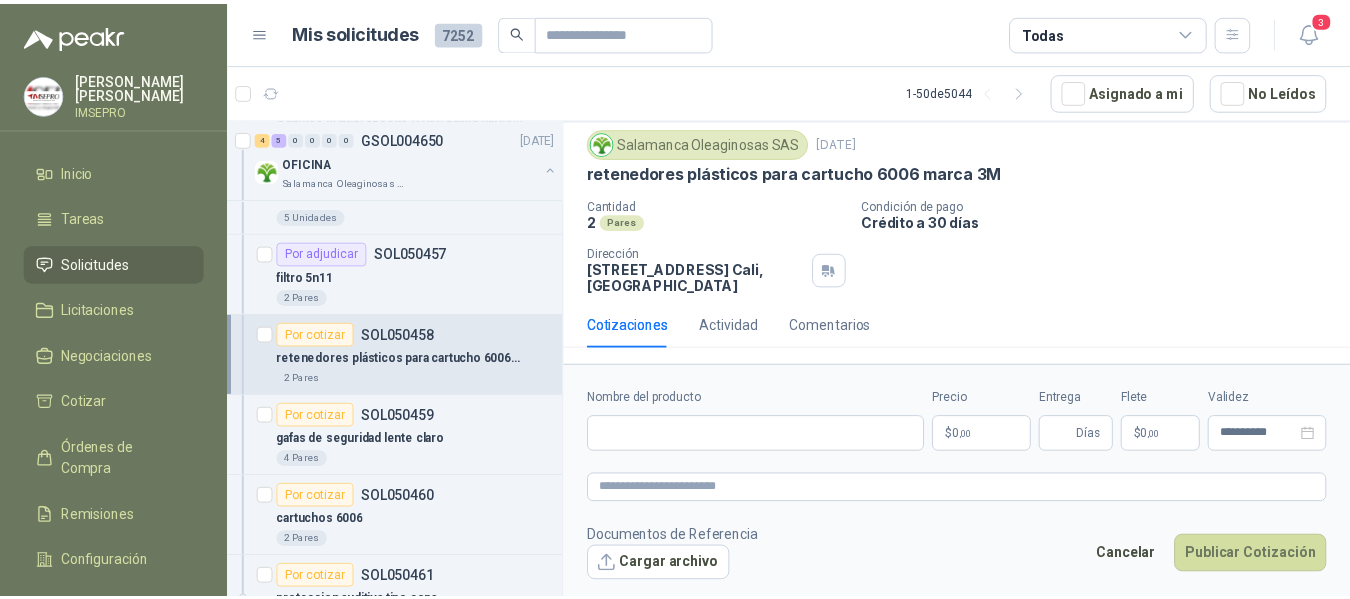 scroll, scrollTop: 56, scrollLeft: 0, axis: vertical 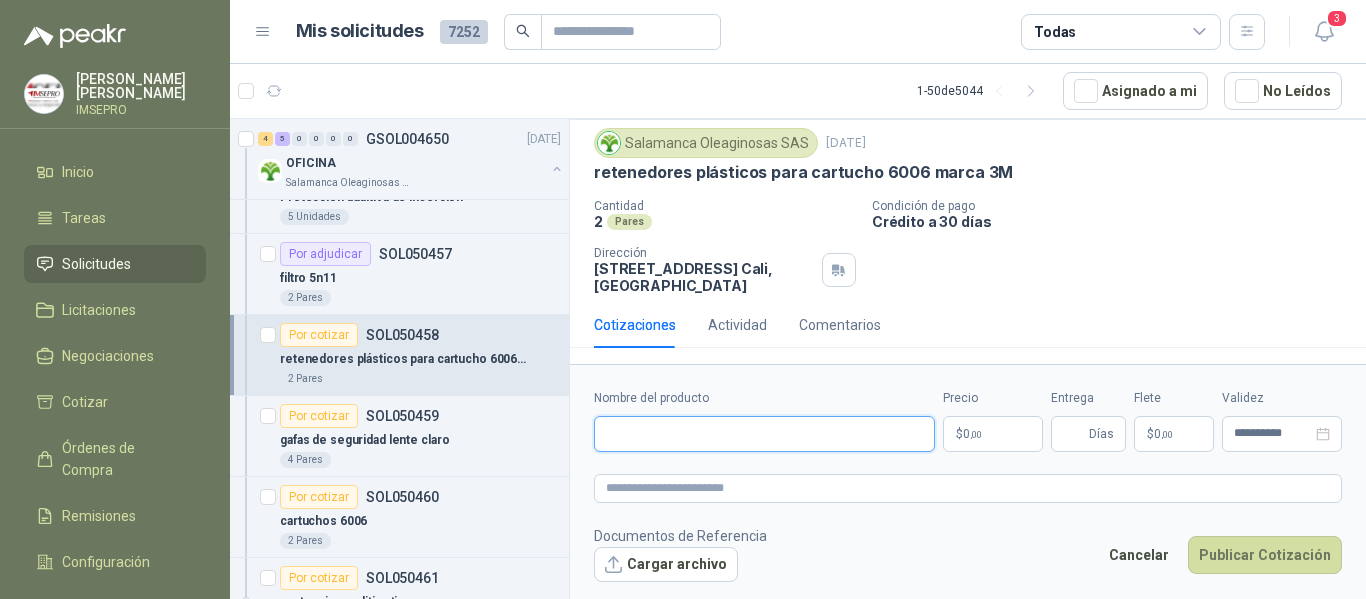 click on "Nombre del producto" at bounding box center [764, 434] 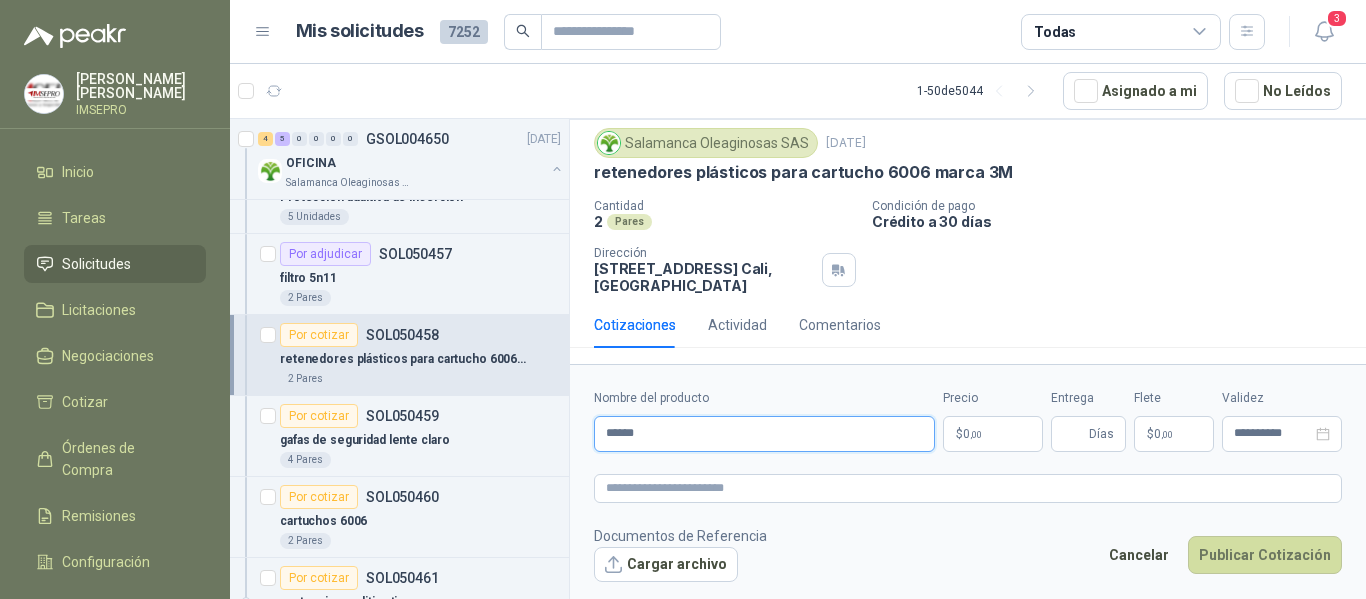 type on "**********" 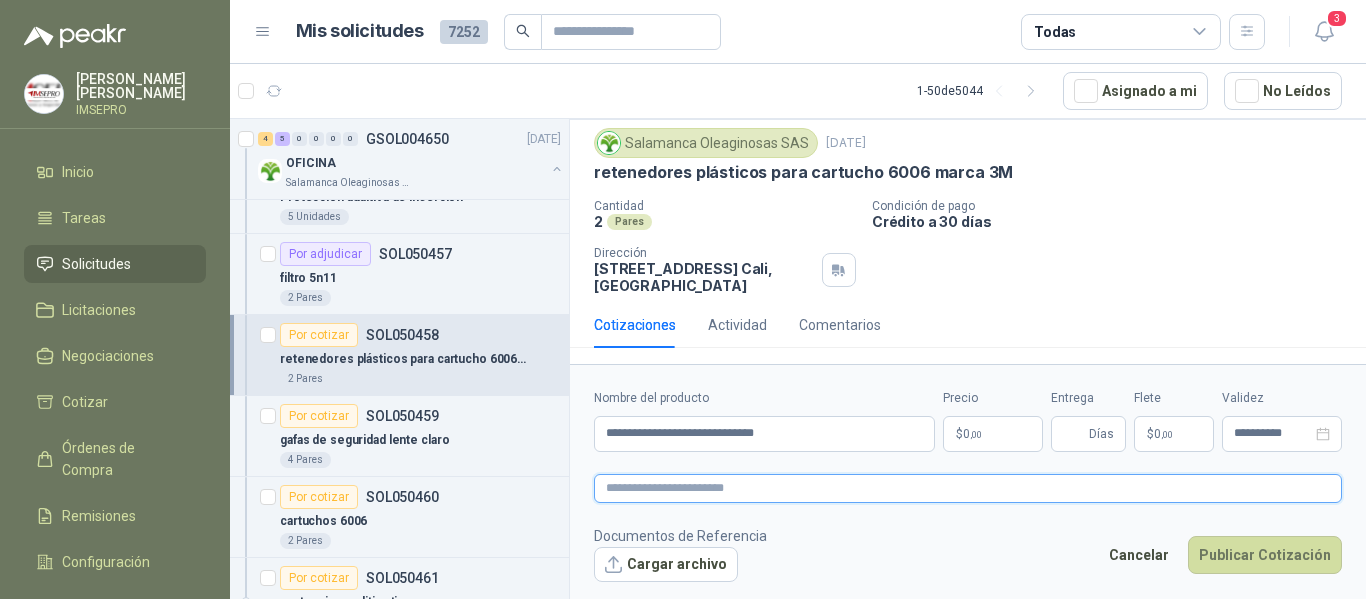 click at bounding box center [968, 488] 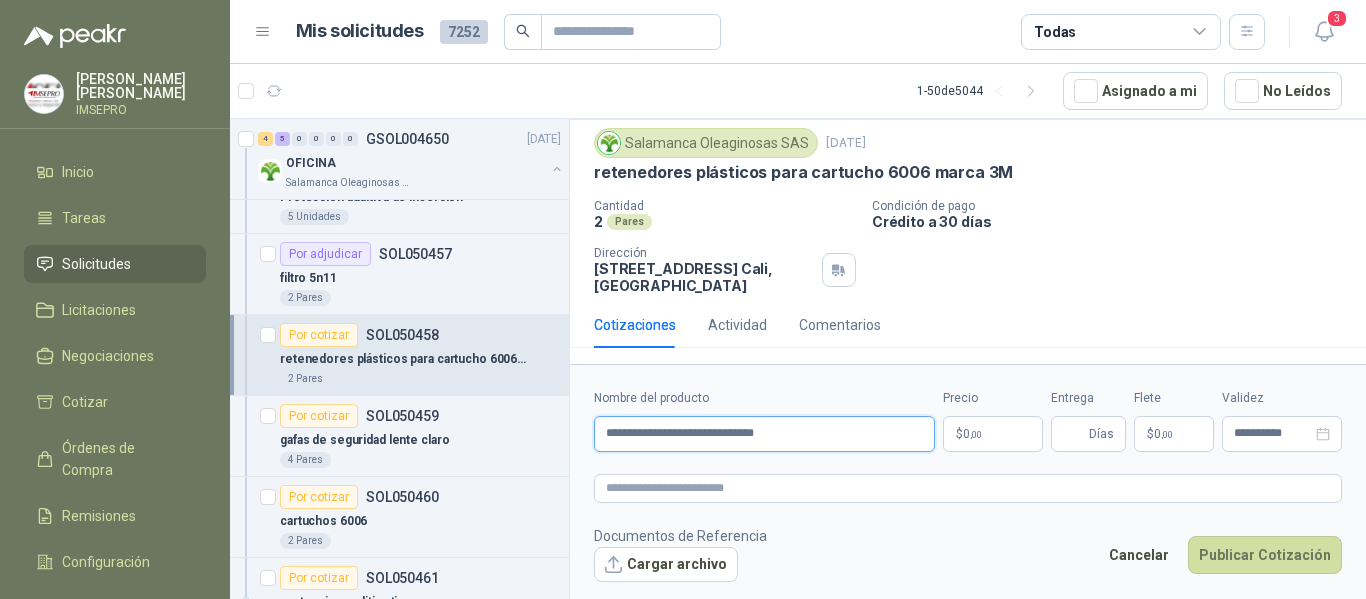 drag, startPoint x: 799, startPoint y: 442, endPoint x: 597, endPoint y: 430, distance: 202.35612 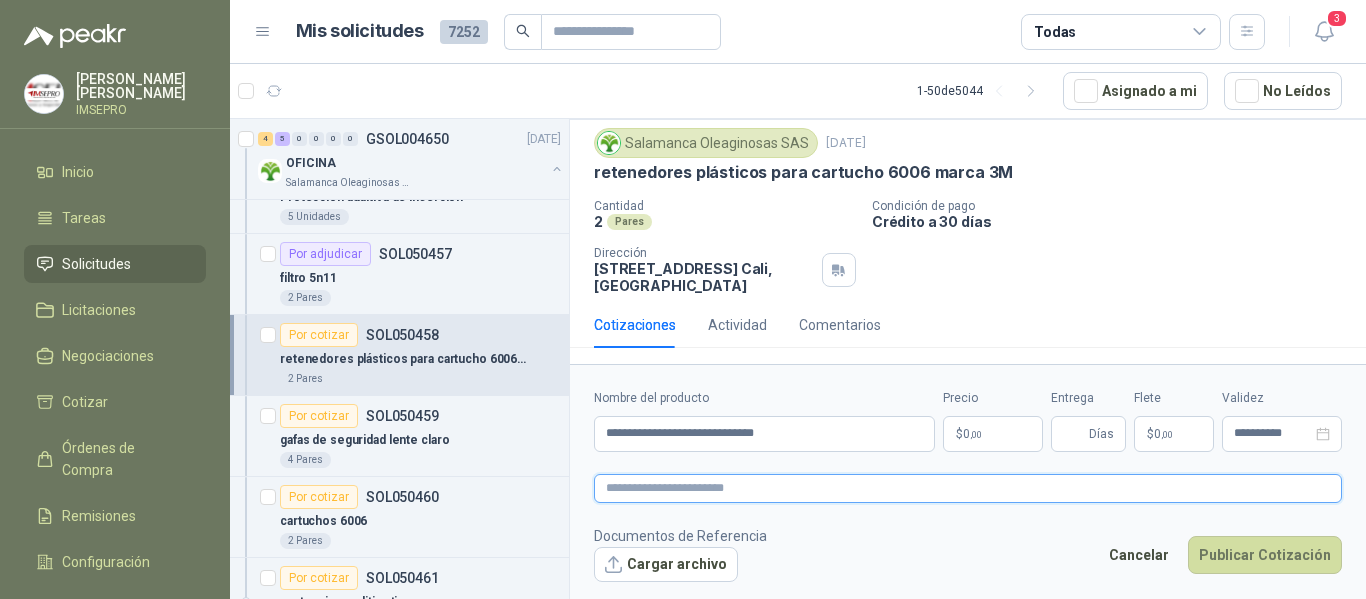 click at bounding box center (968, 488) 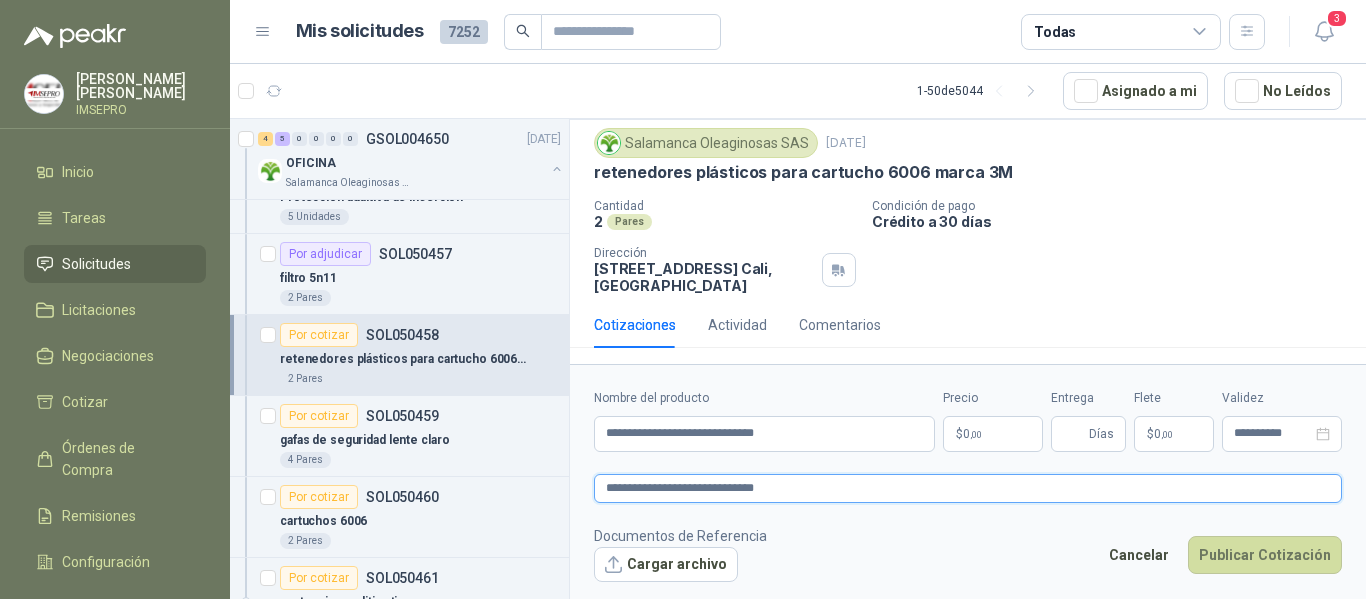 type on "**********" 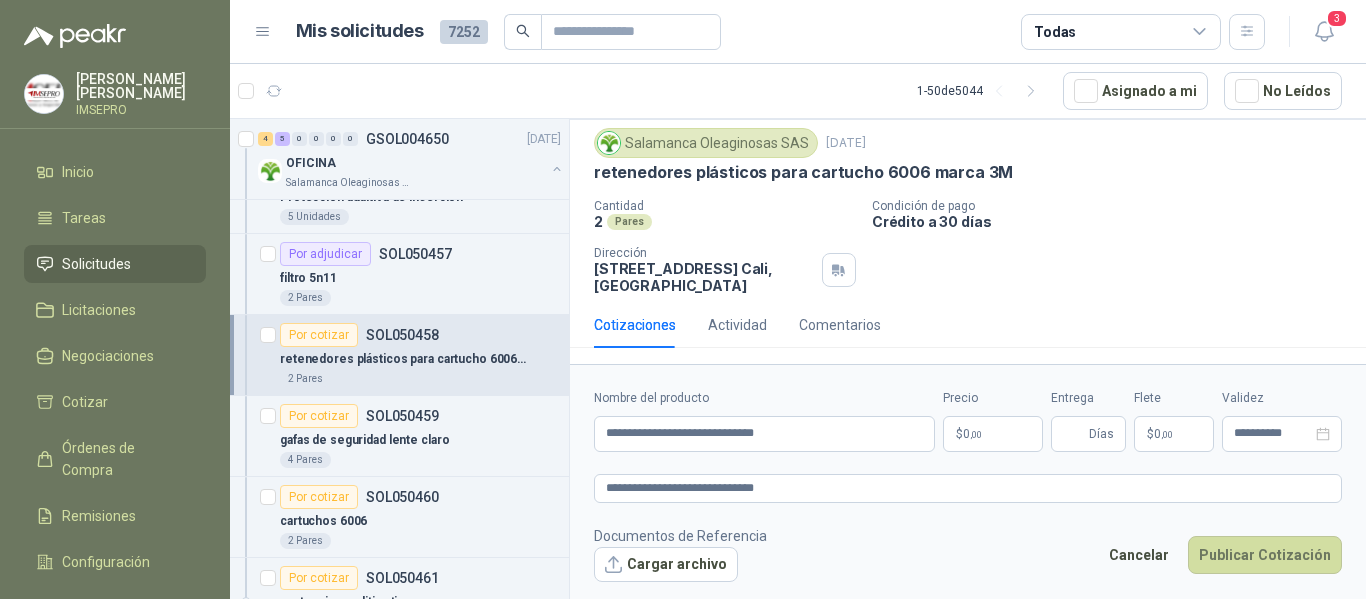 click on "[PERSON_NAME] IMSEPRO   Inicio   Tareas   Solicitudes   Licitaciones   Negociaciones   Cotizar   Órdenes de Compra   Remisiones   Configuración   Manuales y ayuda Mis solicitudes 7252 Todas 3 1 - 50  de  5044 Asignado a mi No Leídos 1   0   0   0   0   0   GSOL004656 [DATE]   169363  HERRAMIENTAS Club Campestre de Cali   7   0   0   0   0   0   GSOL004654 [DATE]   196370 NOVAFORM - MALLA- BASTIDOR Club Campestre de Cali   Por cotizar SOL050512 [DATE]   cartelera de paño 3.00x2.40 cm Gimnasio La Colina 46   Unidades Por cotizar SOL050508 [DATE]   MORRAL RESISTENTE CON CLAVE Valores Atlas 6   Unidades 12   0   0   0   0   0   GSOL004653 [DATE]   CAA Y CA2 AGOSTO [GEOGRAPHIC_DATA] SAS   Por cotizar SOL050474 [DATE]   ALCOHOL GLICERINADO AL 70% SANTIZ 100 - REC * CUÑT 20 LT Valores Atlas 3   Unidades Por cotizar SOL050473 [DATE]   BANCA DE EXTERIOR ALTO 50CM X ANCHO 100CM FONDO 45CM CON ESPALDAR Grupo Normandía 1   Unidades 2   0   0   0   0   0   GSOL004652 [DATE]   Almatec   1   0" at bounding box center (683, 299) 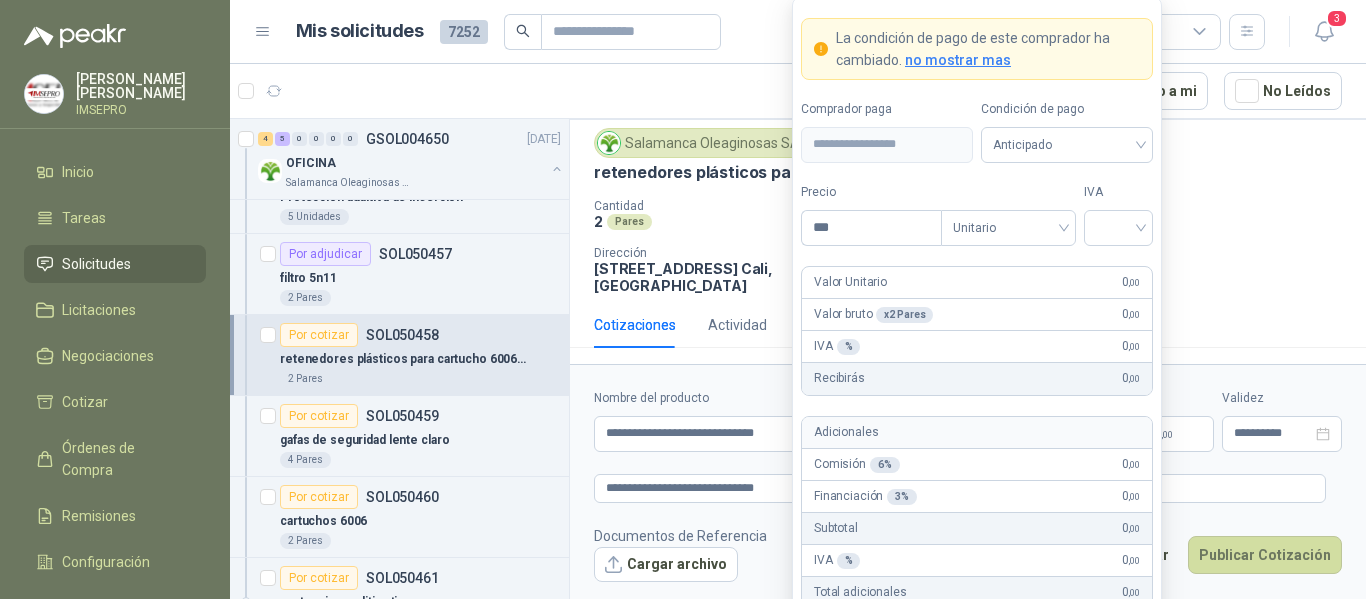 type 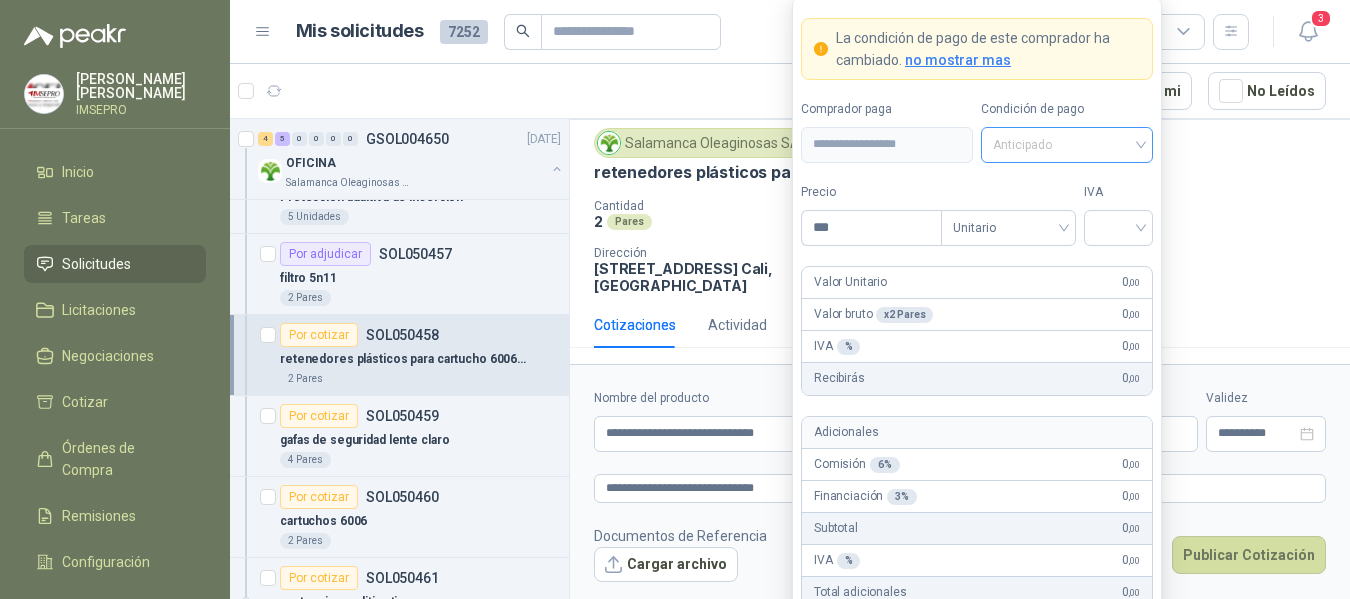 click on "Anticipado" at bounding box center [1067, 145] 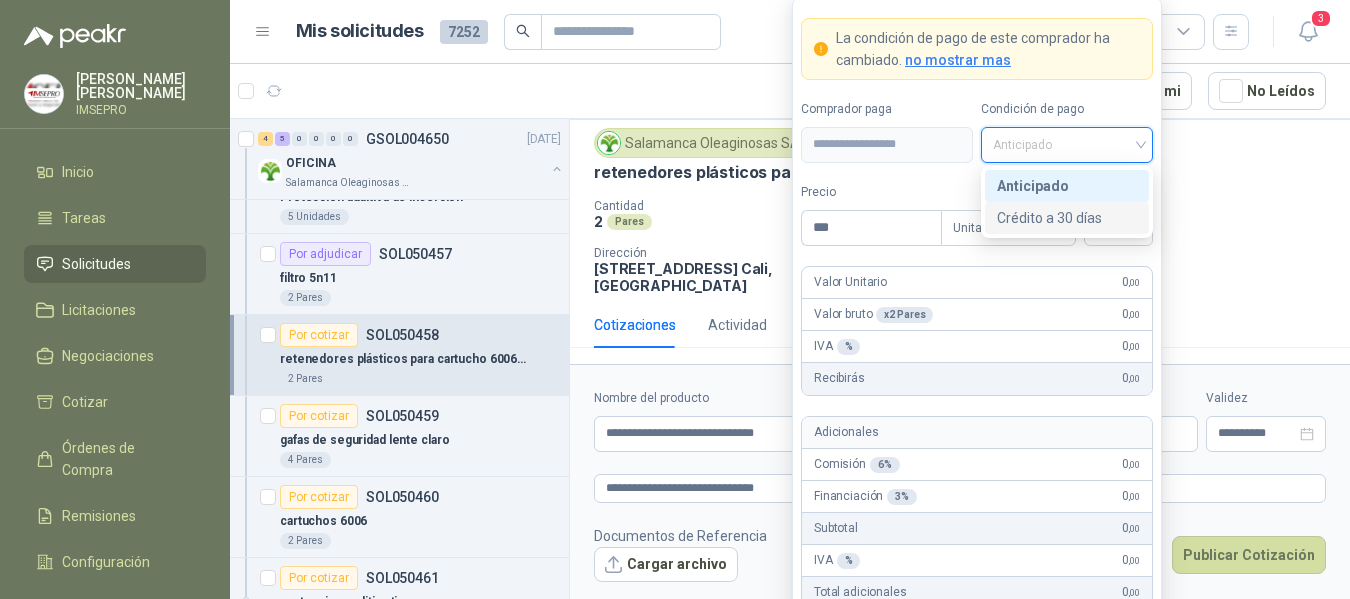 click on "Crédito a 30 días" at bounding box center [1067, 218] 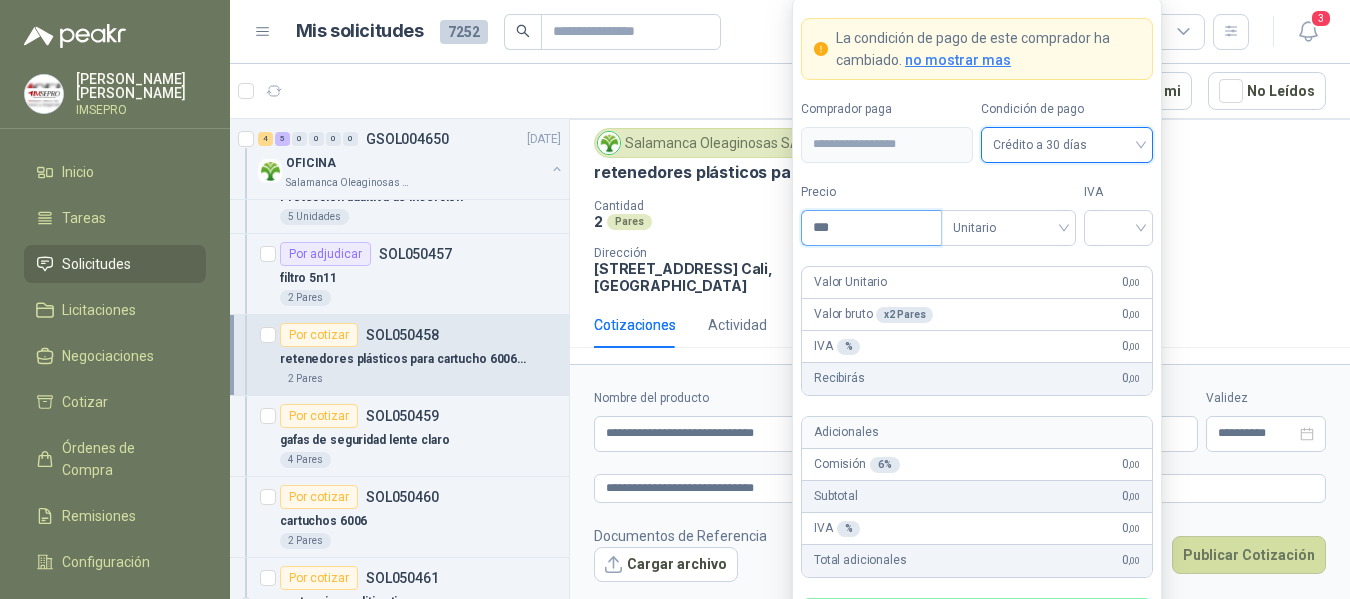click on "***" at bounding box center (871, 228) 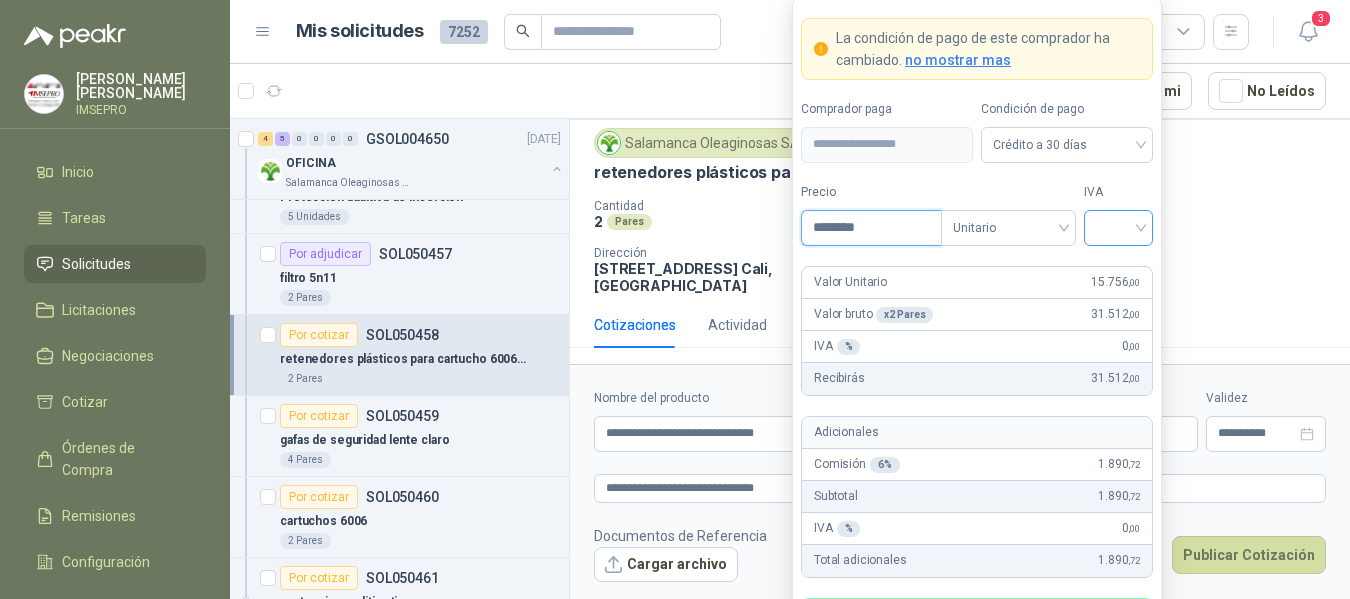 type on "********" 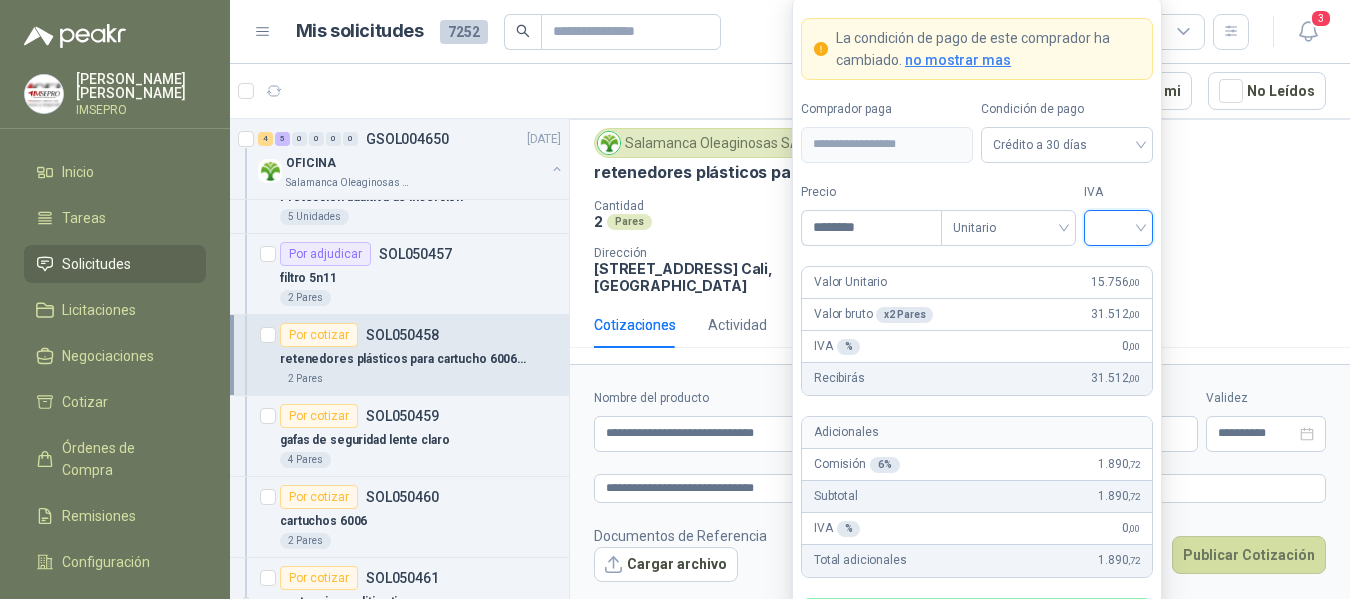 click at bounding box center [1118, 226] 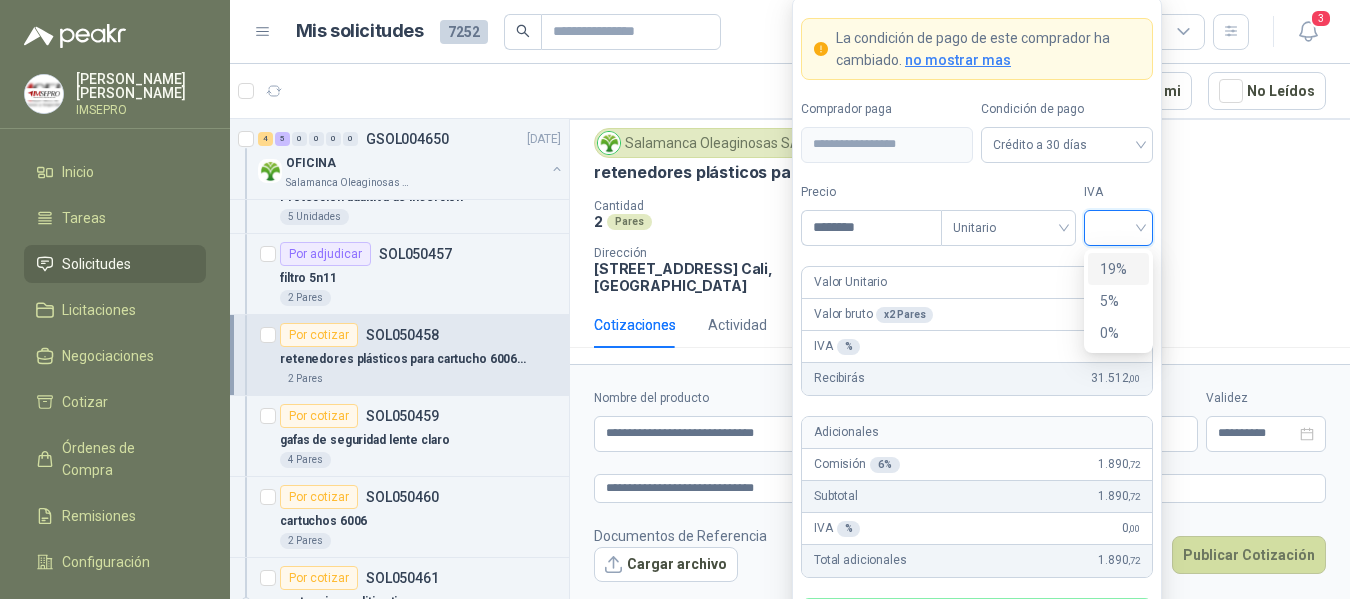 click on "19%" at bounding box center [1118, 269] 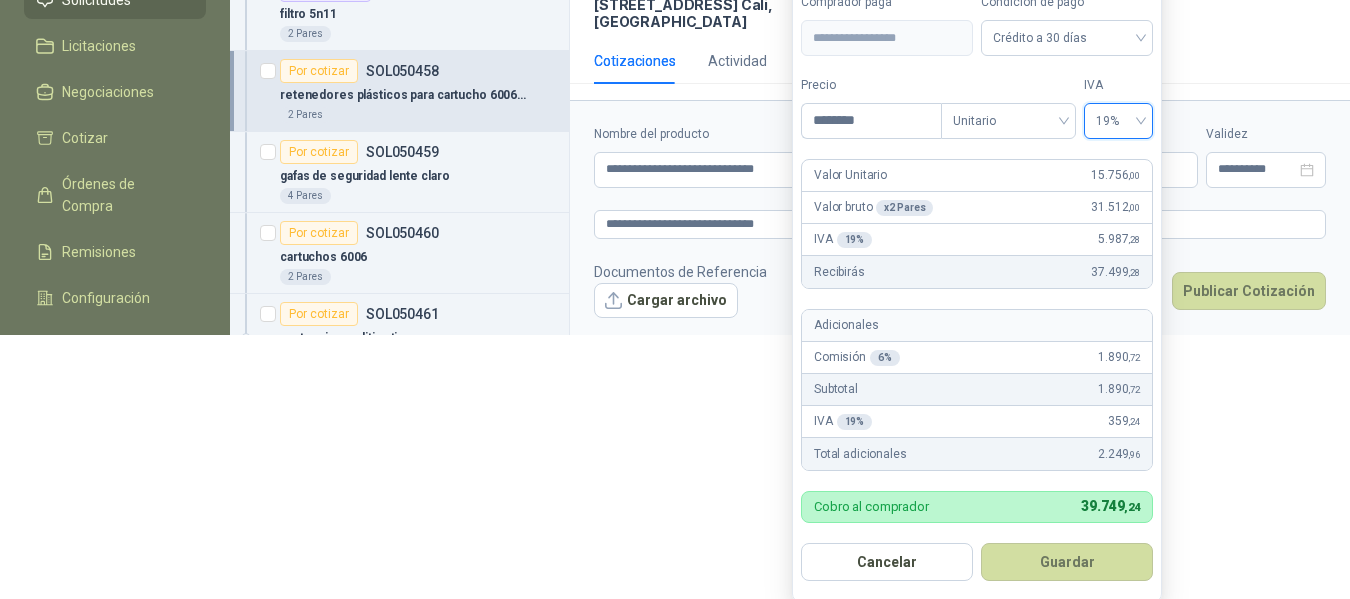 click on "Guardar" at bounding box center (1067, 562) 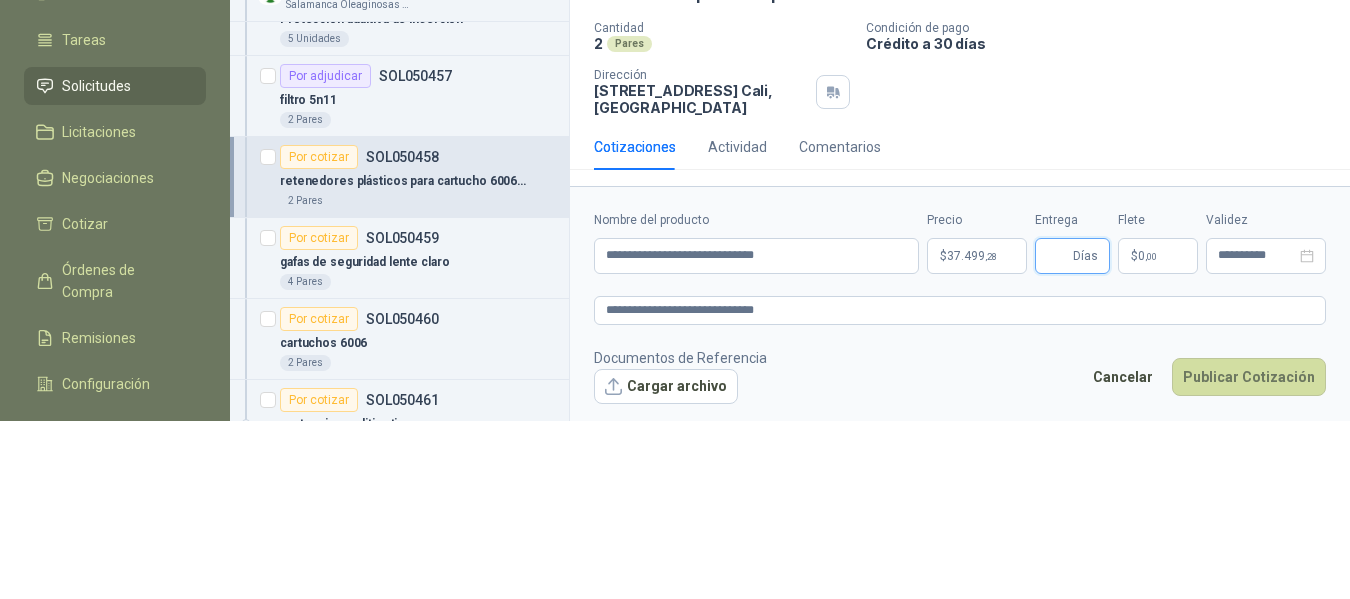 scroll, scrollTop: 182, scrollLeft: 0, axis: vertical 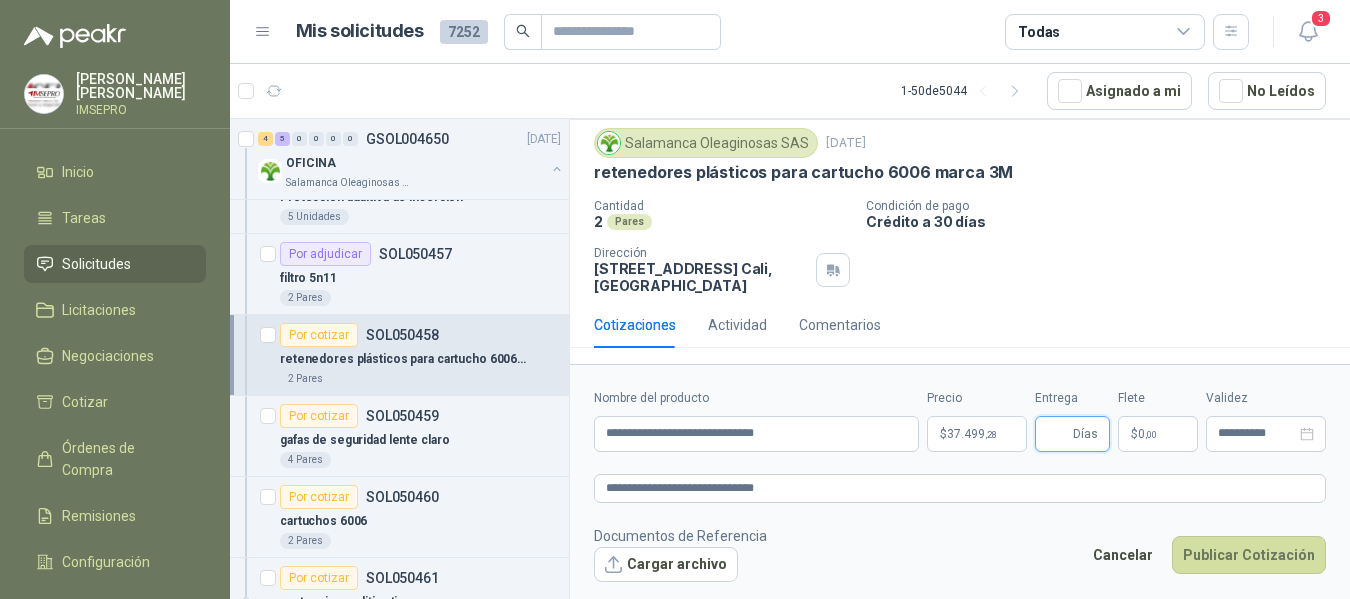 type 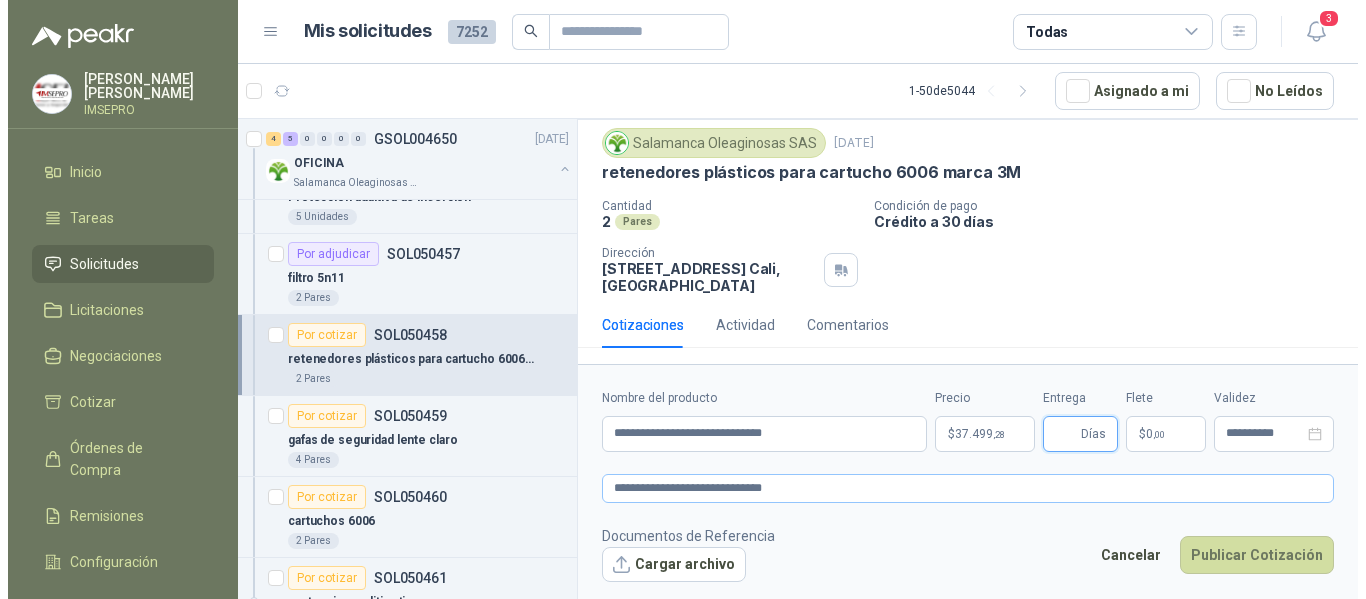 scroll, scrollTop: 0, scrollLeft: 0, axis: both 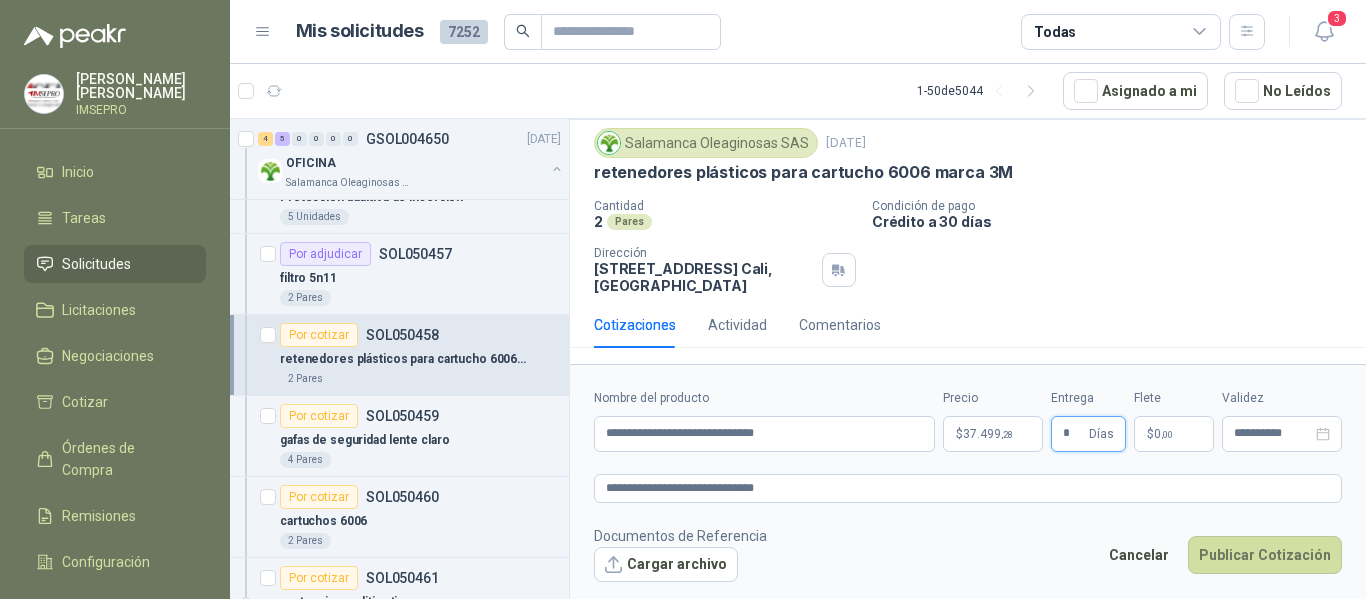 type on "*" 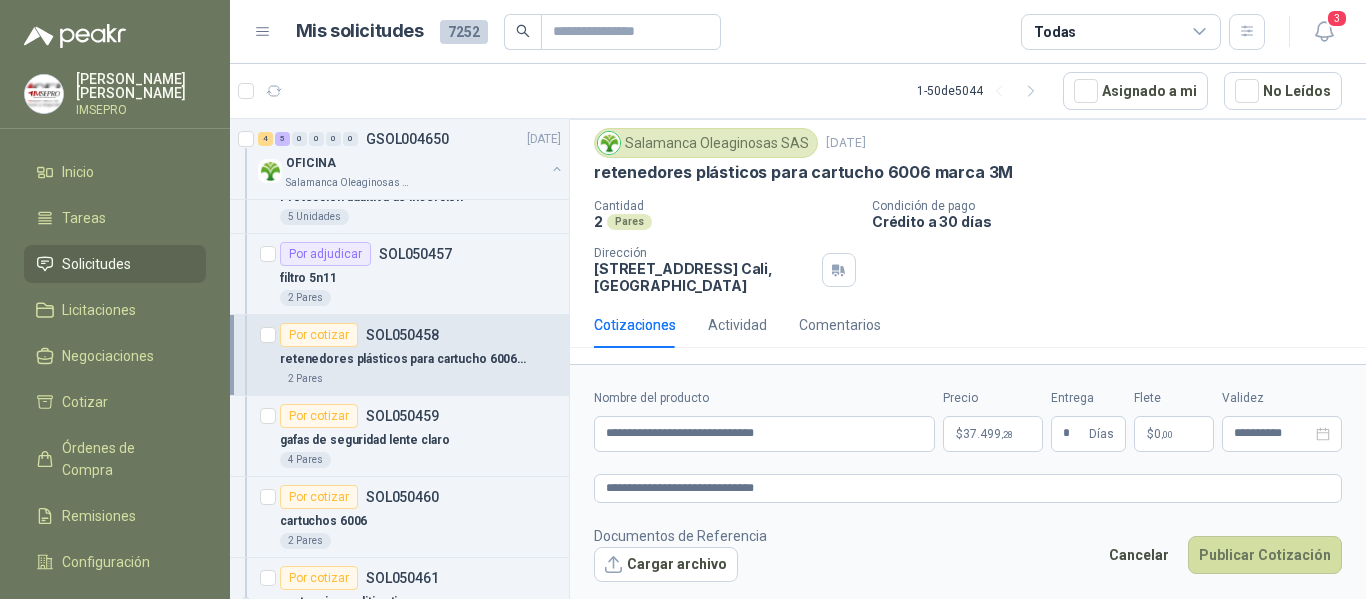 click on "$    0 ,00" at bounding box center (1174, 434) 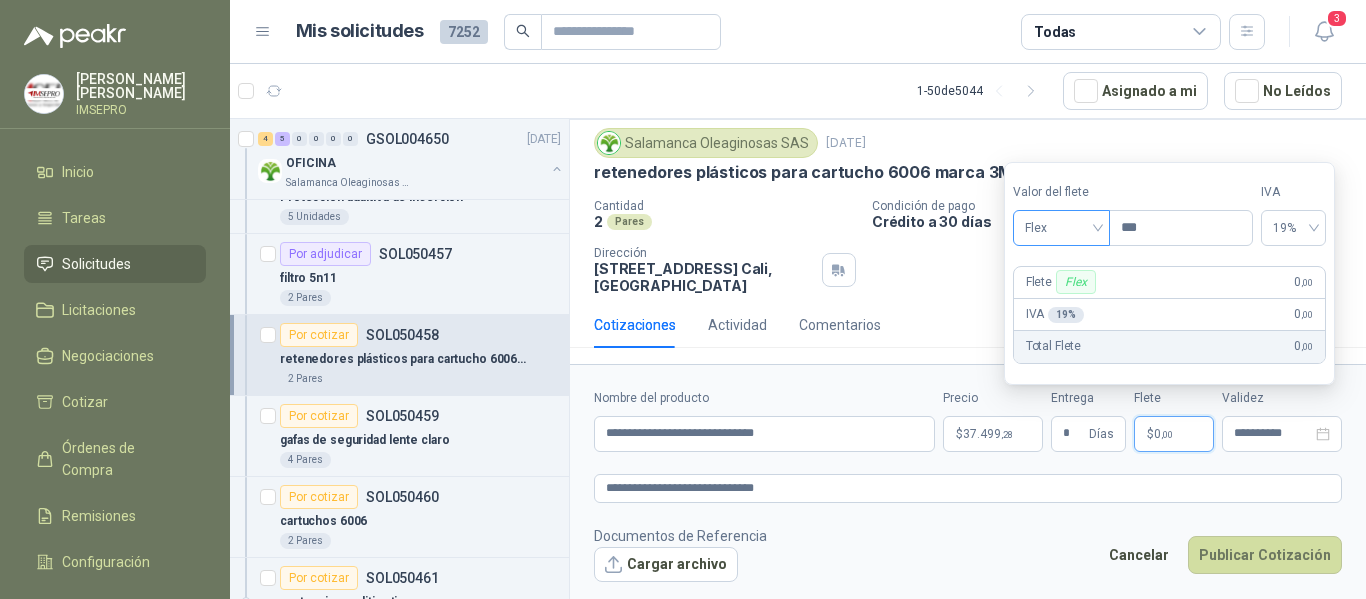 click on "Flex" at bounding box center (1061, 228) 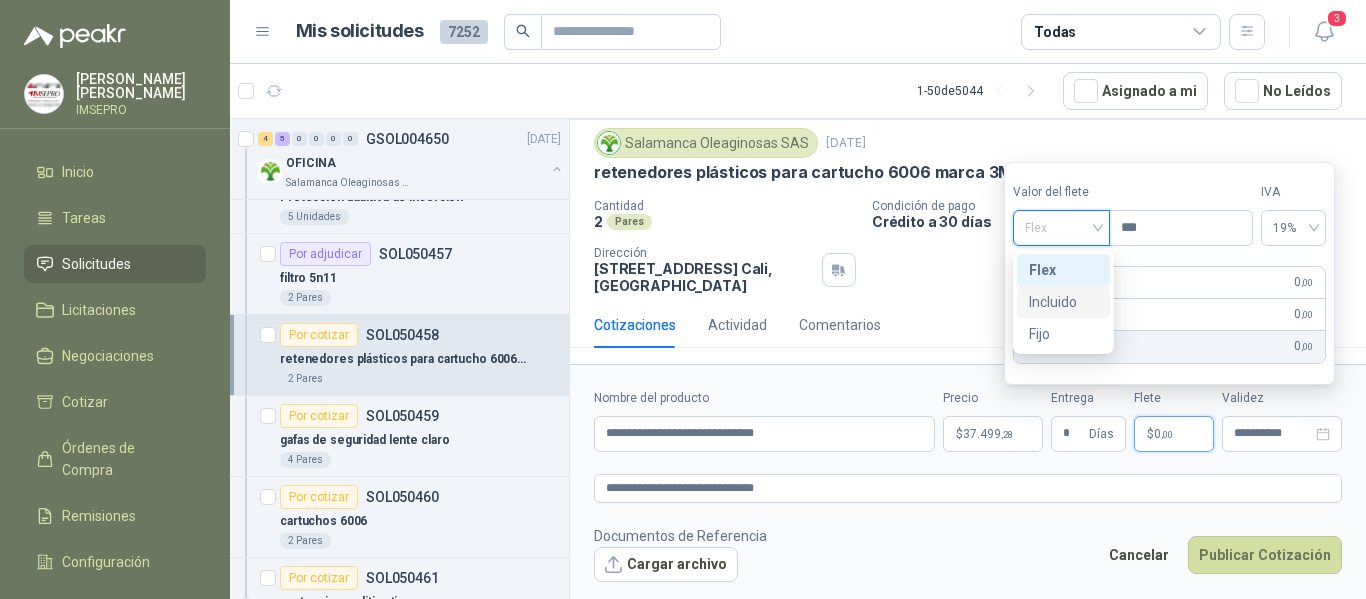 click on "Incluido" at bounding box center (1063, 302) 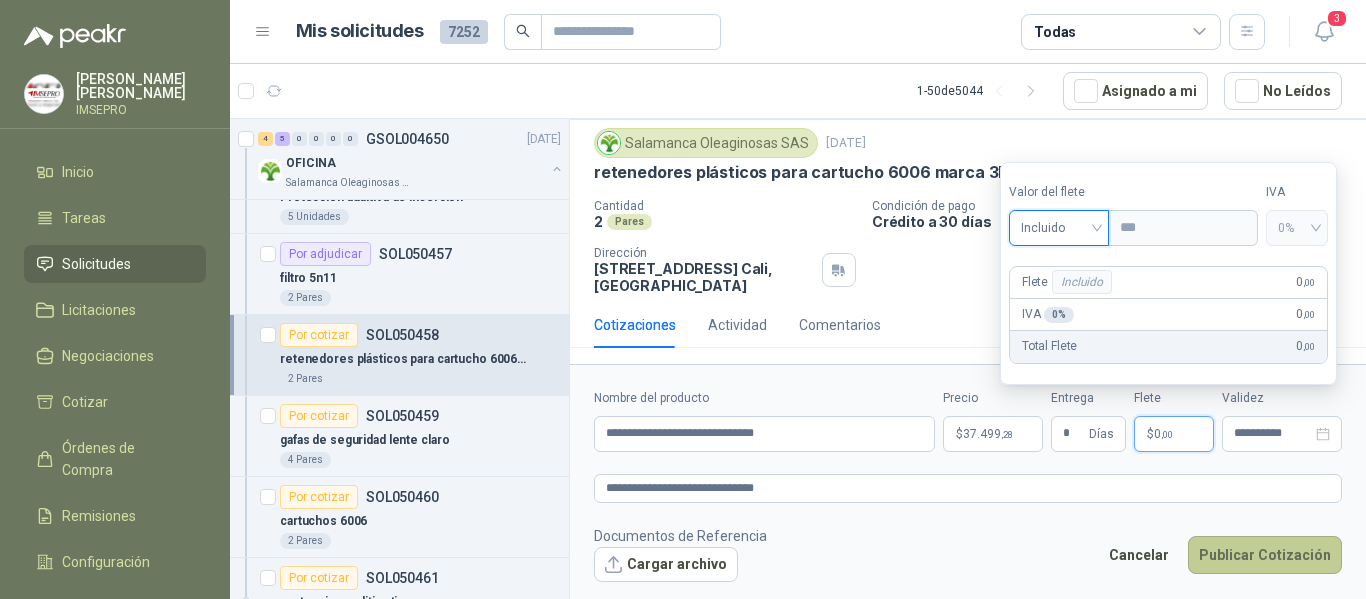 click on "Publicar Cotización" at bounding box center (1265, 555) 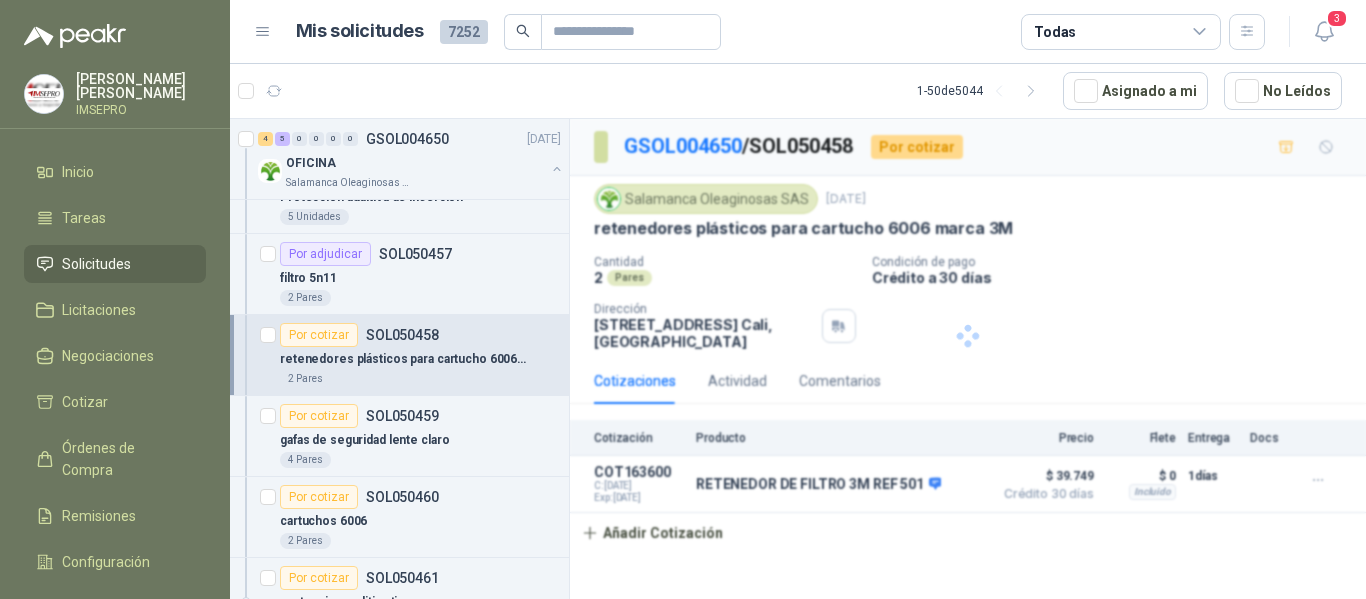 scroll, scrollTop: 0, scrollLeft: 0, axis: both 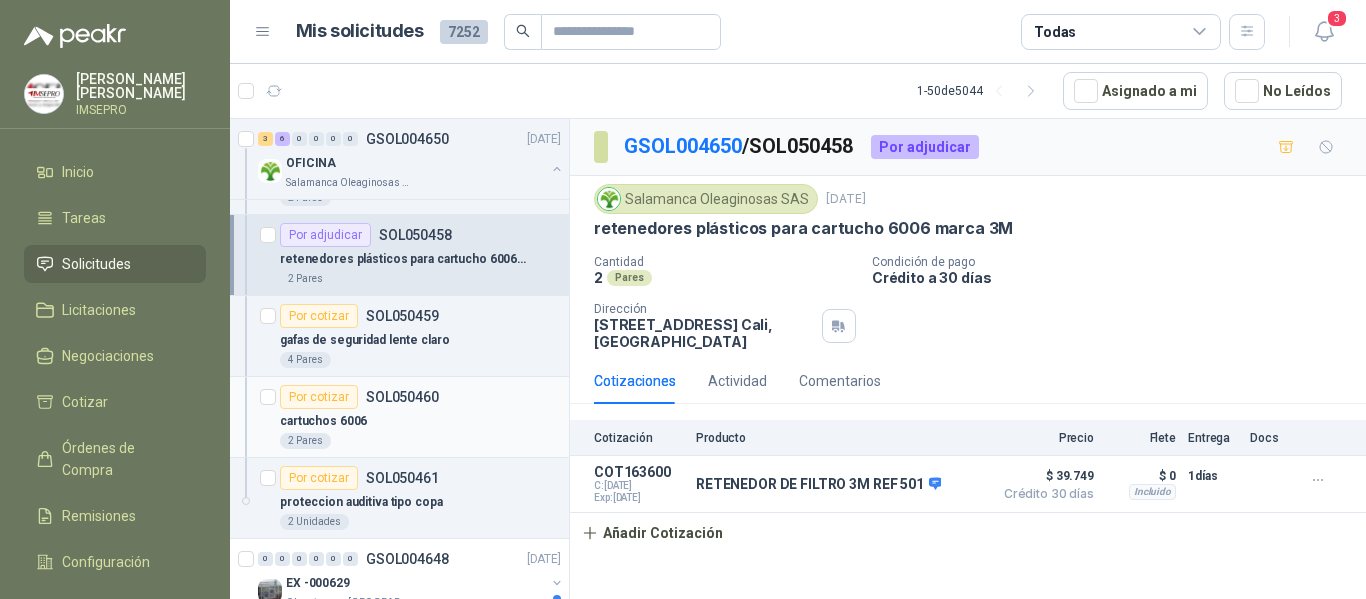 click on "cartuchos 6006" at bounding box center (420, 421) 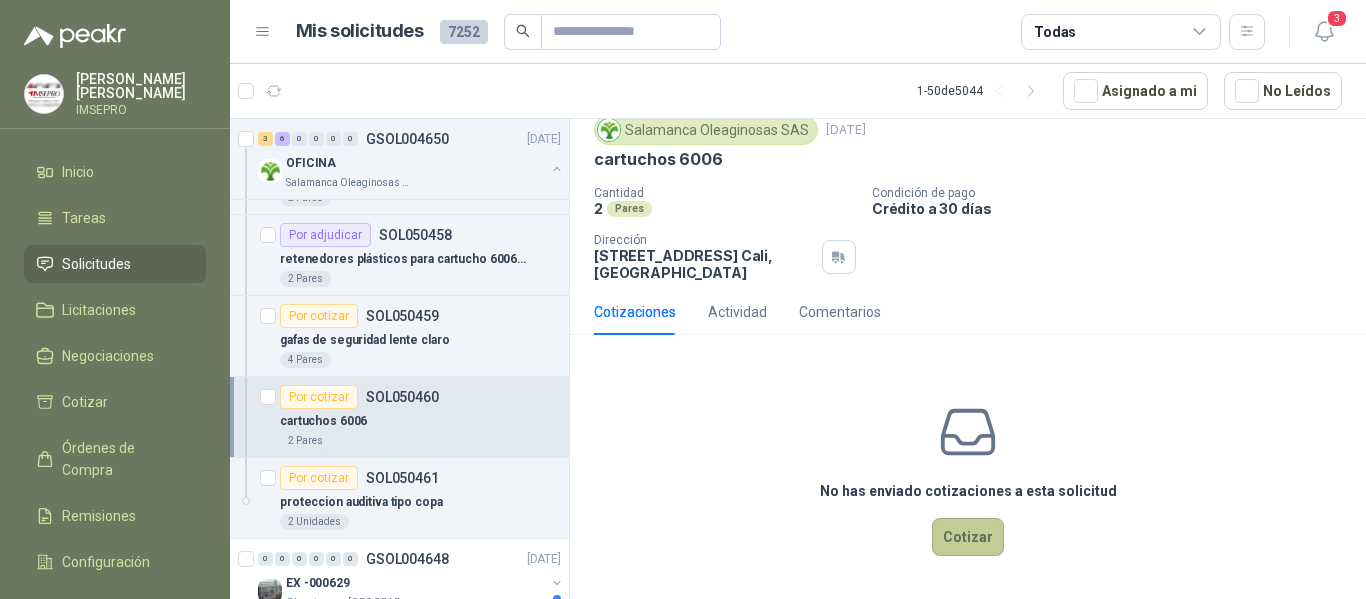 click on "Cotizar" at bounding box center (968, 537) 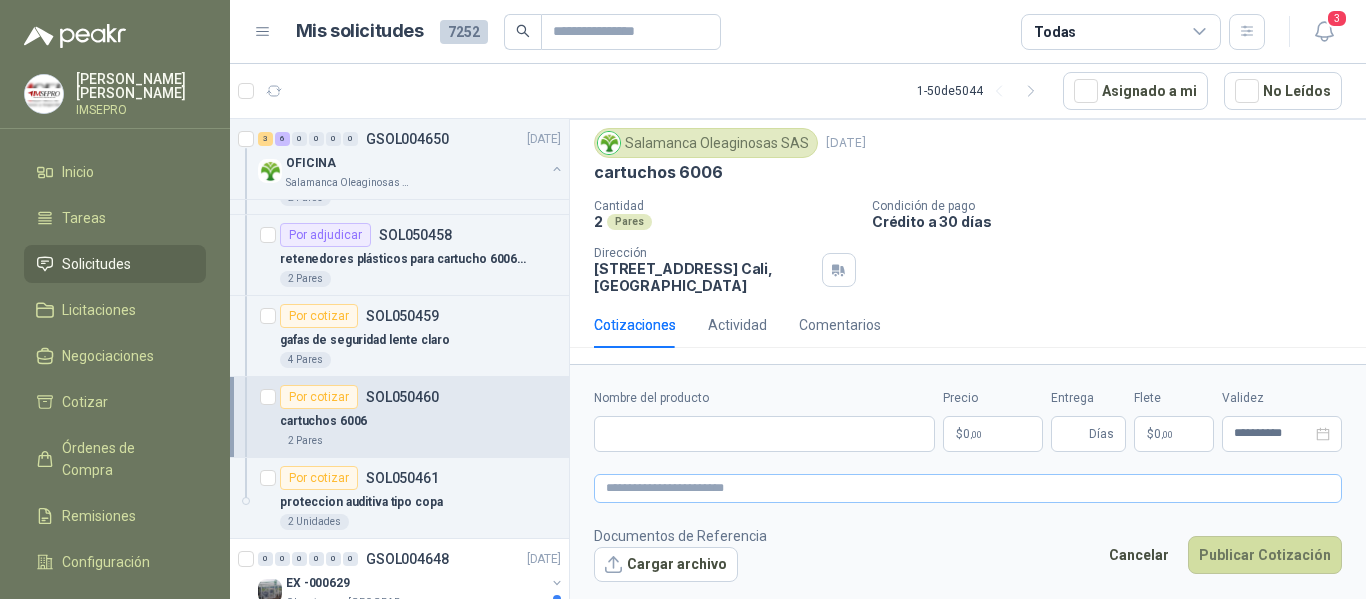 type 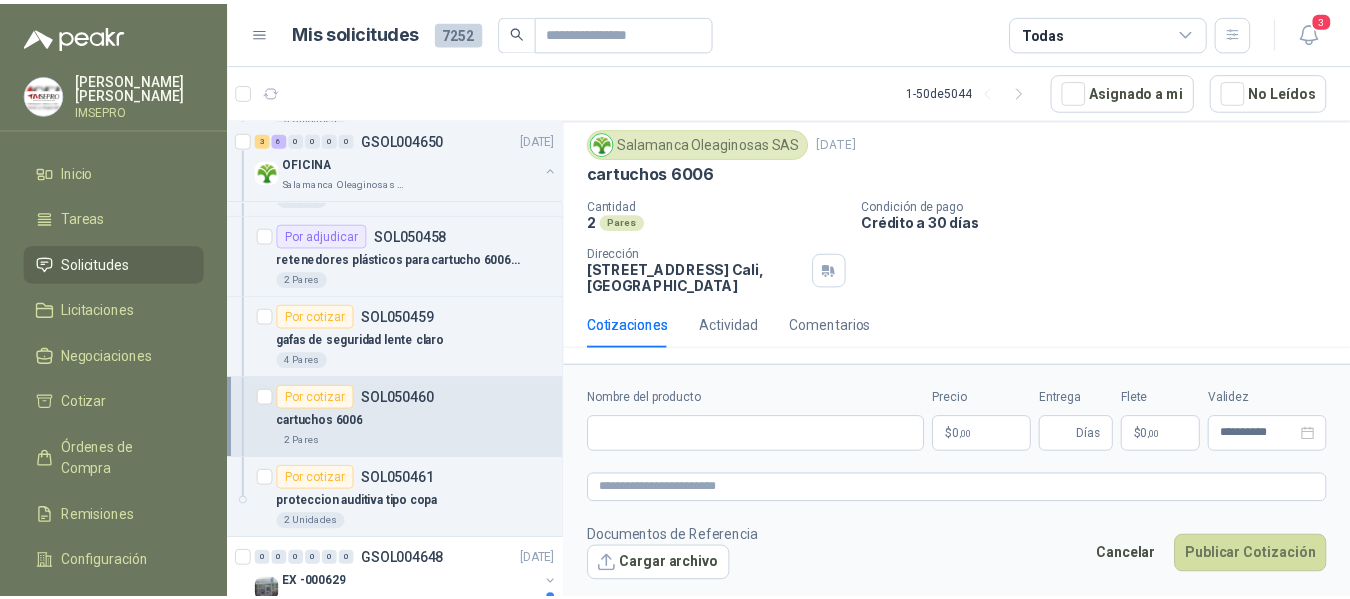 scroll, scrollTop: 56, scrollLeft: 0, axis: vertical 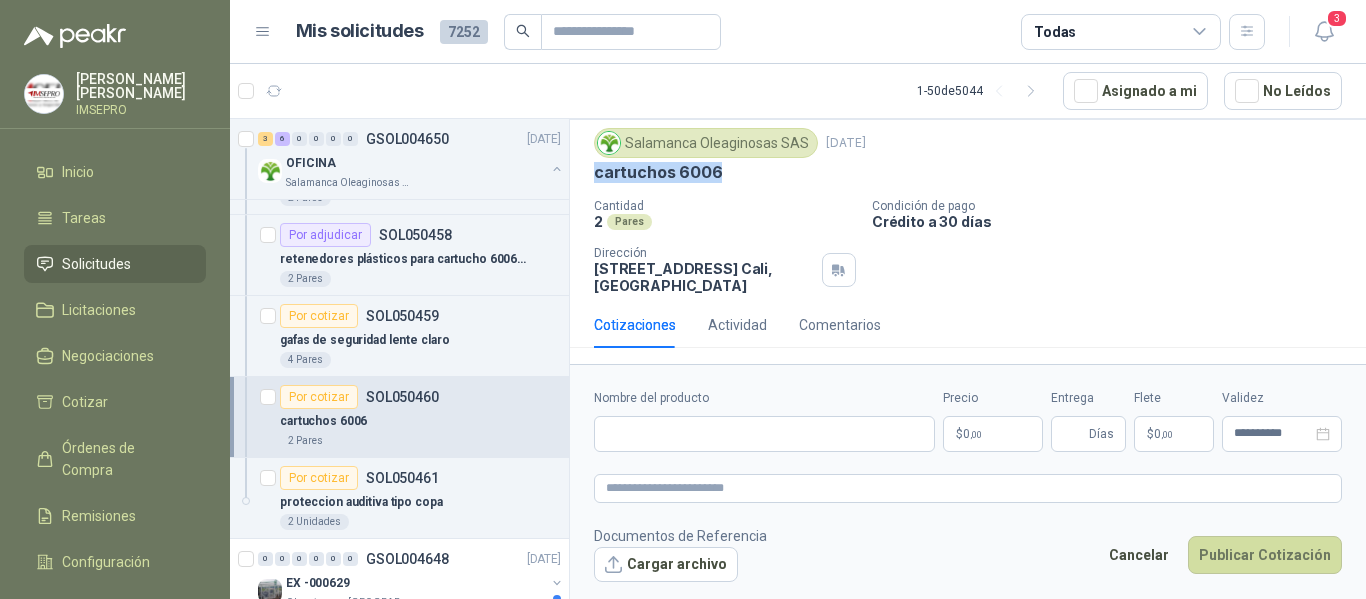 drag, startPoint x: 722, startPoint y: 177, endPoint x: 589, endPoint y: 180, distance: 133.03383 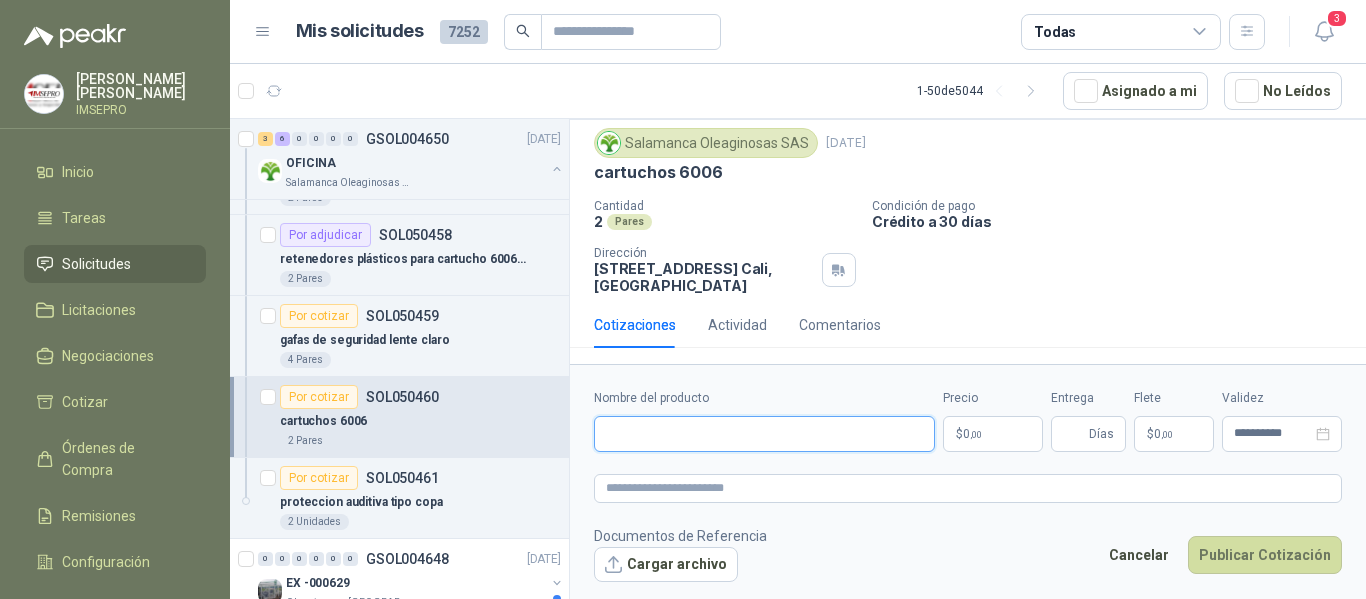 click on "Nombre del producto" at bounding box center [764, 434] 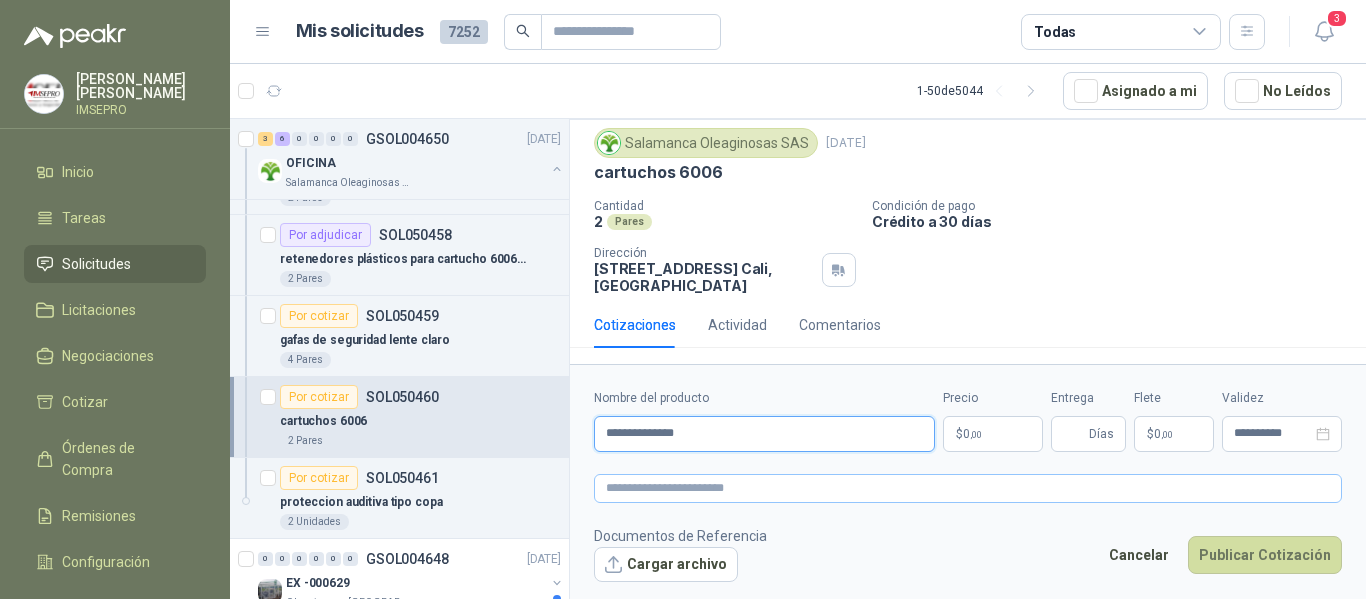 type on "**********" 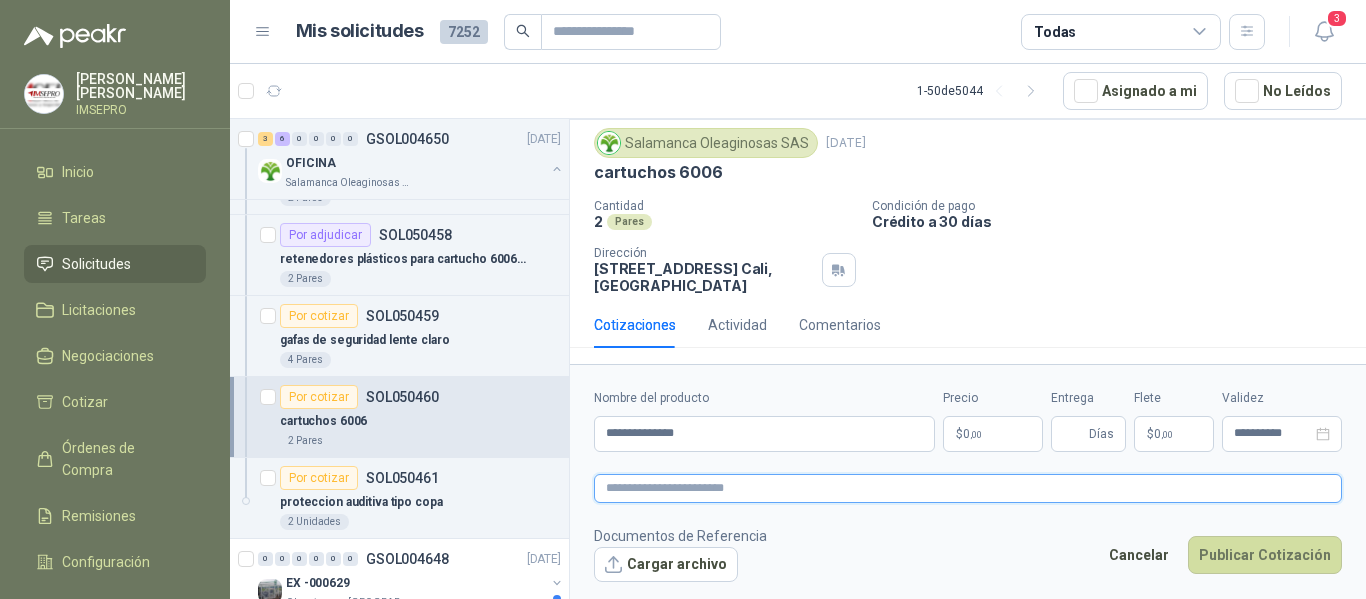 click at bounding box center (968, 488) 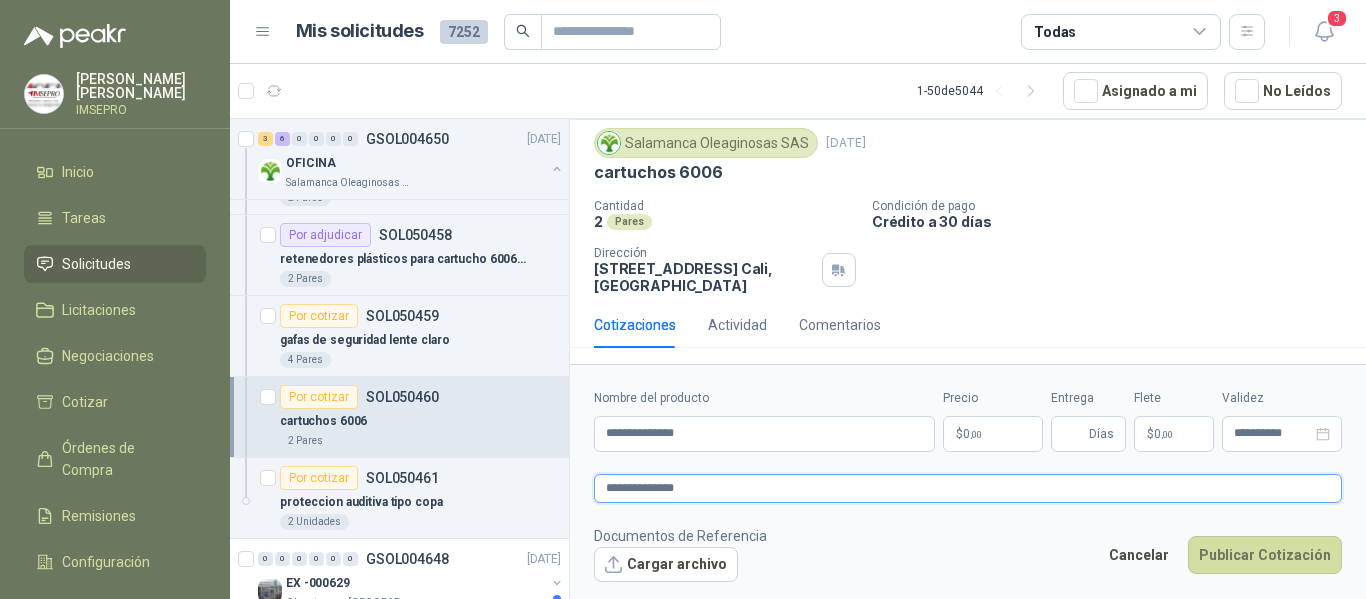 type 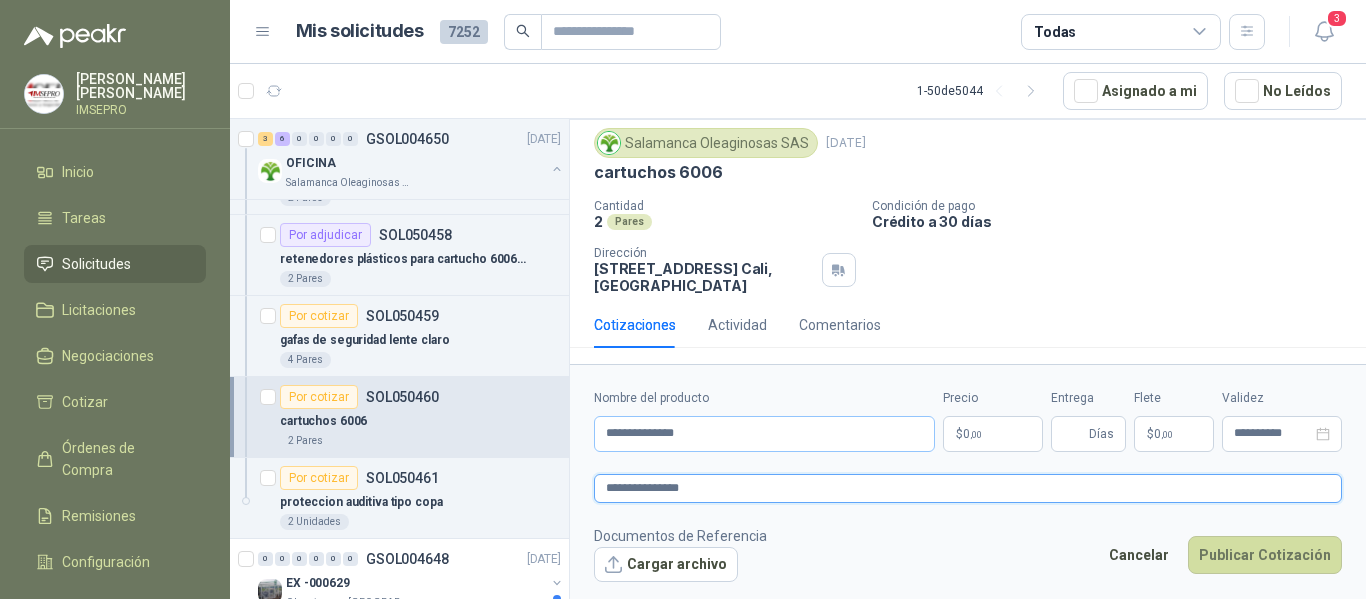 type on "**********" 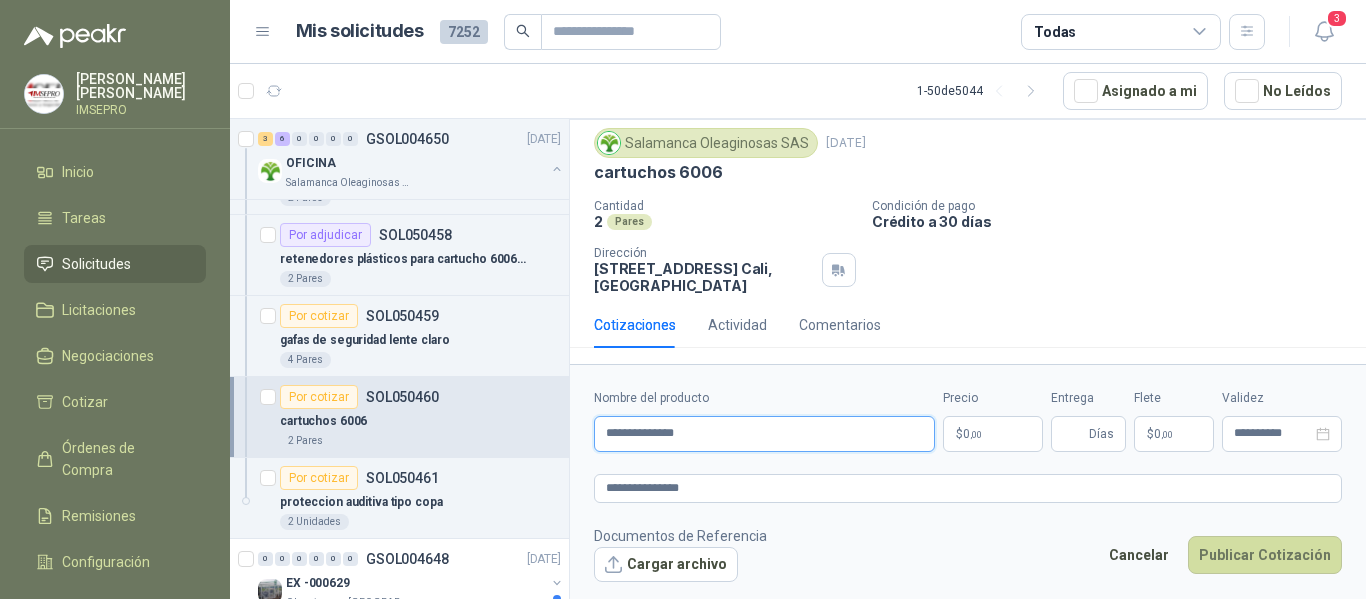 click on "**********" at bounding box center [764, 434] 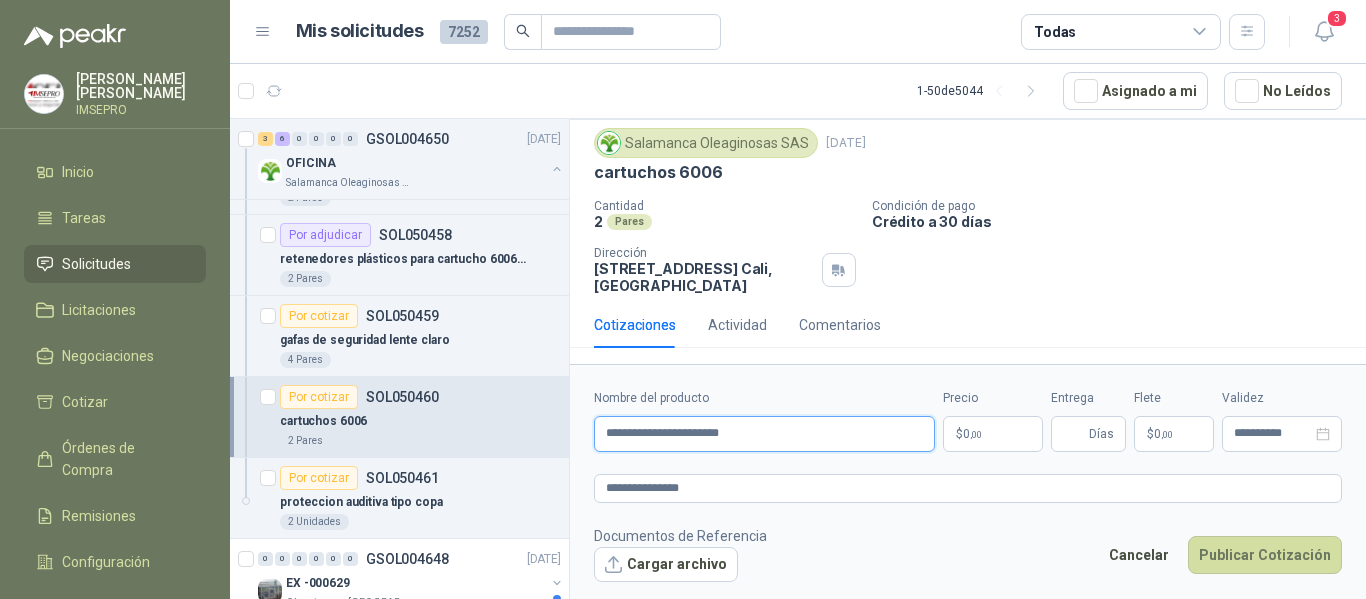 drag, startPoint x: 754, startPoint y: 436, endPoint x: 689, endPoint y: 434, distance: 65.03076 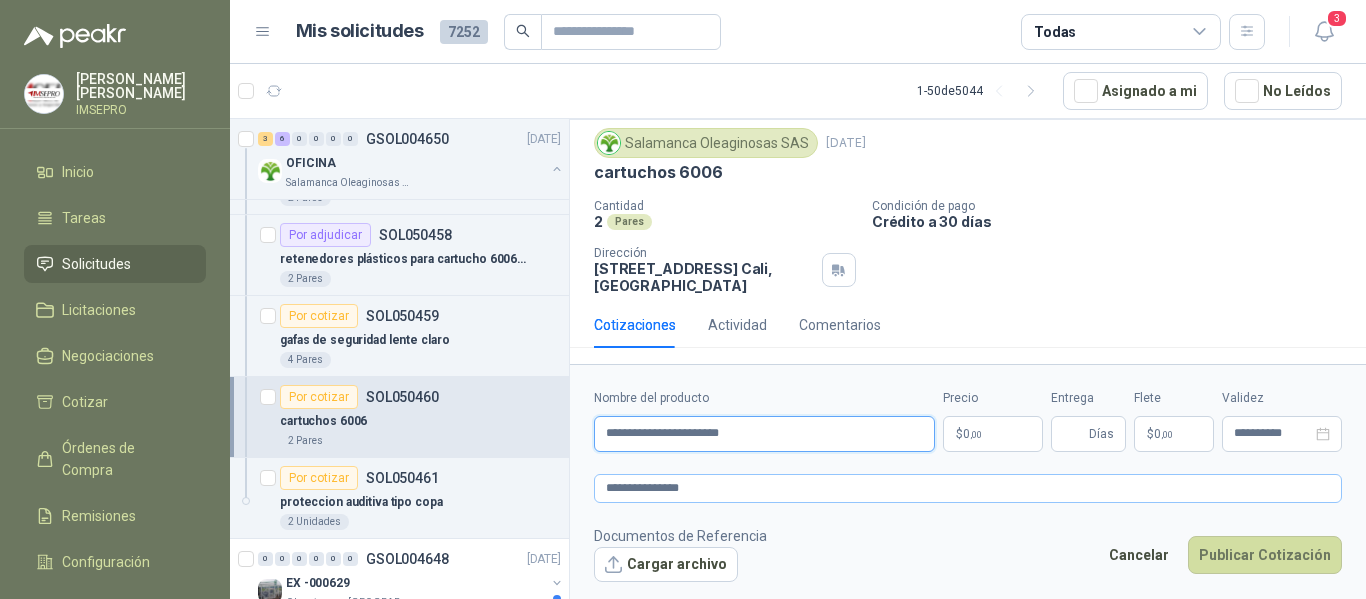 type on "**********" 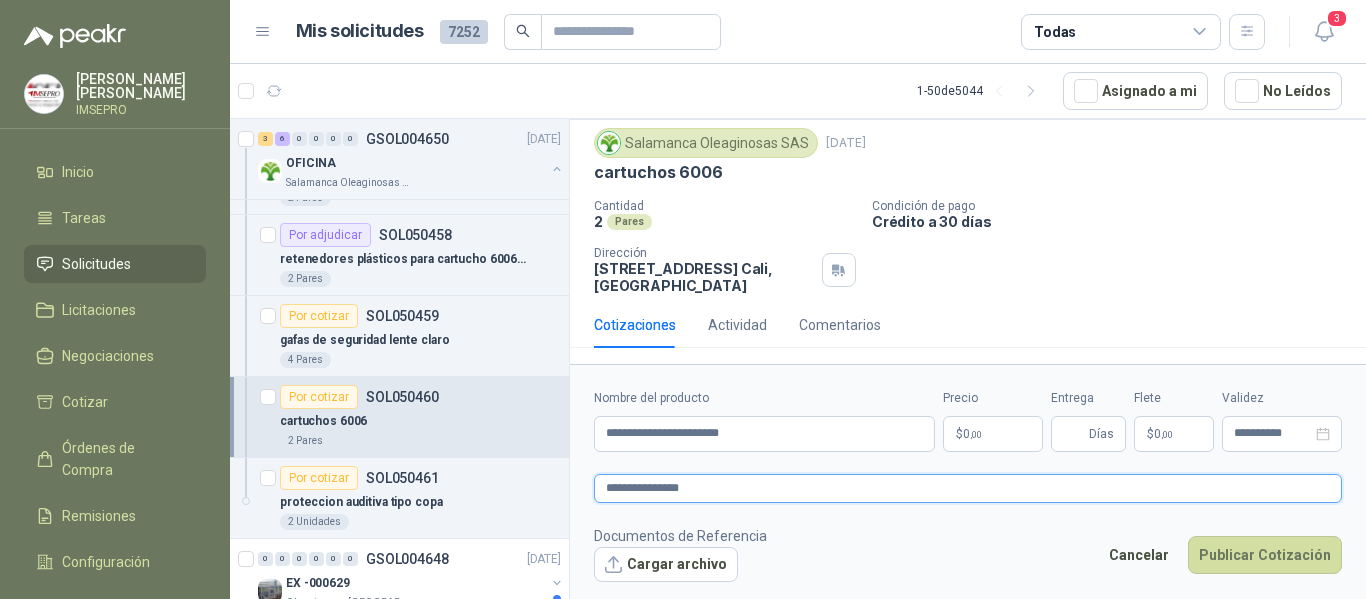 click on "**********" at bounding box center [968, 488] 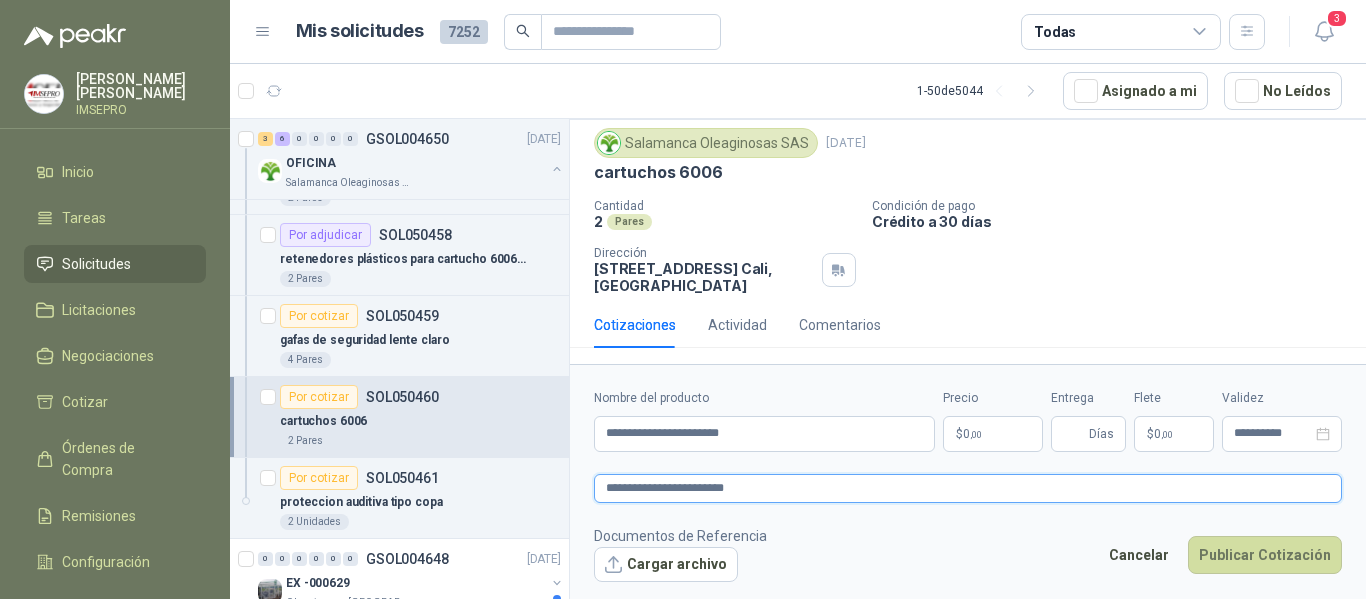 type on "**********" 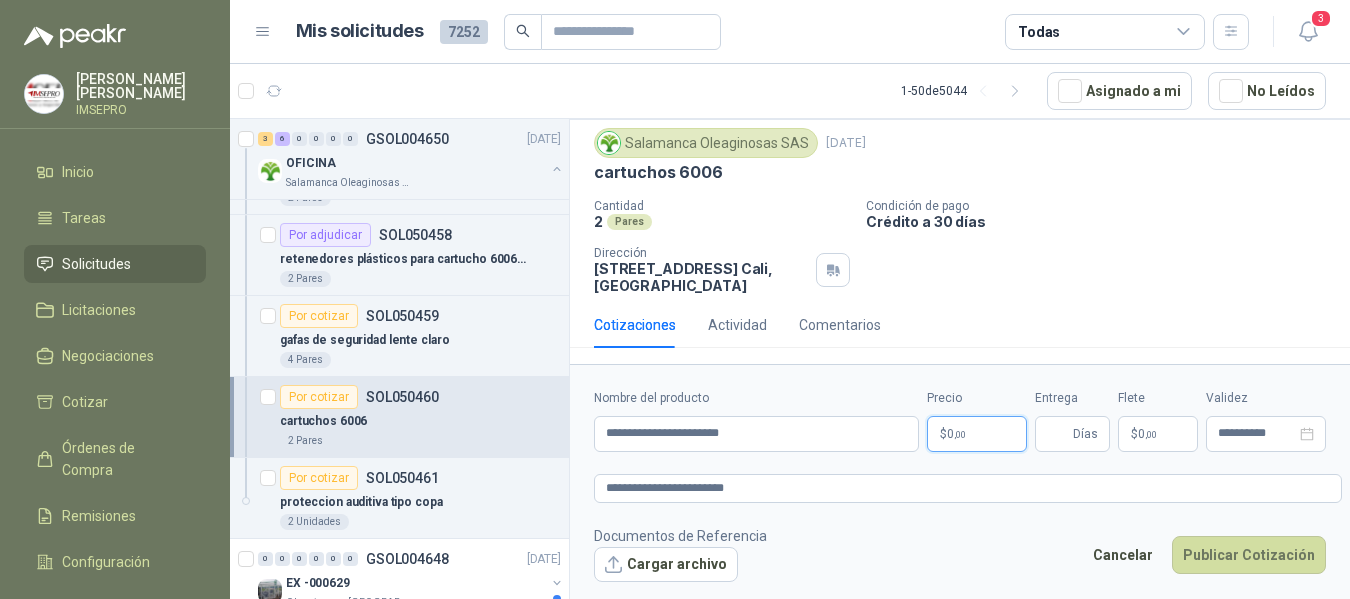 type 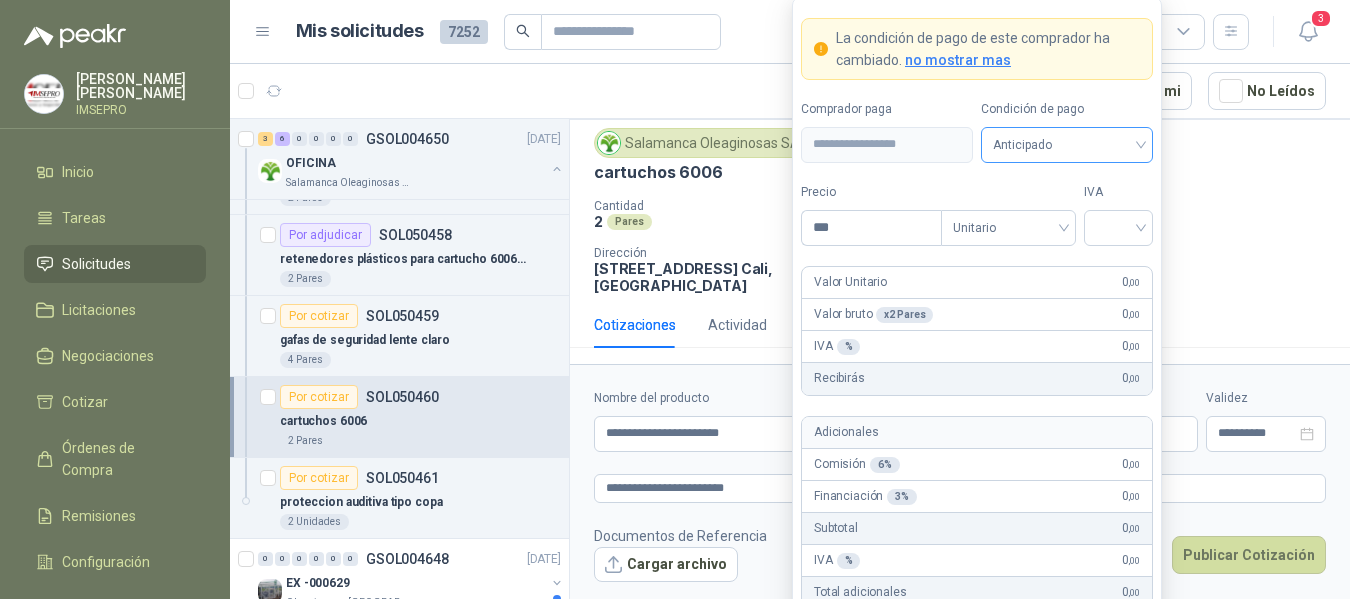 click on "Anticipado" at bounding box center [1067, 145] 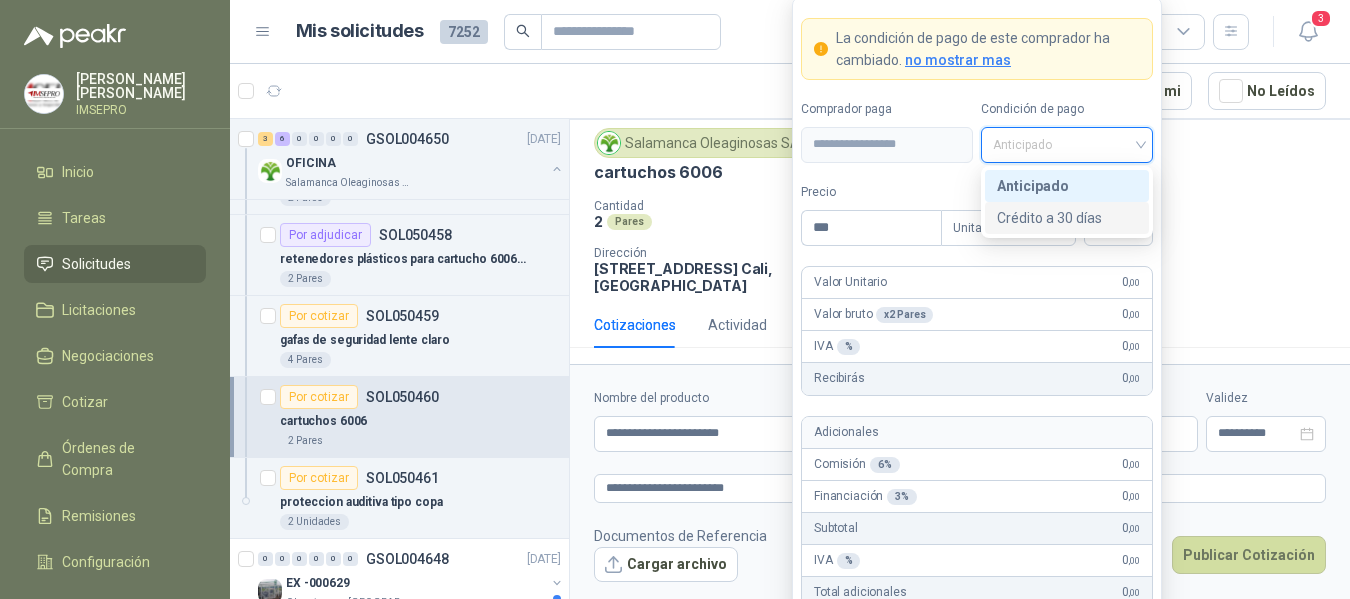 click on "Crédito a 30 días" at bounding box center [1067, 218] 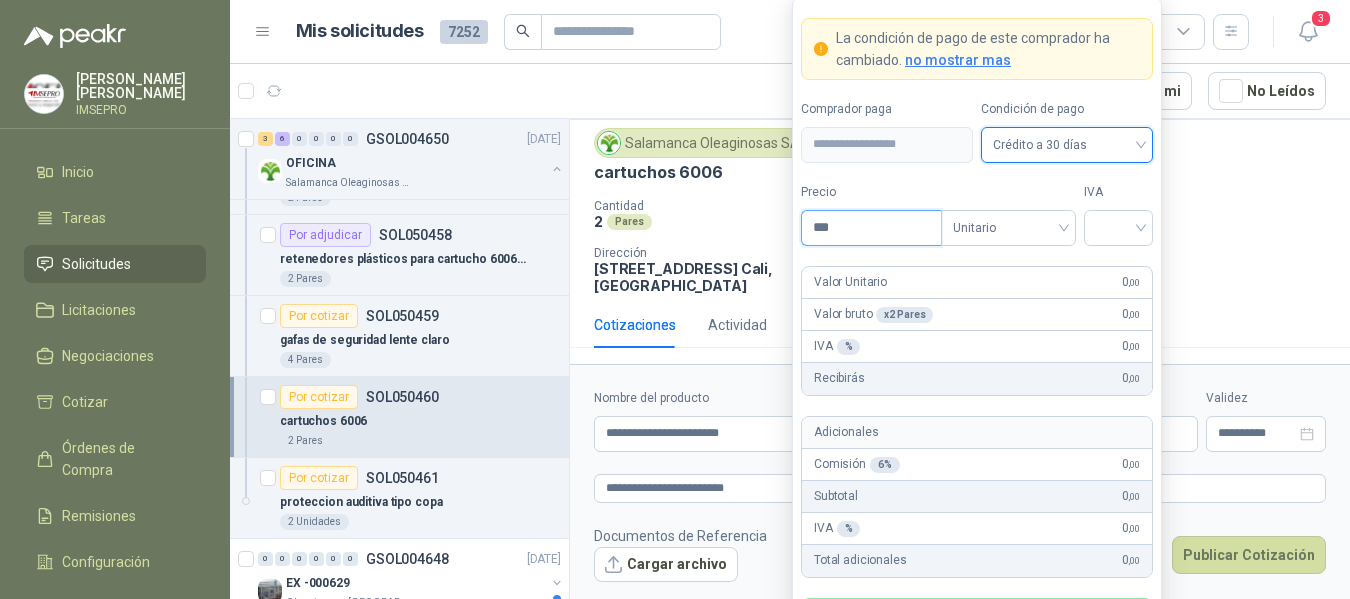 click on "***" at bounding box center (871, 228) 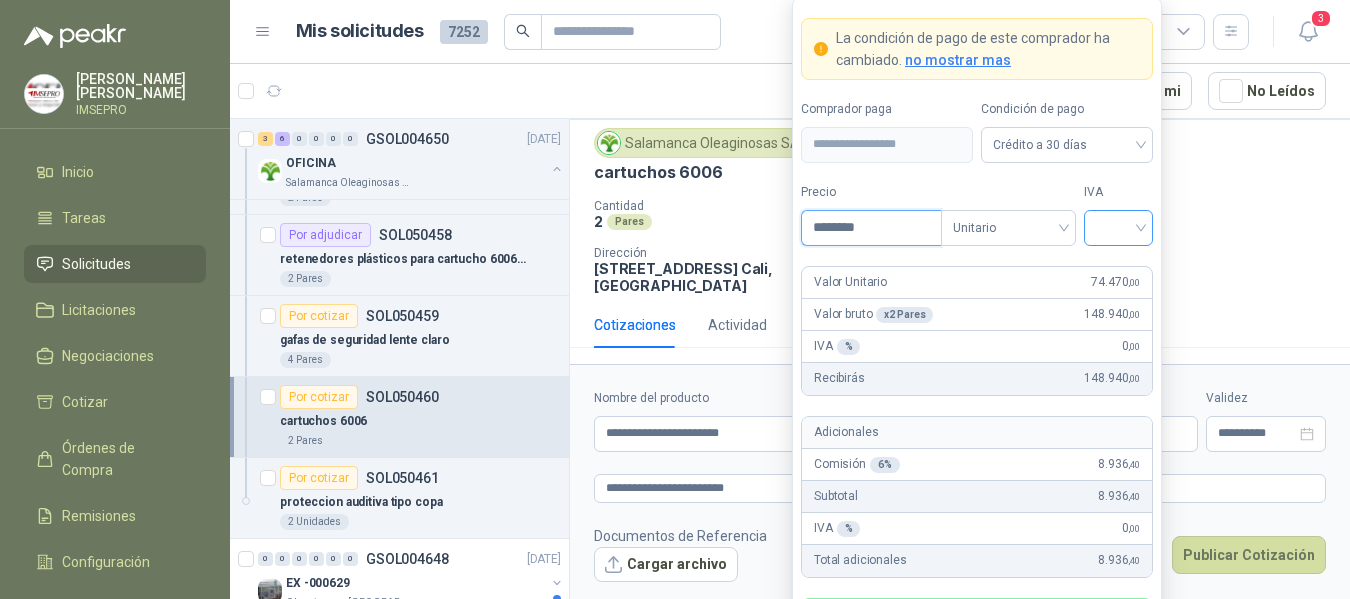 type on "********" 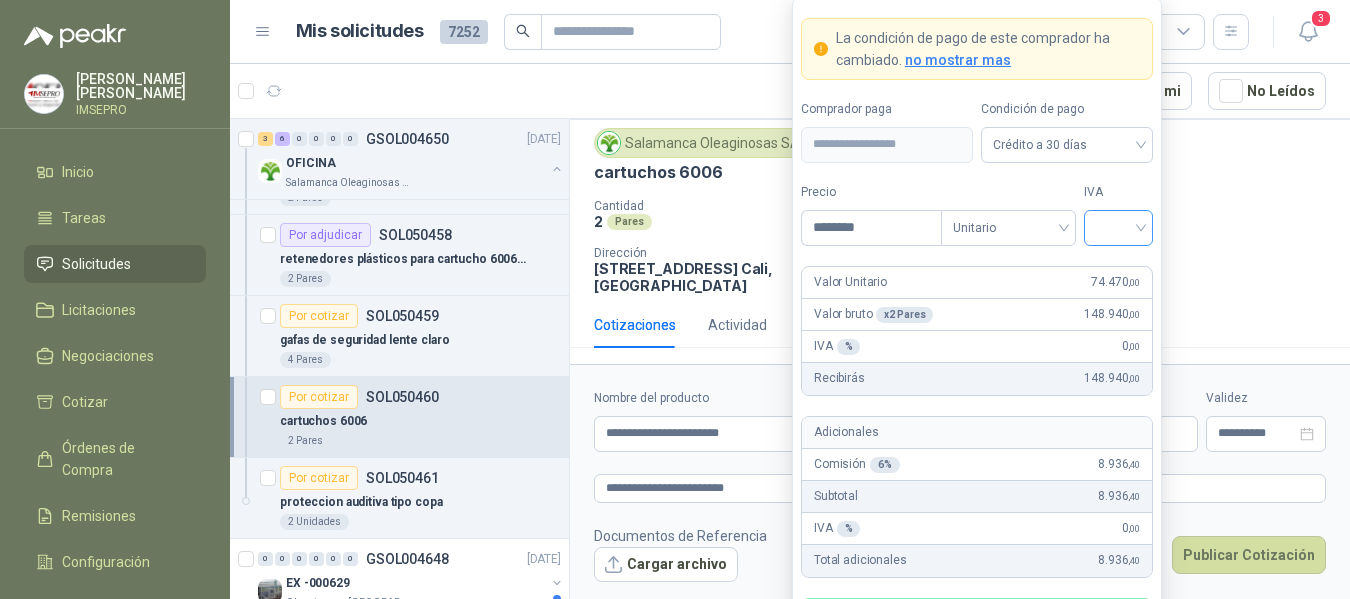 click at bounding box center (1118, 226) 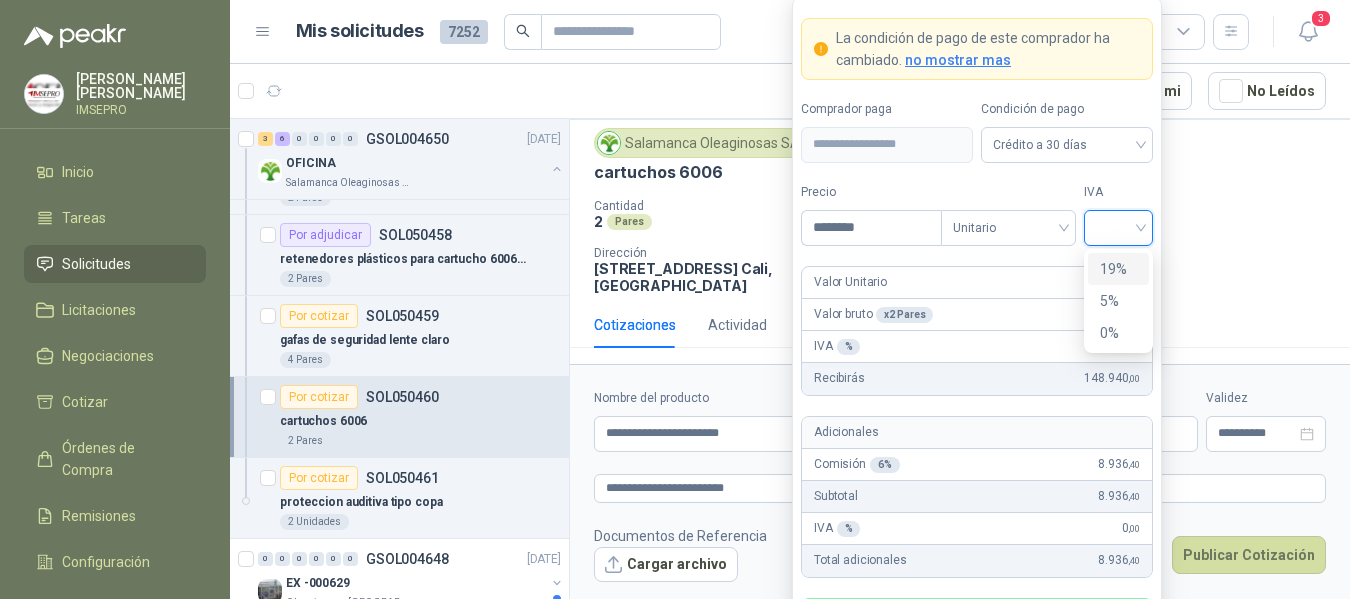click on "19%" at bounding box center [1118, 269] 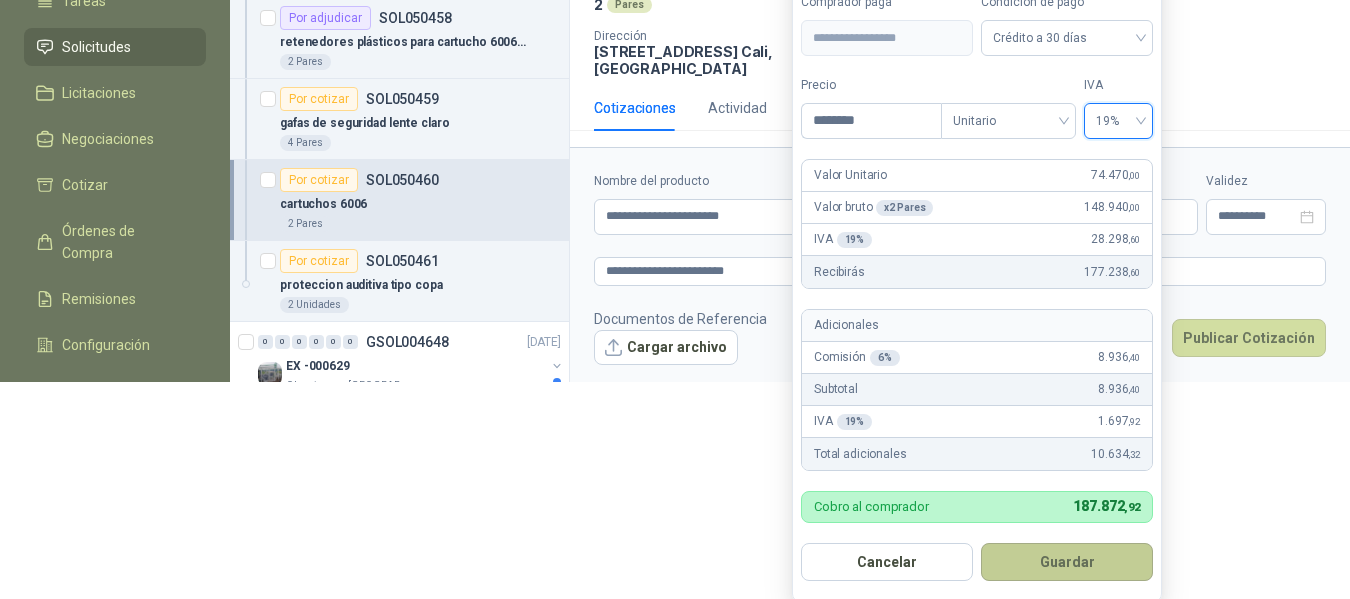 click on "Guardar" at bounding box center (1067, 562) 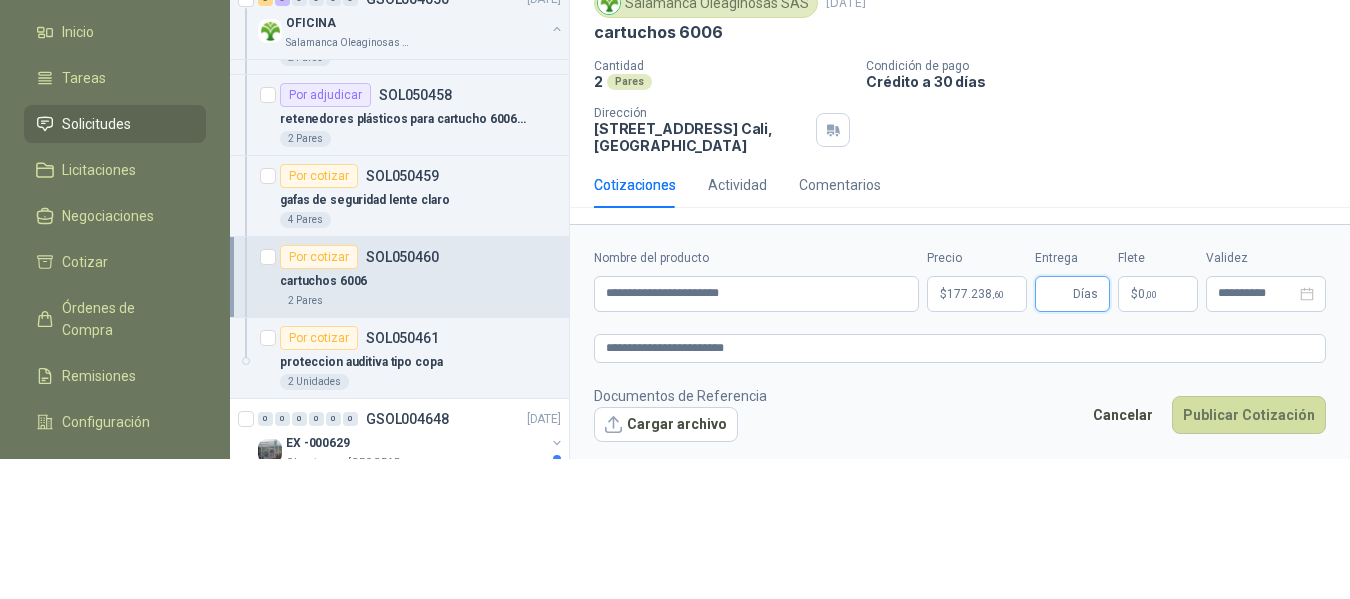 scroll, scrollTop: 144, scrollLeft: 0, axis: vertical 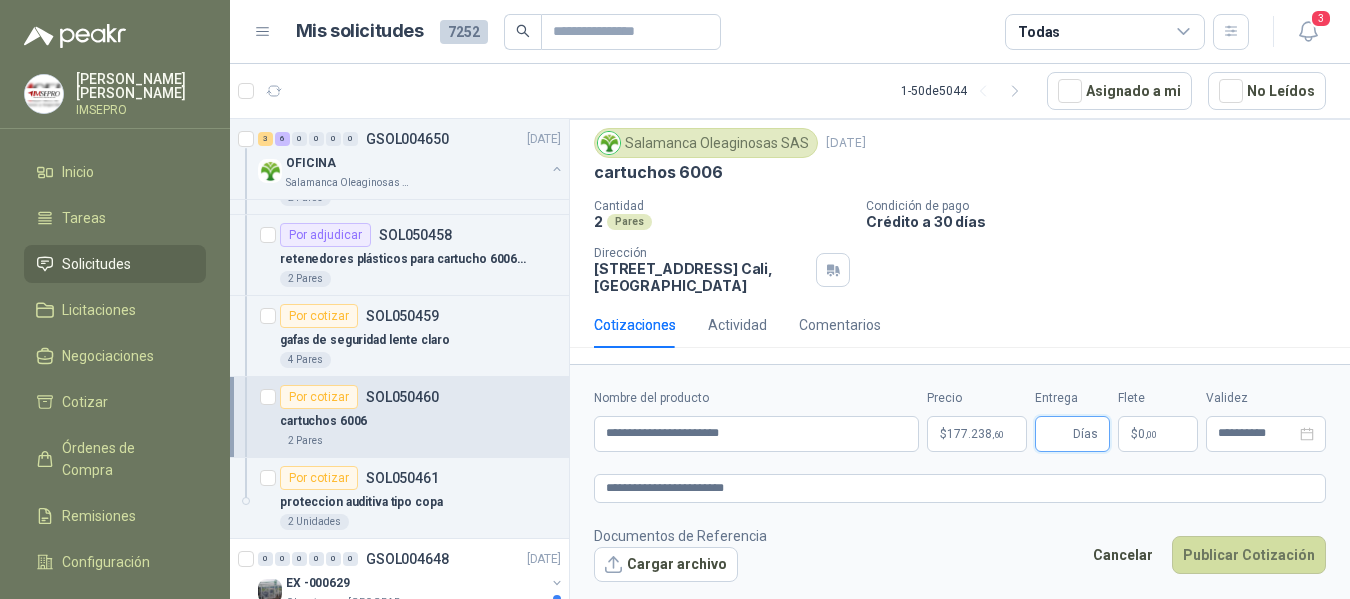 type 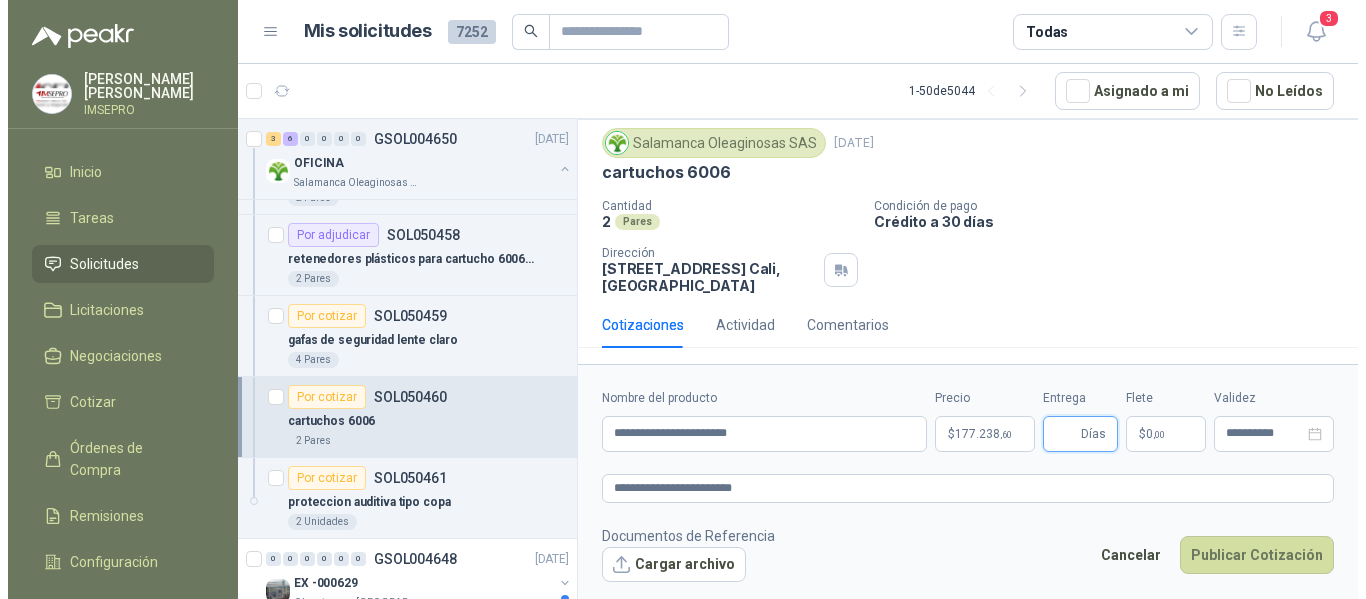 scroll, scrollTop: 0, scrollLeft: 0, axis: both 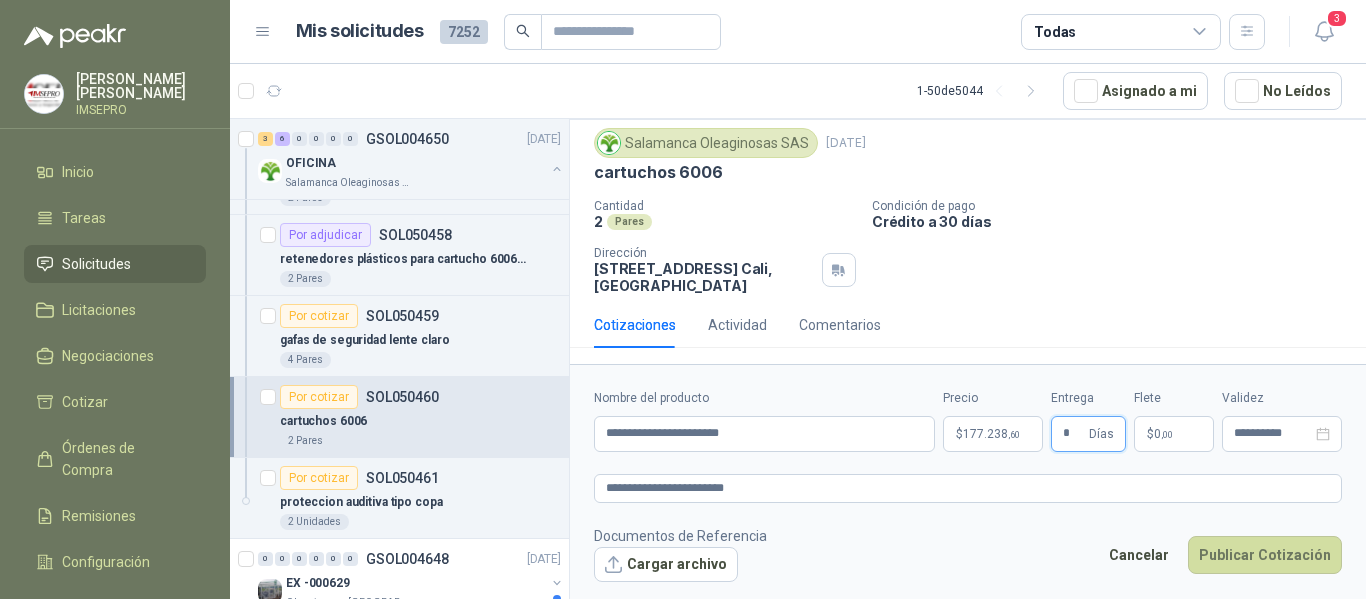 type on "*" 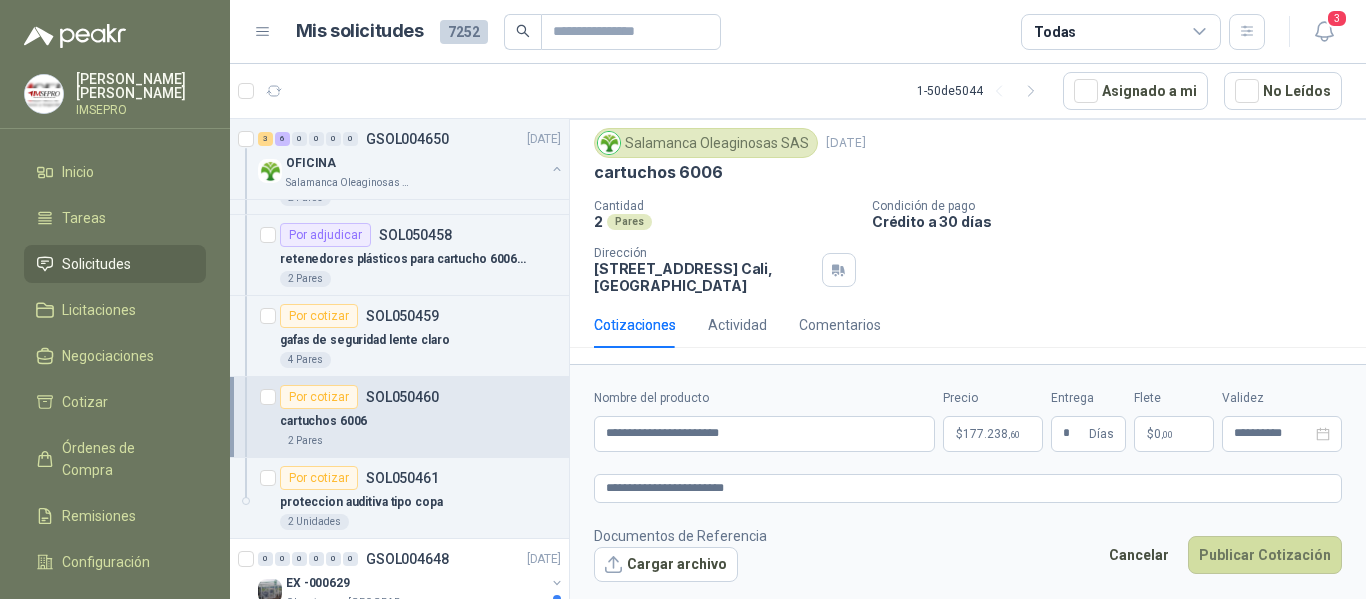 click on "0 ,00" at bounding box center (1163, 434) 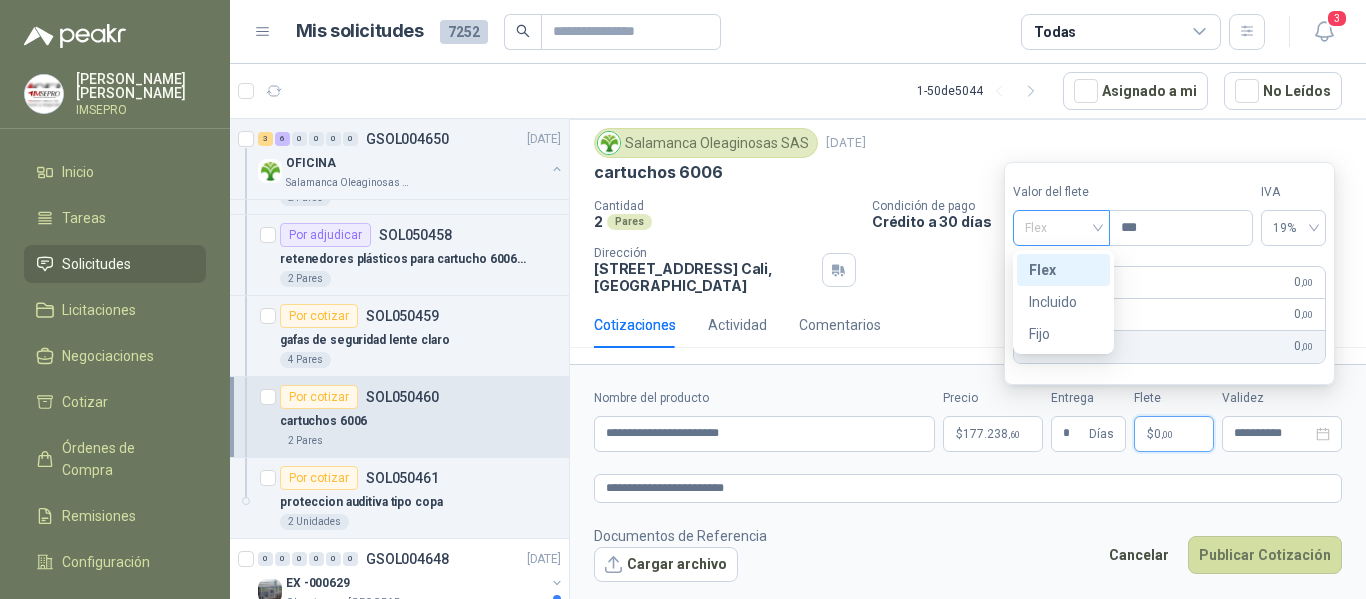 click on "Flex" at bounding box center [1061, 228] 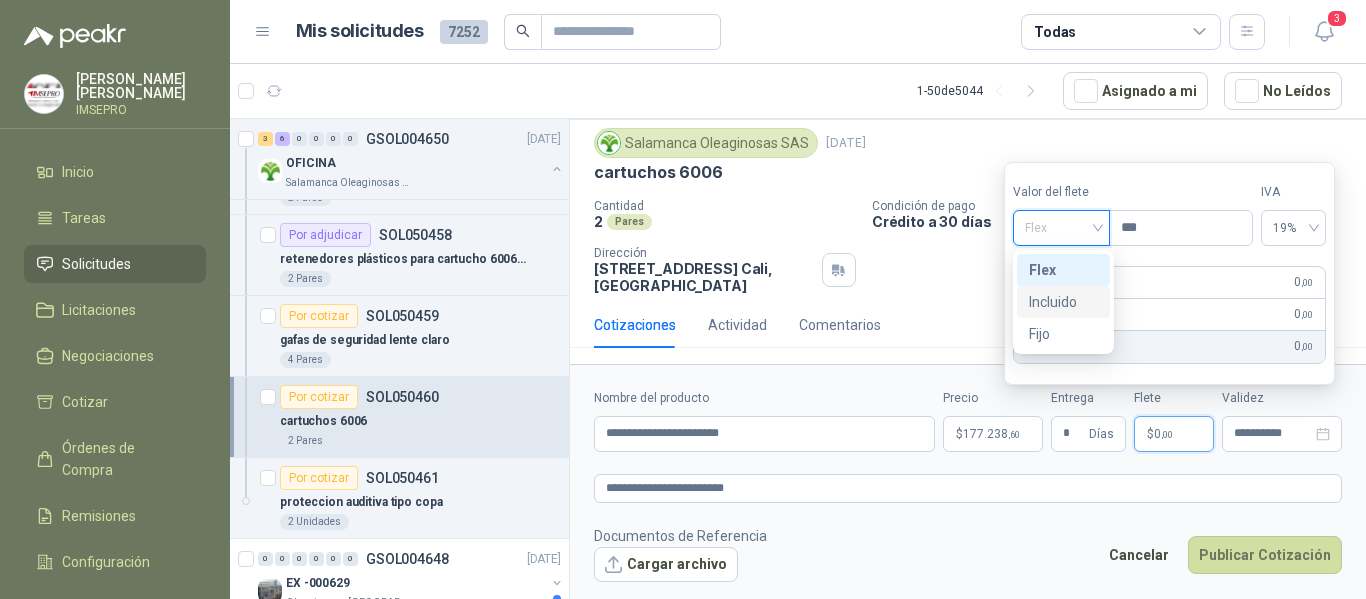 click on "Incluido" at bounding box center (1063, 302) 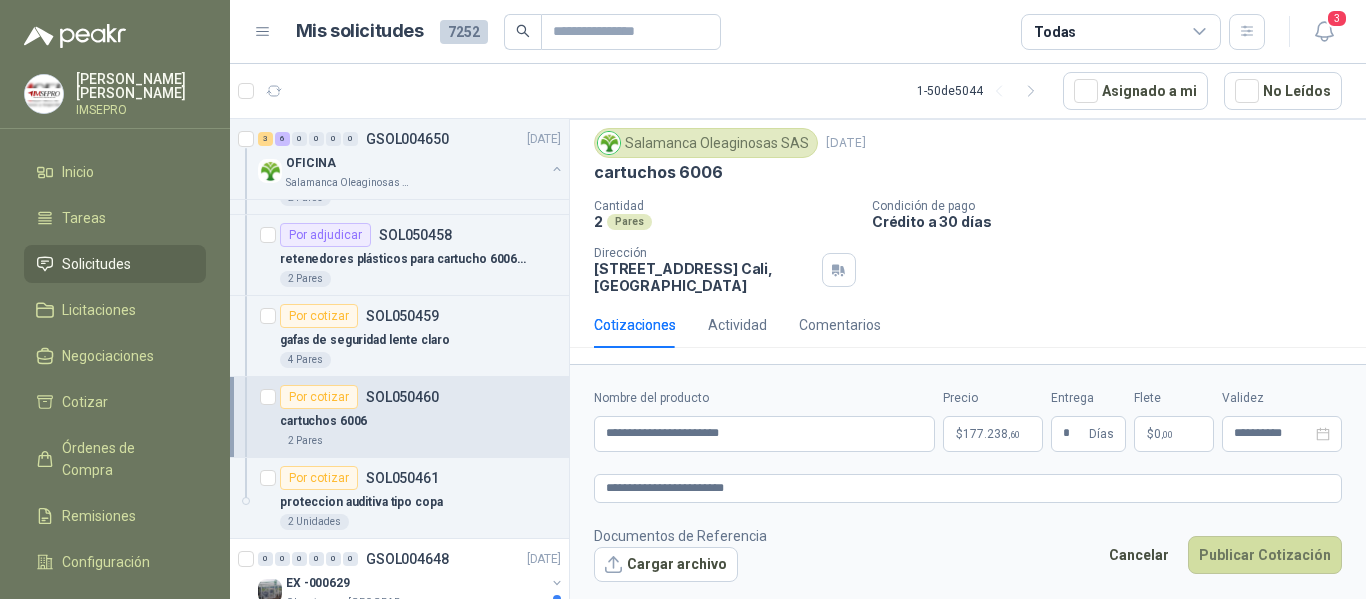 click on "Documentos de Referencia Cargar archivo Cancelar Publicar Cotización" at bounding box center [968, 554] 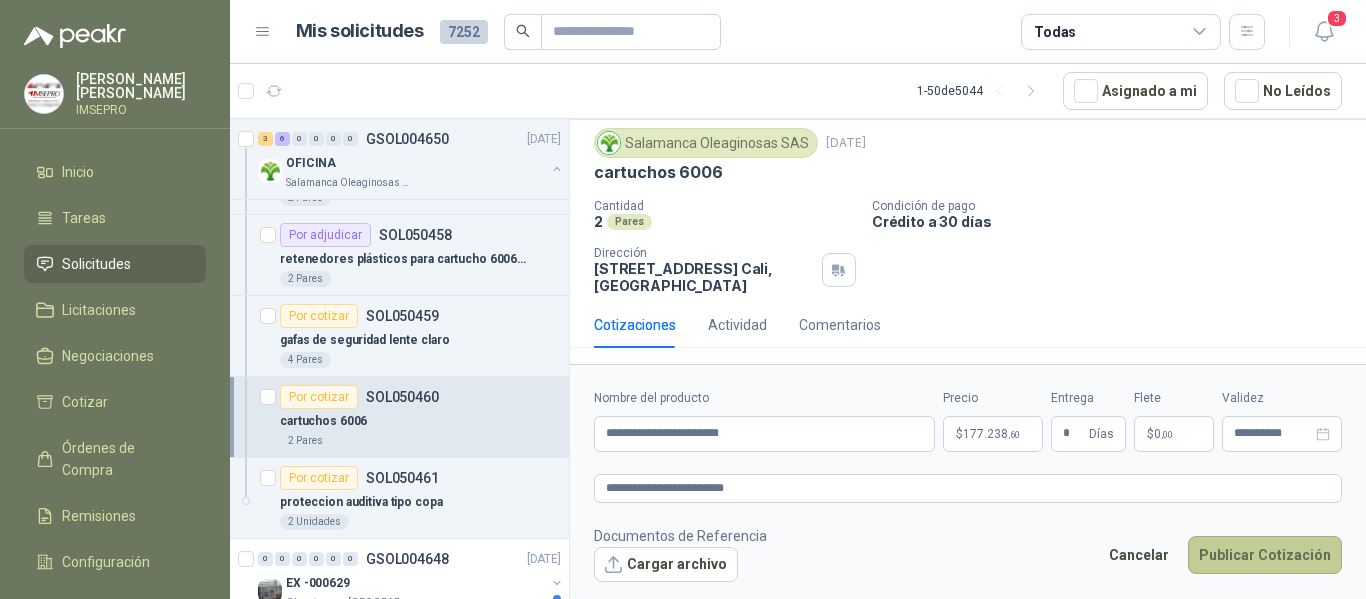 click on "Publicar Cotización" at bounding box center (1265, 555) 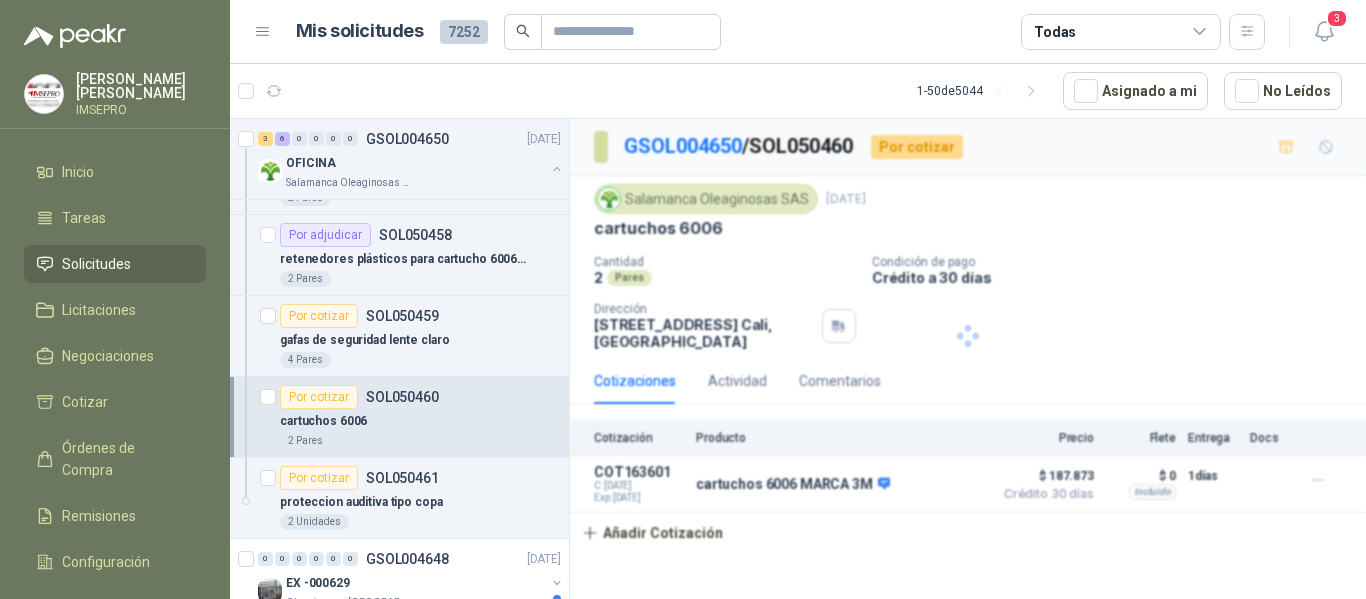 scroll, scrollTop: 0, scrollLeft: 0, axis: both 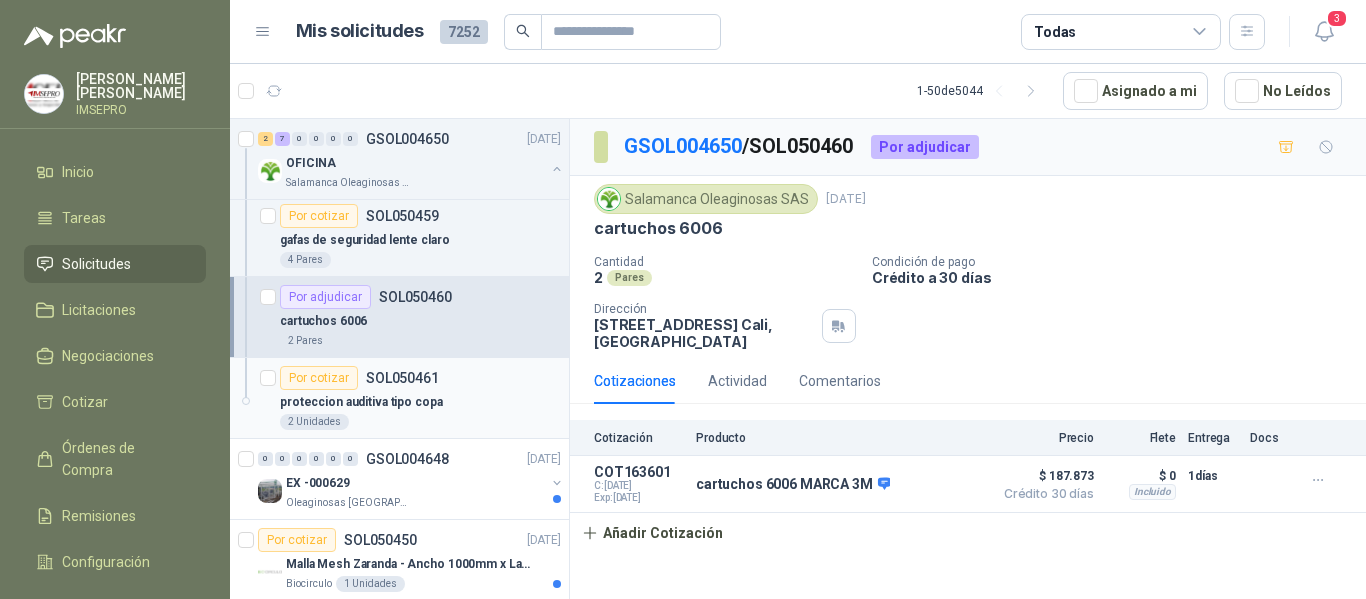 click on "proteccion auditiva tipo copa" at bounding box center (361, 402) 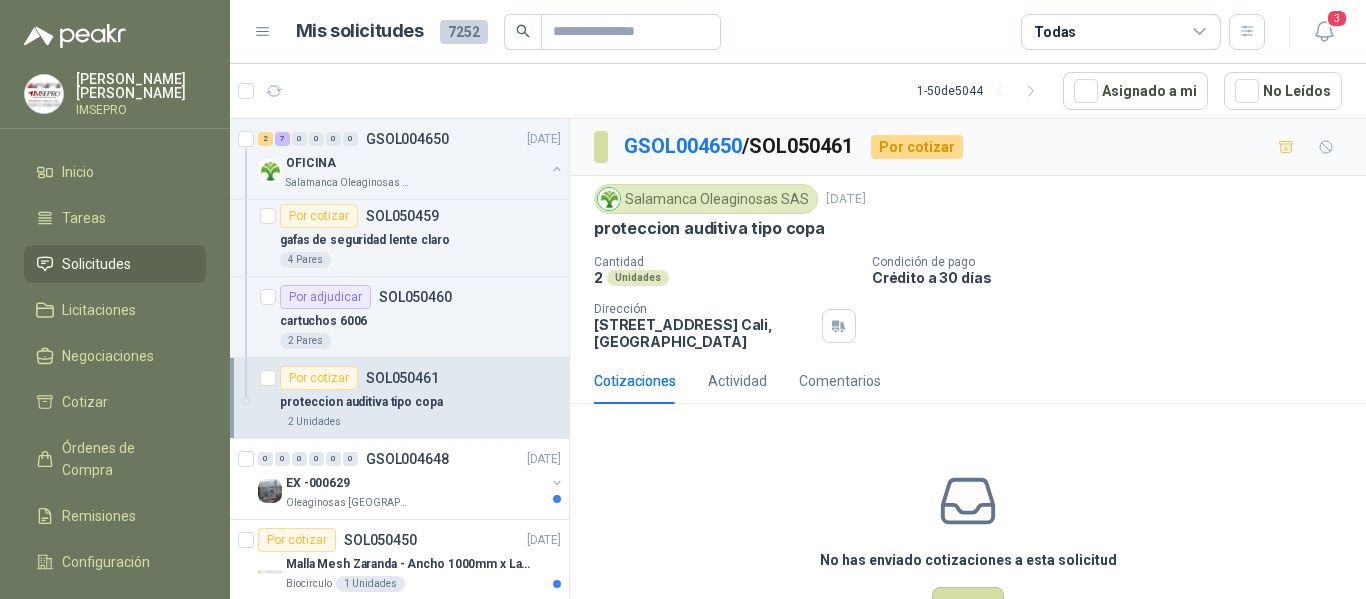 scroll, scrollTop: 70, scrollLeft: 0, axis: vertical 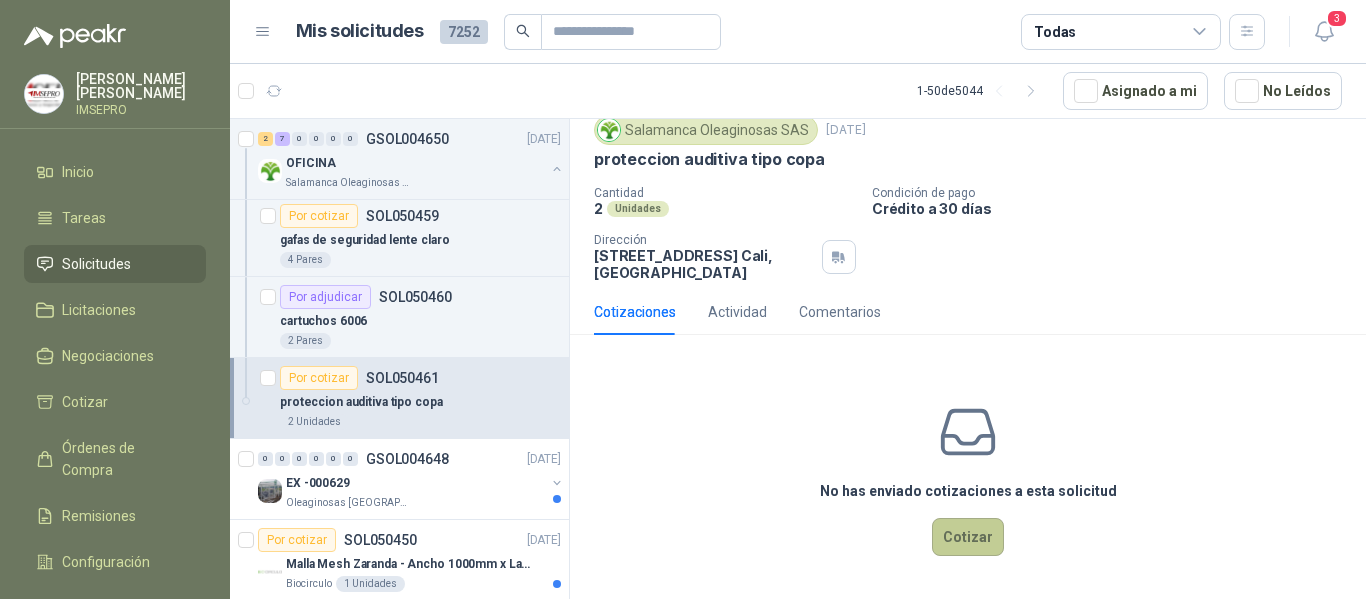 click on "Cotizar" at bounding box center [968, 537] 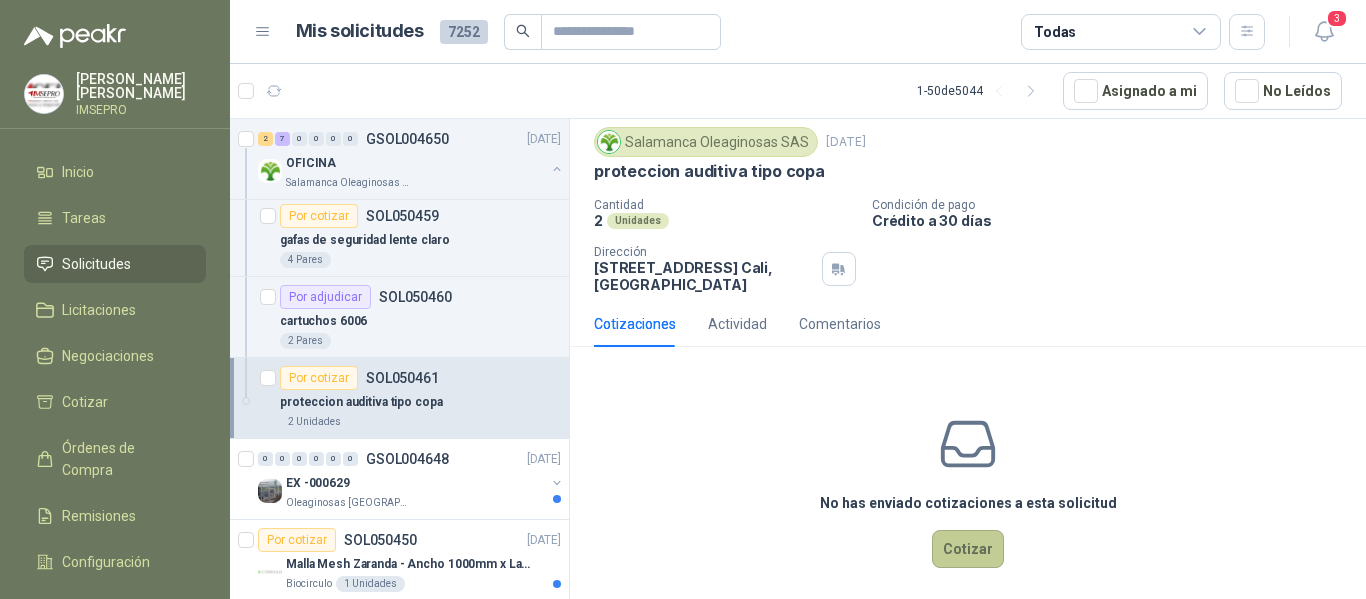type 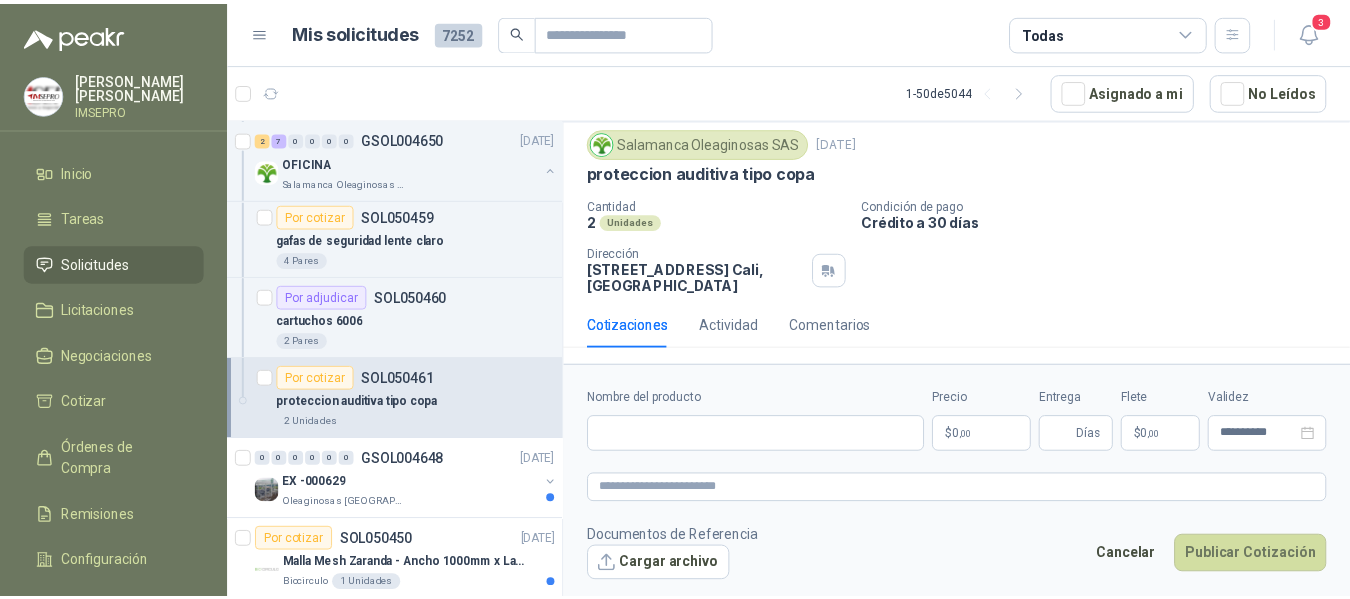 scroll, scrollTop: 56, scrollLeft: 0, axis: vertical 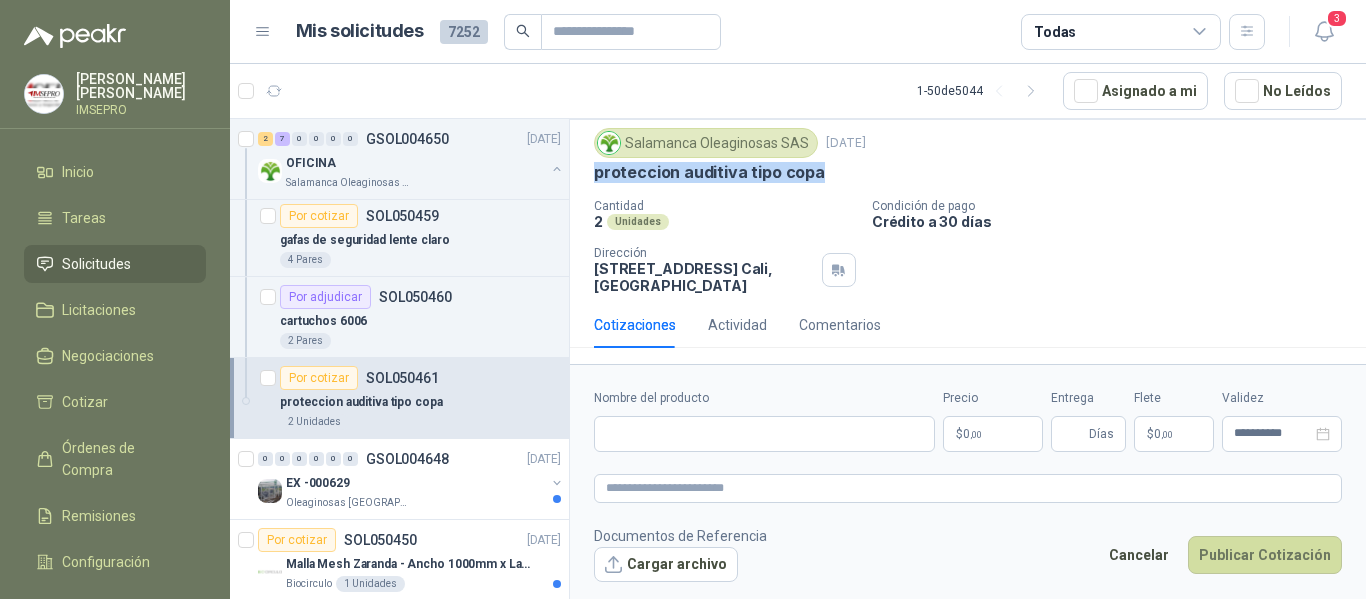 drag, startPoint x: 815, startPoint y: 173, endPoint x: 574, endPoint y: 189, distance: 241.53053 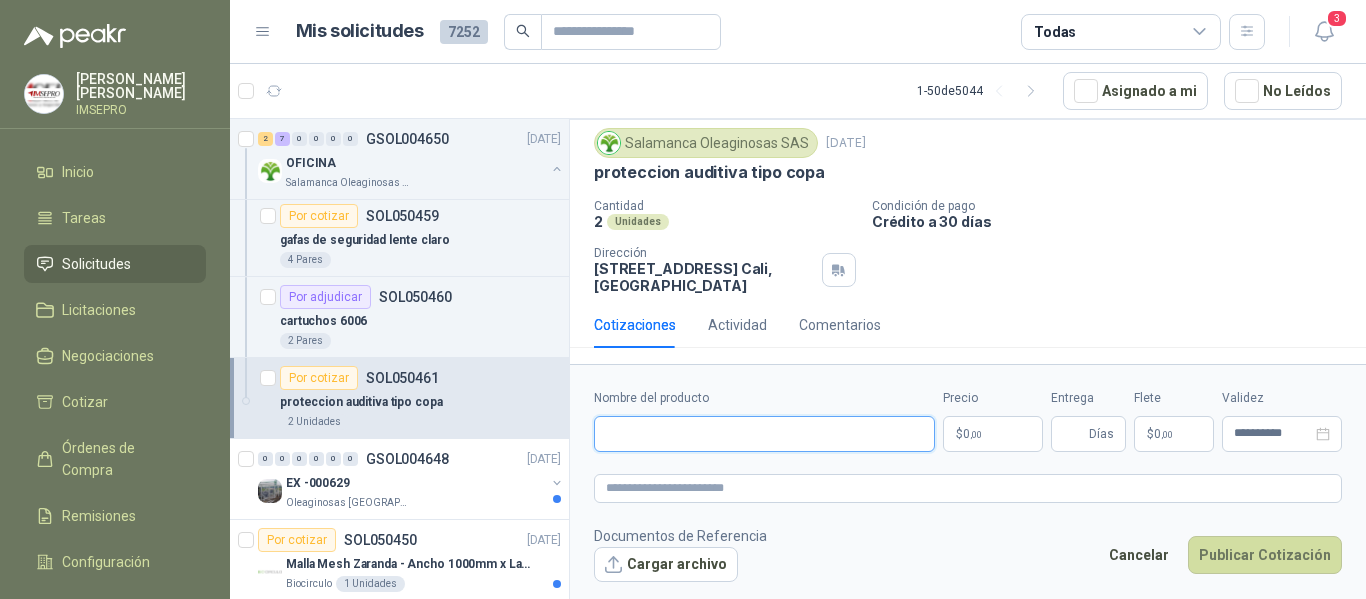 click on "Nombre del producto" at bounding box center [764, 434] 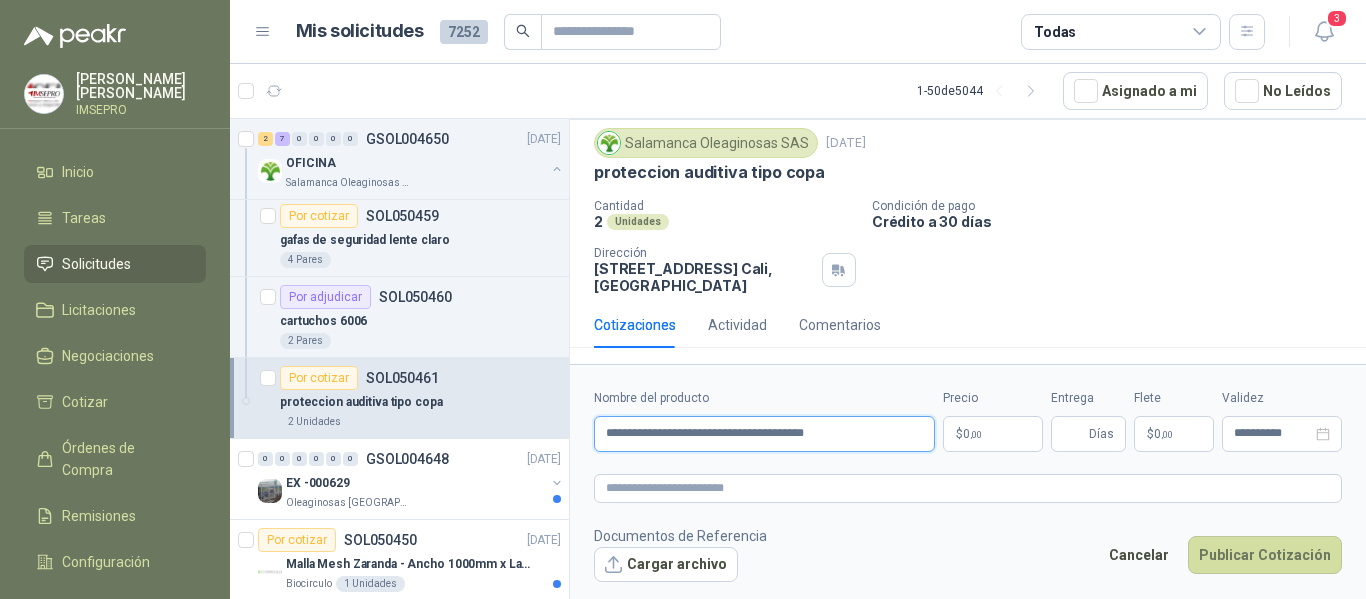 drag, startPoint x: 838, startPoint y: 437, endPoint x: 603, endPoint y: 432, distance: 235.05319 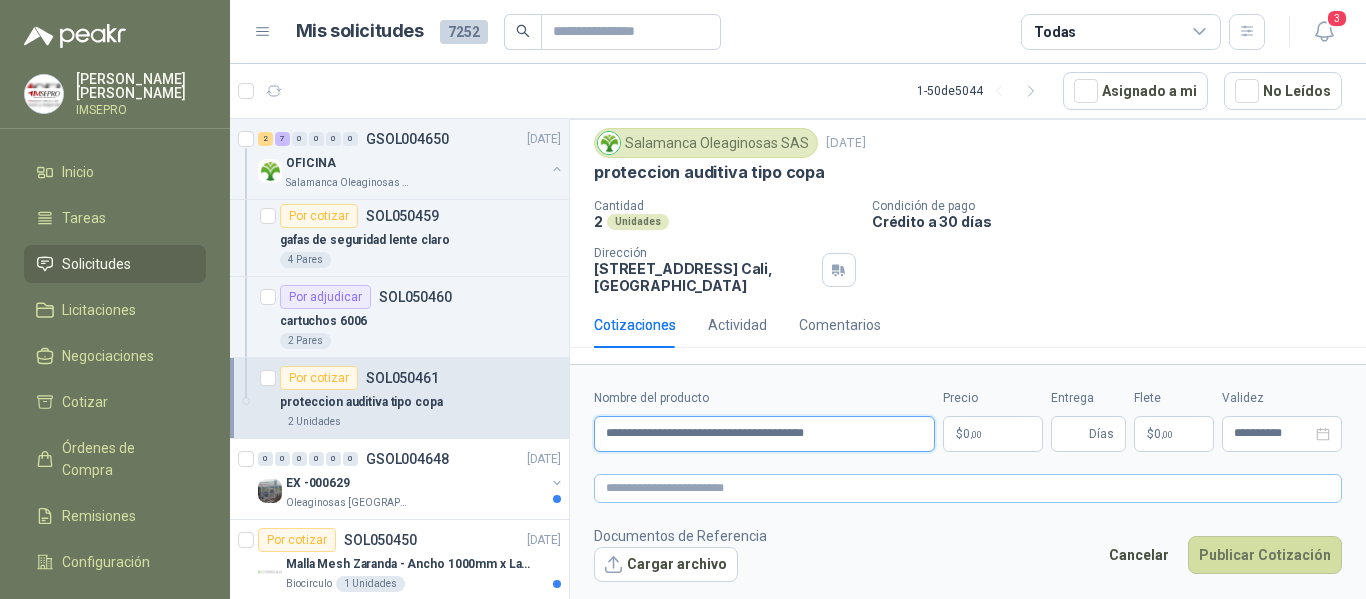 type on "**********" 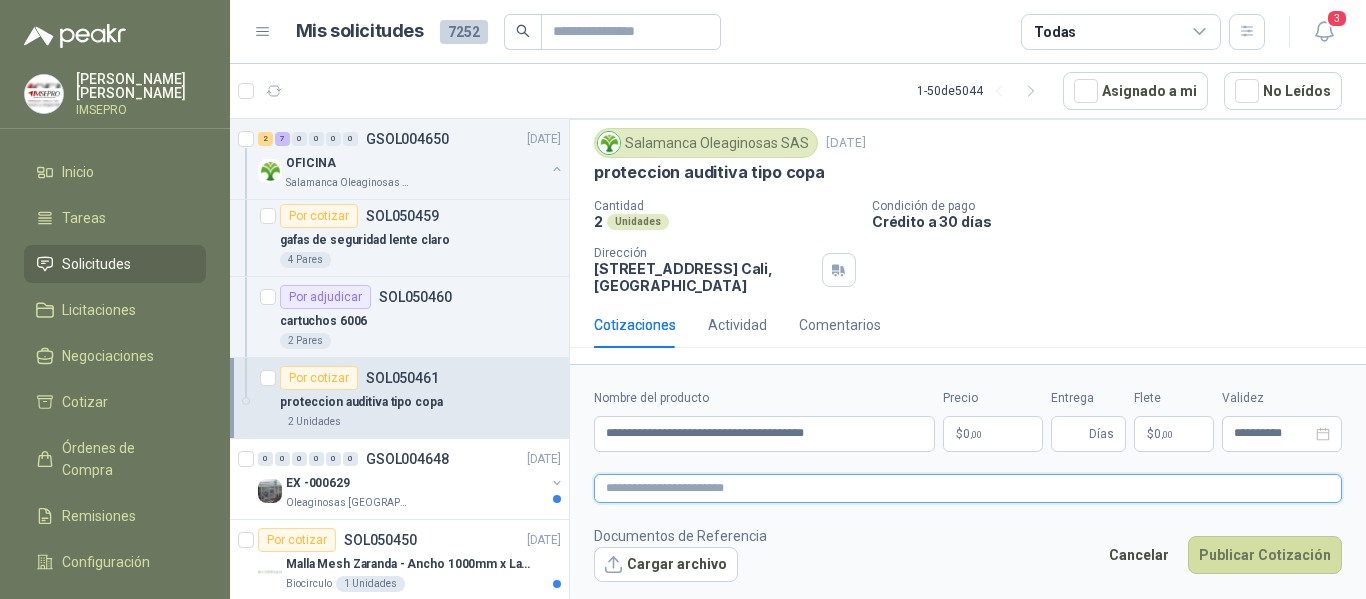 click at bounding box center (968, 488) 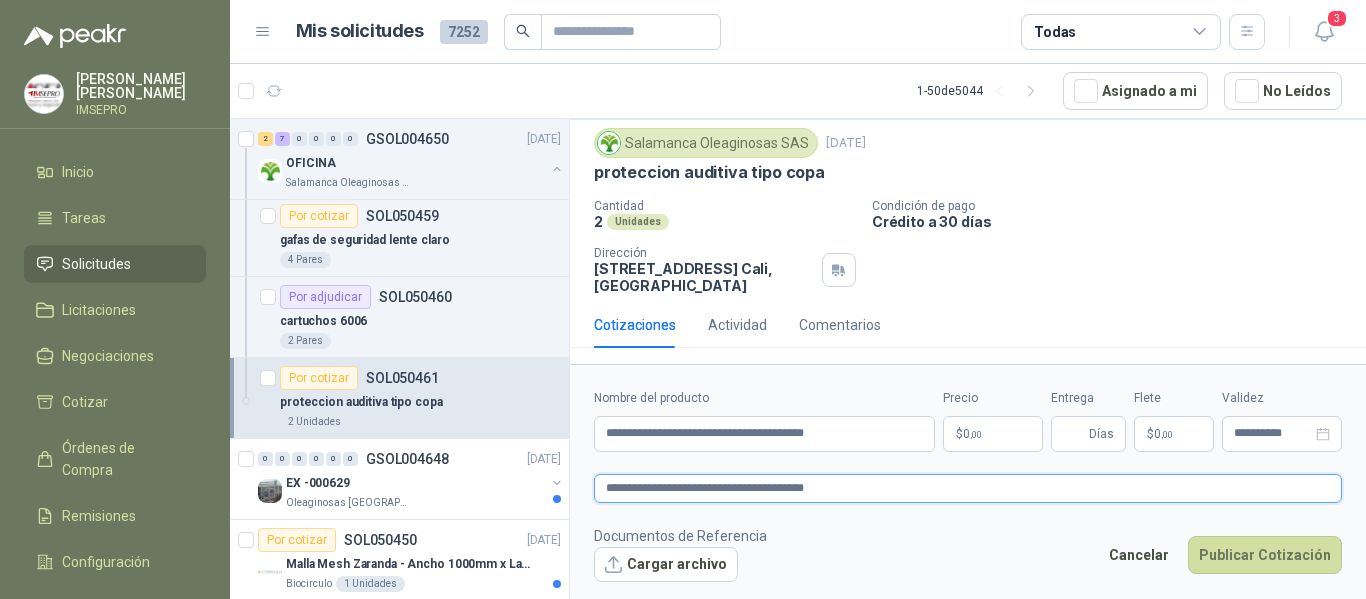 type 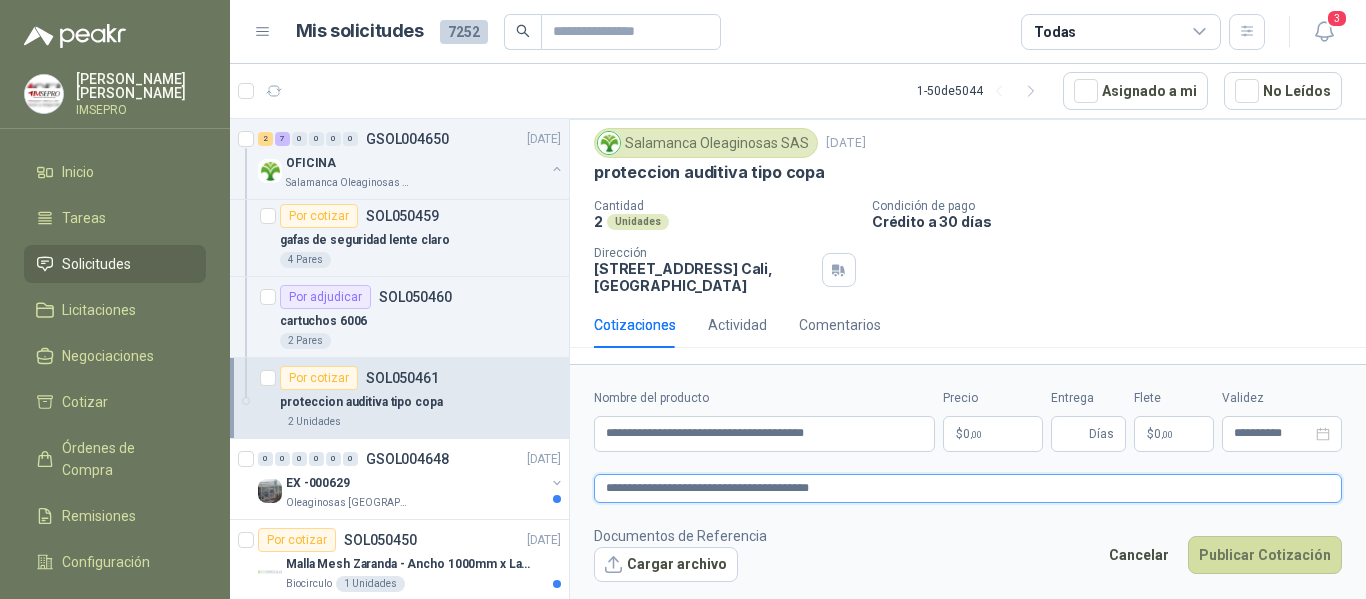 type 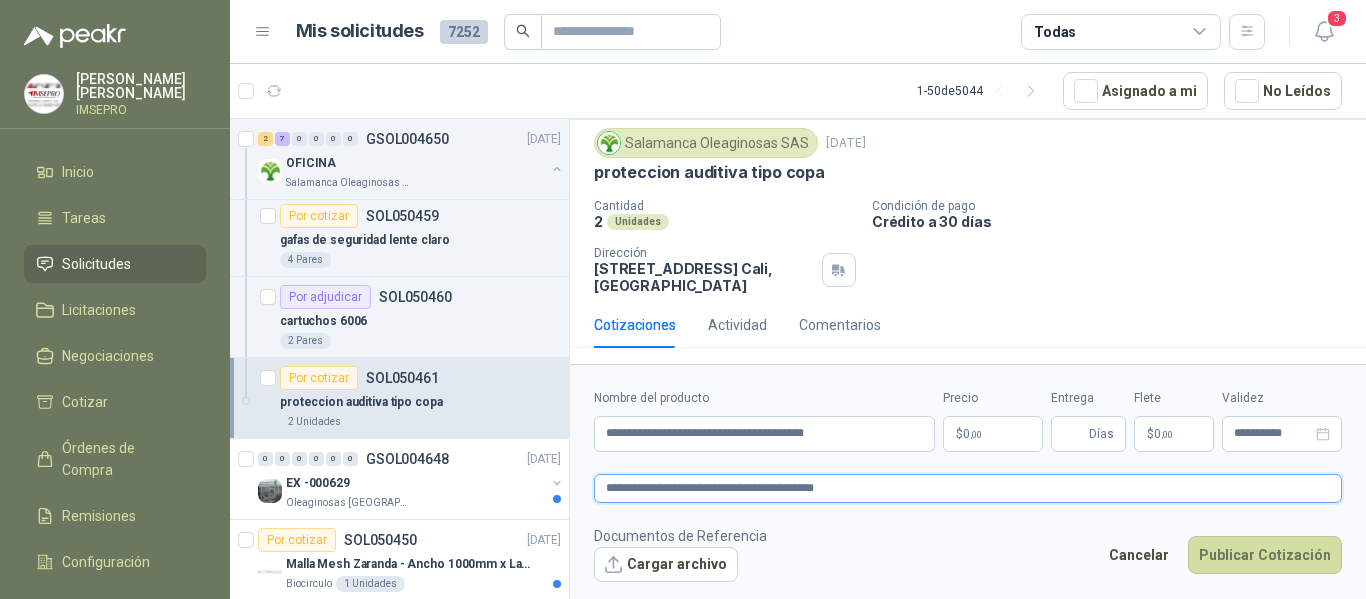 type 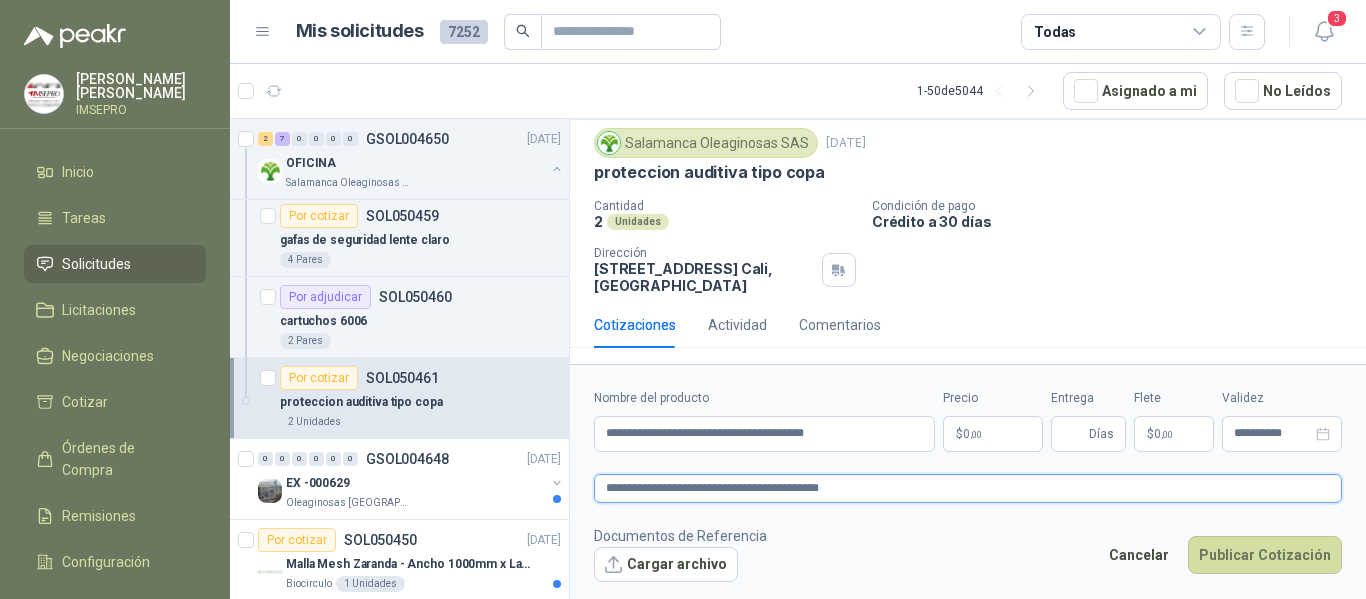 type 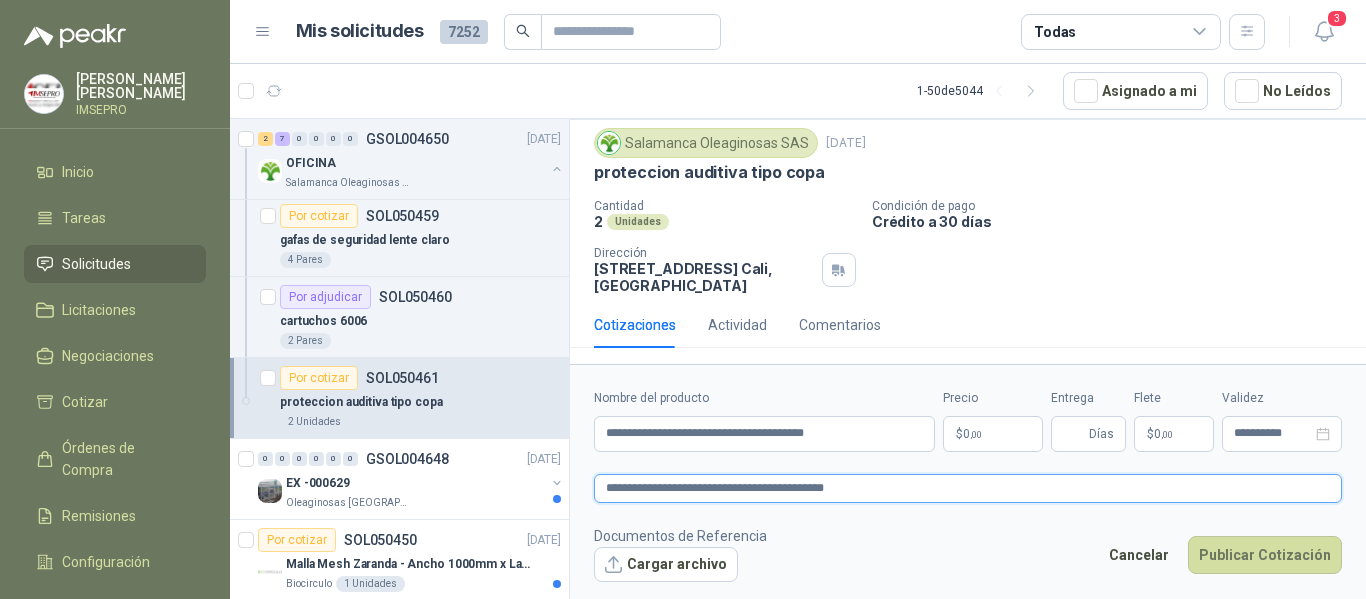 type 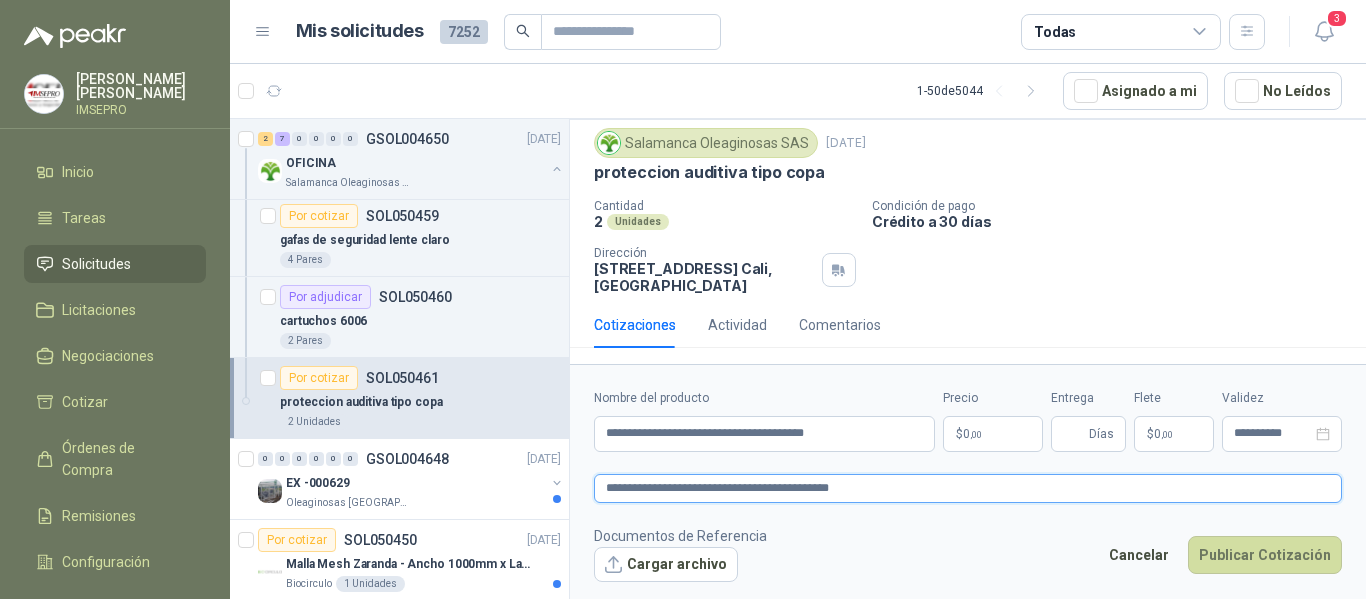 type 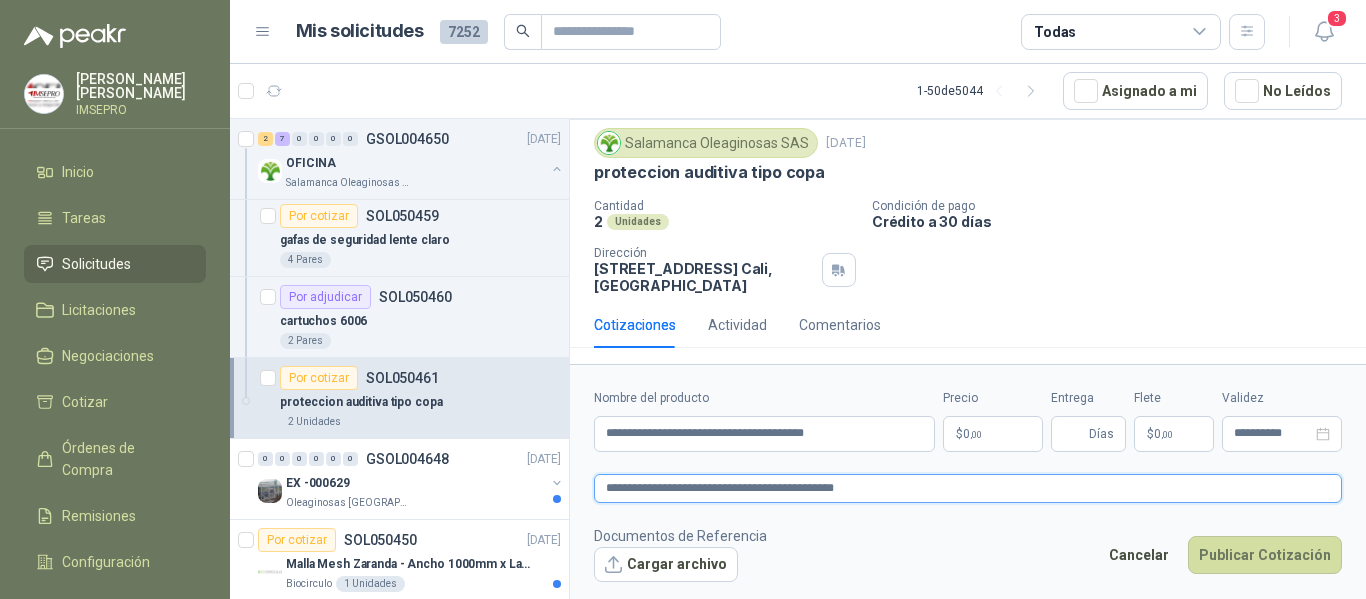 type 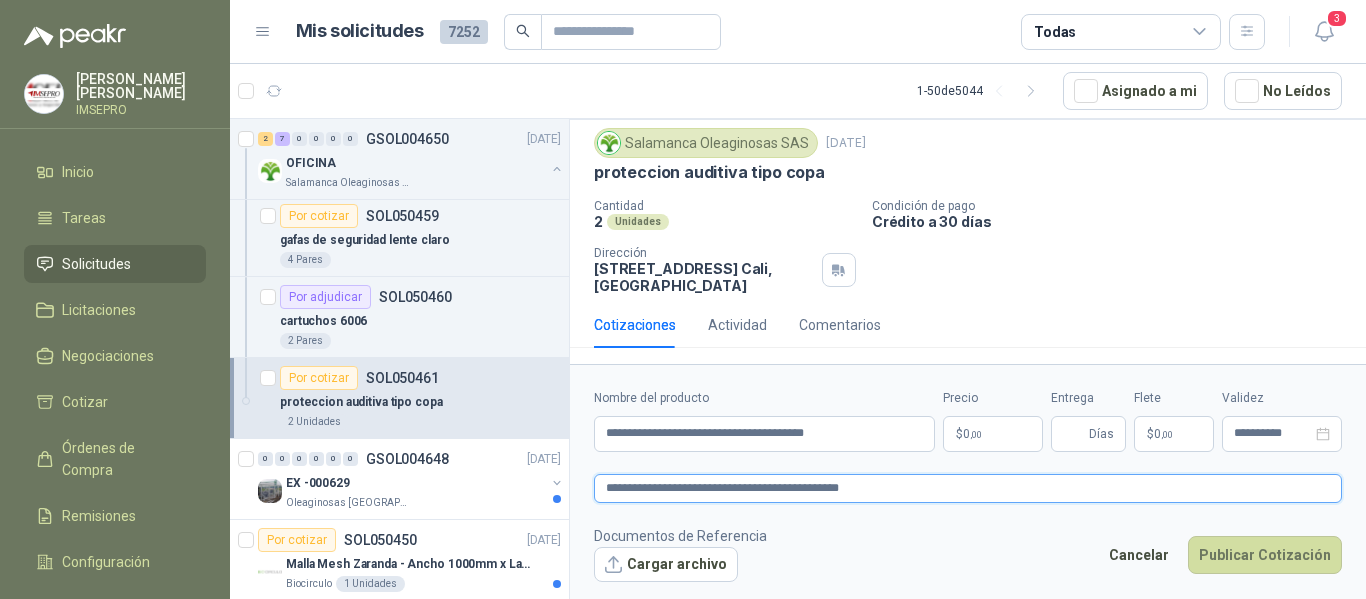 type 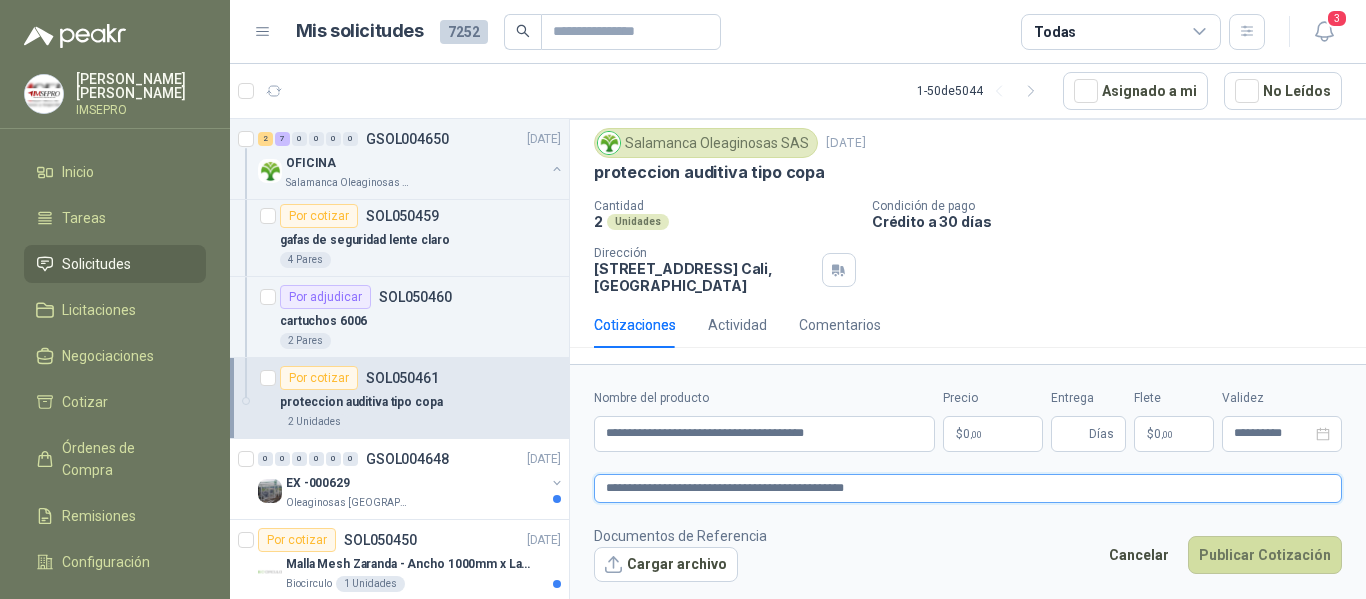 type 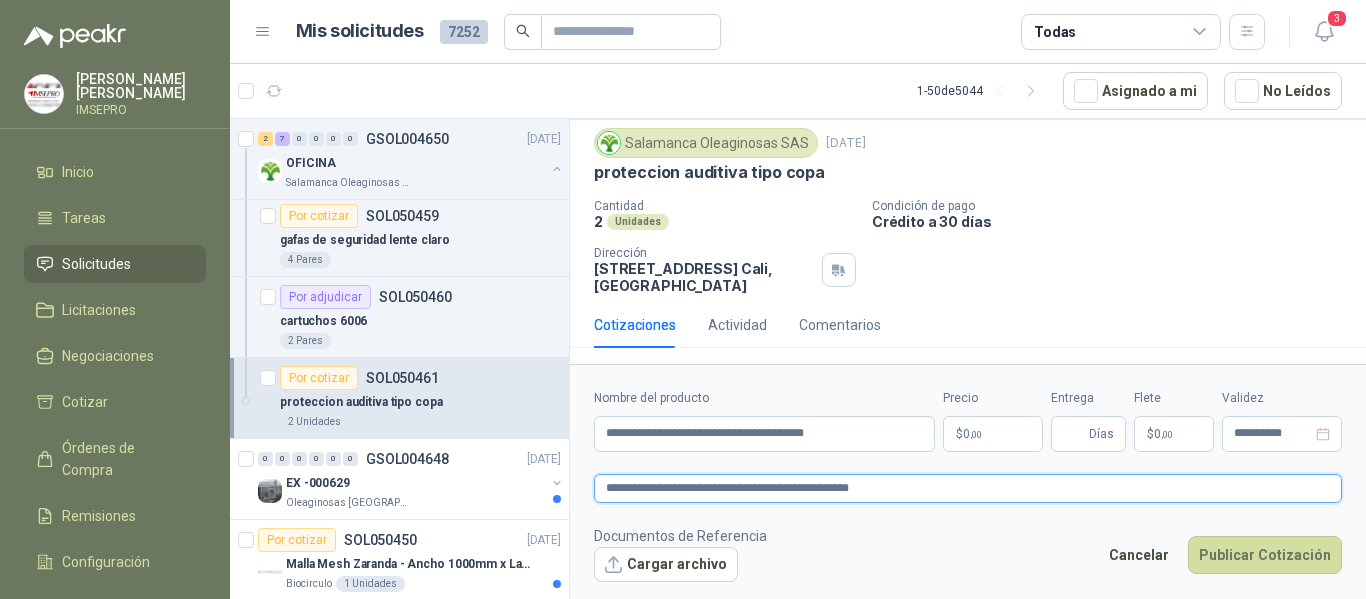 type 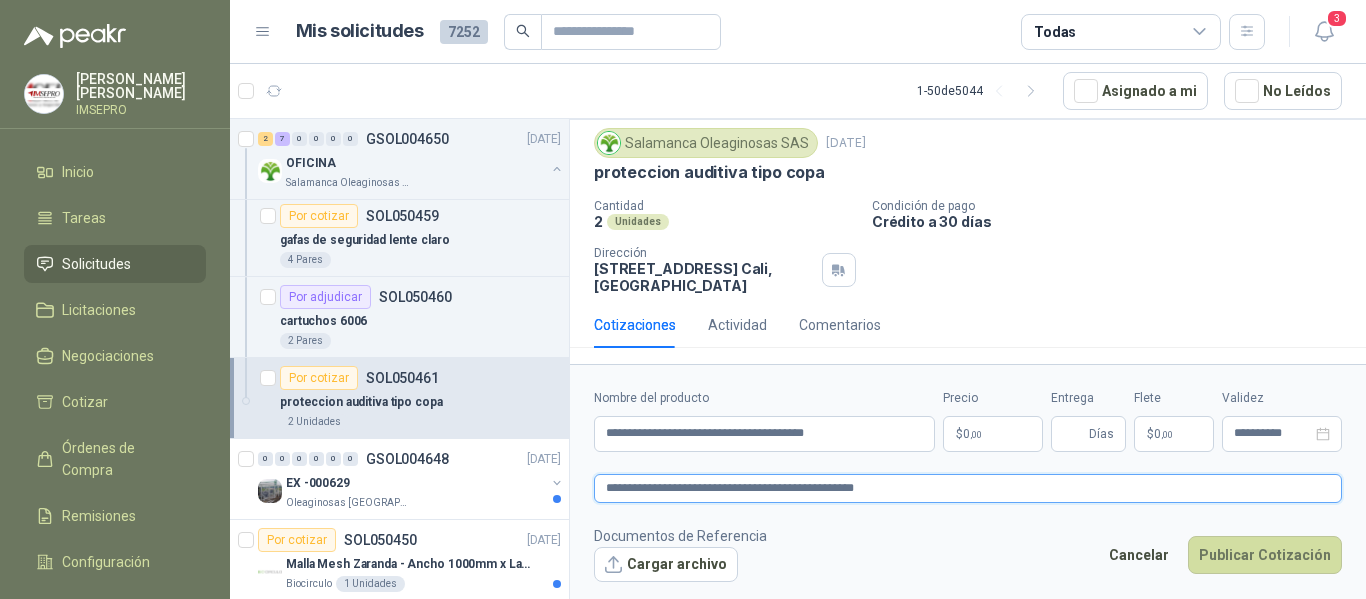 type 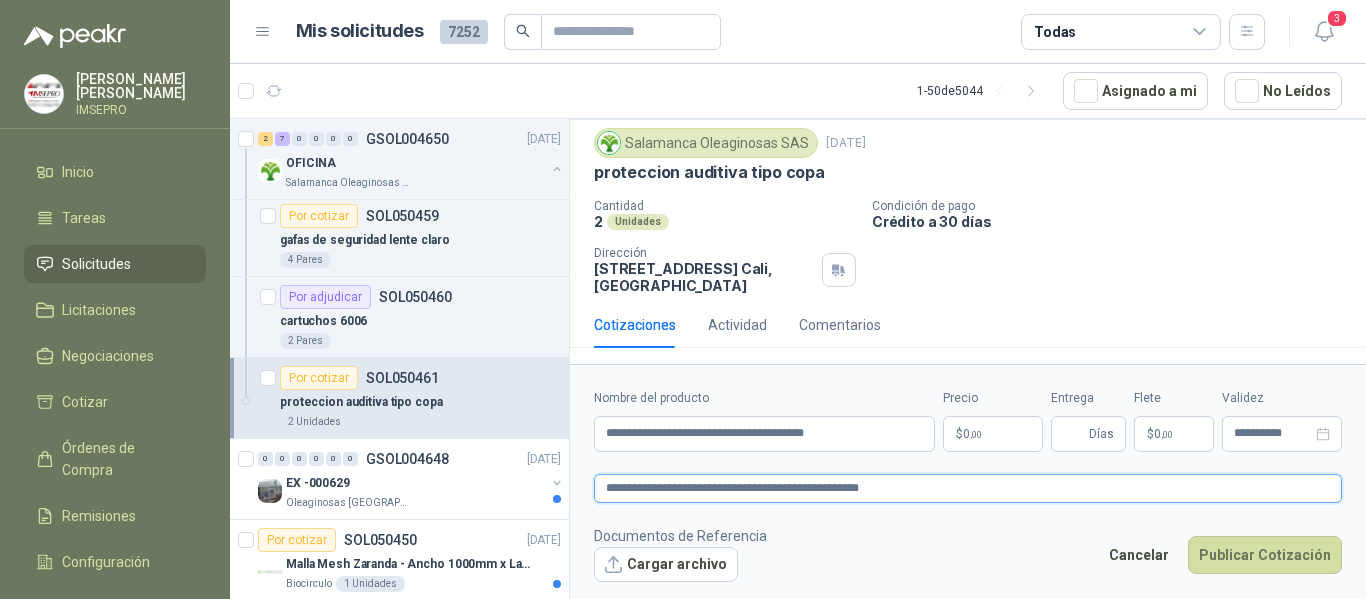 type 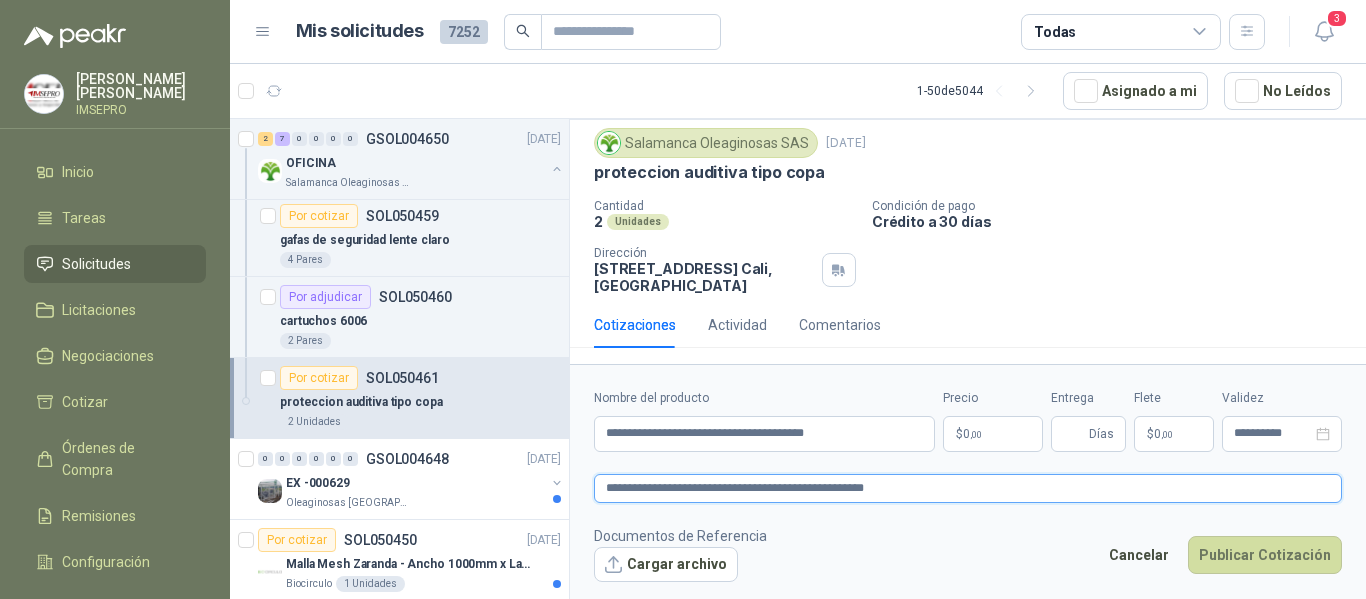 type 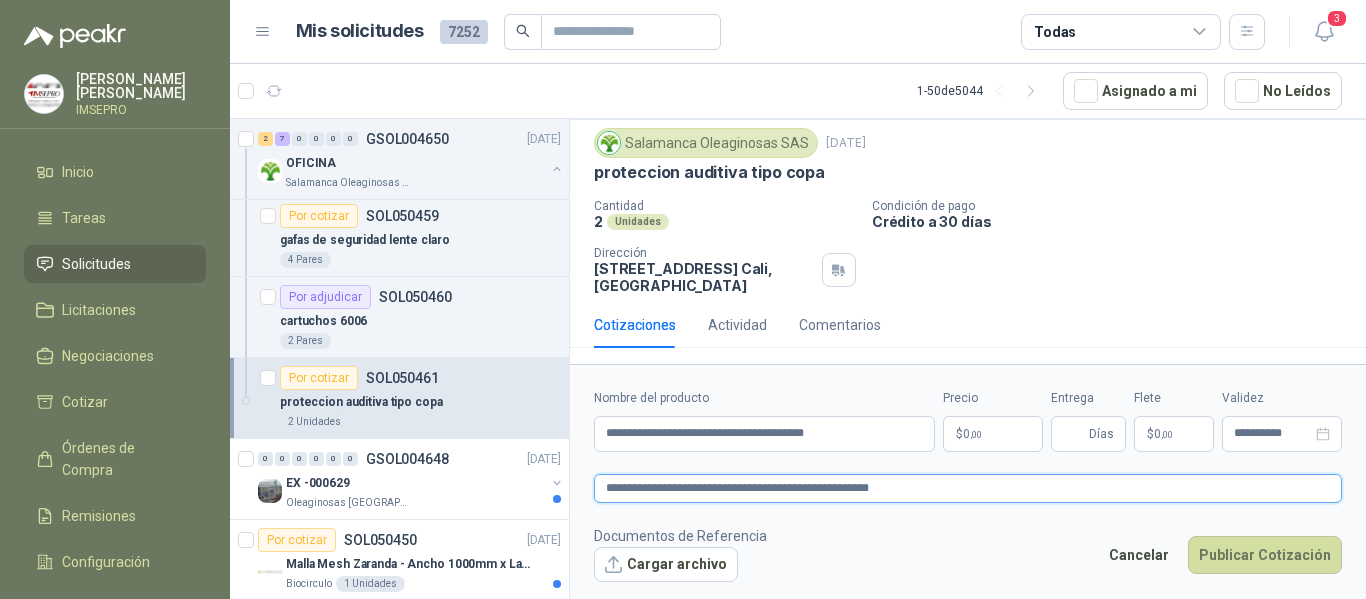 type 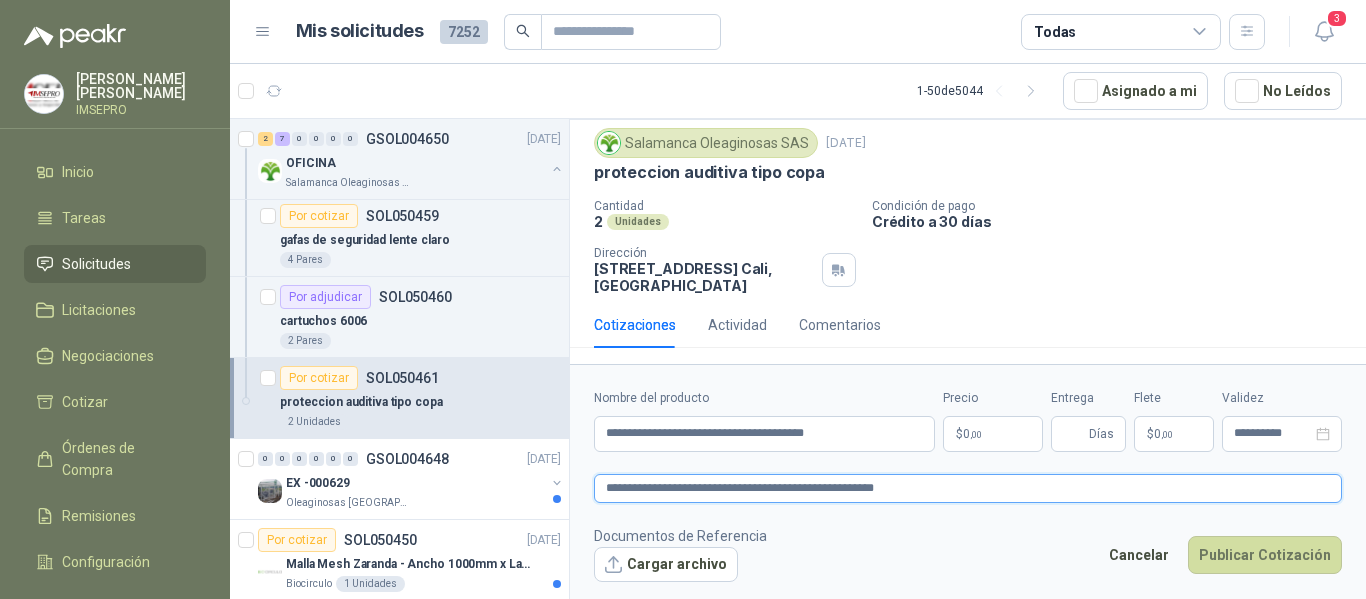 type 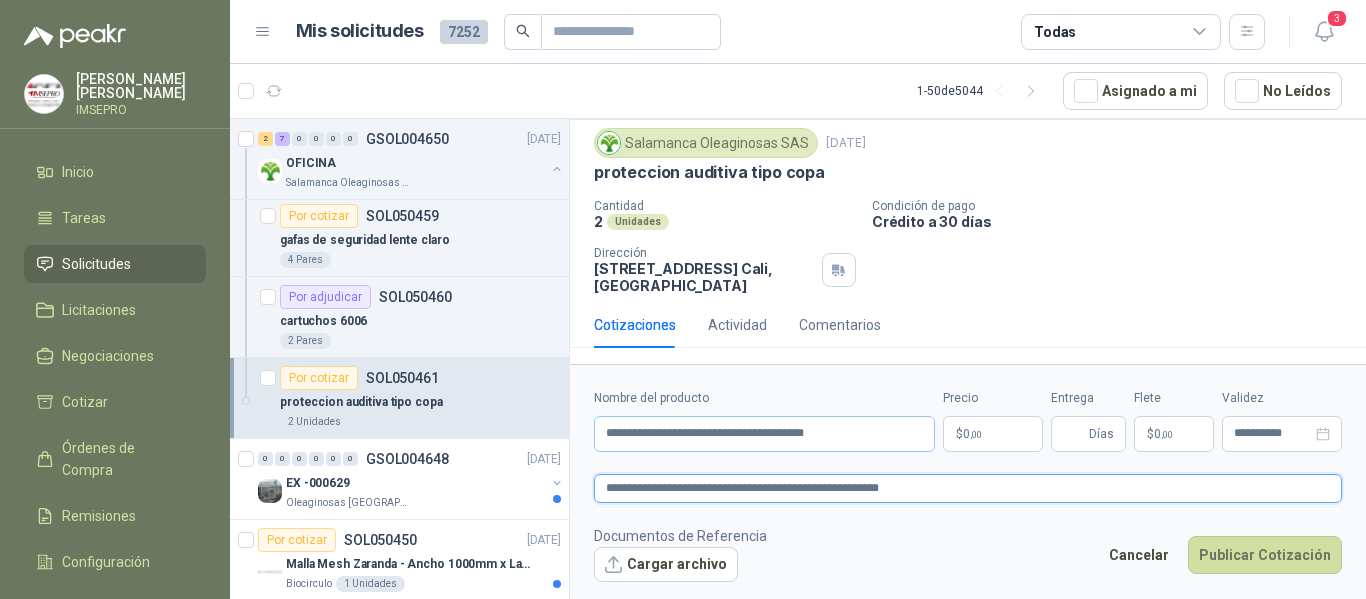 type on "**********" 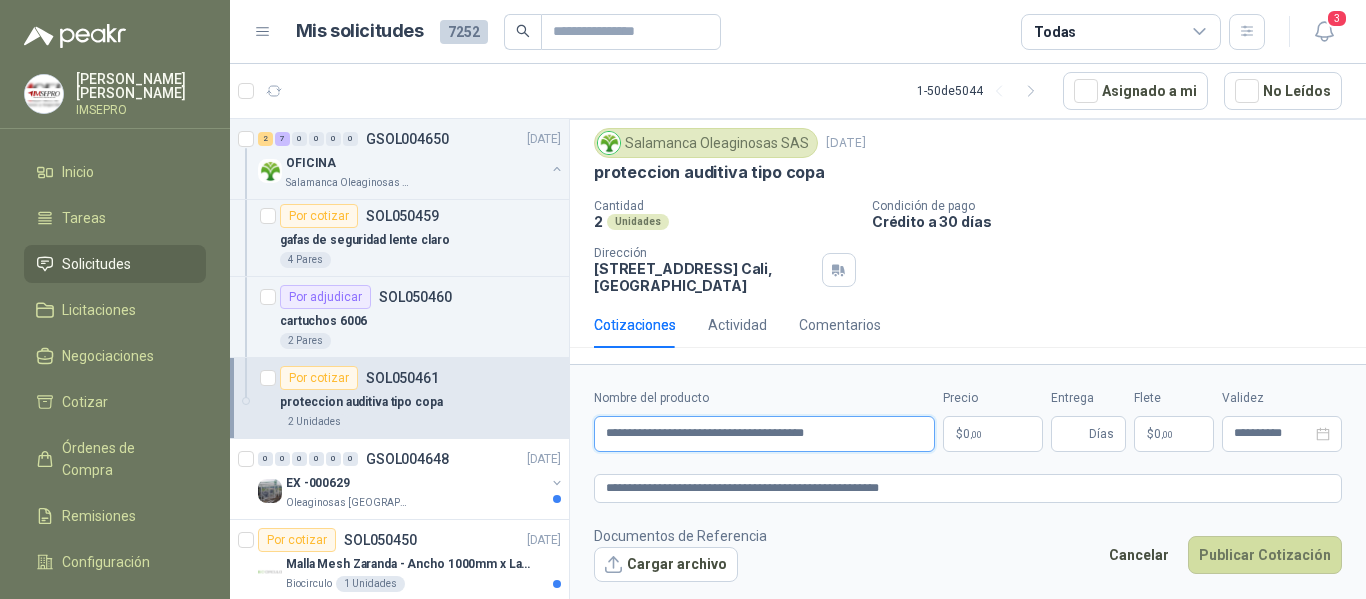 click on "**********" at bounding box center [764, 434] 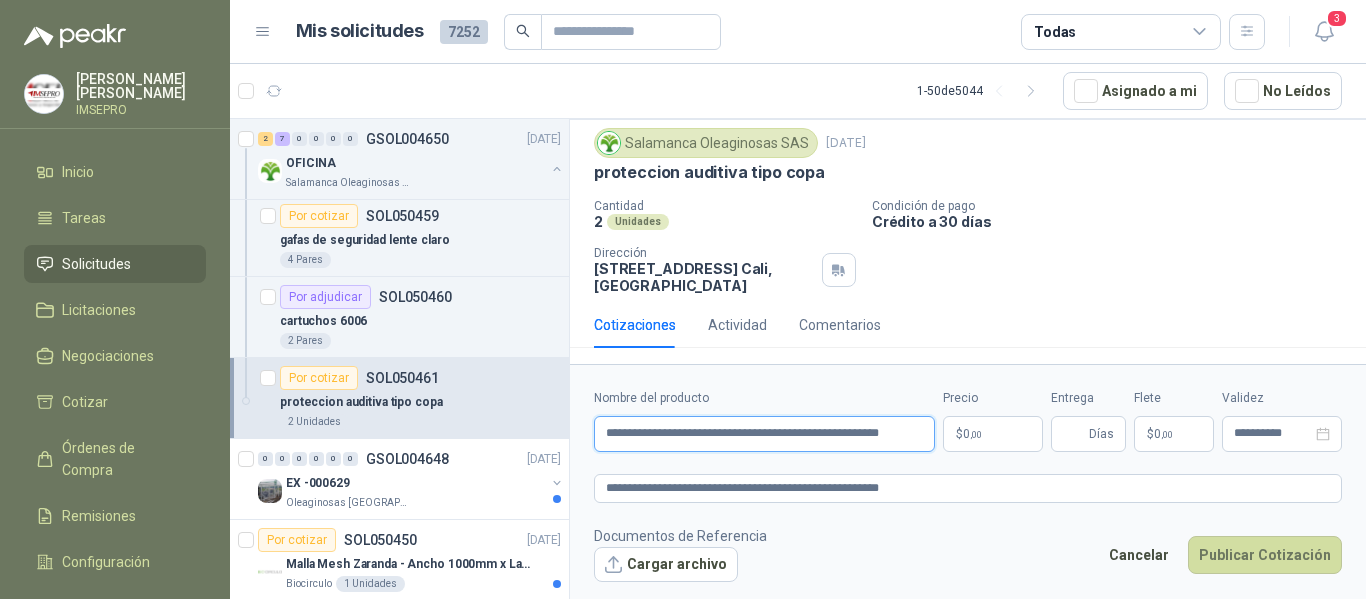 type on "**********" 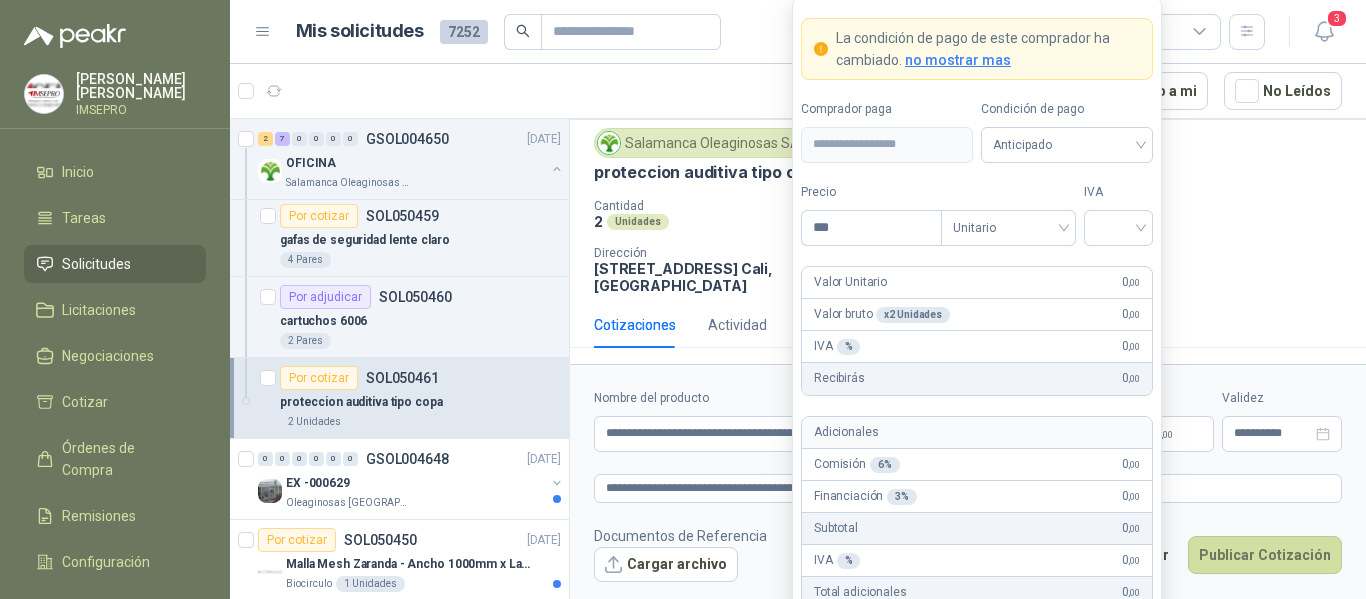 click on "[PERSON_NAME] IMSEPRO   Inicio   Tareas   Solicitudes   Licitaciones   Negociaciones   Cotizar   Órdenes de Compra   Remisiones   Configuración   Manuales y ayuda Mis solicitudes 7252 Todas 3 1 - 50  de  5044 Asignado a mi No Leídos 1   0   0   0   0   0   GSOL004656 [DATE]   169363  HERRAMIENTAS Club Campestre de Cali   7   0   0   0   0   0   GSOL004654 [DATE]   196370 NOVAFORM - MALLA- BASTIDOR Club Campestre de Cali   Por cotizar SOL050512 [DATE]   cartelera de paño 3.00x2.40 cm Gimnasio La Colina 46   Unidades Por cotizar SOL050508 [DATE]   MORRAL RESISTENTE CON CLAVE Valores Atlas 6   Unidades 12   0   0   0   0   0   GSOL004653 [DATE]   CAA Y CA2 AGOSTO [GEOGRAPHIC_DATA] SAS   Por cotizar SOL050474 [DATE]   ALCOHOL GLICERINADO AL 70% SANTIZ 100 - REC * CUÑT 20 LT Valores Atlas 3   Unidades Por cotizar SOL050473 [DATE]   BANCA DE EXTERIOR ALTO 50CM X ANCHO 100CM FONDO 45CM CON ESPALDAR Grupo Normandía 1   Unidades 2   0   0   0   0   0   GSOL004652 [DATE]   Almatec   1   0" at bounding box center [683, 299] 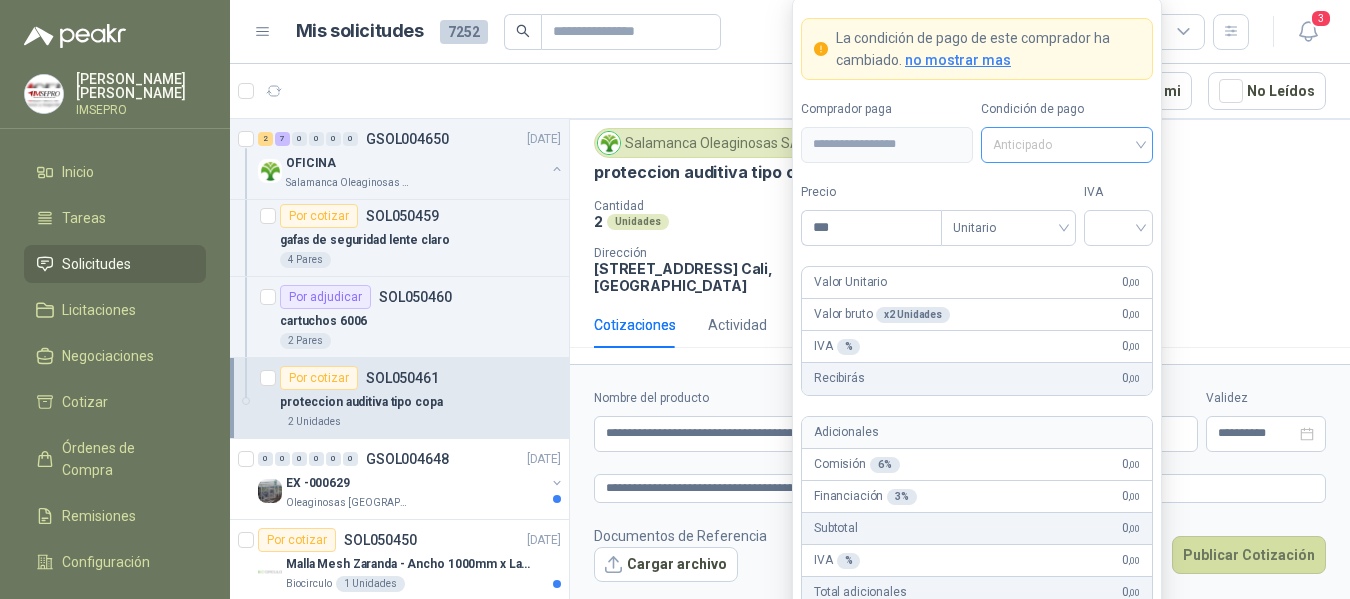 click on "Anticipado" at bounding box center [1067, 145] 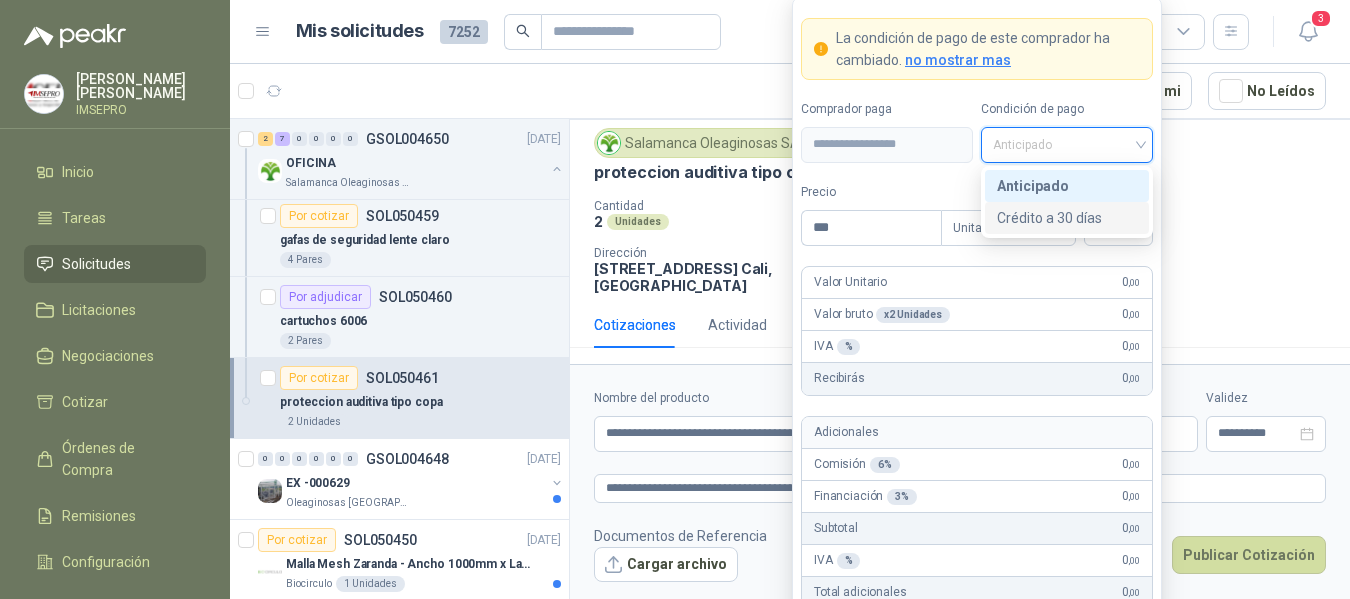 click on "Crédito a 30 días" at bounding box center (1067, 218) 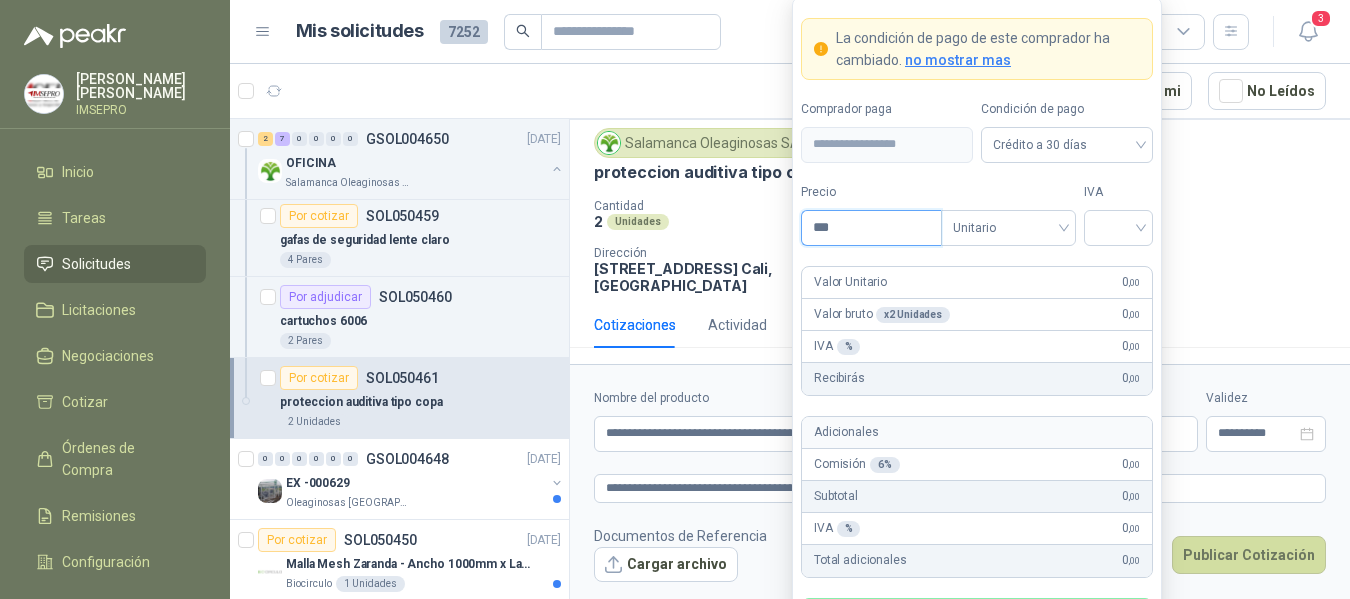 click on "***" at bounding box center (871, 228) 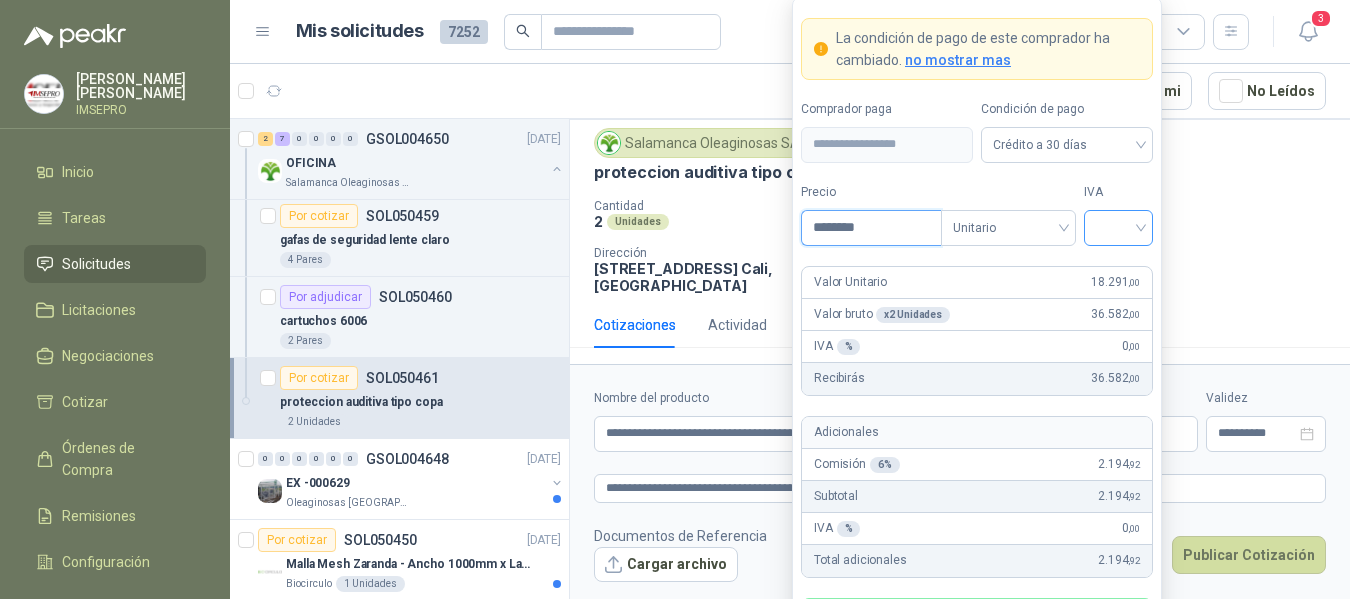 type on "********" 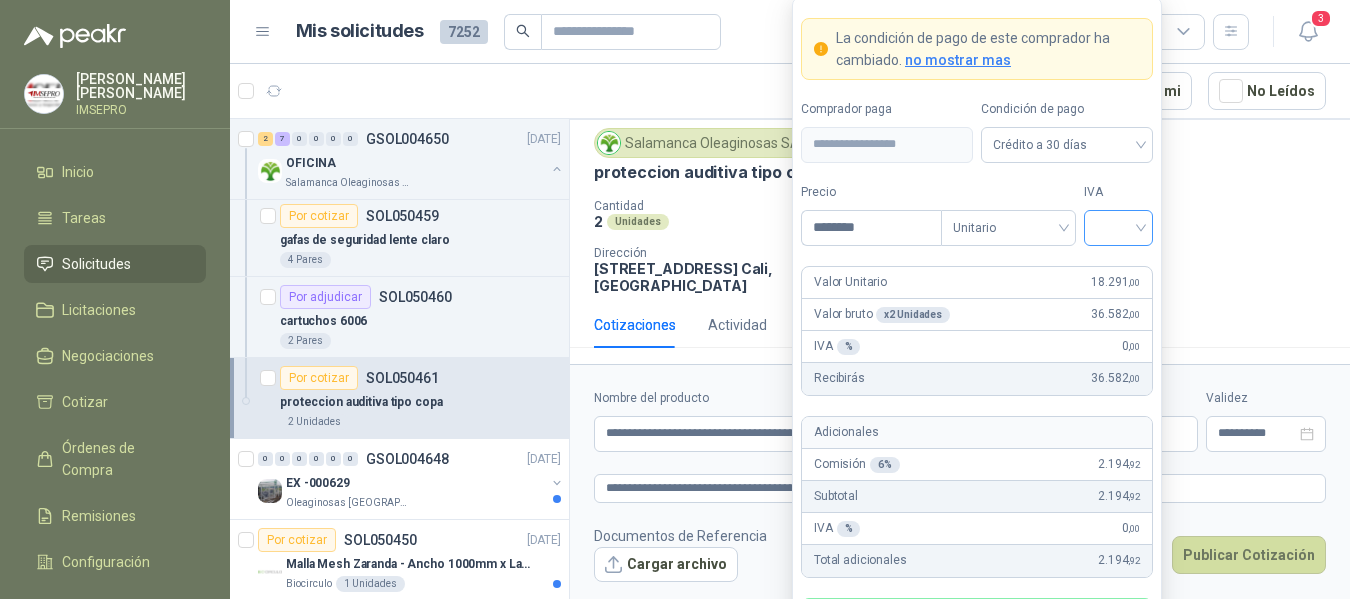 click at bounding box center [1118, 226] 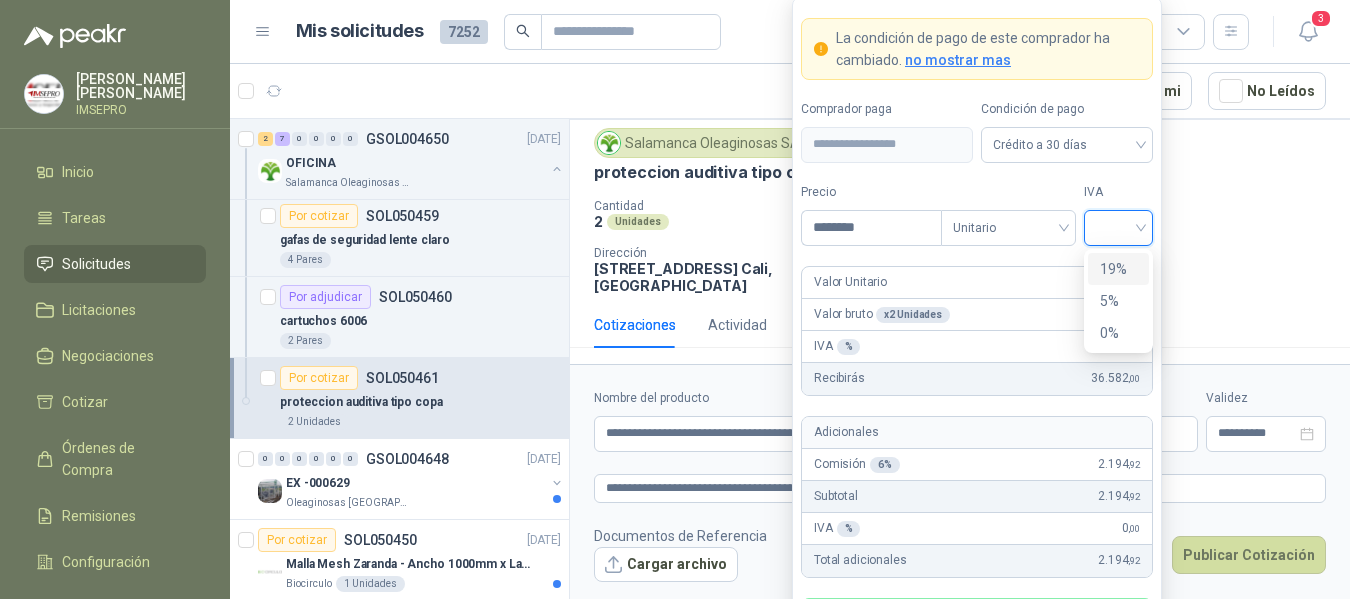 click on "19%" at bounding box center [1118, 269] 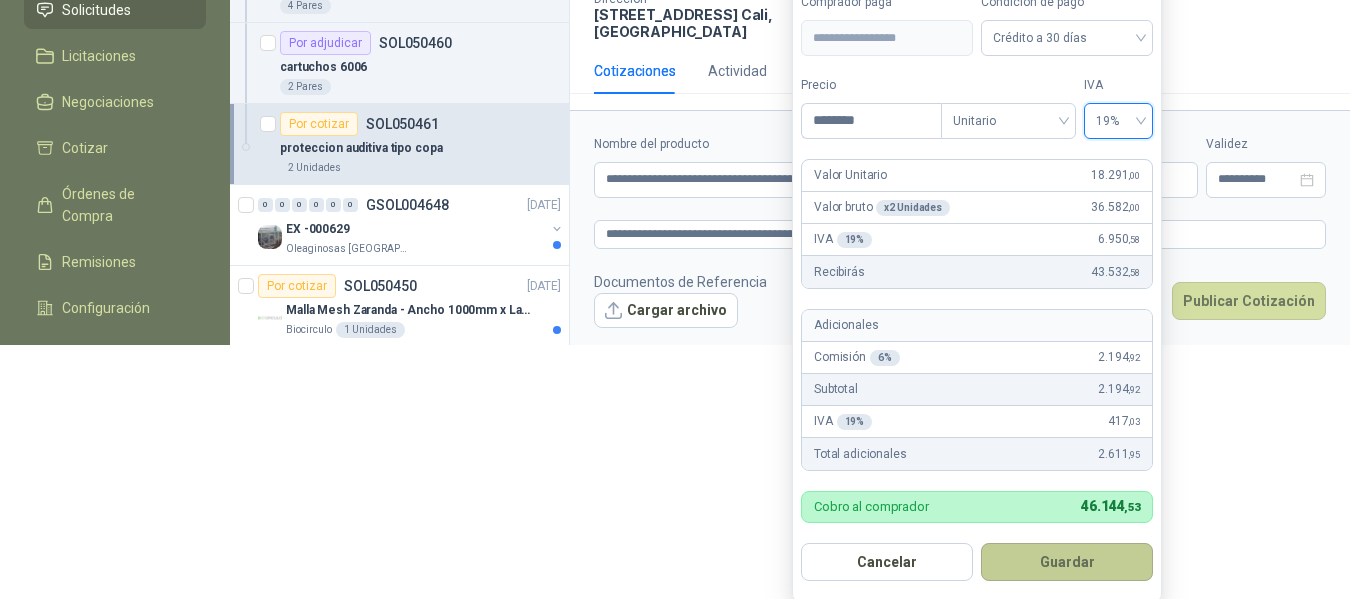 click on "Guardar" at bounding box center (1067, 562) 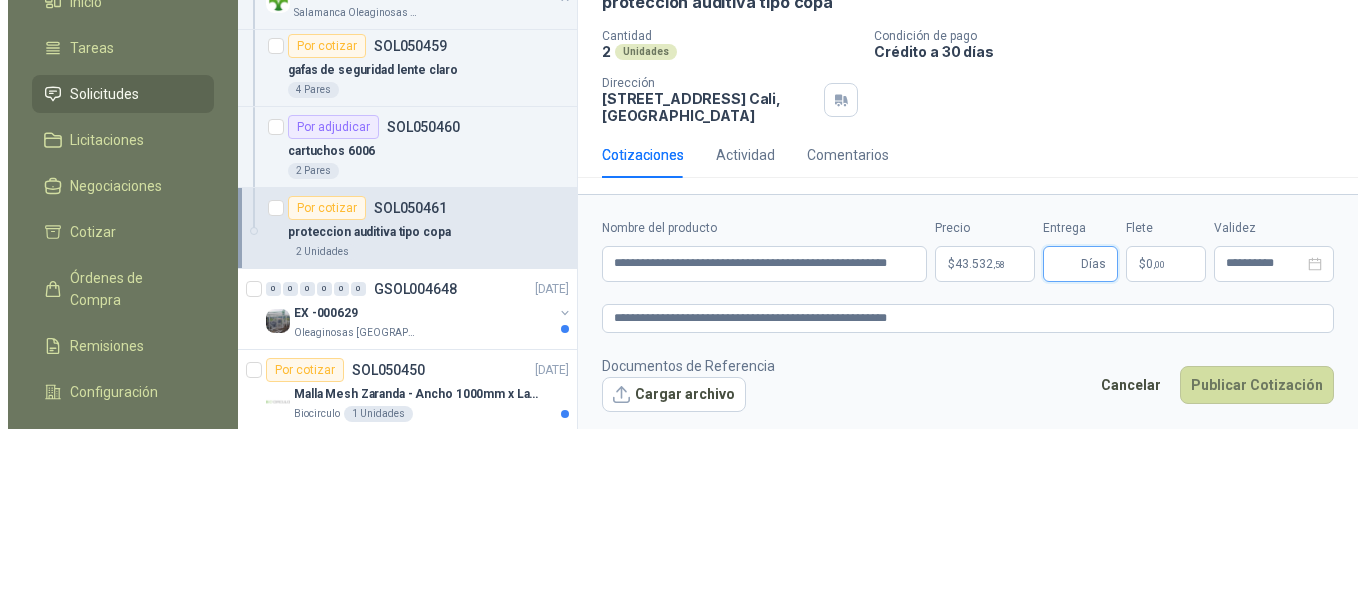 scroll, scrollTop: 0, scrollLeft: 0, axis: both 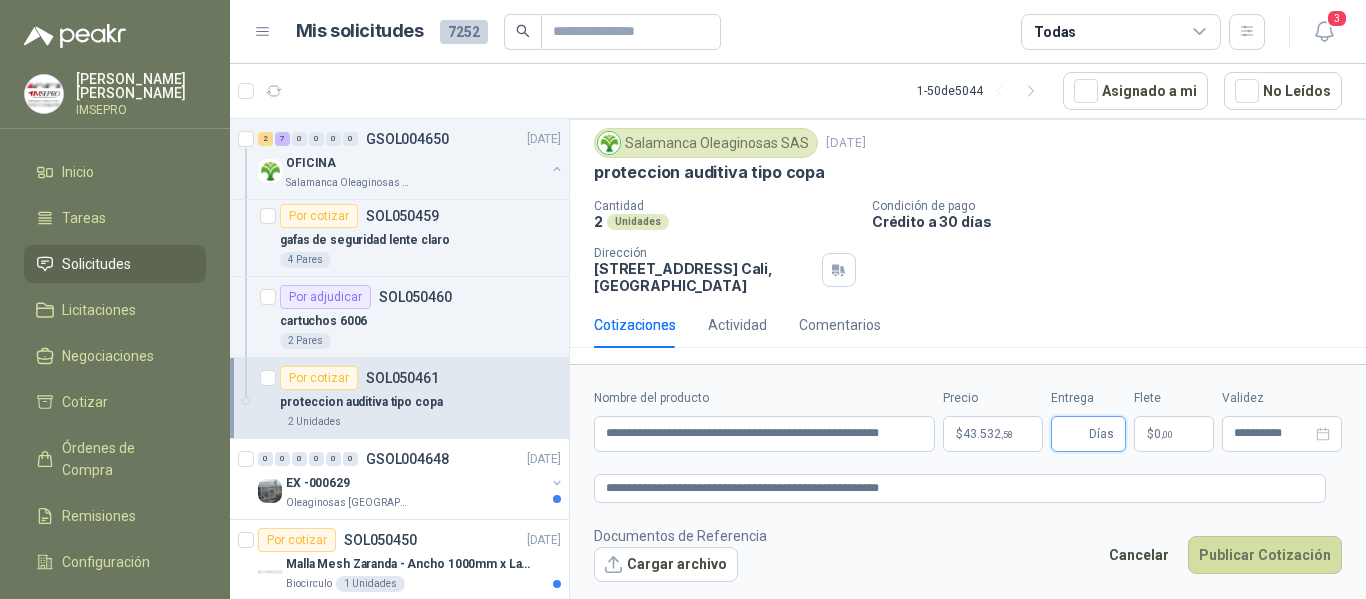 type 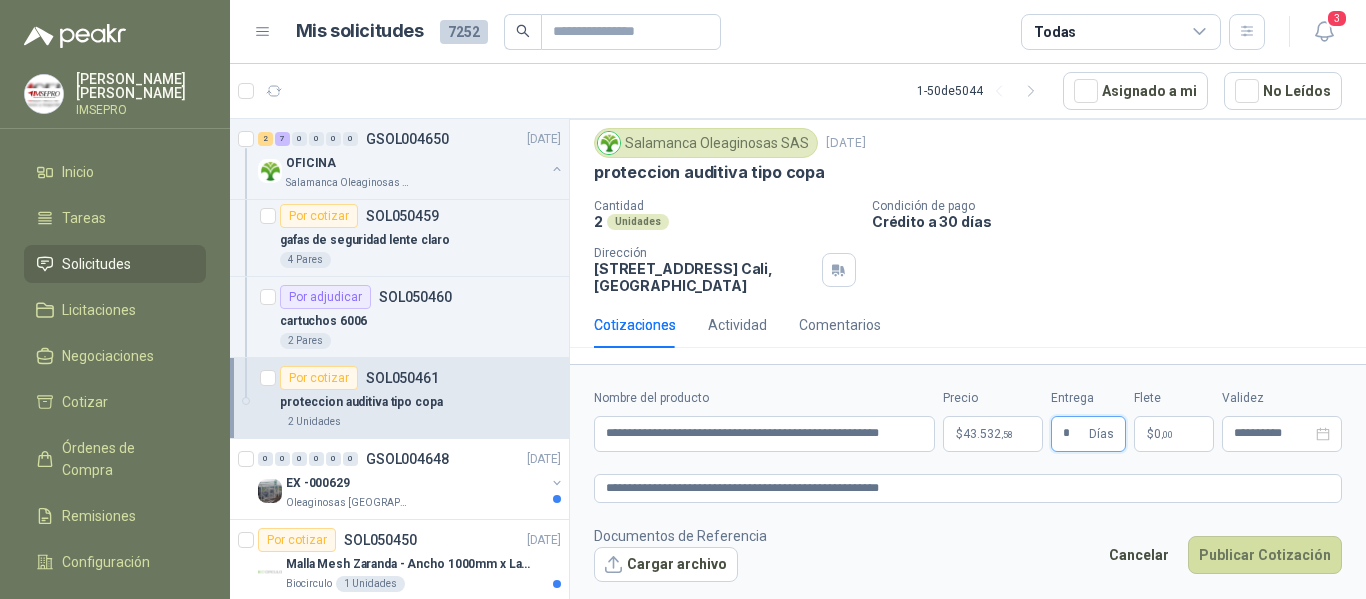 type on "*" 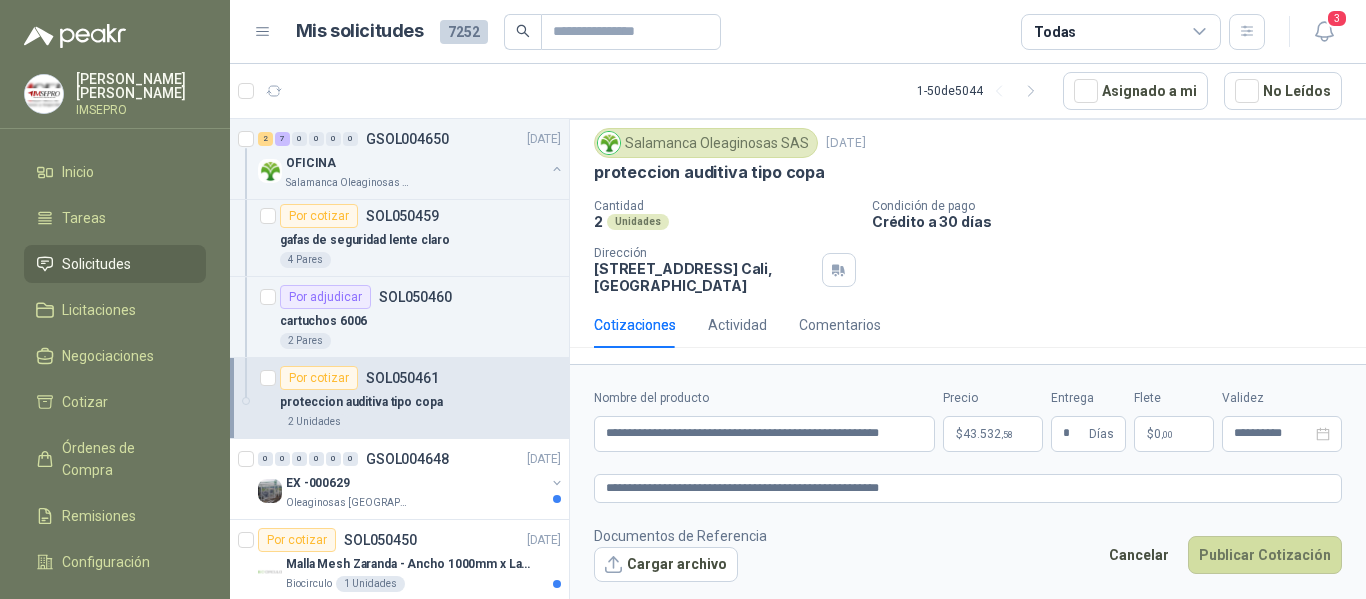 click on ",00" at bounding box center (1167, 434) 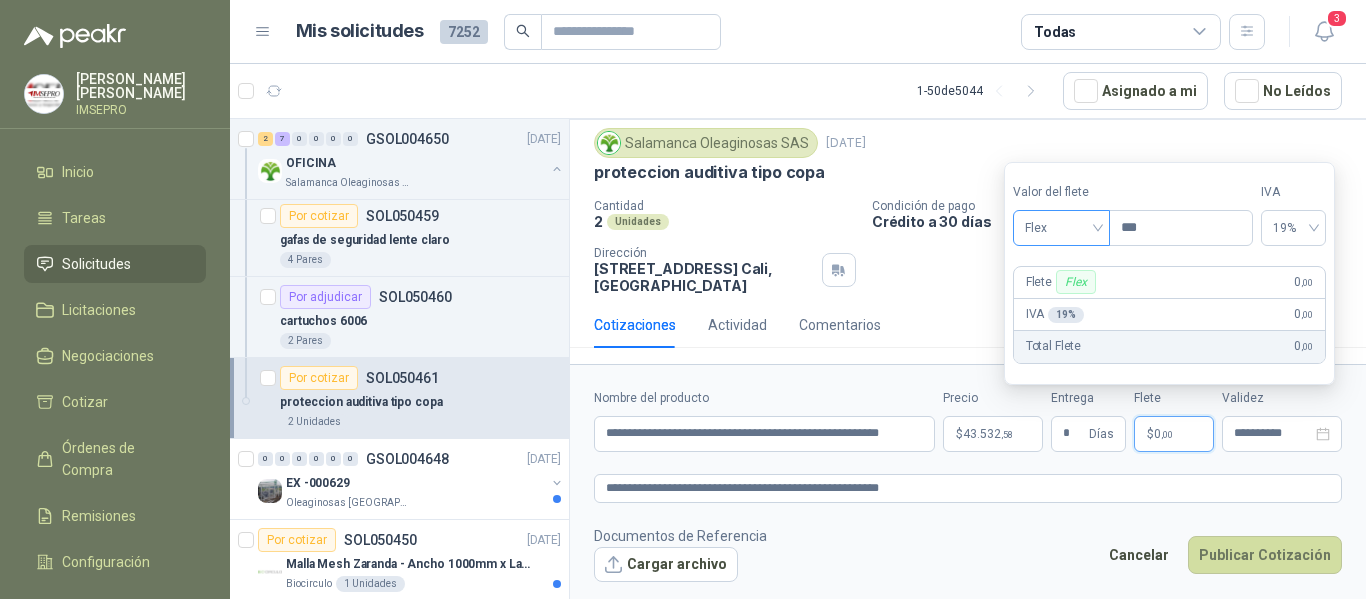 click on "Flex" at bounding box center [1061, 228] 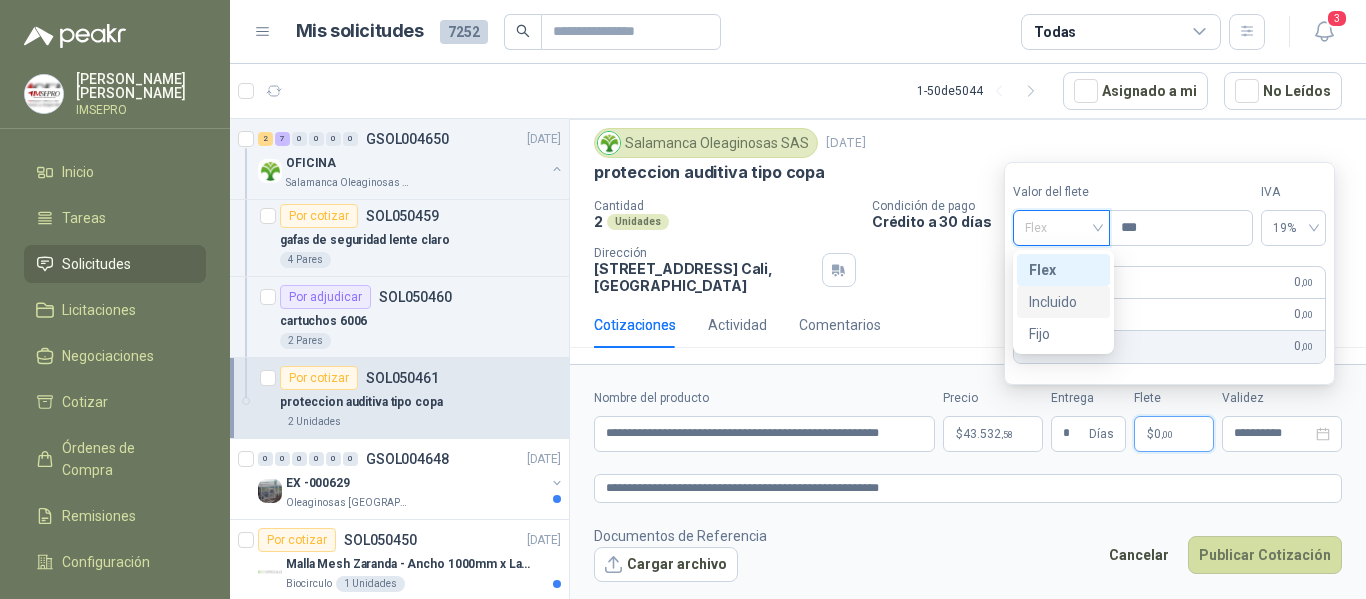 click on "Incluido" at bounding box center (1063, 302) 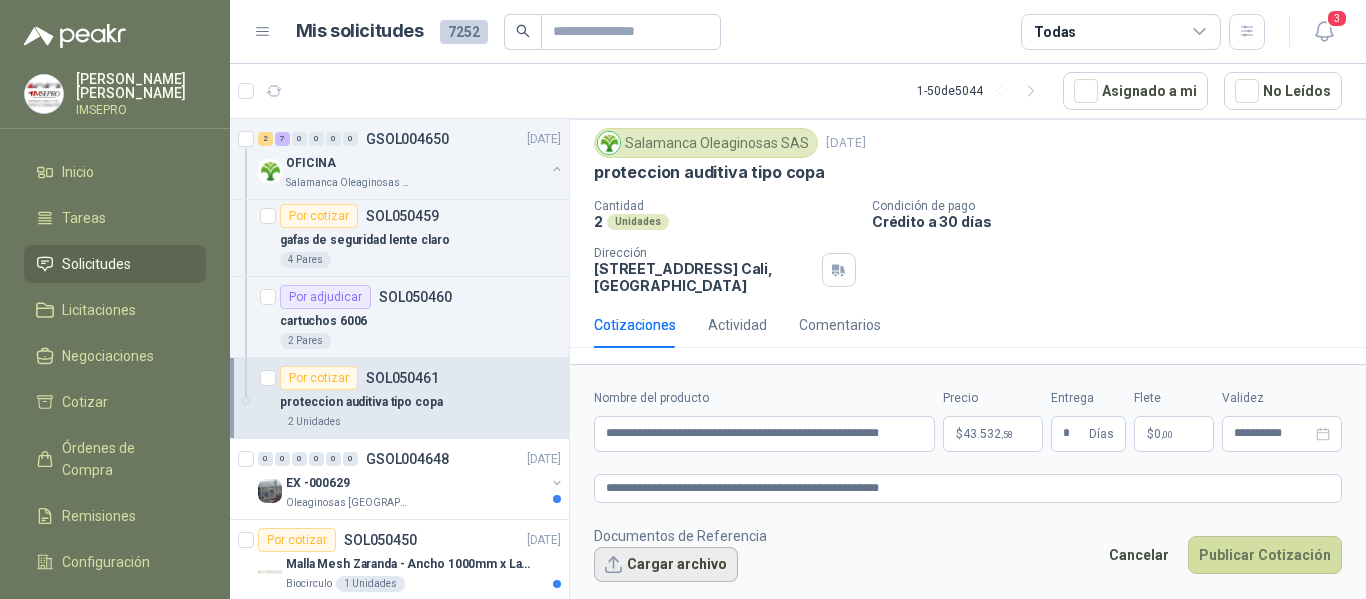click on "Cargar archivo" at bounding box center [666, 565] 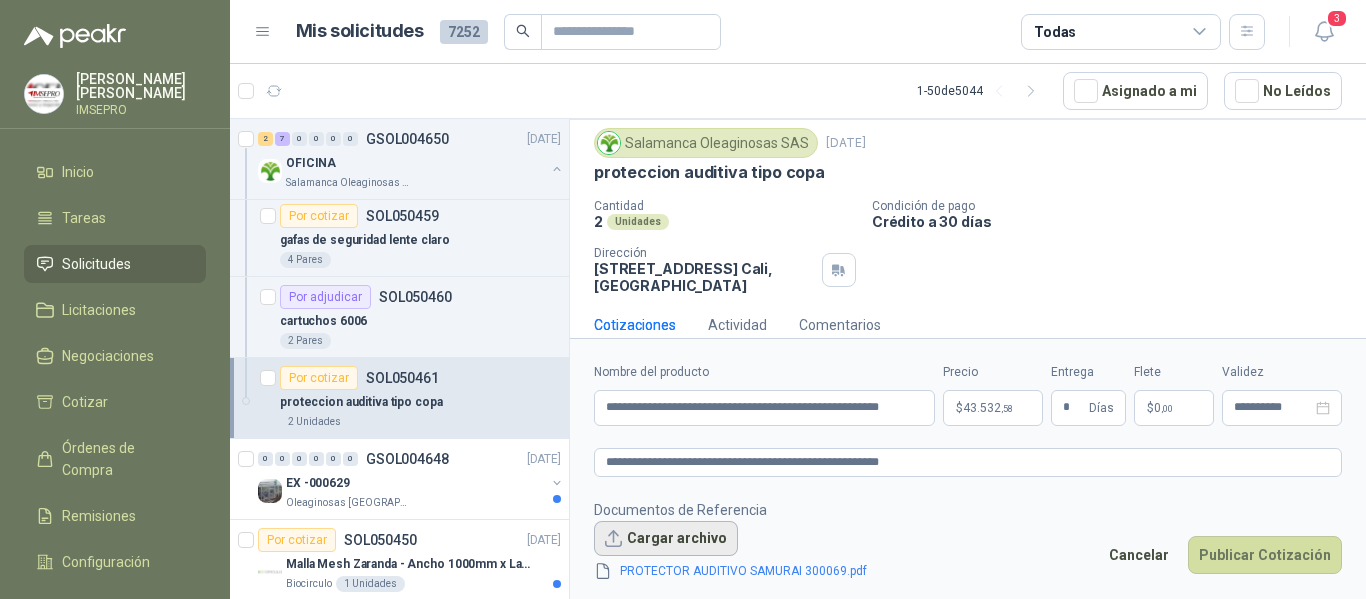 scroll, scrollTop: 70, scrollLeft: 0, axis: vertical 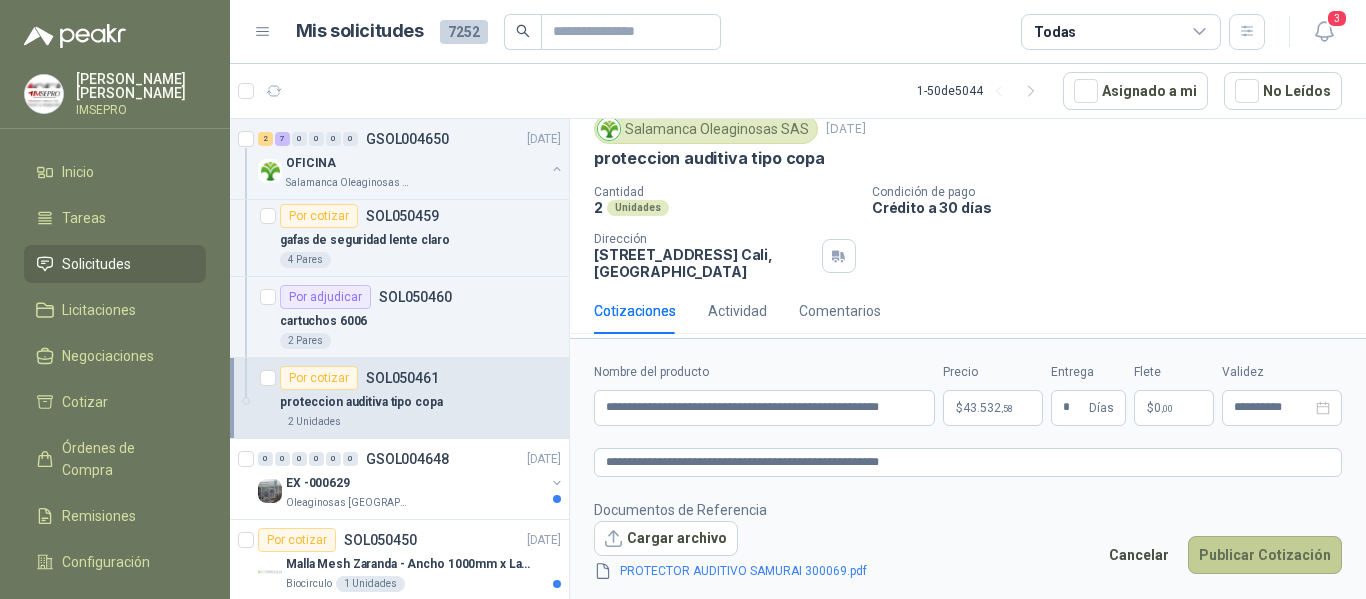 click on "Publicar Cotización" at bounding box center [1265, 555] 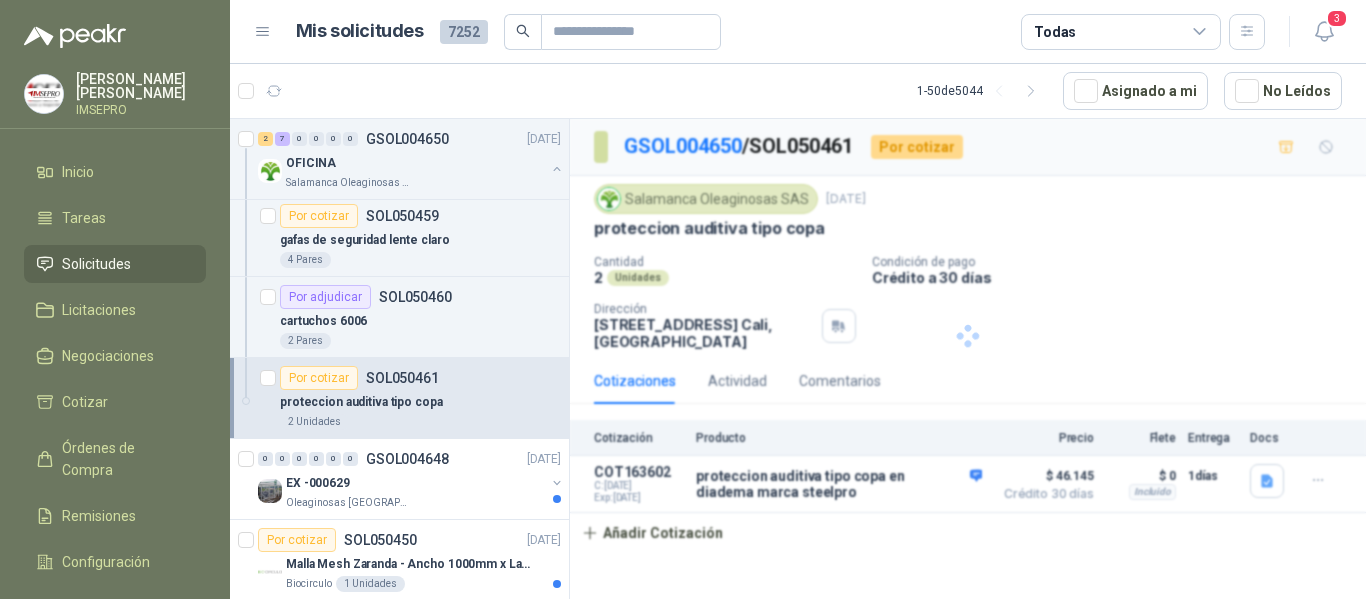 scroll, scrollTop: 0, scrollLeft: 0, axis: both 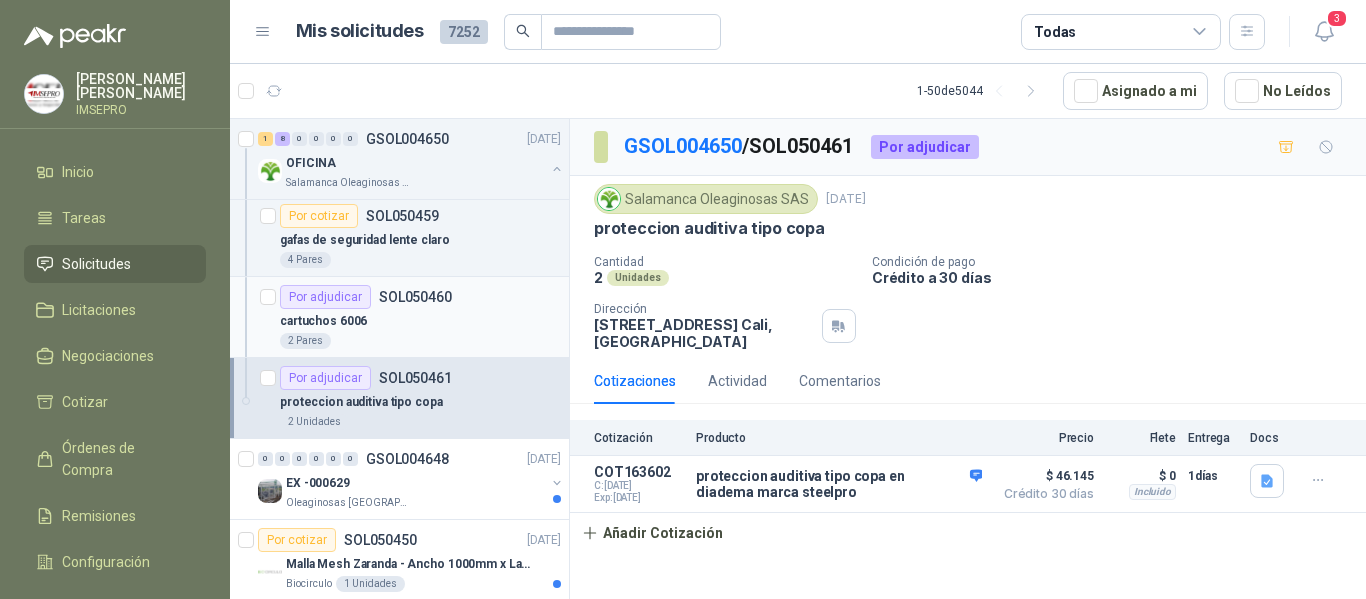 click on "cartuchos 6006" at bounding box center (420, 321) 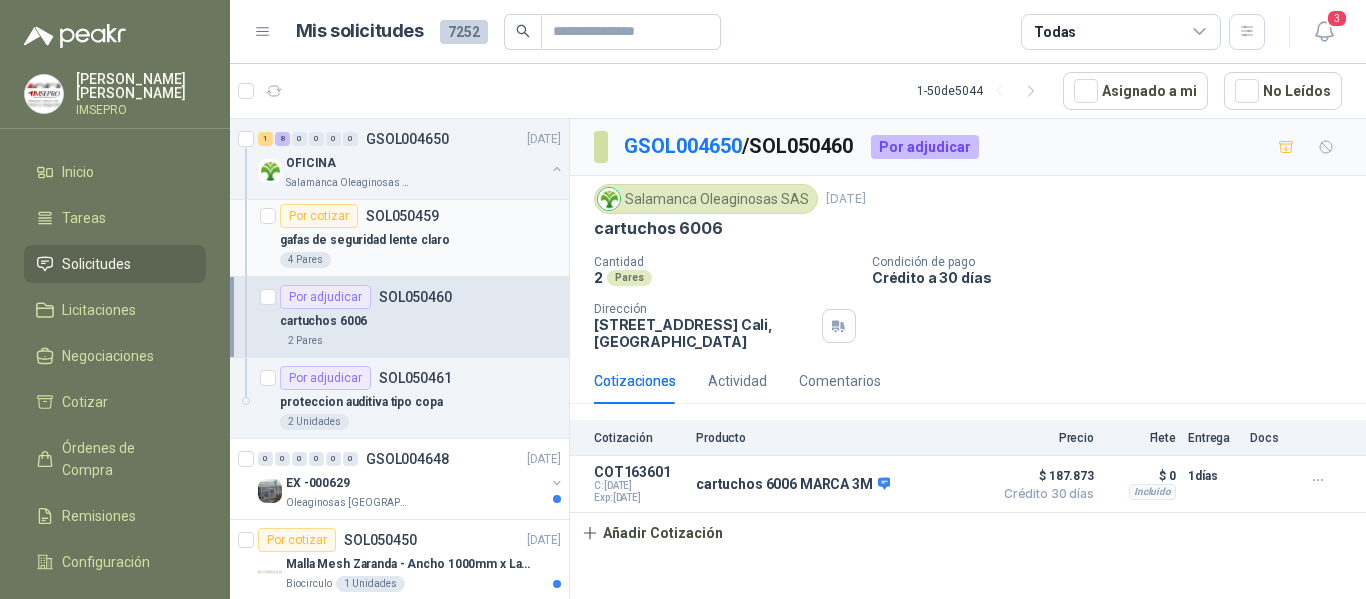 click on "4   Pares" at bounding box center (420, 260) 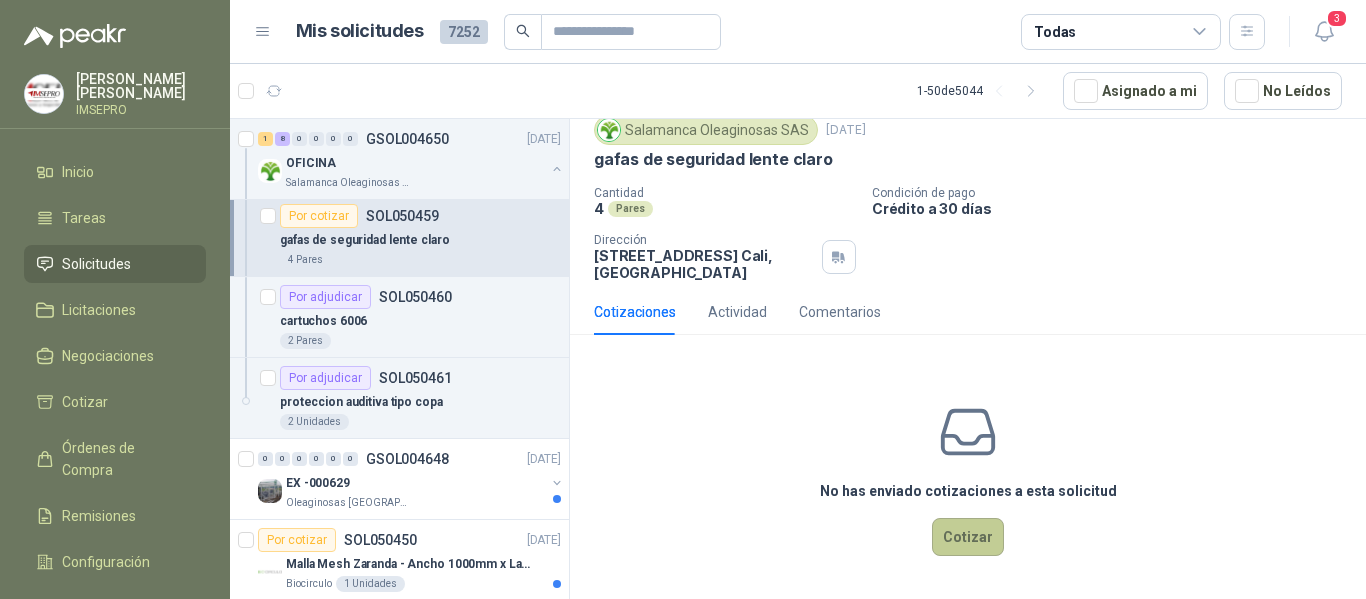 click on "Cotizar" at bounding box center (968, 537) 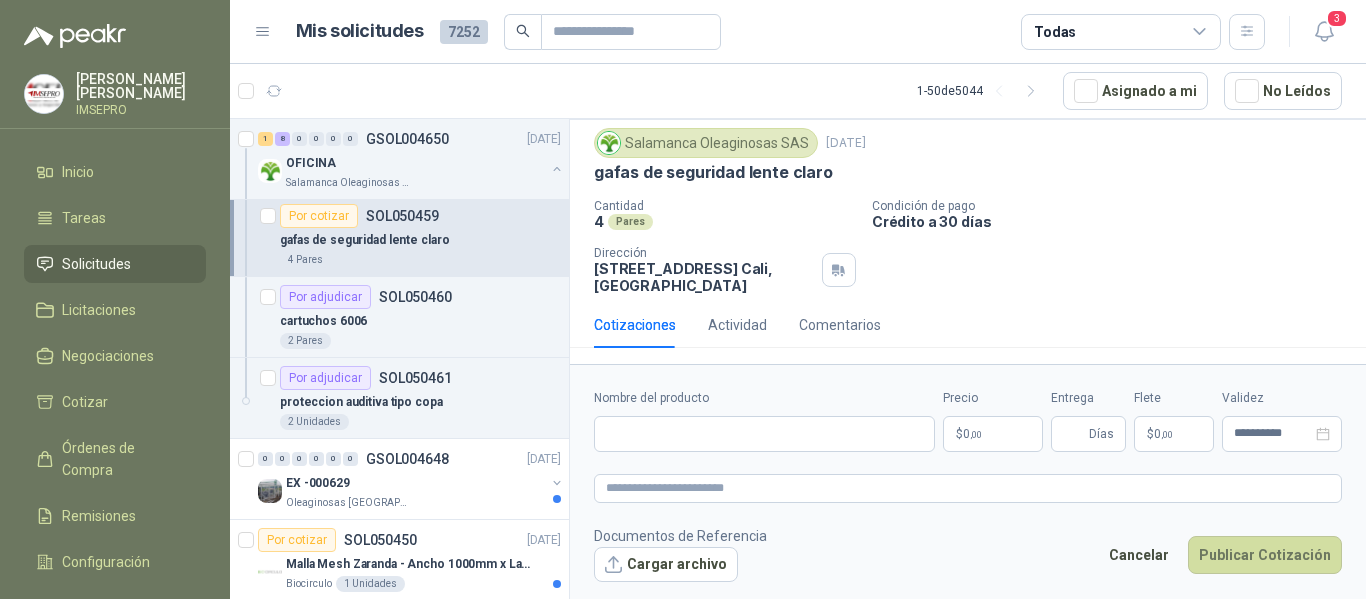 type 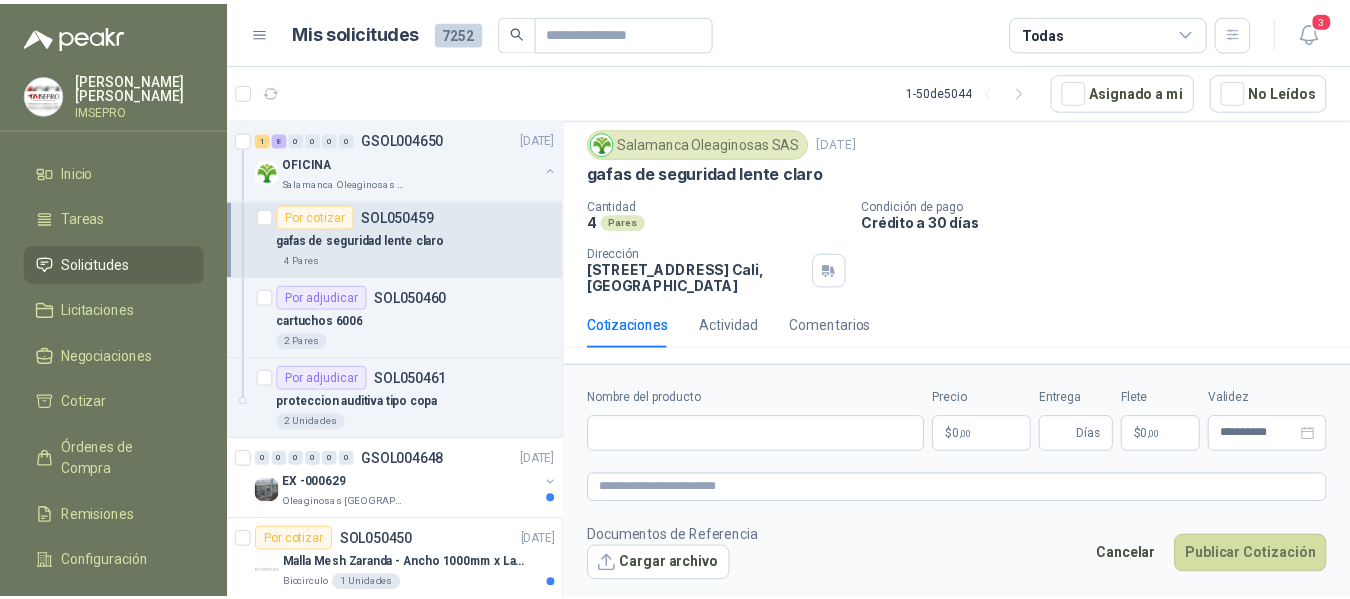 scroll, scrollTop: 56, scrollLeft: 0, axis: vertical 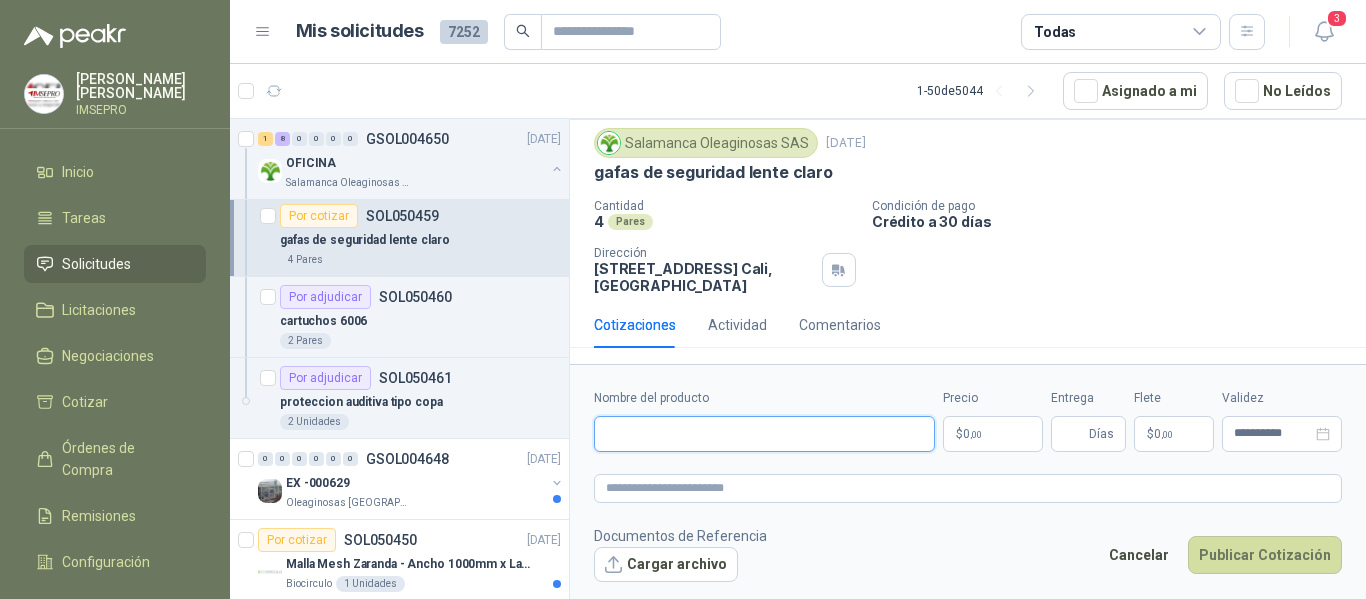 click on "Nombre del producto" at bounding box center (764, 434) 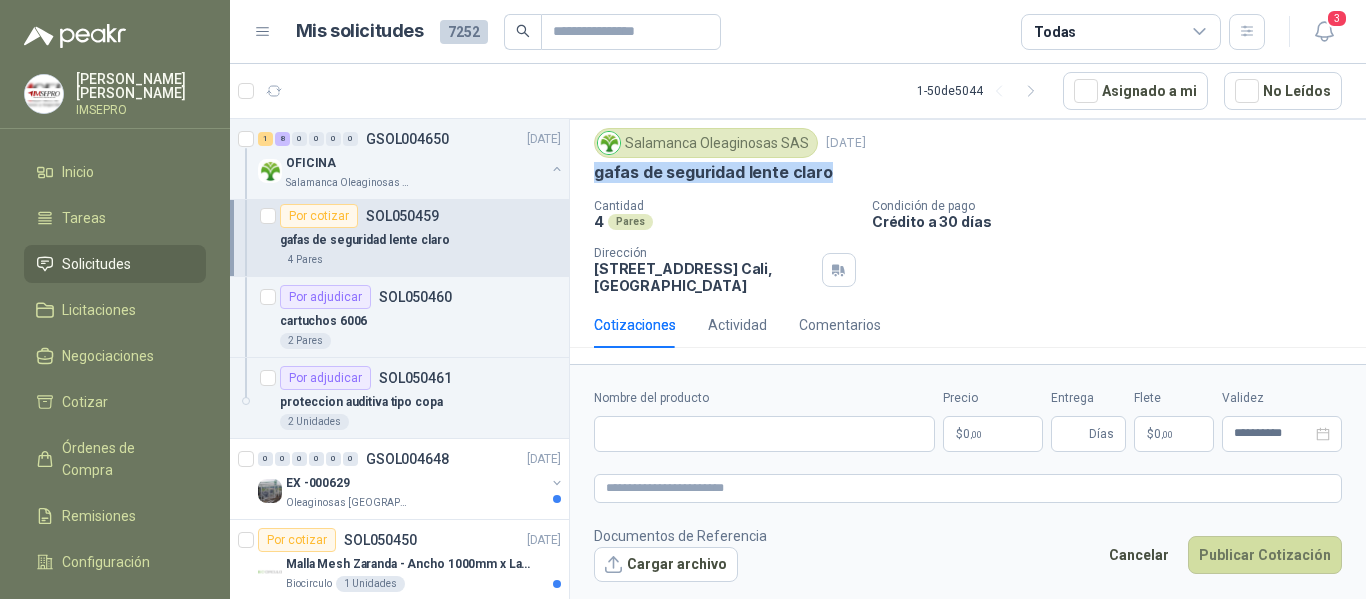 drag, startPoint x: 826, startPoint y: 167, endPoint x: 586, endPoint y: 176, distance: 240.16869 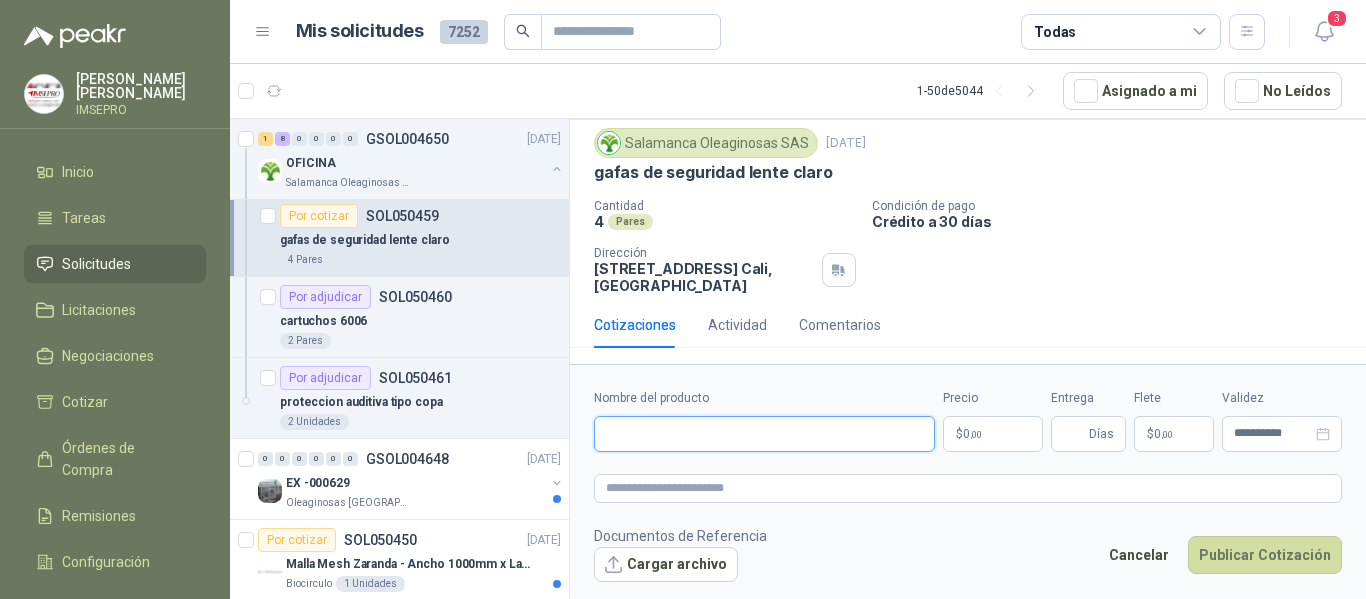click on "Nombre del producto" at bounding box center (764, 434) 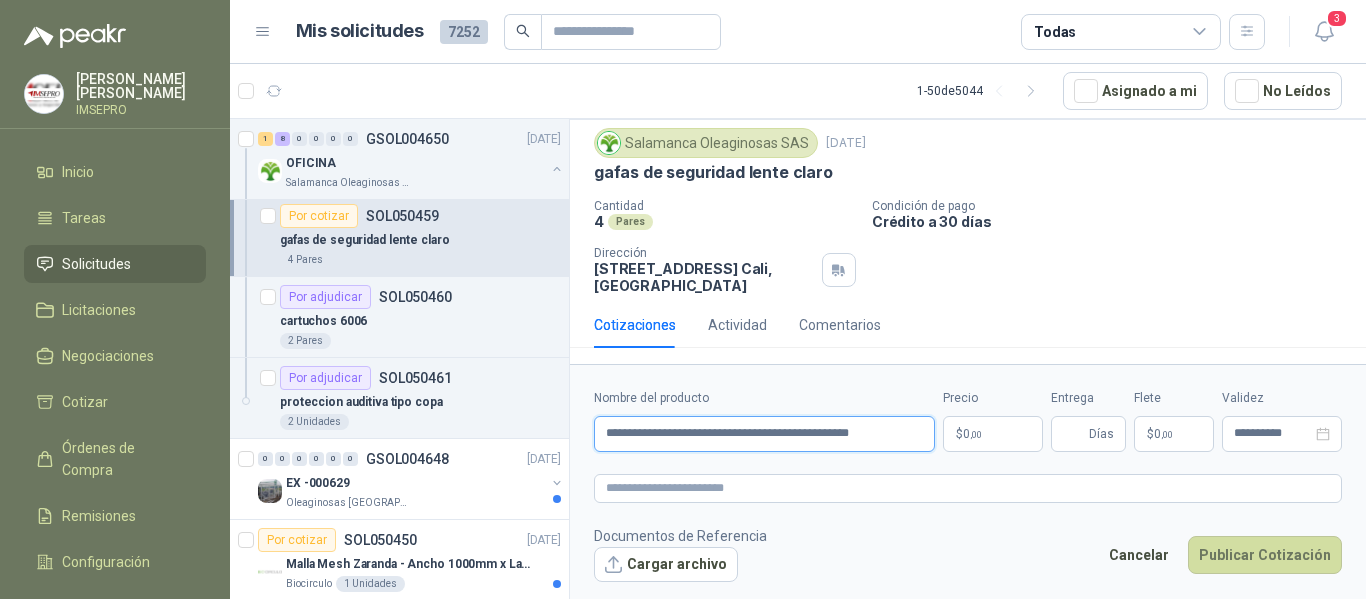 drag, startPoint x: 885, startPoint y: 431, endPoint x: 600, endPoint y: 417, distance: 285.34366 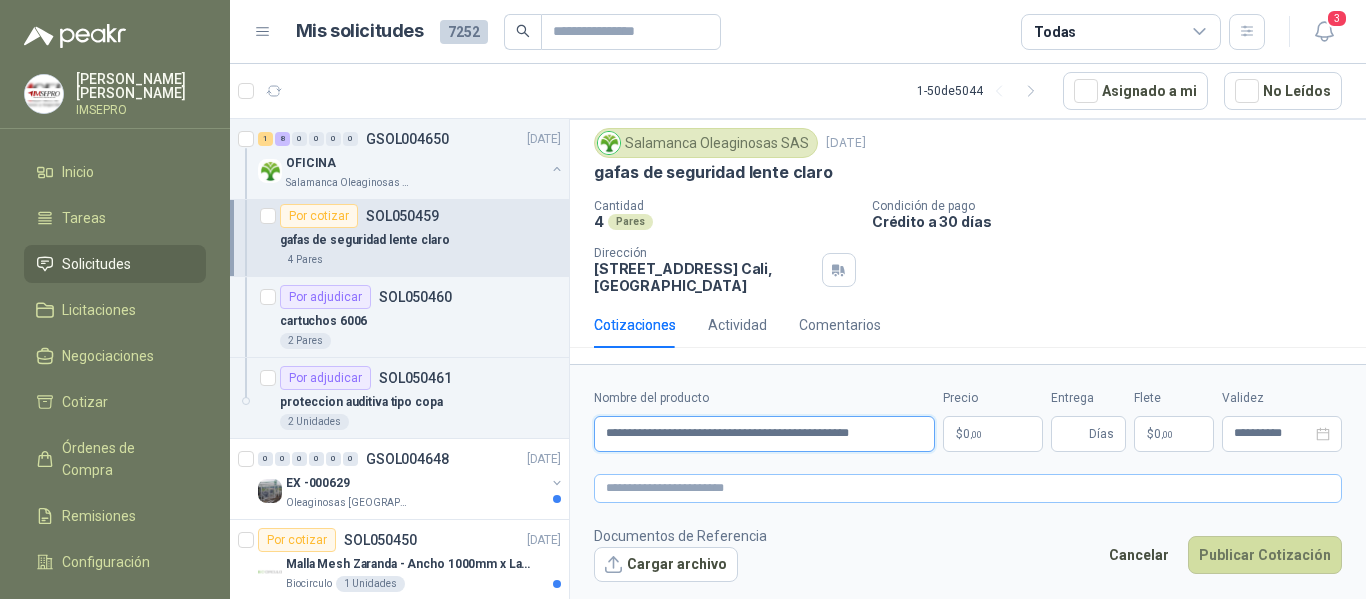 type on "**********" 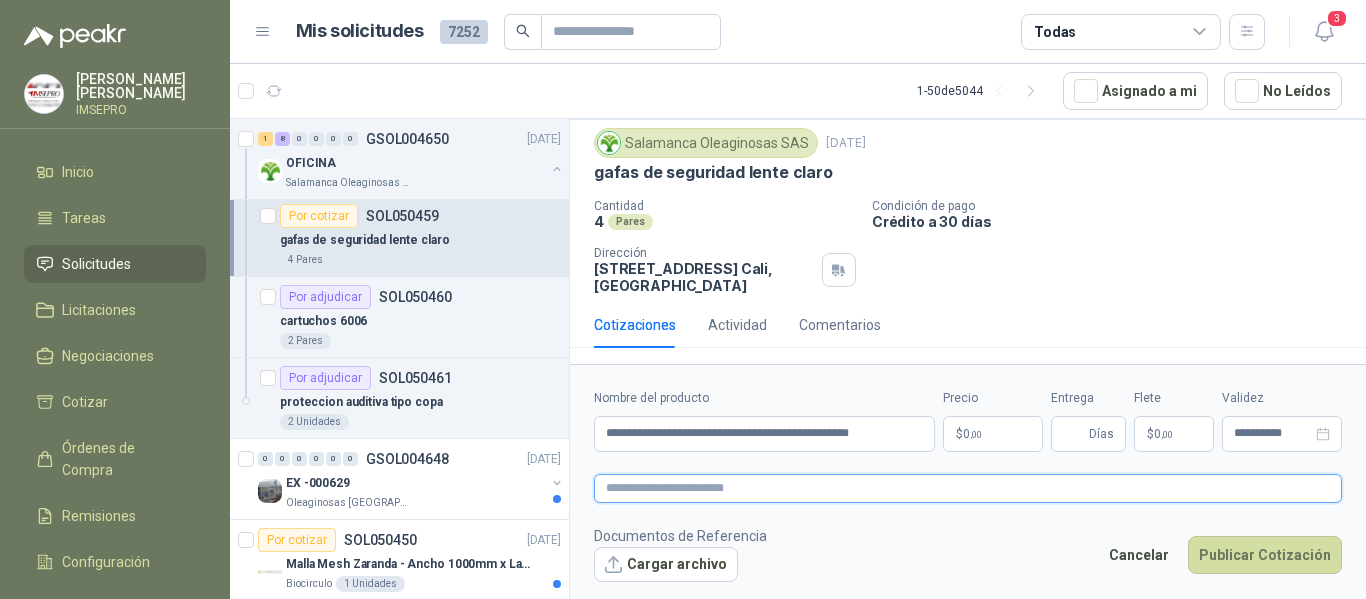 click at bounding box center (968, 488) 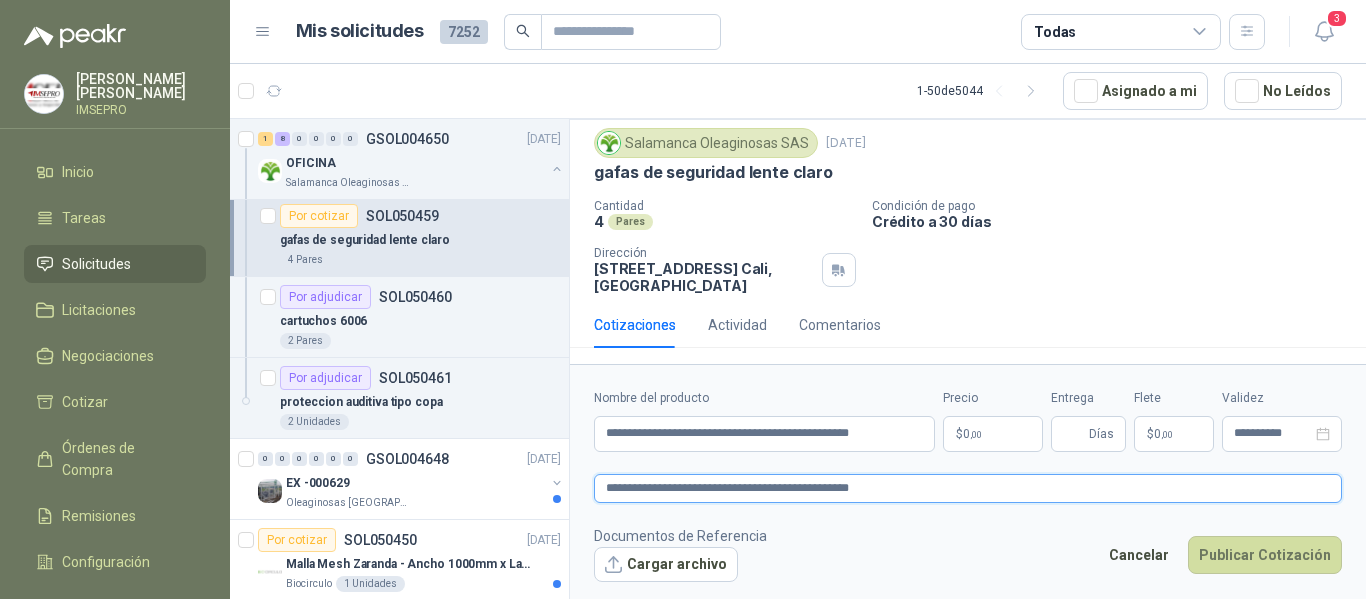 type on "**********" 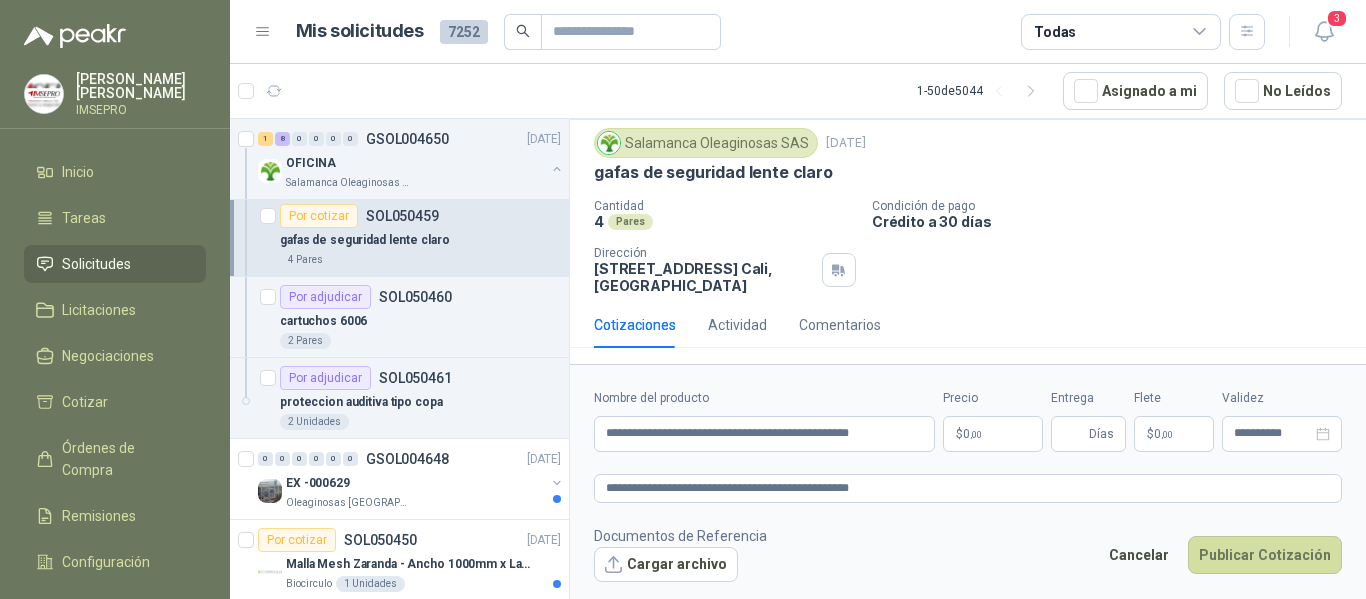 click on "[PERSON_NAME] IMSEPRO   Inicio   Tareas   Solicitudes   Licitaciones   Negociaciones   Cotizar   Órdenes de Compra   Remisiones   Configuración   Manuales y ayuda Mis solicitudes 7252 Todas 3 1 - 50  de  5044 Asignado a mi No Leídos 1   0   0   0   0   0   GSOL004656 [DATE]   169363  HERRAMIENTAS Club Campestre de Cali   7   0   0   0   0   0   GSOL004654 [DATE]   196370 NOVAFORM - MALLA- BASTIDOR Club Campestre de Cali   Por cotizar SOL050512 [DATE]   cartelera de paño 3.00x2.40 cm Gimnasio La Colina 46   Unidades Por cotizar SOL050508 [DATE]   MORRAL RESISTENTE CON CLAVE Valores Atlas 6   Unidades 12   0   0   0   0   0   GSOL004653 [DATE]   CAA Y CA2 AGOSTO [GEOGRAPHIC_DATA] SAS   Por cotizar SOL050474 [DATE]   ALCOHOL GLICERINADO AL 70% SANTIZ 100 - REC * CUÑT 20 LT Valores Atlas 3   Unidades Por cotizar SOL050473 [DATE]   BANCA DE EXTERIOR ALTO 50CM X ANCHO 100CM FONDO 45CM CON ESPALDAR Grupo Normandía 1   Unidades 2   0   0   0   0   0   GSOL004652 [DATE]   Almatec   1   0" at bounding box center [683, 299] 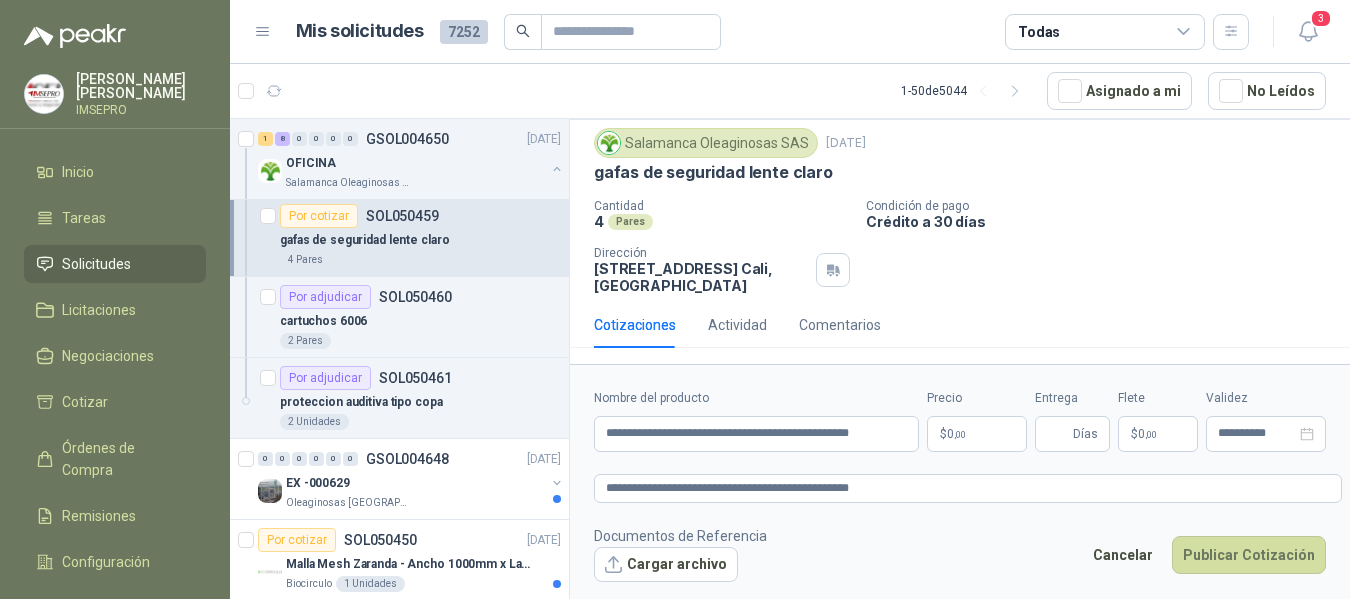 type 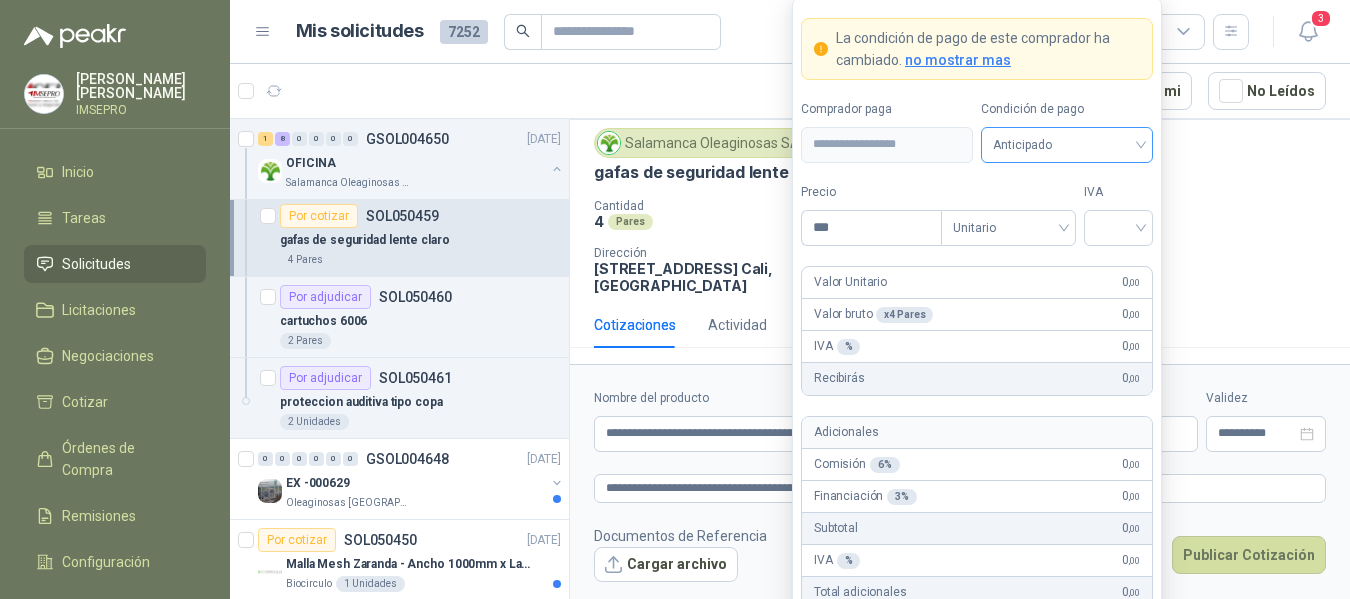 click on "Anticipado" at bounding box center (1067, 145) 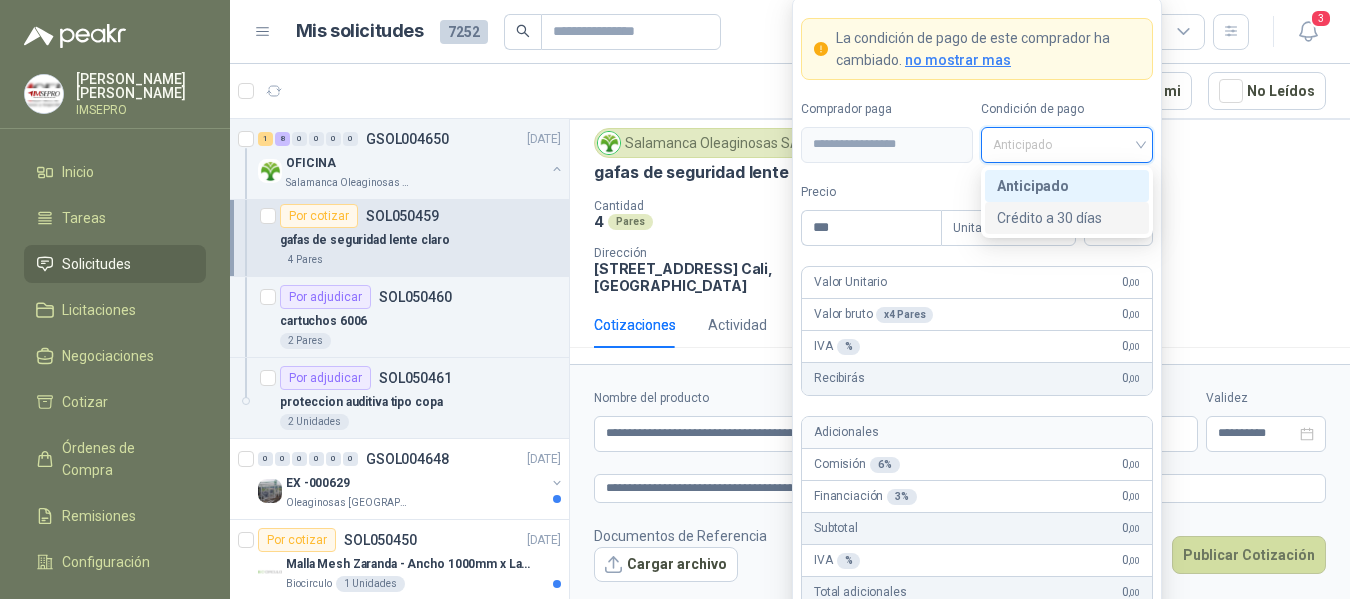 click on "Crédito a 30 días" at bounding box center (1067, 218) 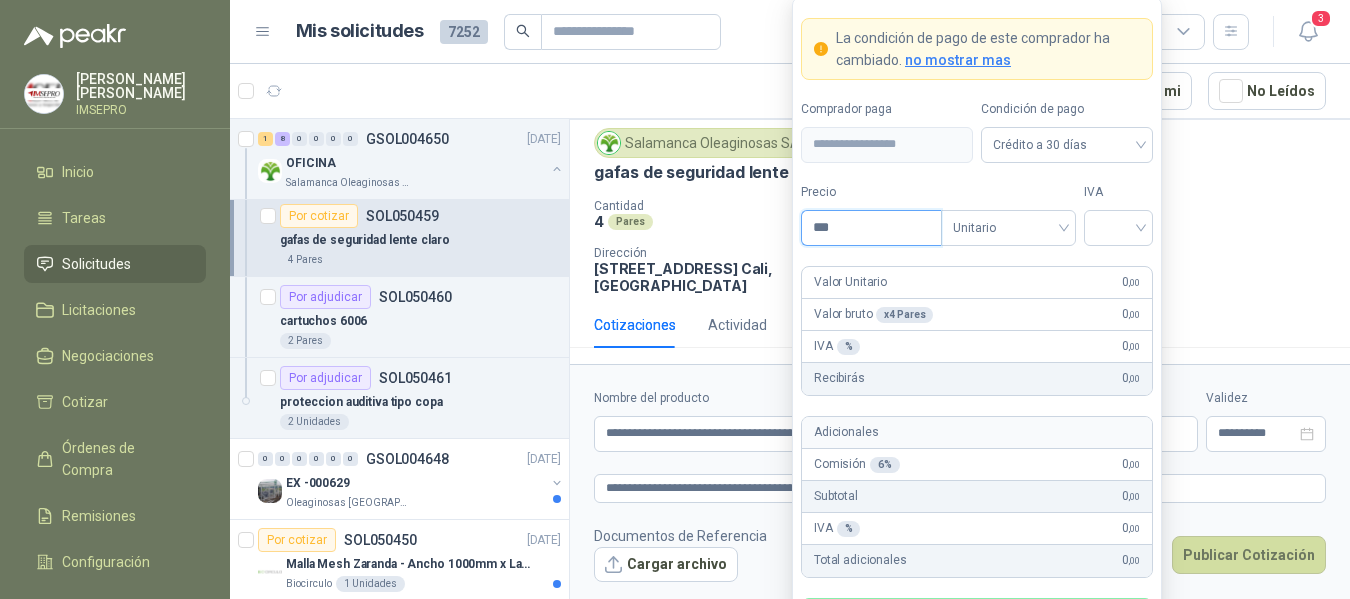 click on "***" at bounding box center (871, 228) 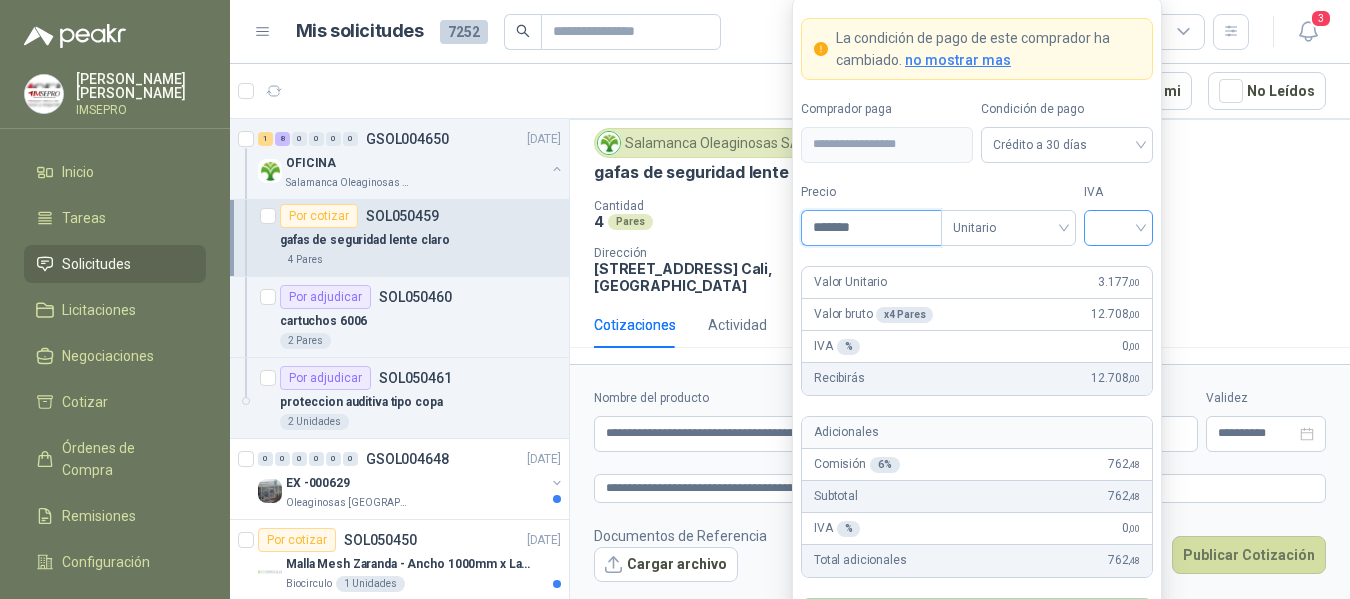 type on "*******" 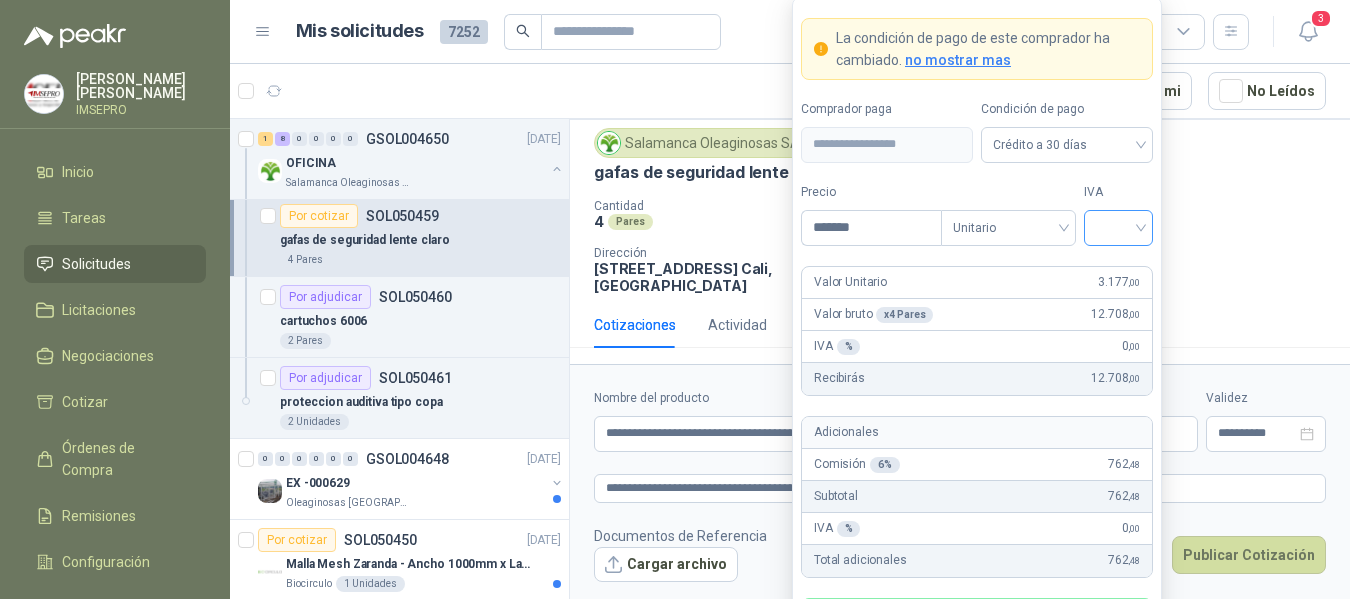 click at bounding box center (1118, 226) 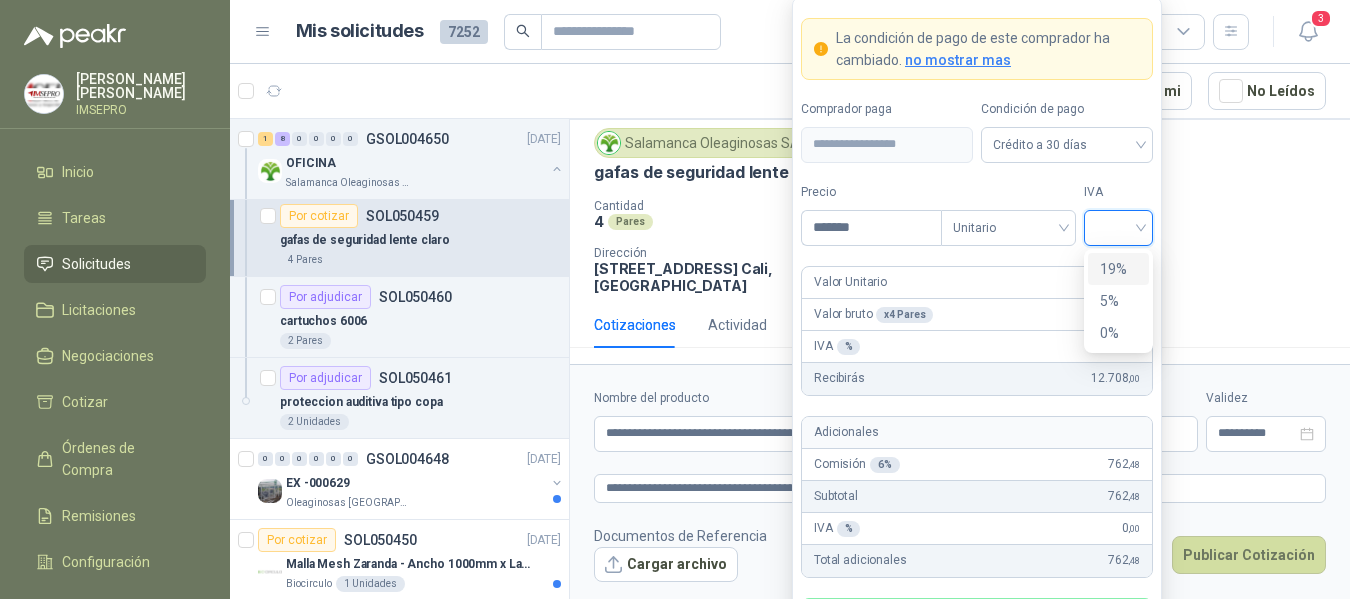 click on "19%" at bounding box center [1118, 269] 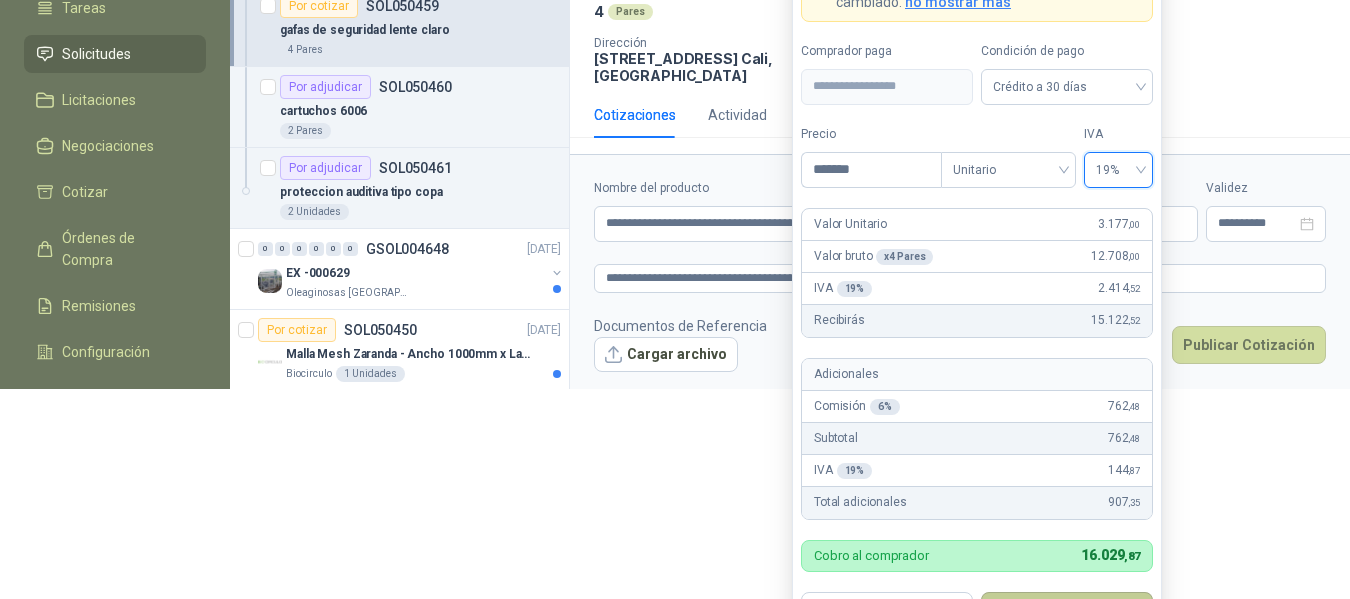 scroll, scrollTop: 219, scrollLeft: 0, axis: vertical 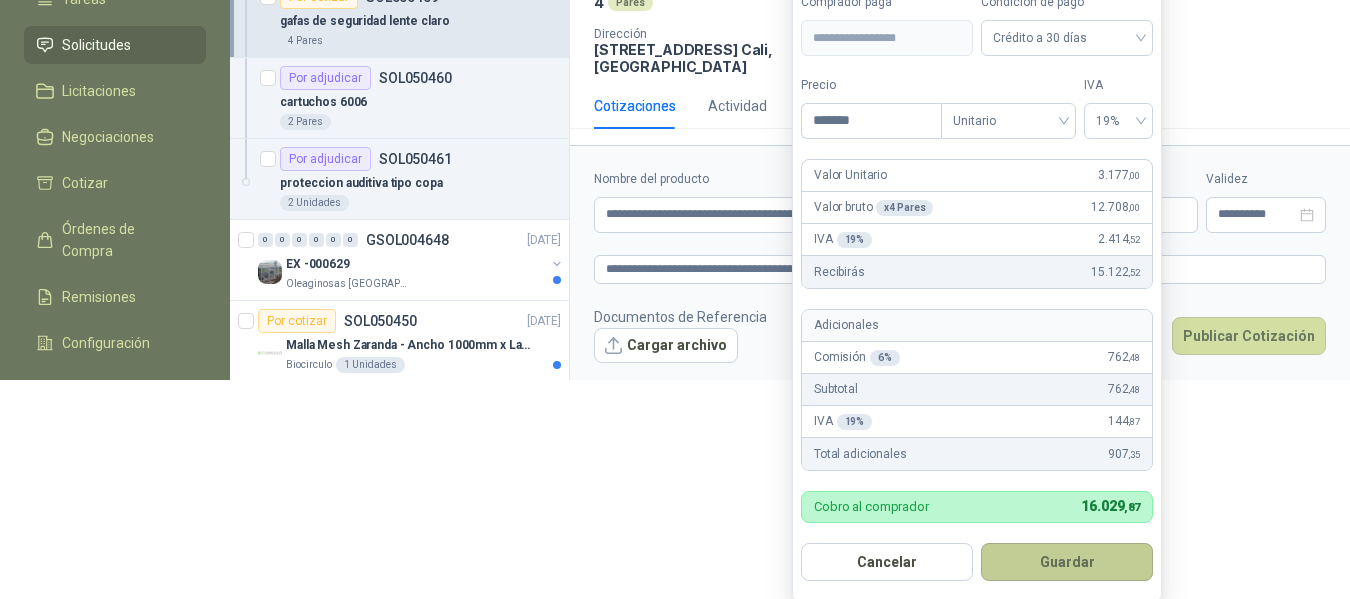 click on "Guardar" at bounding box center (1067, 562) 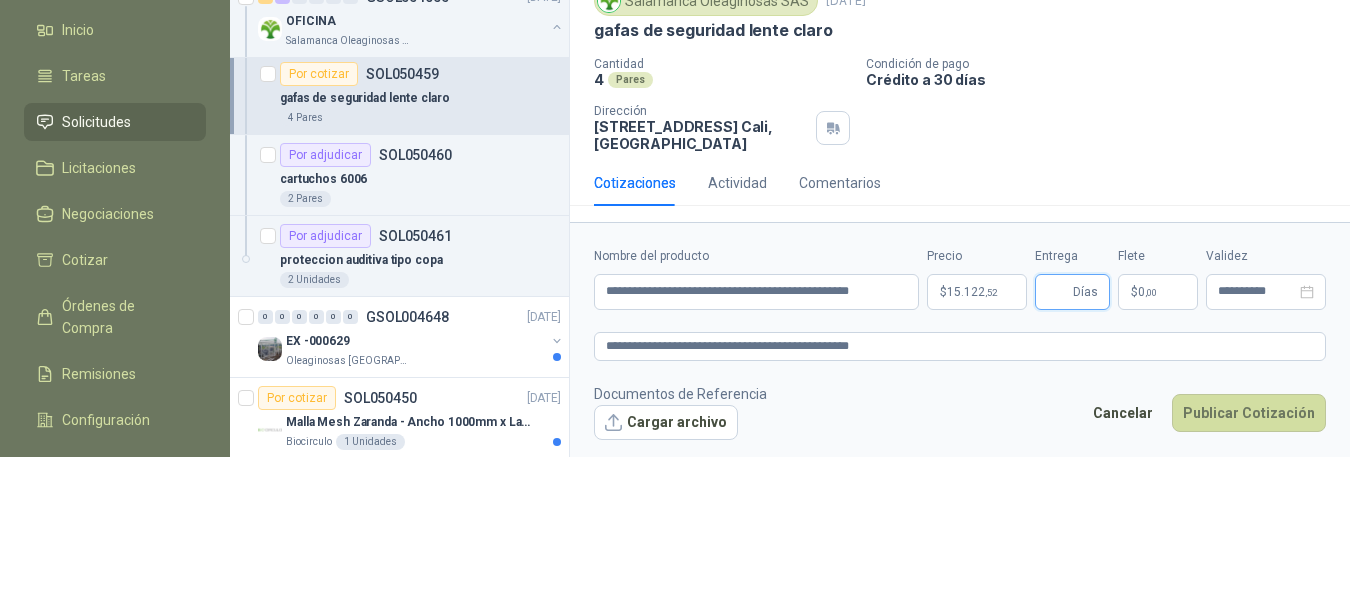 scroll, scrollTop: 0, scrollLeft: 0, axis: both 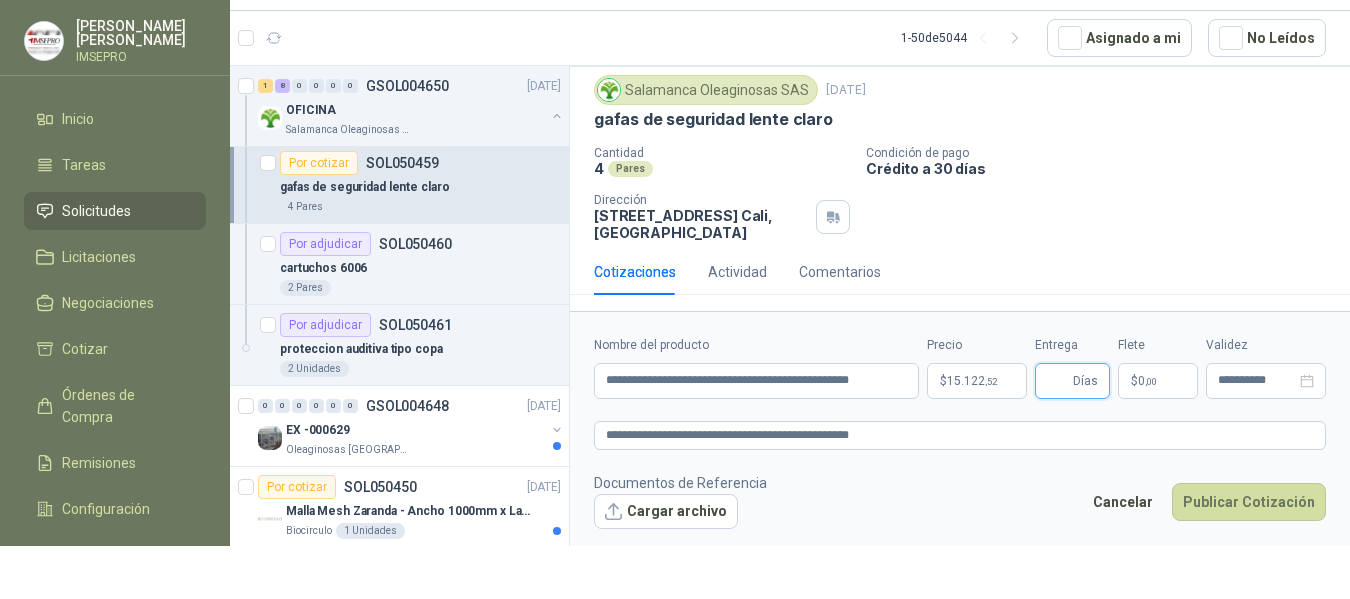 type 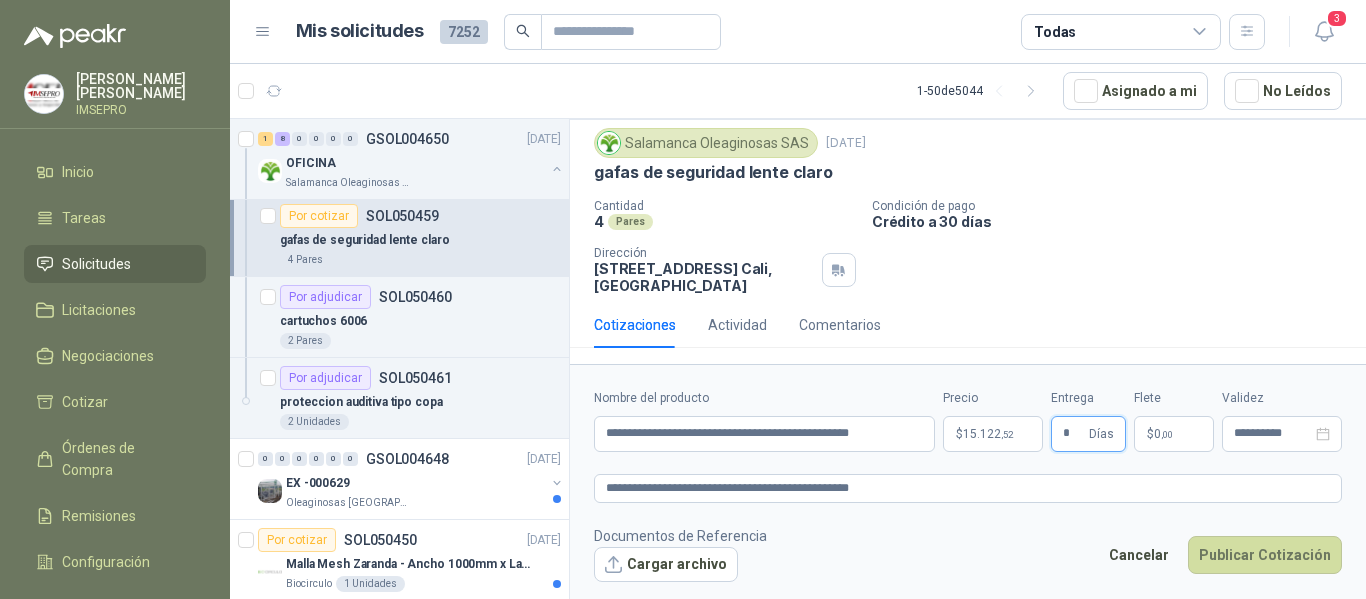 type on "*" 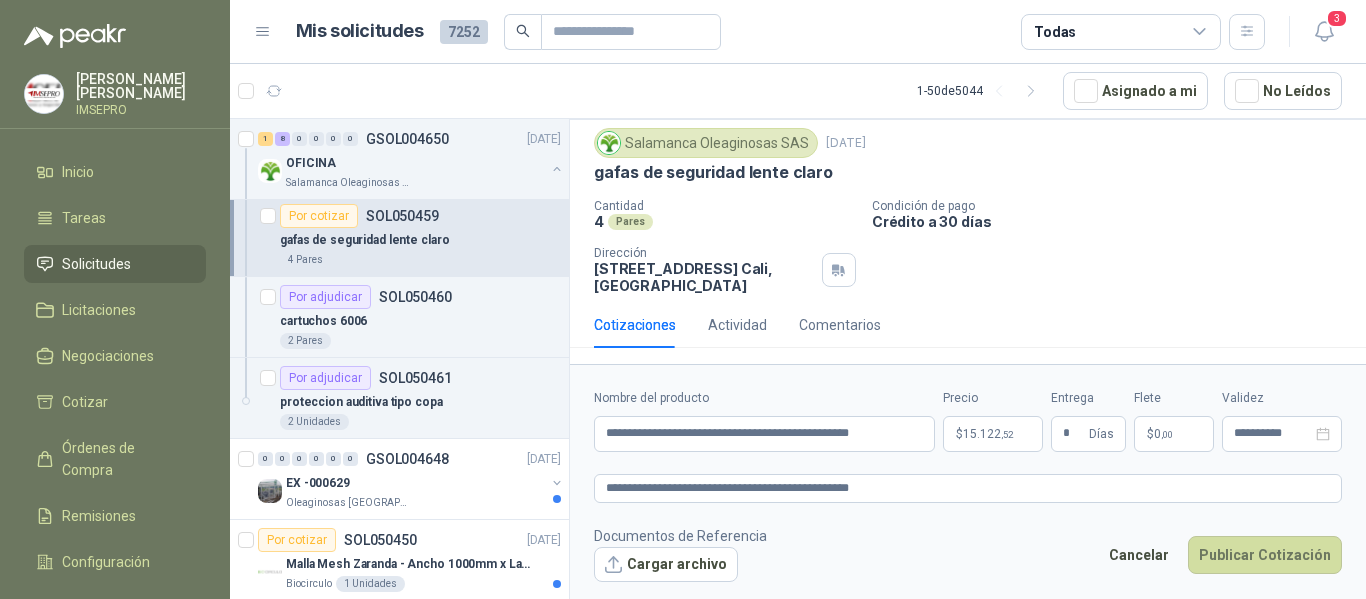 click on "$    0 ,00" at bounding box center [1174, 434] 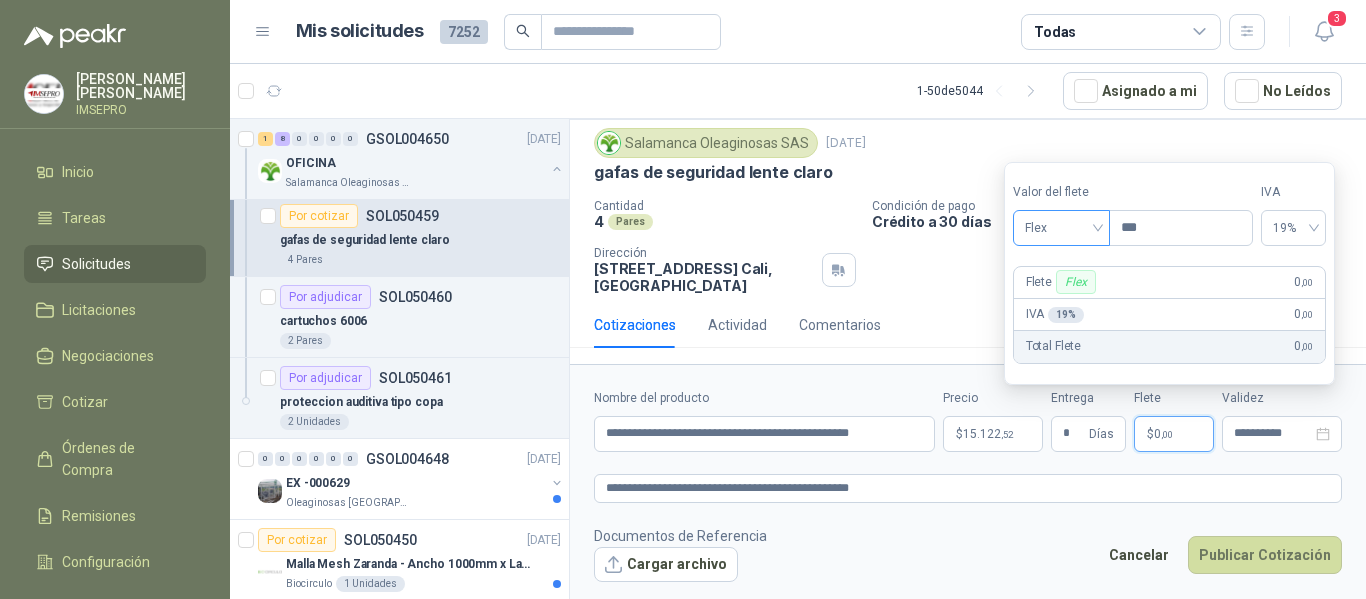 click on "Flex" at bounding box center [1061, 228] 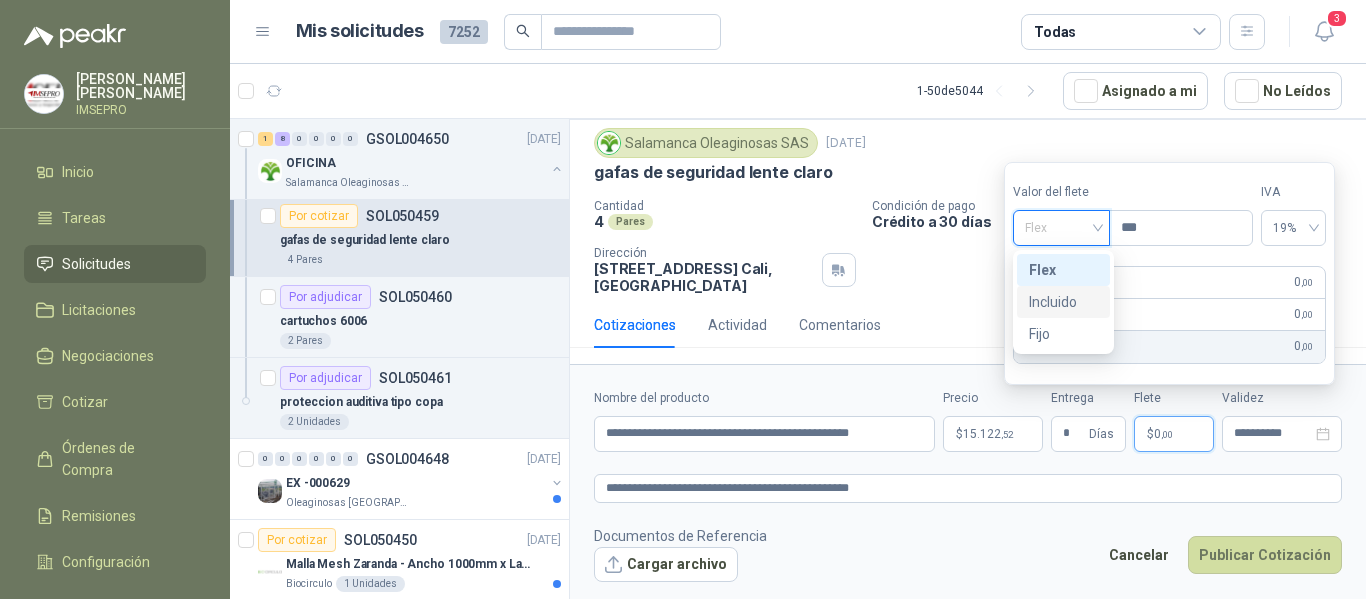 click on "Incluido" at bounding box center [1063, 302] 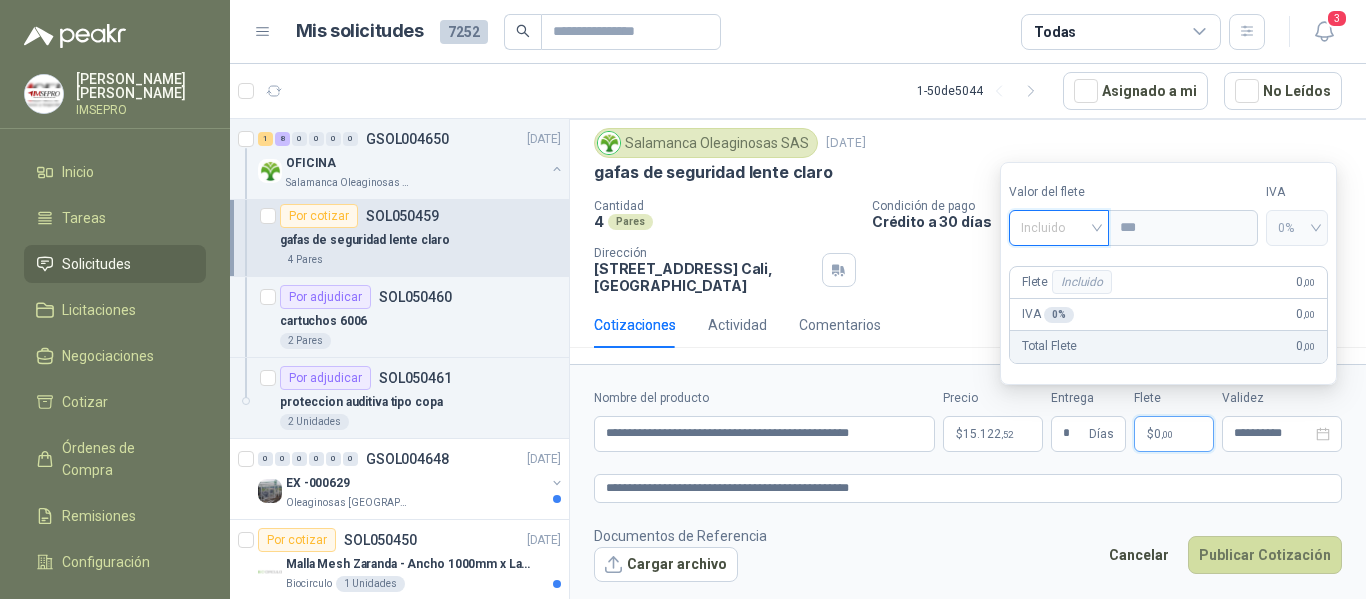 click on "Incluido" at bounding box center (1059, 228) 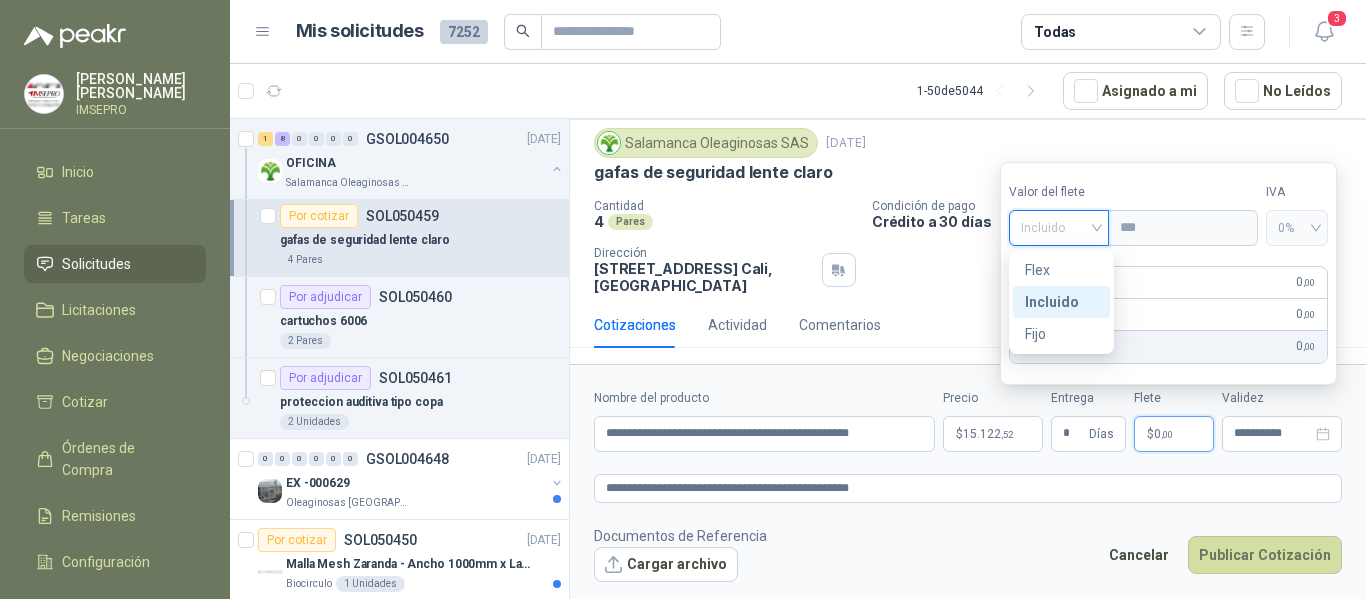 click on "Incluido" at bounding box center (1061, 302) 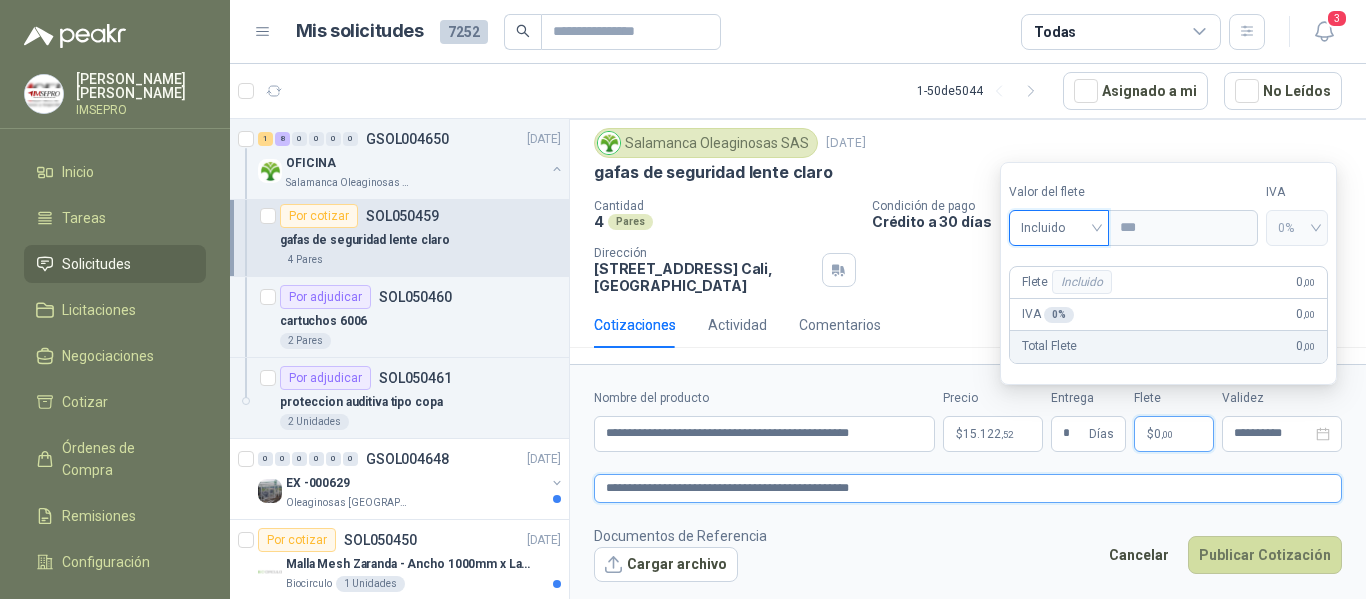 click on "**********" at bounding box center [968, 488] 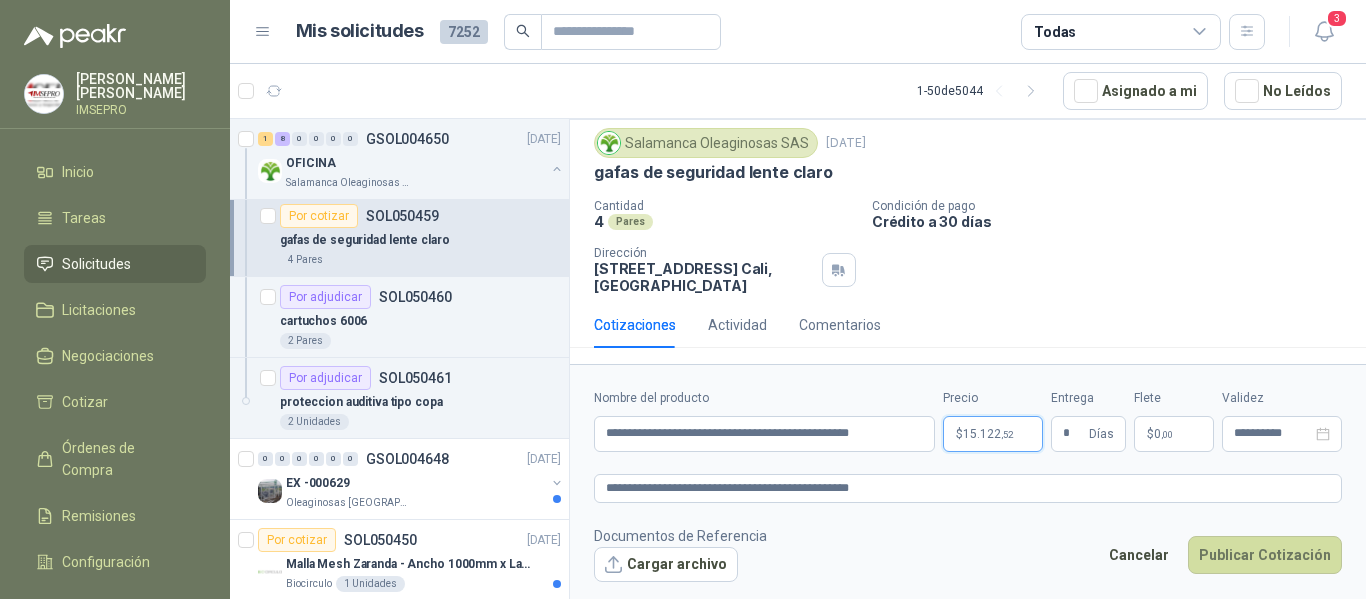 type 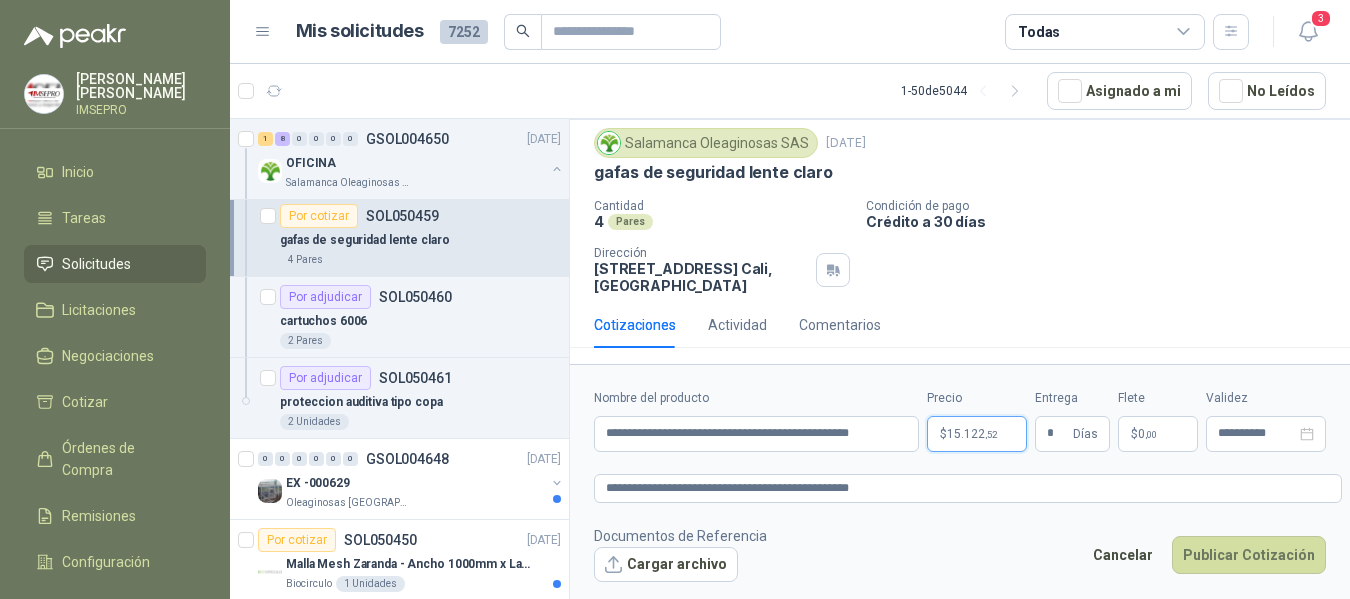 click on "[PERSON_NAME] IMSEPRO   Inicio   Tareas   Solicitudes   Licitaciones   Negociaciones   Cotizar   Órdenes de Compra   Remisiones   Configuración   Manuales y ayuda Mis solicitudes 7252 Todas 3 1 - 50  de  5044 Asignado a mi No Leídos 1   0   0   0   0   0   GSOL004656 [DATE]   169363  HERRAMIENTAS Club Campestre de Cali   7   0   0   0   0   0   GSOL004654 [DATE]   196370 NOVAFORM - MALLA- BASTIDOR Club Campestre de Cali   Por cotizar SOL050512 [DATE]   cartelera de paño 3.00x2.40 cm Gimnasio La Colina 46   Unidades Por cotizar SOL050508 [DATE]   MORRAL RESISTENTE CON CLAVE Valores Atlas 6   Unidades 12   0   0   0   0   0   GSOL004653 [DATE]   CAA Y CA2 AGOSTO [GEOGRAPHIC_DATA] SAS   Por cotizar SOL050474 [DATE]   ALCOHOL GLICERINADO AL 70% SANTIZ 100 - REC * CUÑT 20 LT Valores Atlas 3   Unidades Por cotizar SOL050473 [DATE]   BANCA DE EXTERIOR ALTO 50CM X ANCHO 100CM FONDO 45CM CON ESPALDAR Grupo Normandía 1   Unidades 2   0   0   0   0   0   GSOL004652 [DATE]   Almatec   1   0" at bounding box center [675, 299] 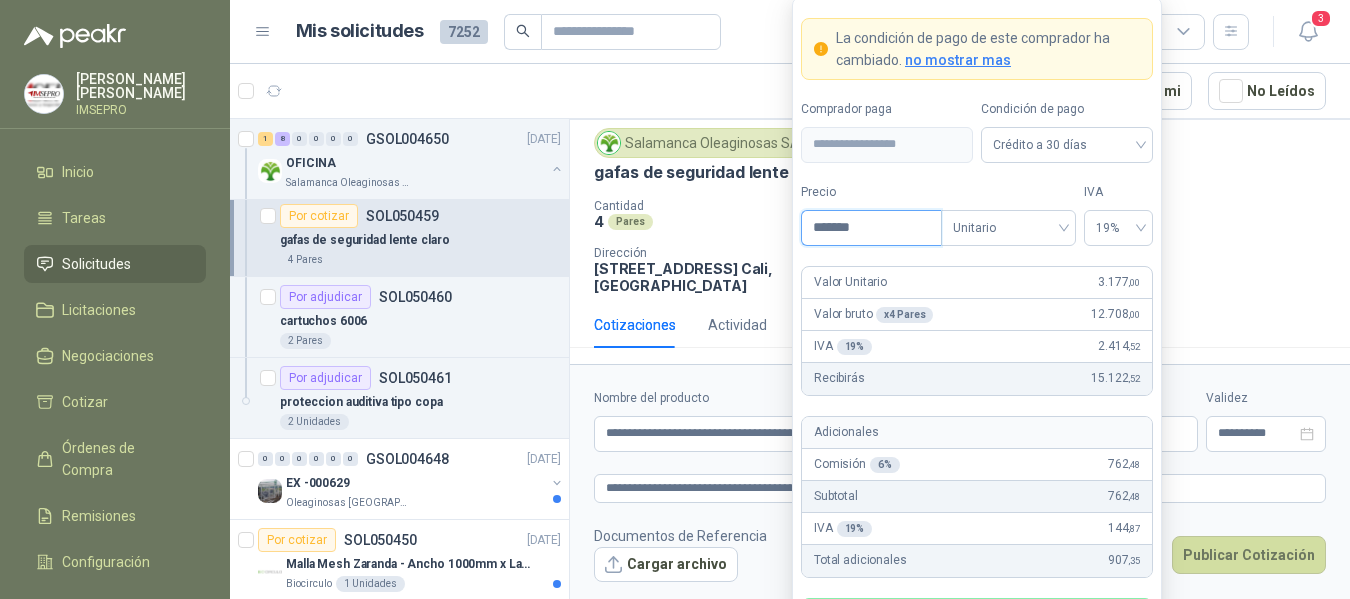 click on "*******" at bounding box center (871, 228) 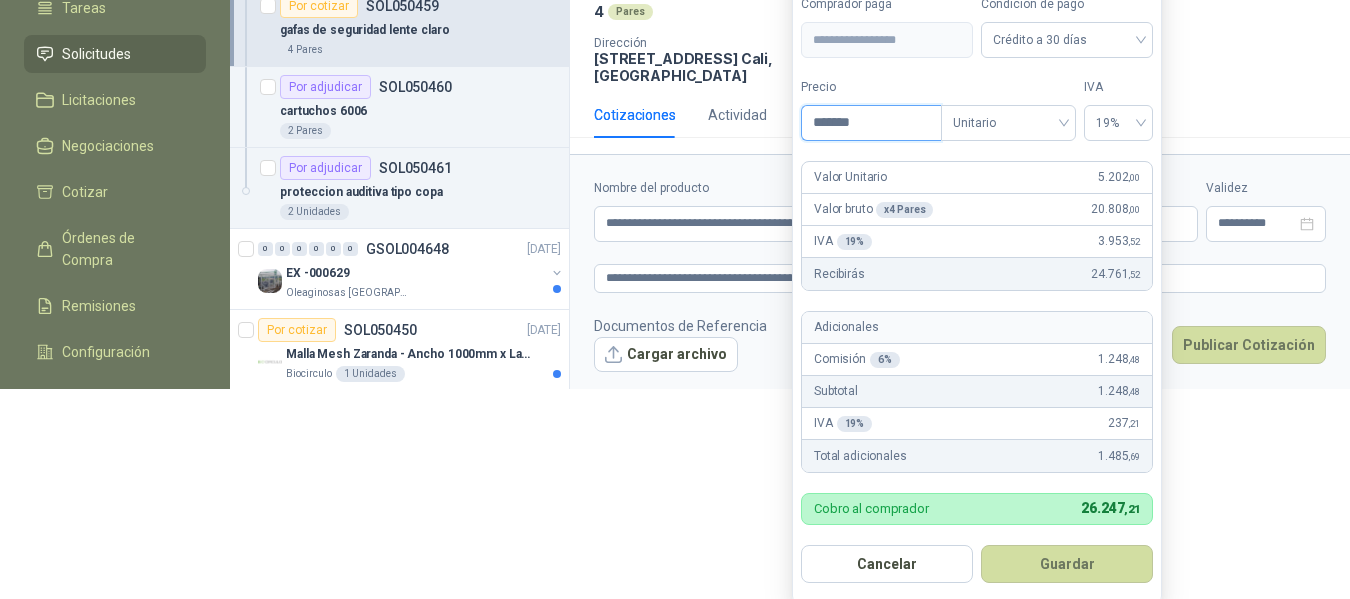 scroll, scrollTop: 214, scrollLeft: 0, axis: vertical 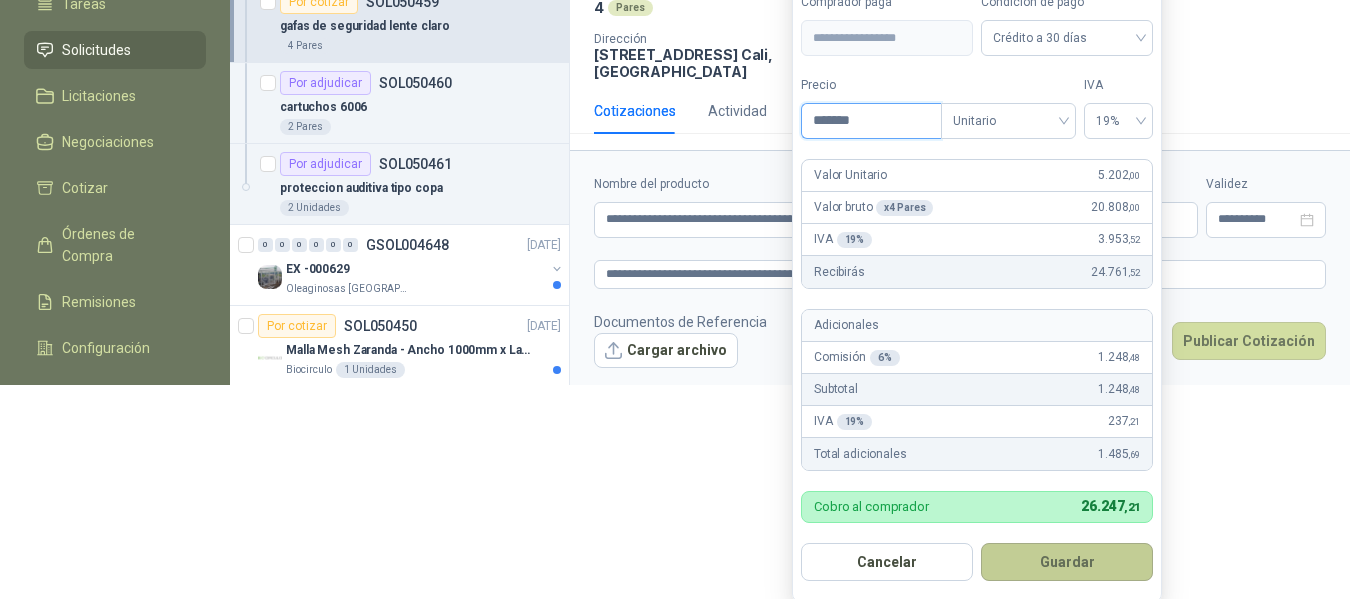 type on "*******" 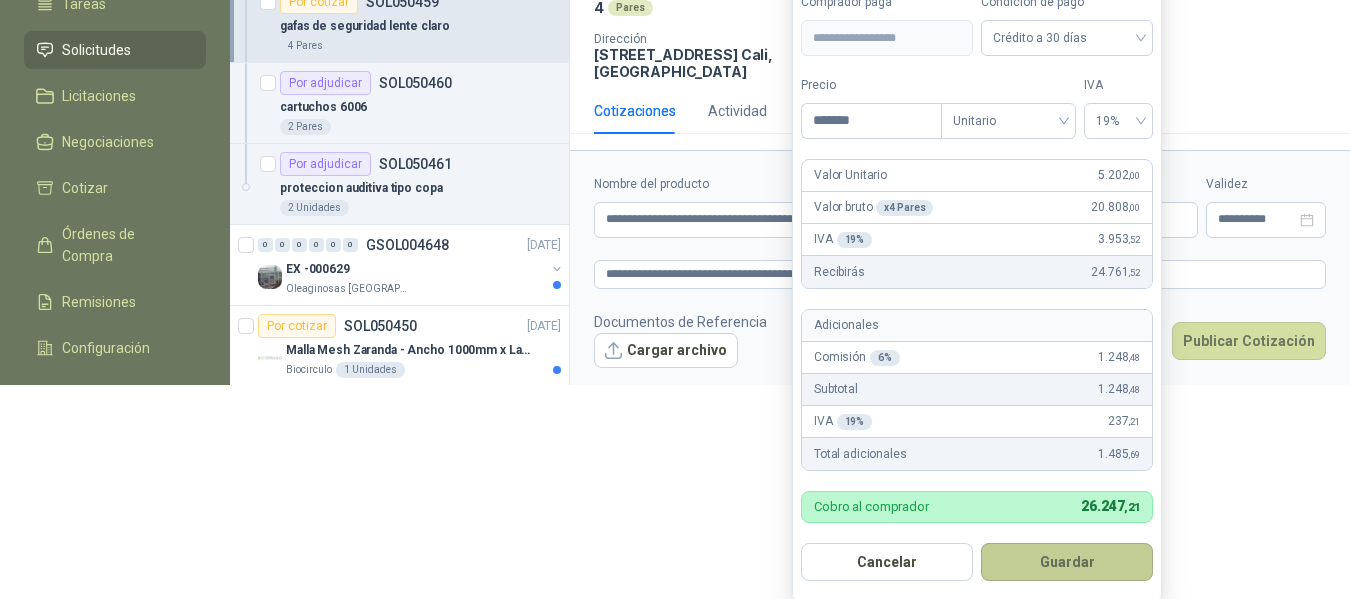 click on "Guardar" at bounding box center (1067, 562) 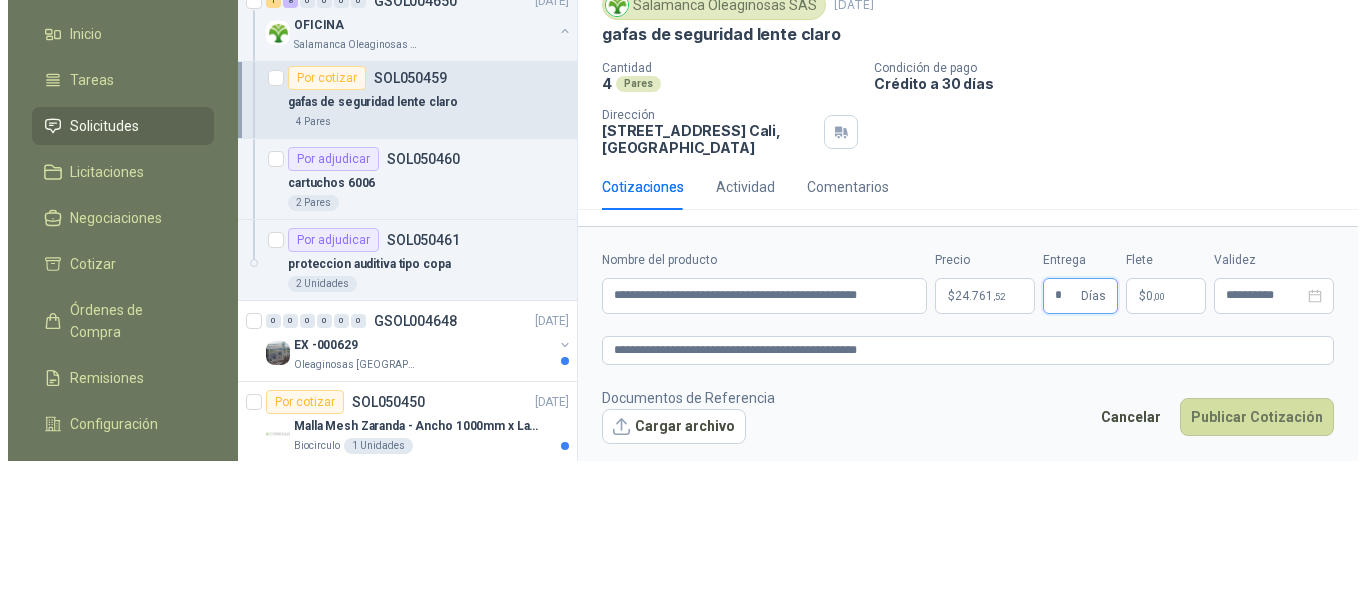 scroll, scrollTop: 0, scrollLeft: 0, axis: both 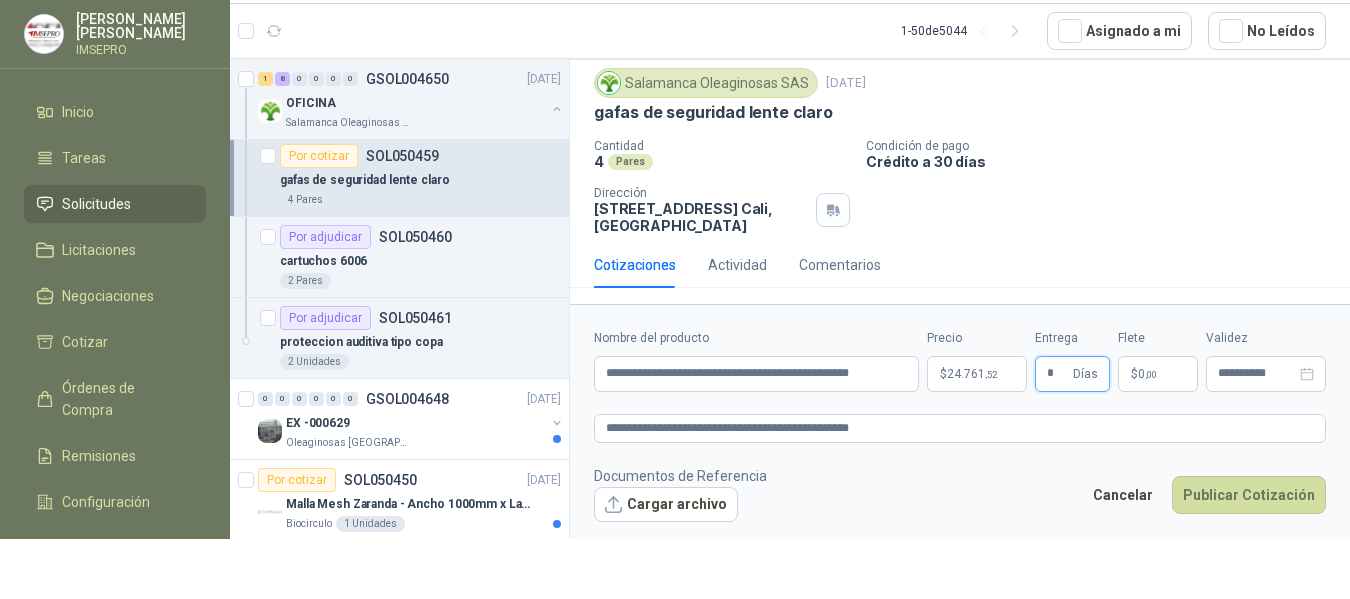 type 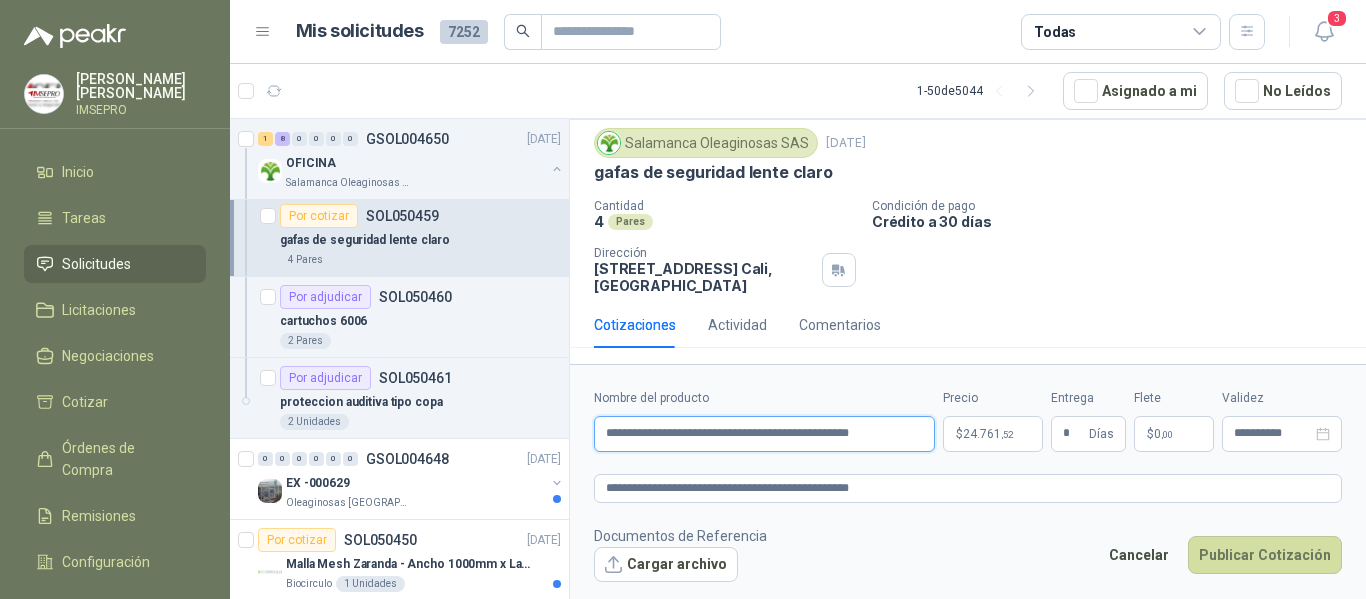 click on "**********" at bounding box center [764, 434] 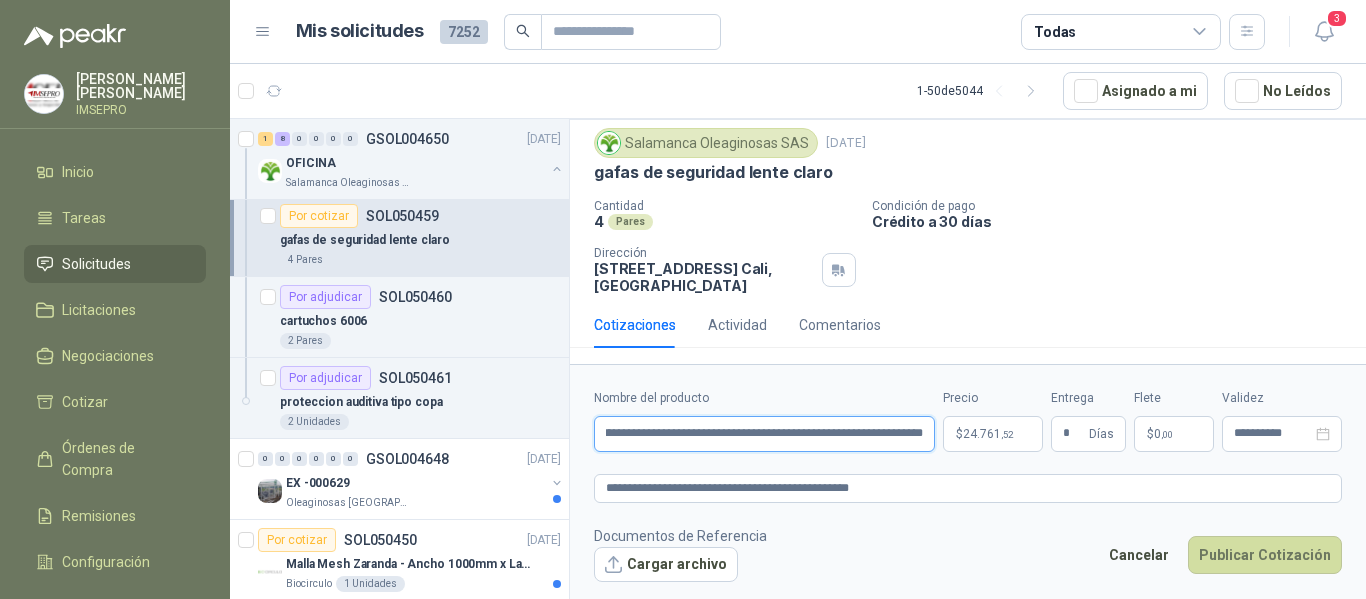 scroll, scrollTop: 0, scrollLeft: 54, axis: horizontal 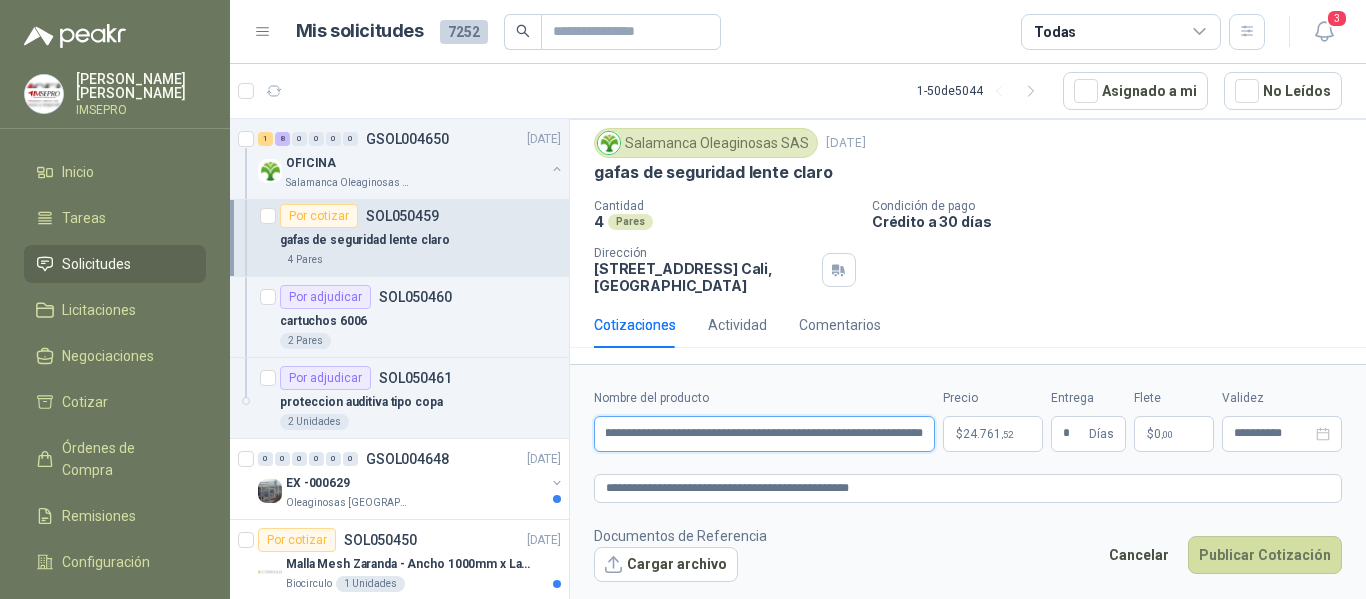 drag, startPoint x: 923, startPoint y: 436, endPoint x: 820, endPoint y: 427, distance: 103.392456 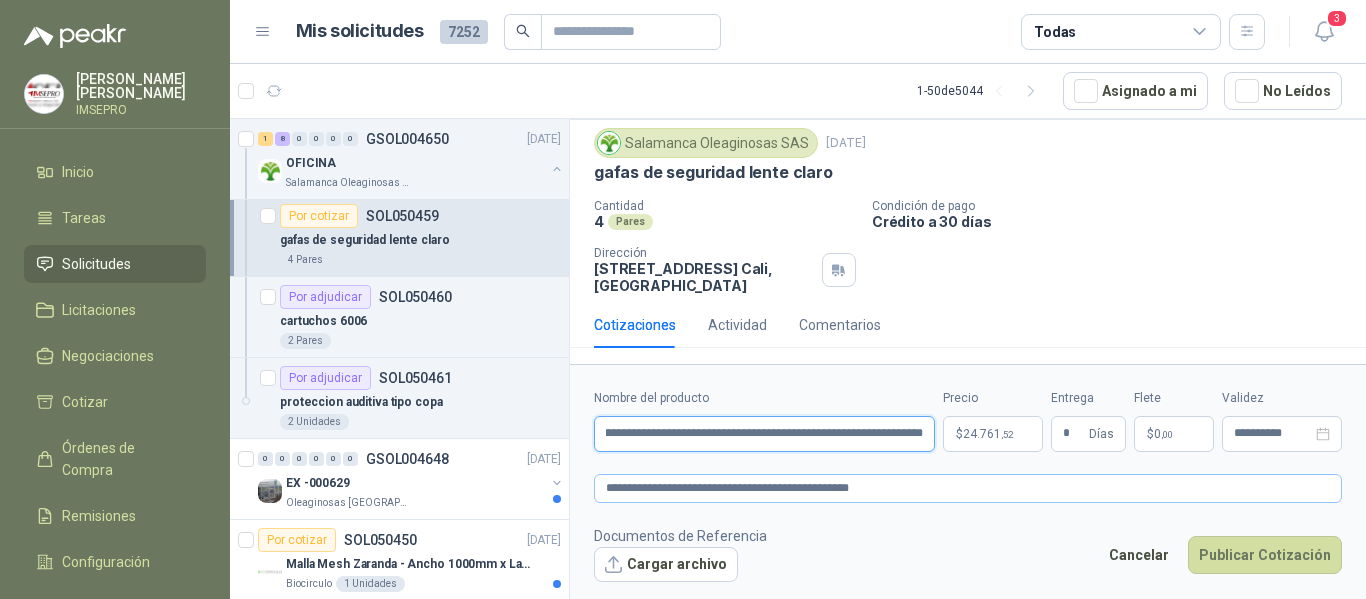 type on "**********" 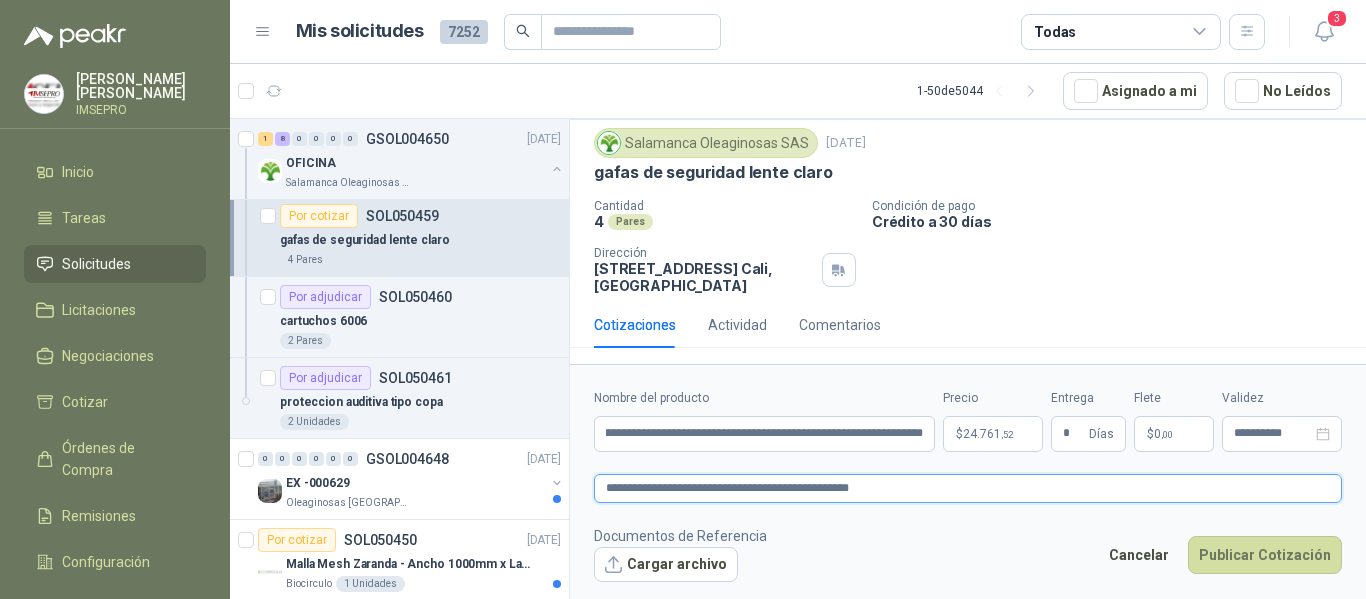 scroll, scrollTop: 0, scrollLeft: 0, axis: both 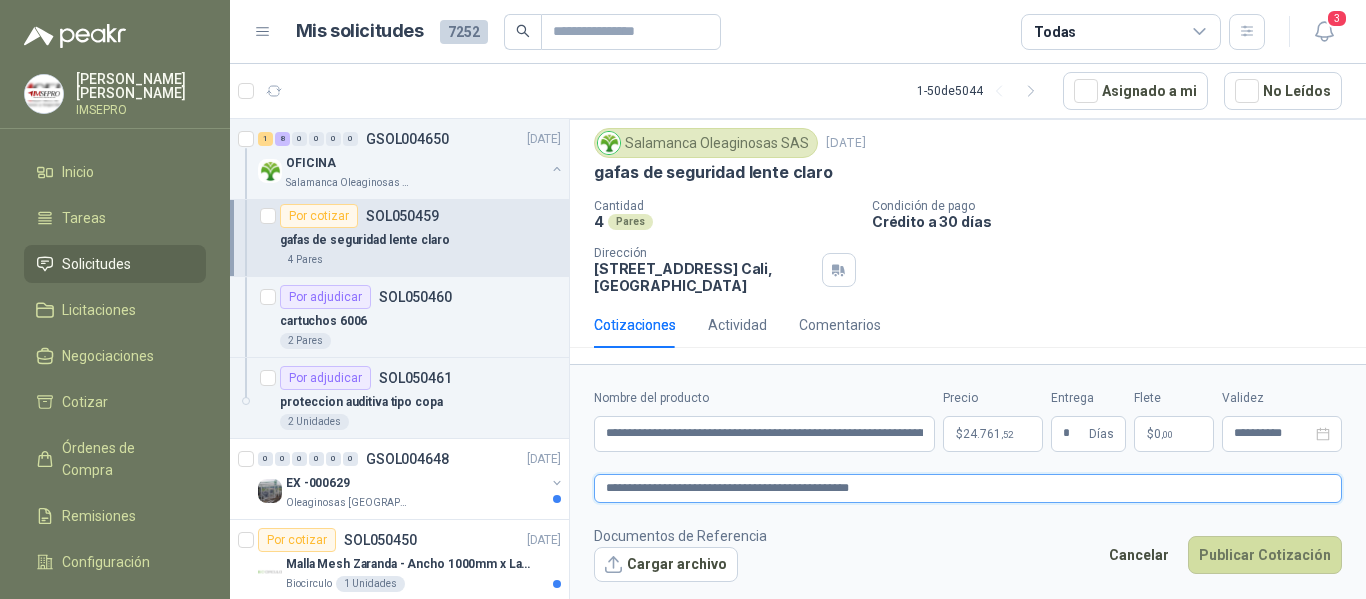 click on "**********" at bounding box center [968, 488] 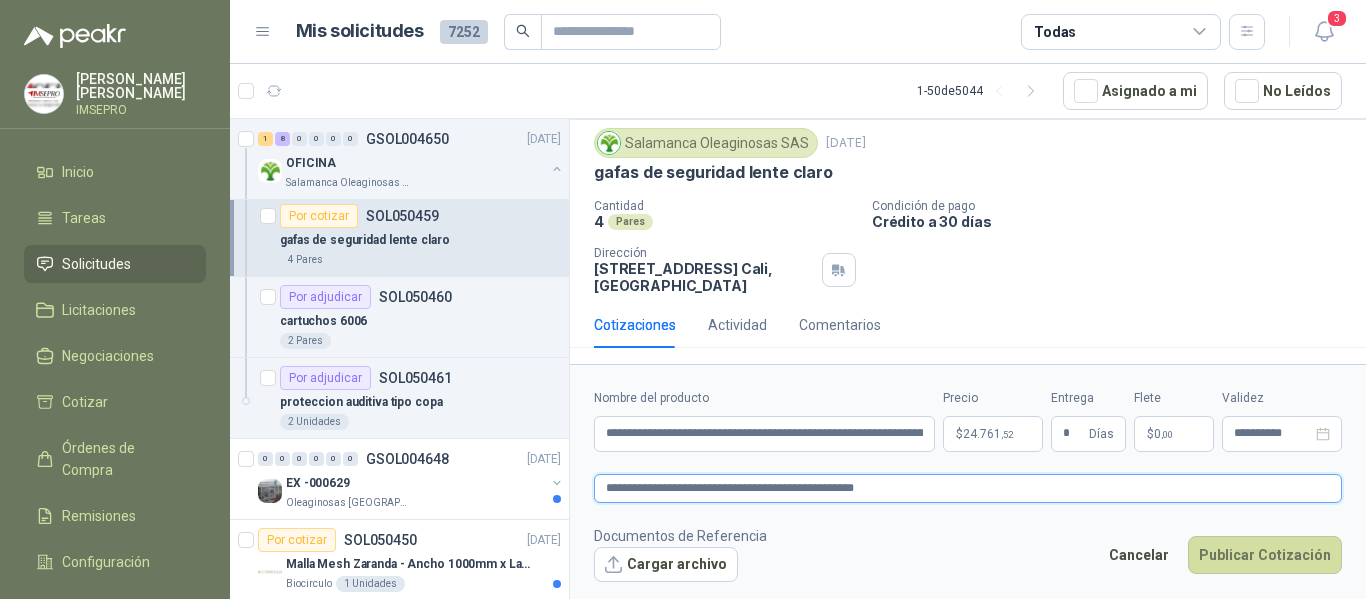 paste on "**********" 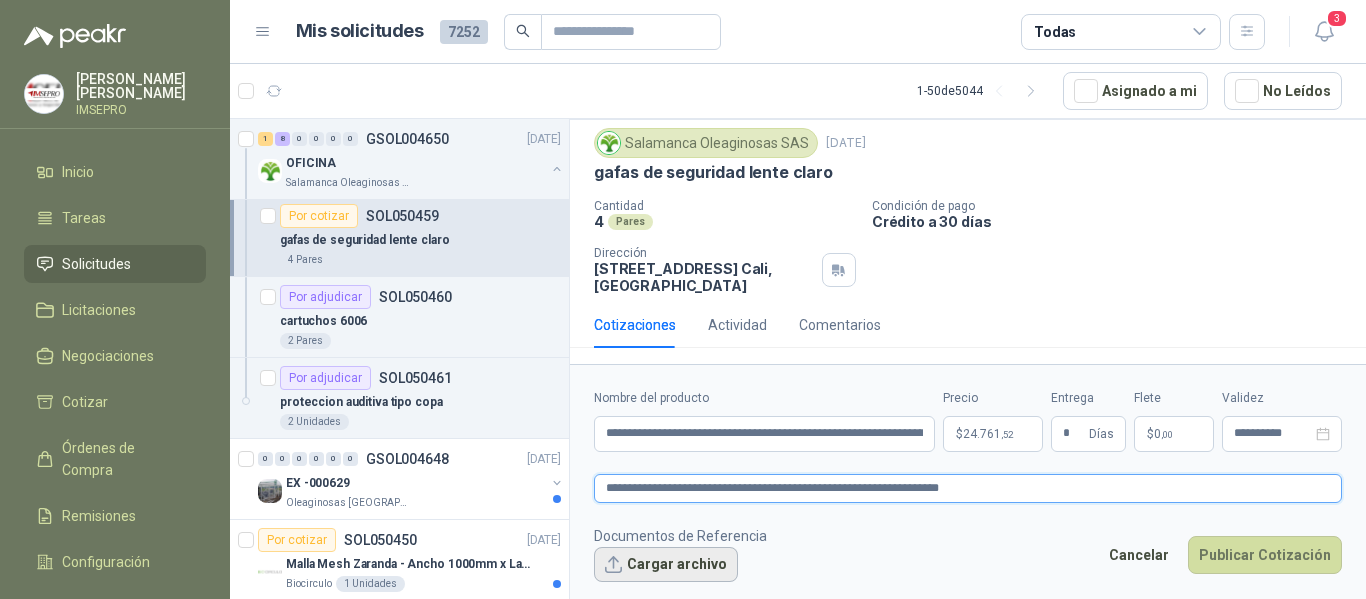 type on "**********" 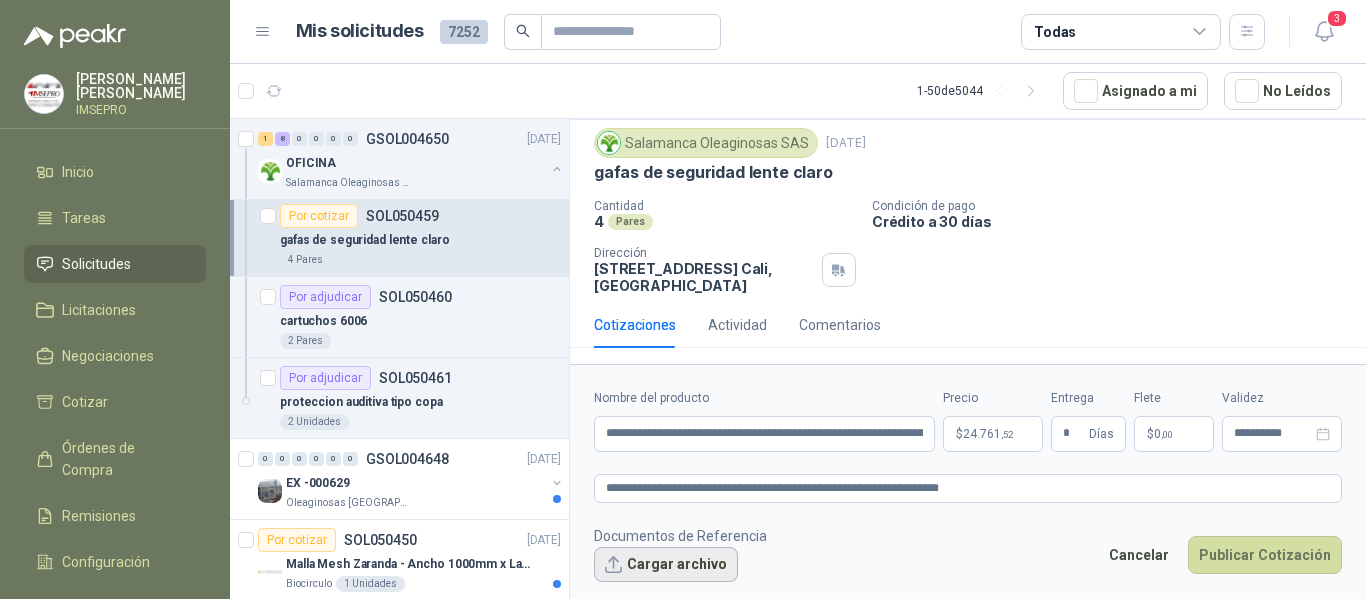 click on "Cargar archivo" at bounding box center [666, 565] 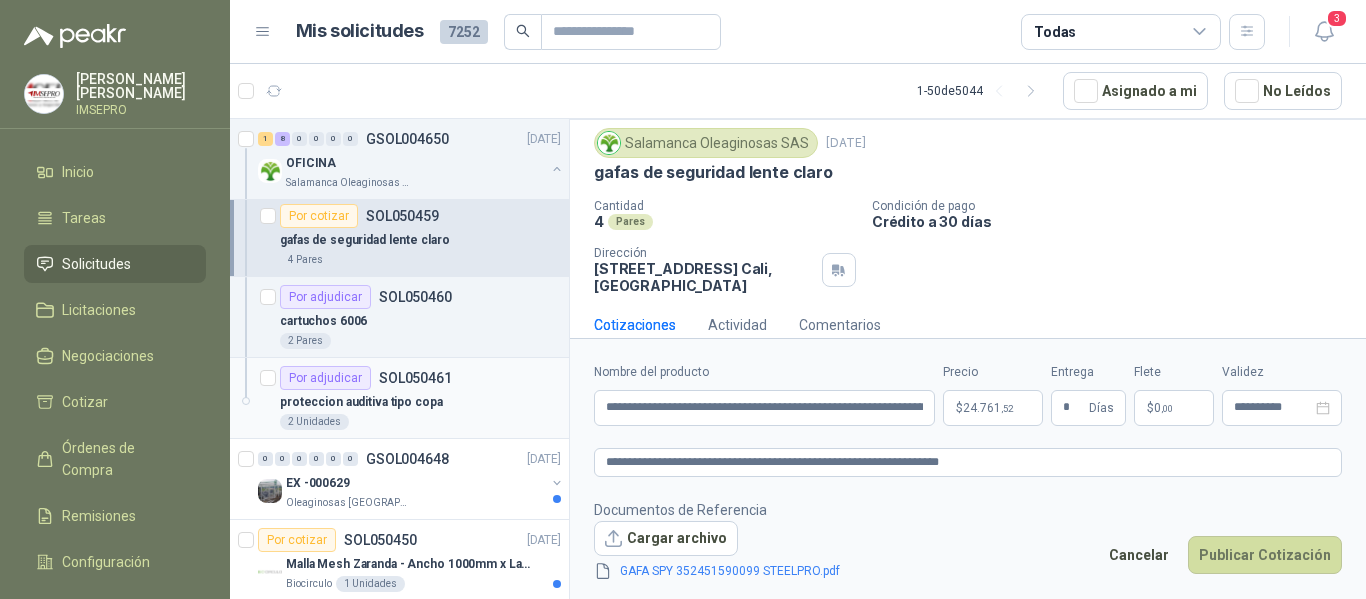 scroll, scrollTop: 70, scrollLeft: 0, axis: vertical 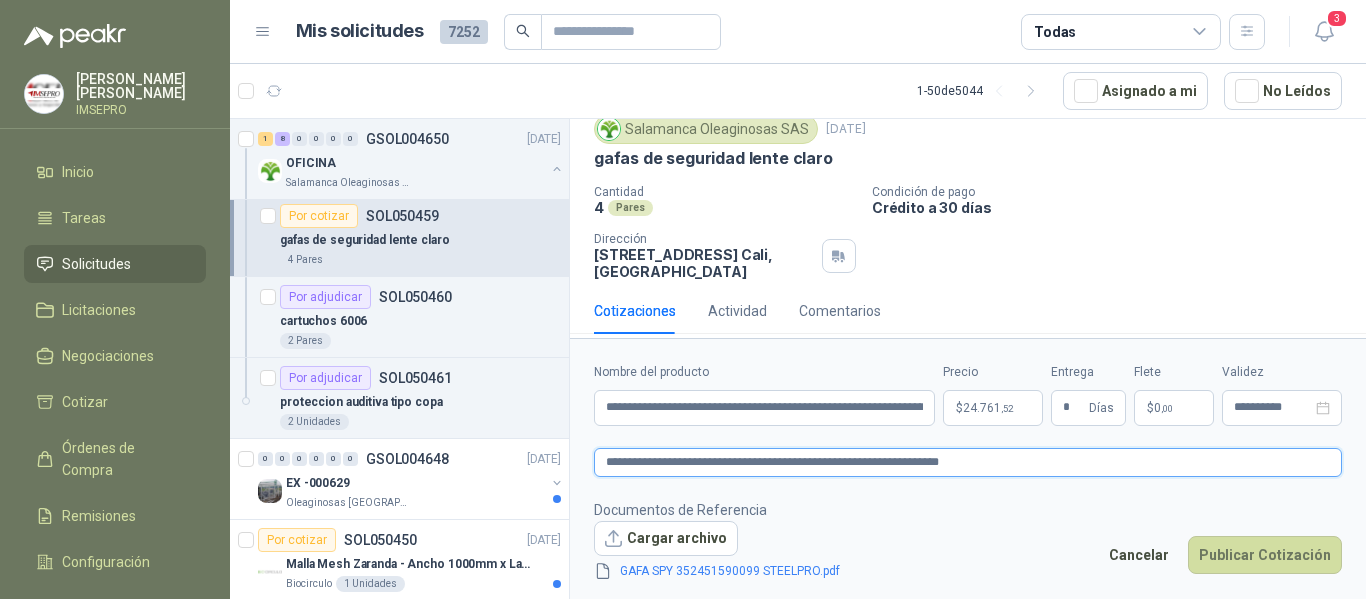 click on "**********" at bounding box center [968, 462] 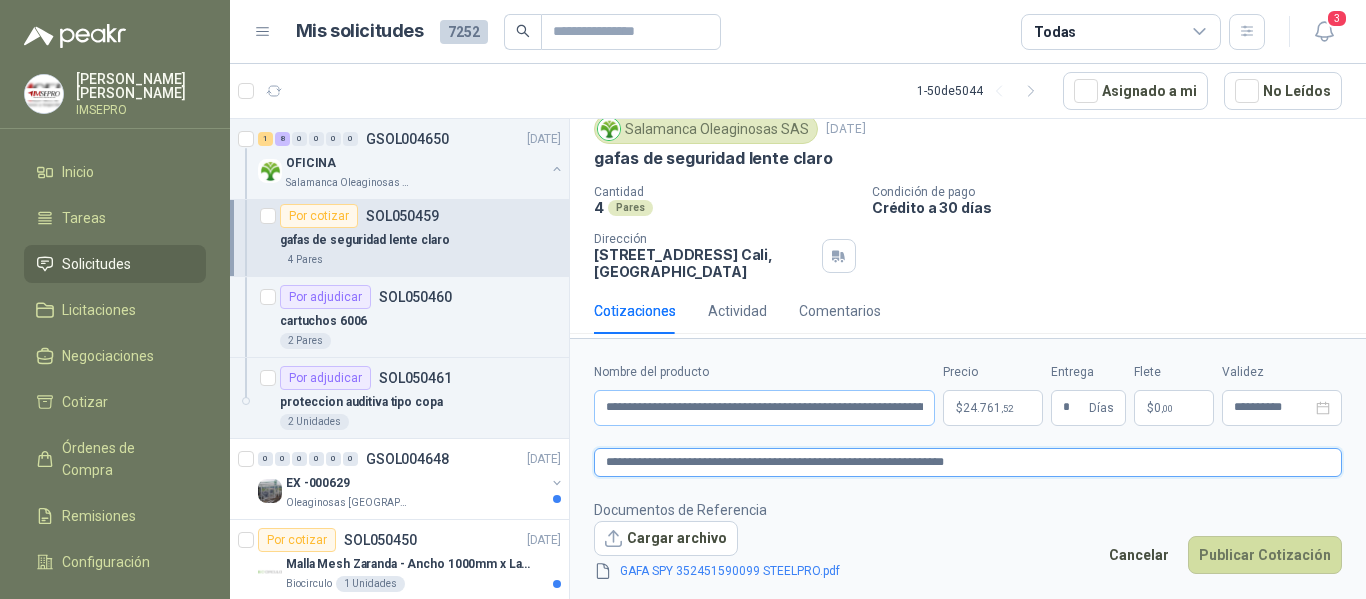 type on "**********" 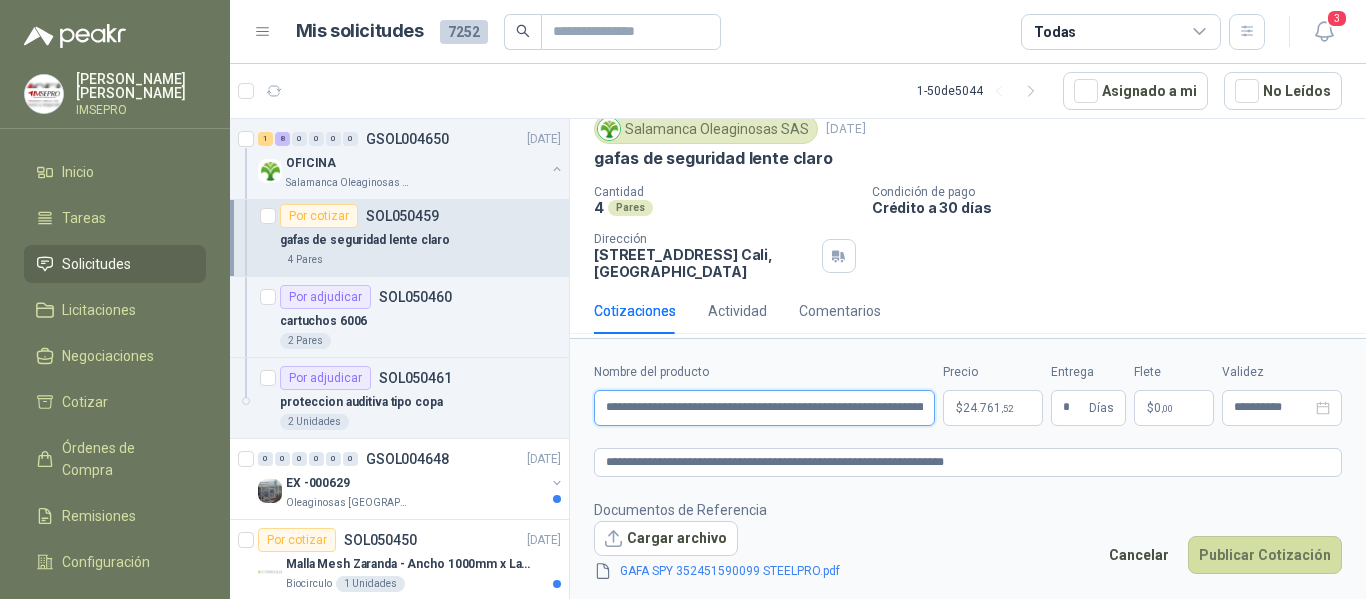 click on "**********" at bounding box center [764, 408] 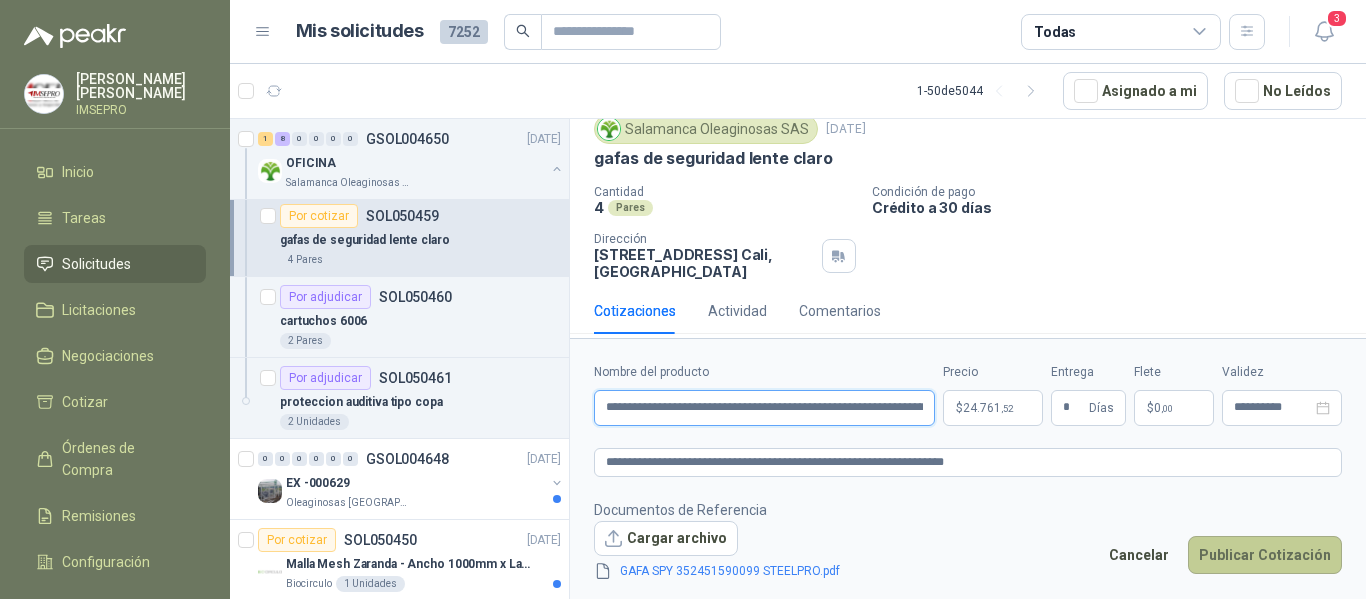 type on "**********" 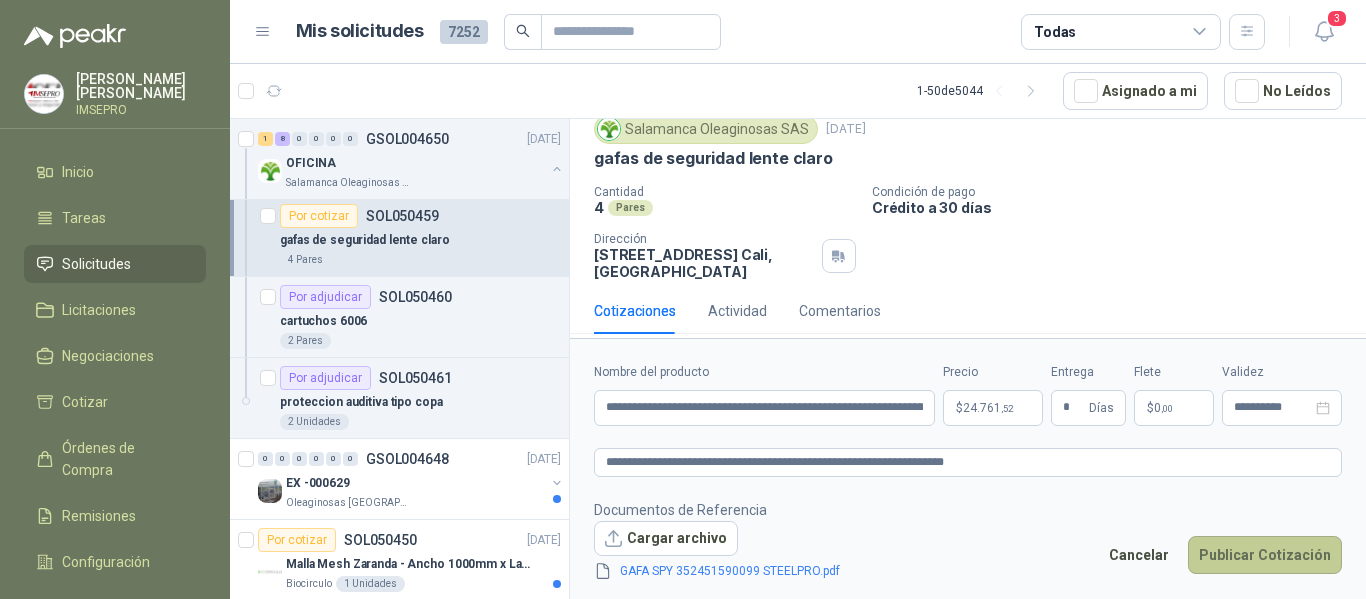 click on "Publicar Cotización" at bounding box center [1265, 555] 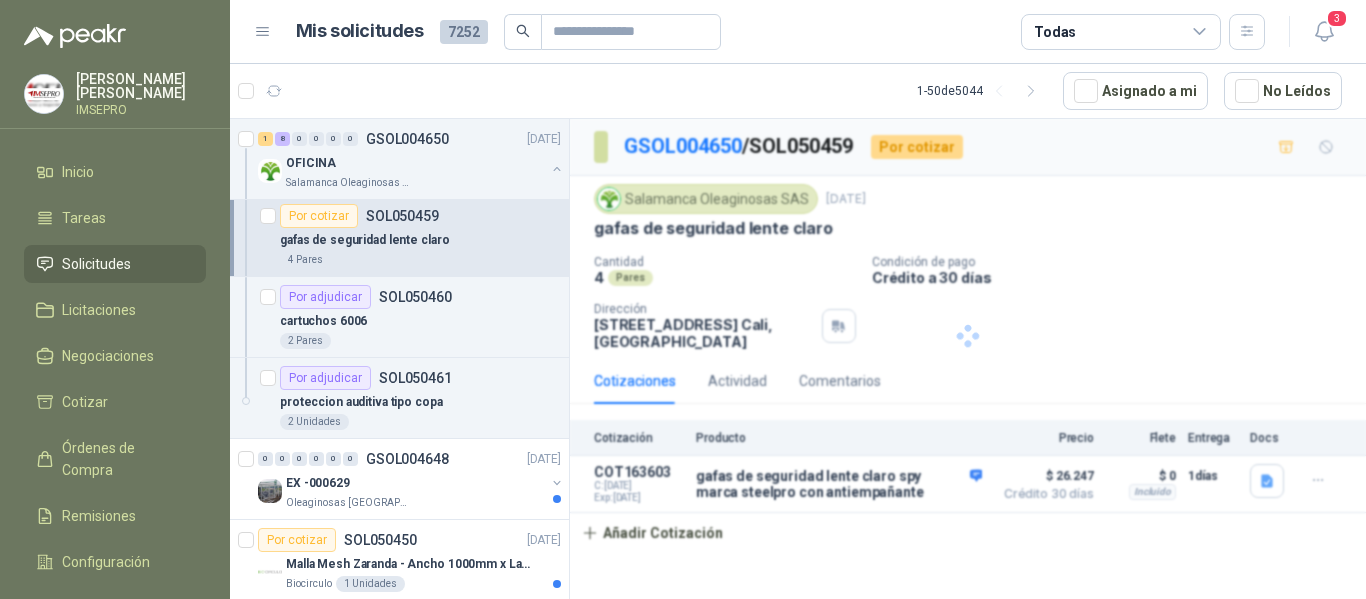 scroll, scrollTop: 0, scrollLeft: 0, axis: both 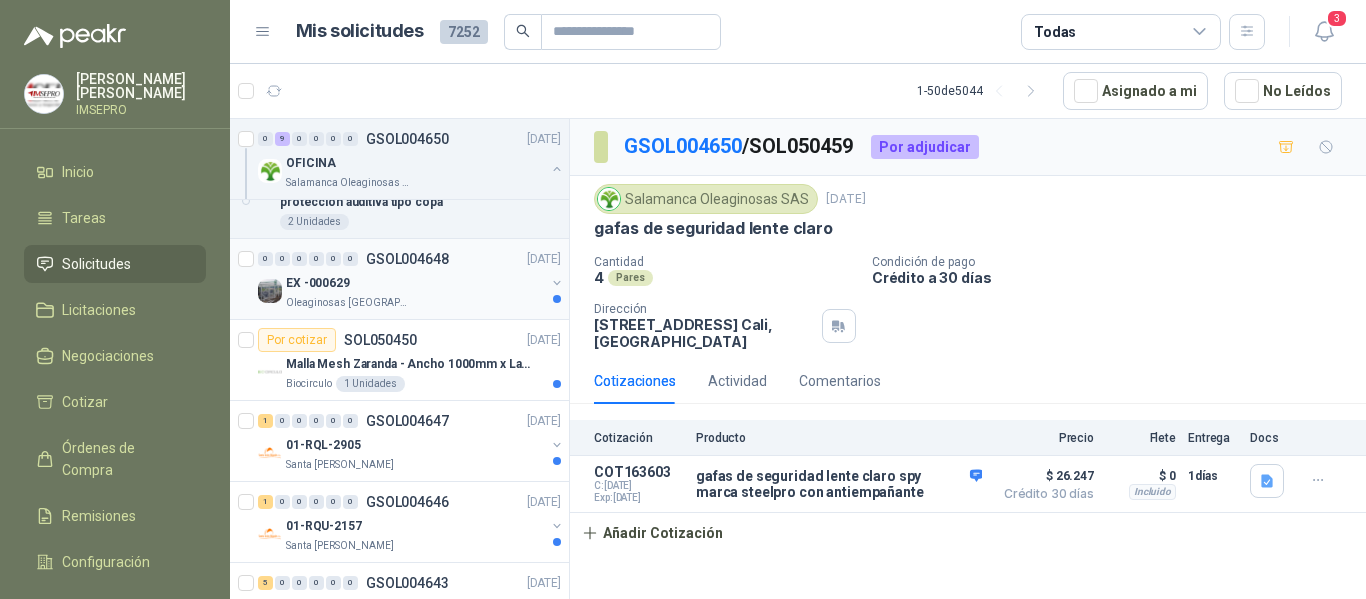 click on "Oleaginosas [GEOGRAPHIC_DATA]" at bounding box center [349, 303] 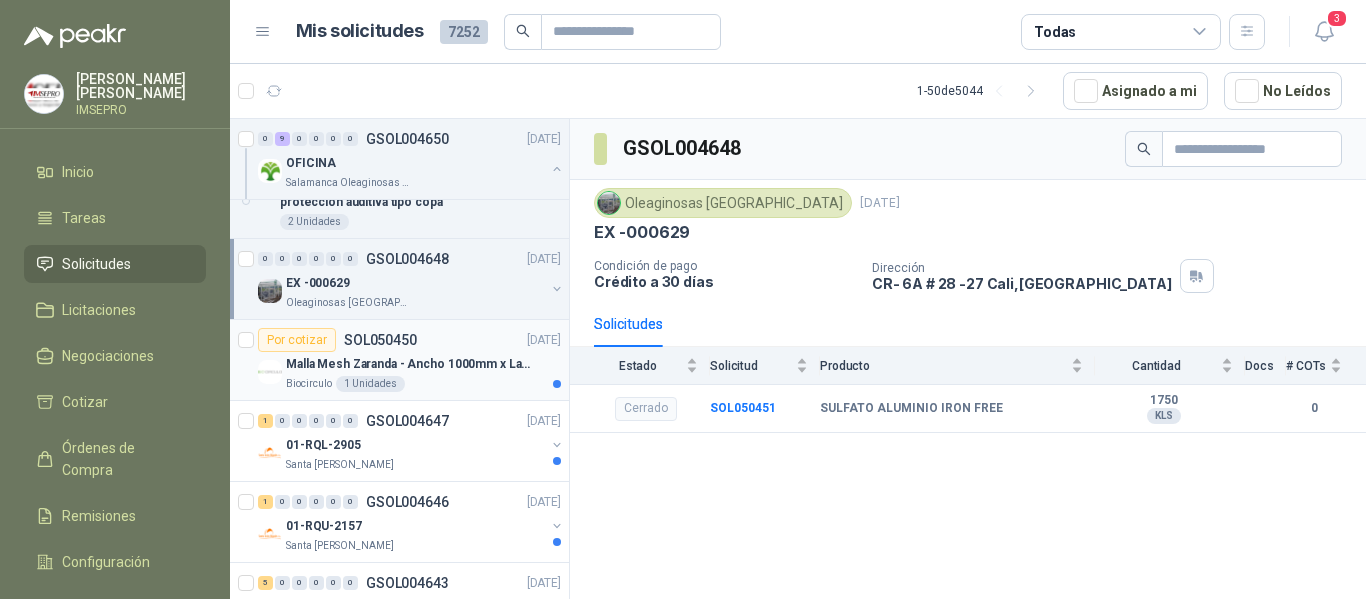 click on "Malla Mesh Zaranda - Ancho 1000mm x Largo 2500mm / Abertura de 10mm" at bounding box center [410, 364] 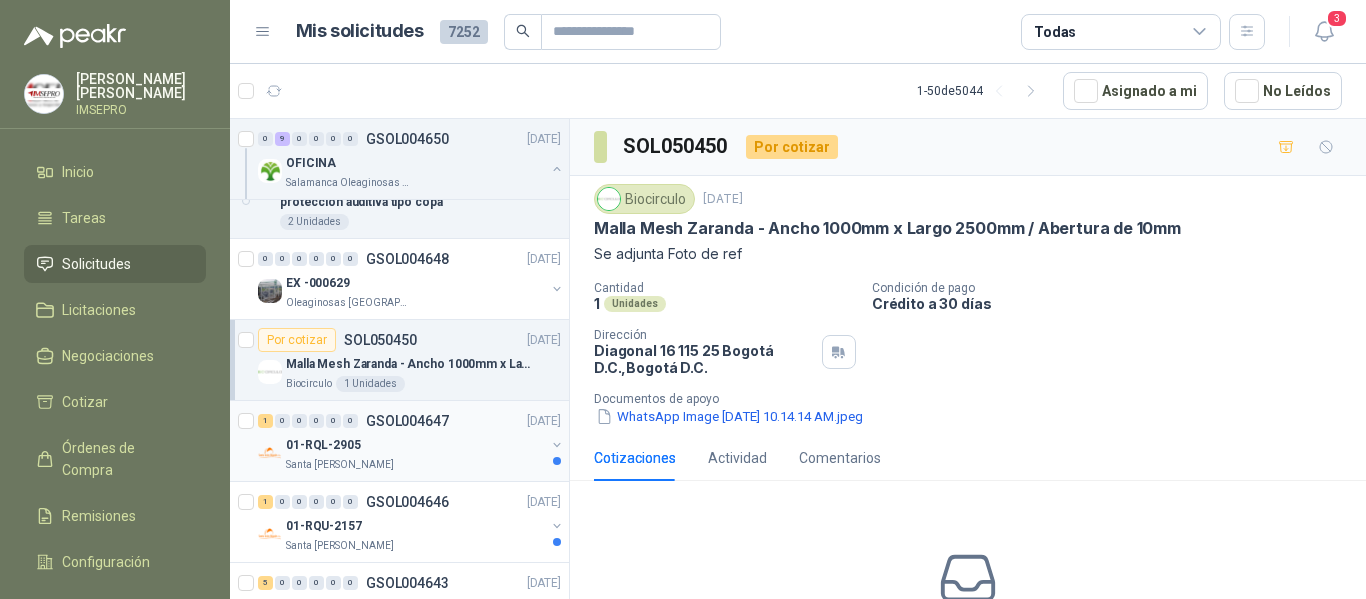 click on "01-RQL-2905" at bounding box center (415, 445) 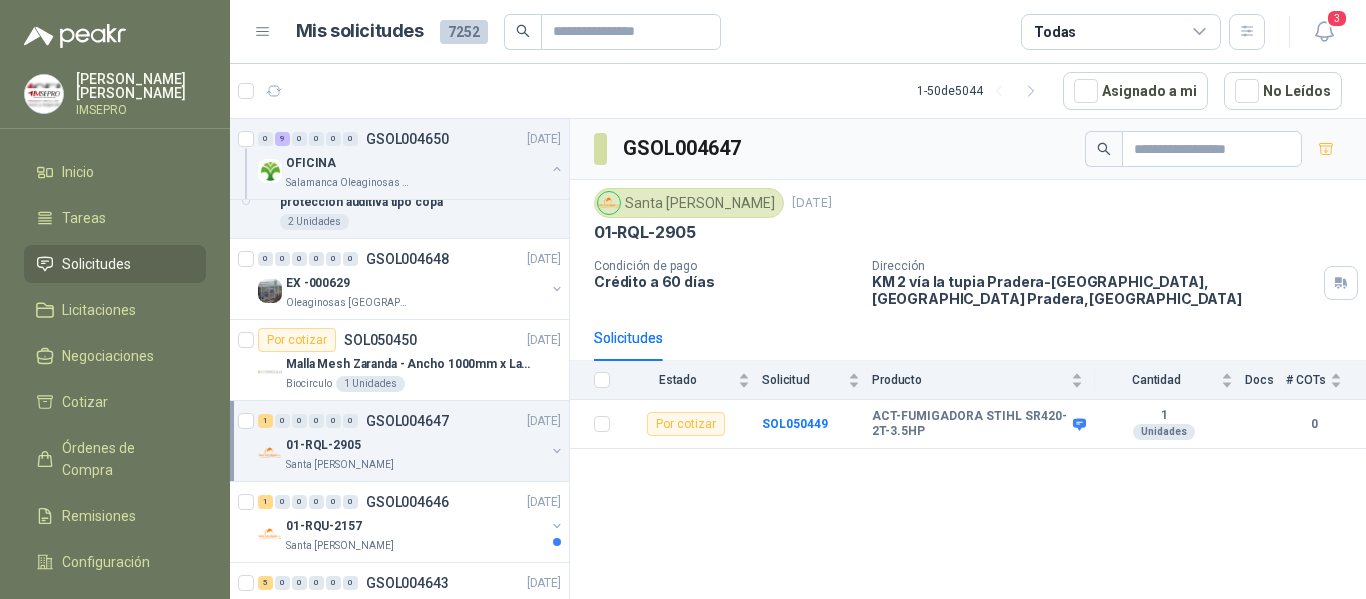 scroll, scrollTop: 1700, scrollLeft: 0, axis: vertical 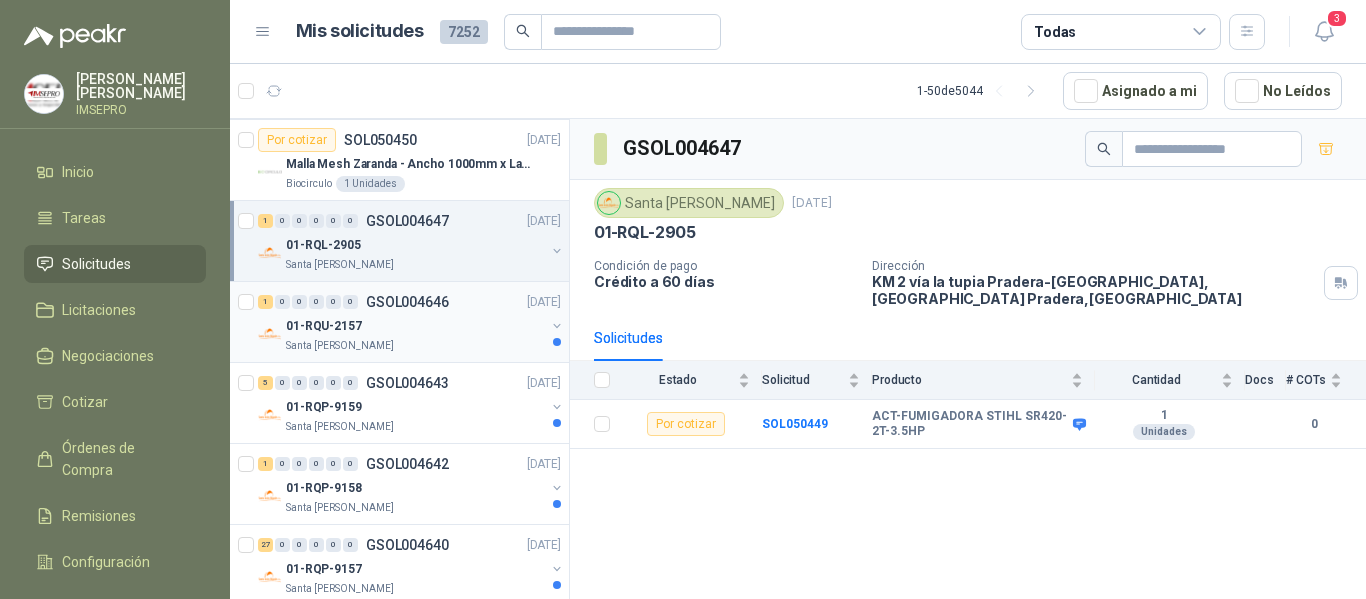 click on "01-RQU-2157" at bounding box center [415, 326] 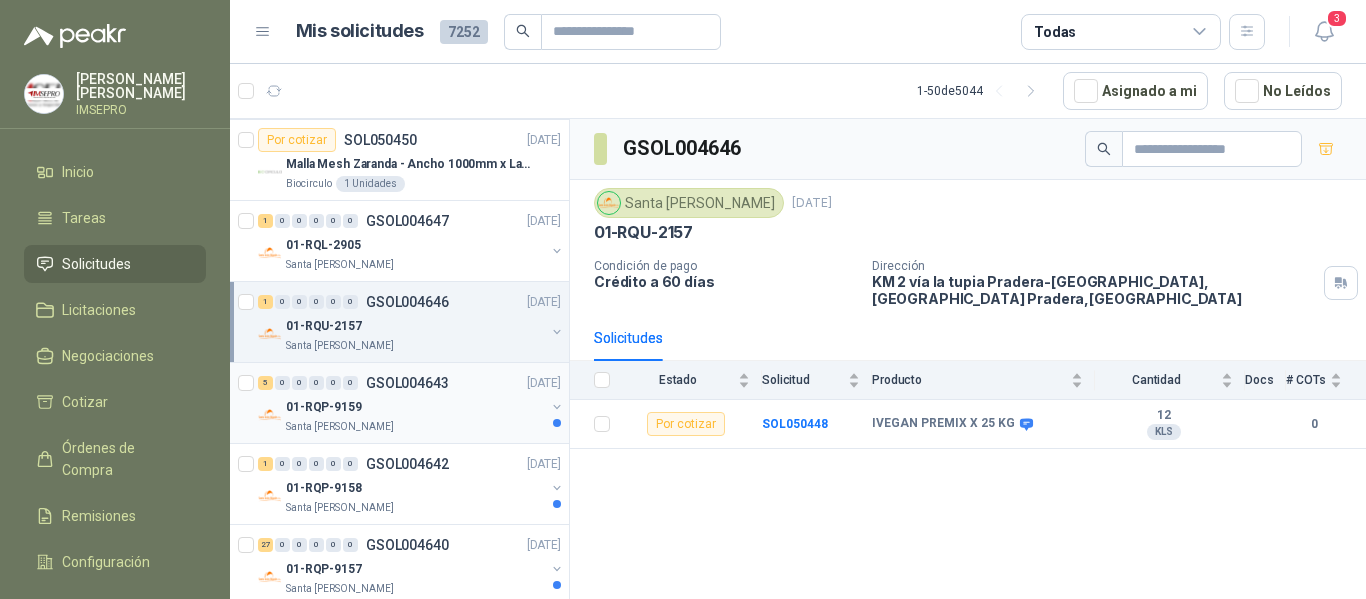 click on "01-RQP-9159" at bounding box center (415, 407) 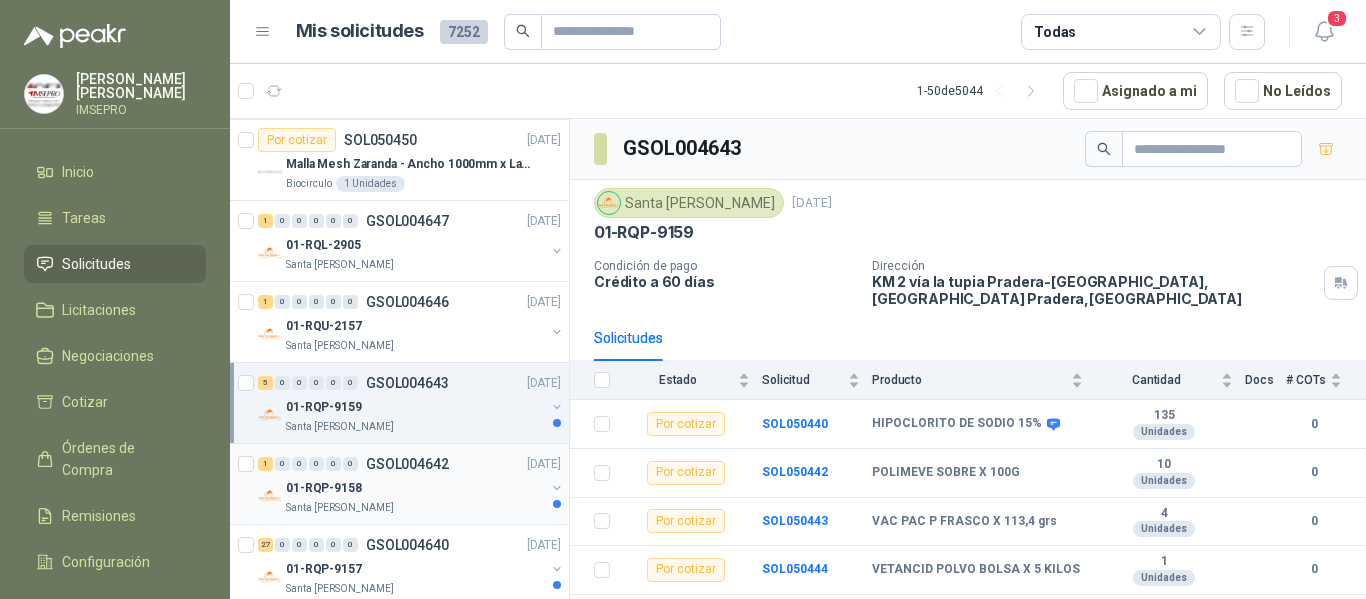 click on "01-RQP-9158" at bounding box center [415, 488] 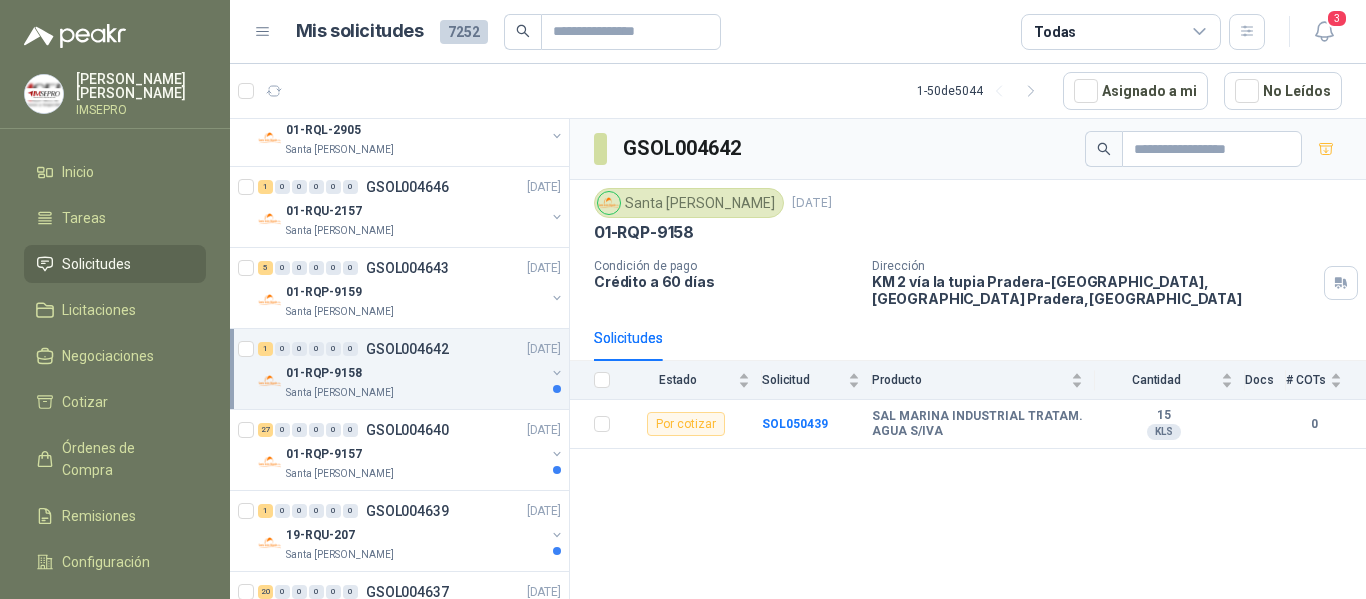 scroll, scrollTop: 1900, scrollLeft: 0, axis: vertical 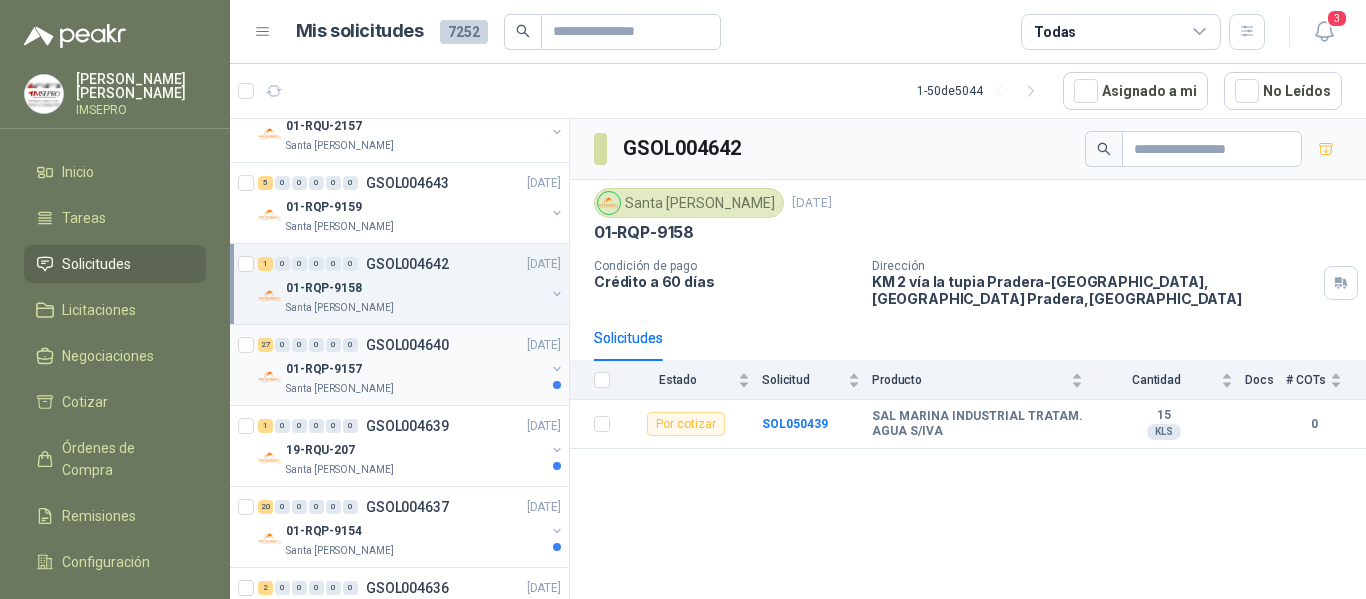 click on "01-RQP-9157" at bounding box center (415, 369) 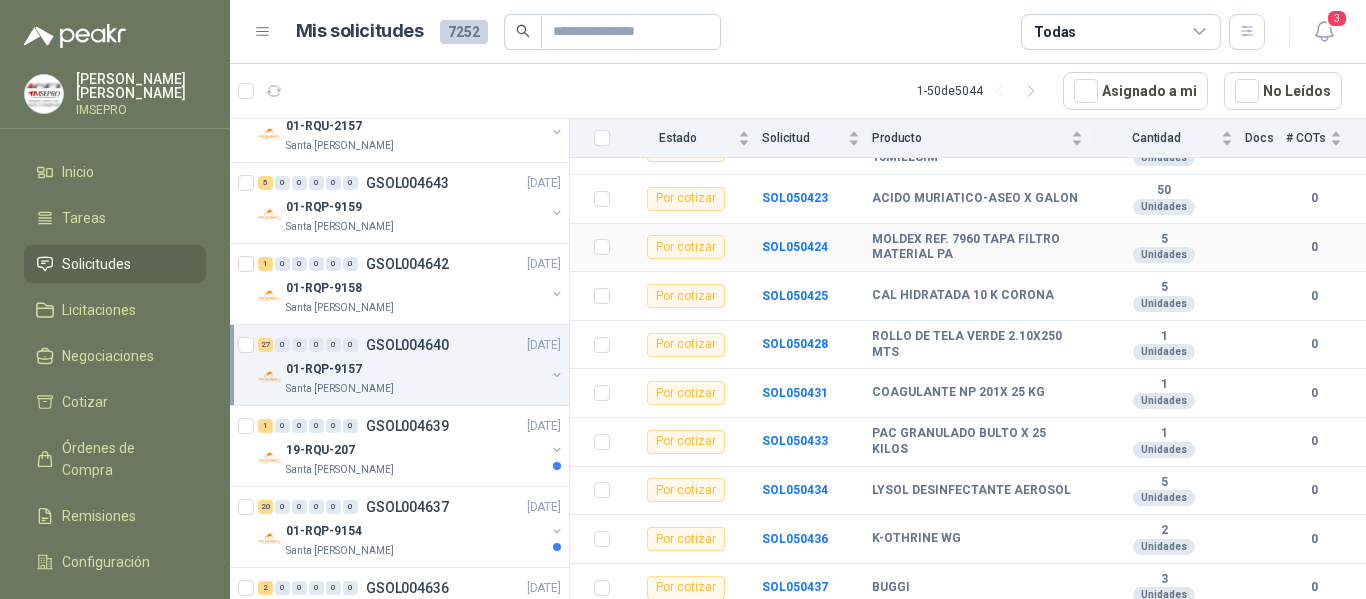 scroll, scrollTop: 1106, scrollLeft: 0, axis: vertical 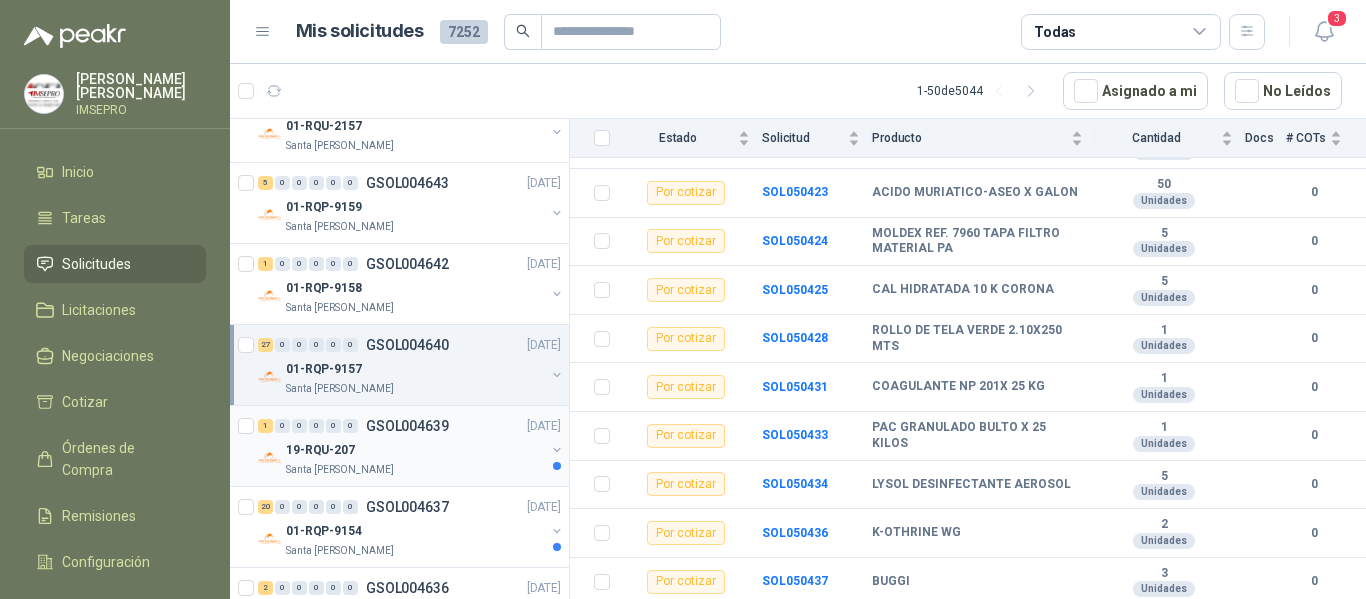 click on "19-RQU-207" at bounding box center (415, 450) 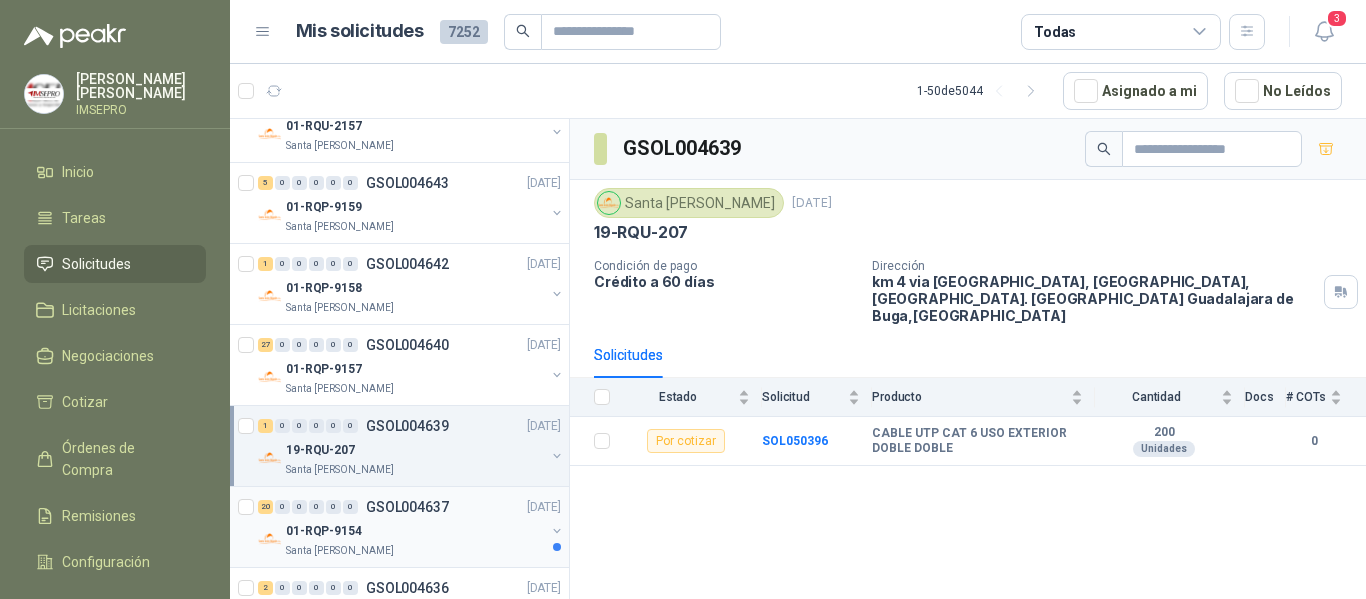 click on "01-RQP-9154" at bounding box center [415, 531] 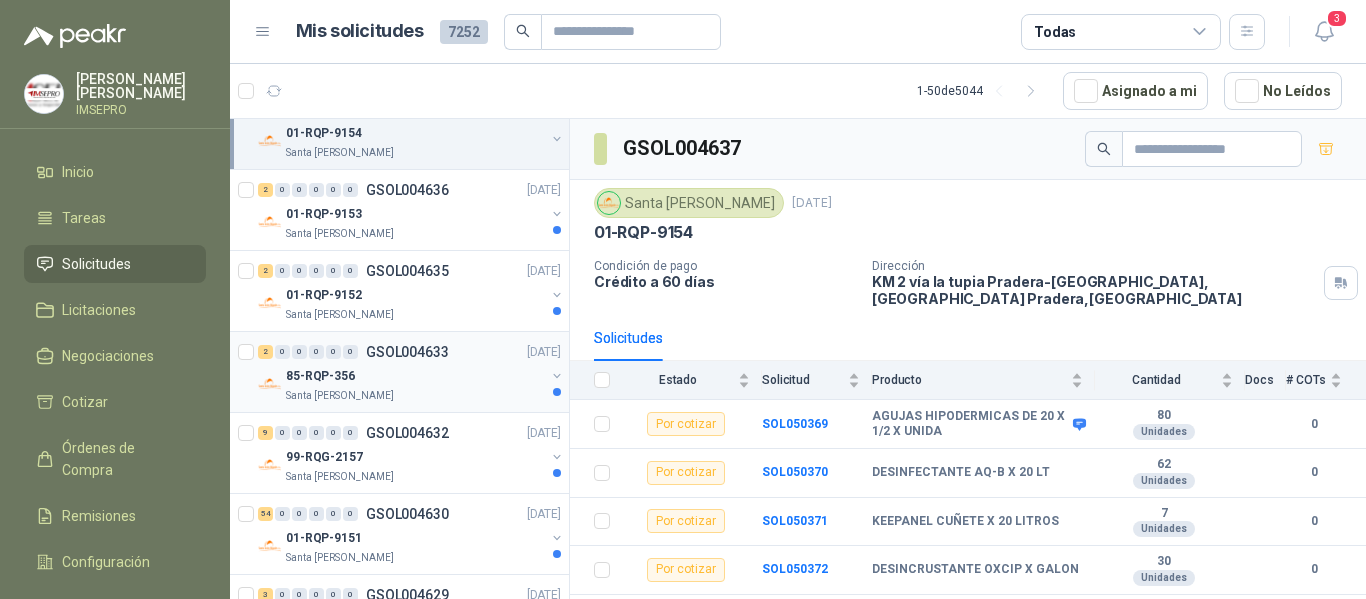 scroll, scrollTop: 2300, scrollLeft: 0, axis: vertical 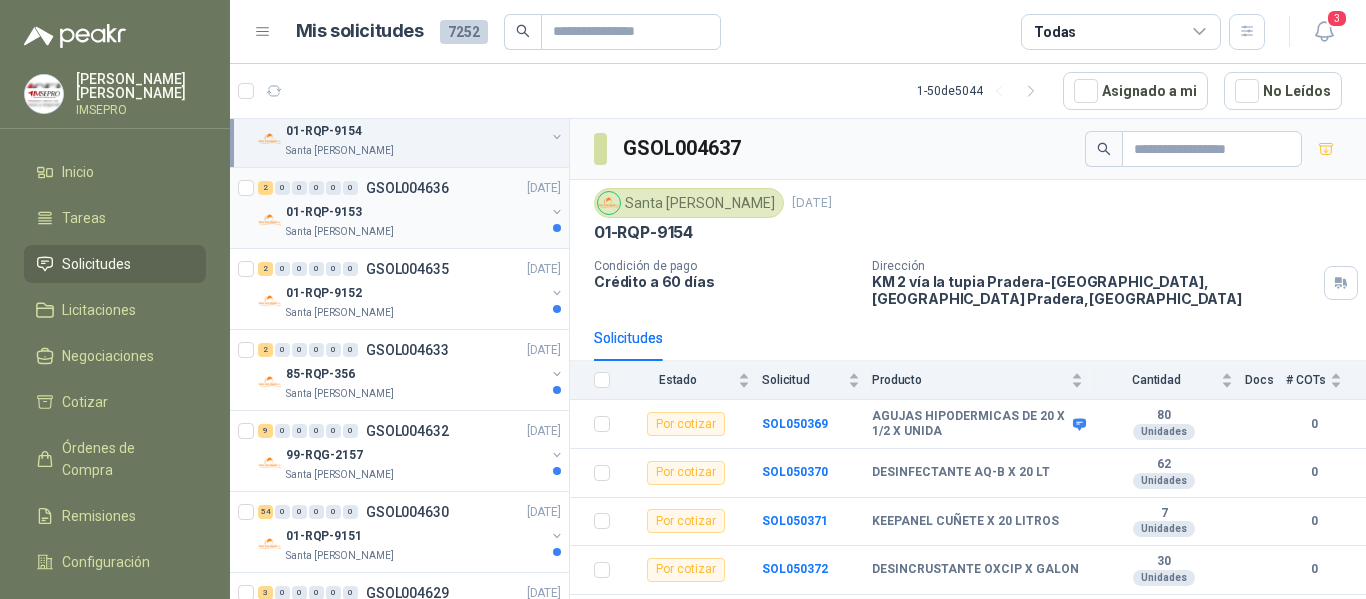 click on "01-RQP-9153" at bounding box center [415, 212] 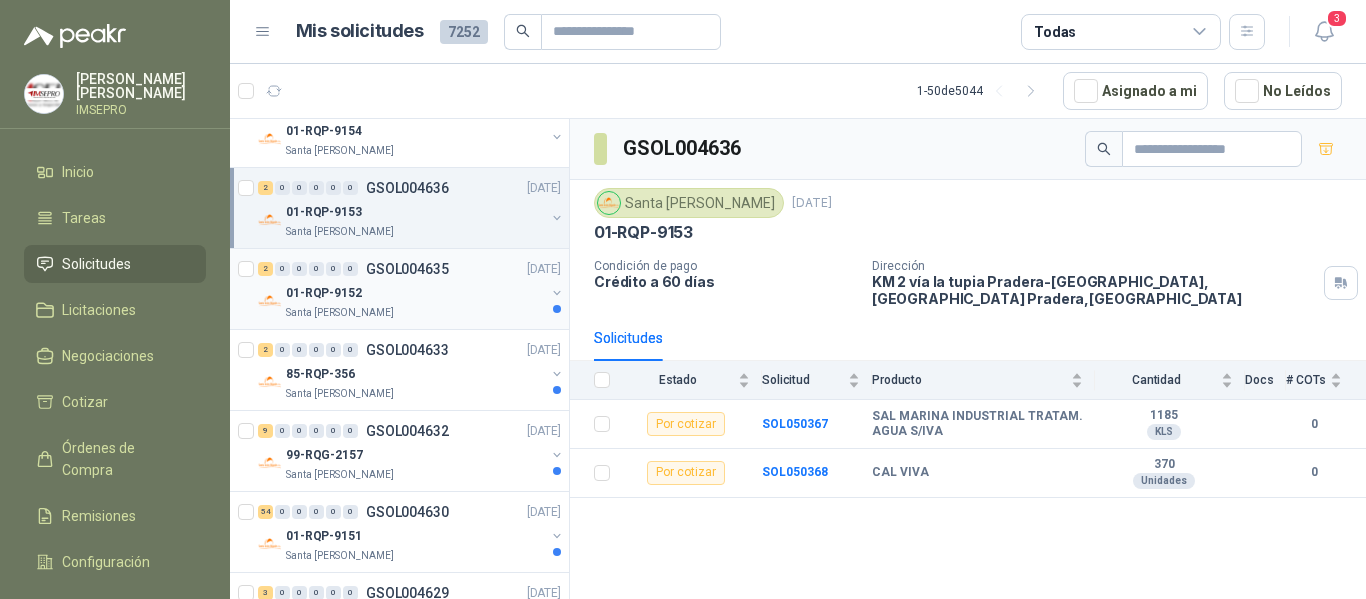 click on "01-RQP-9152" at bounding box center [415, 293] 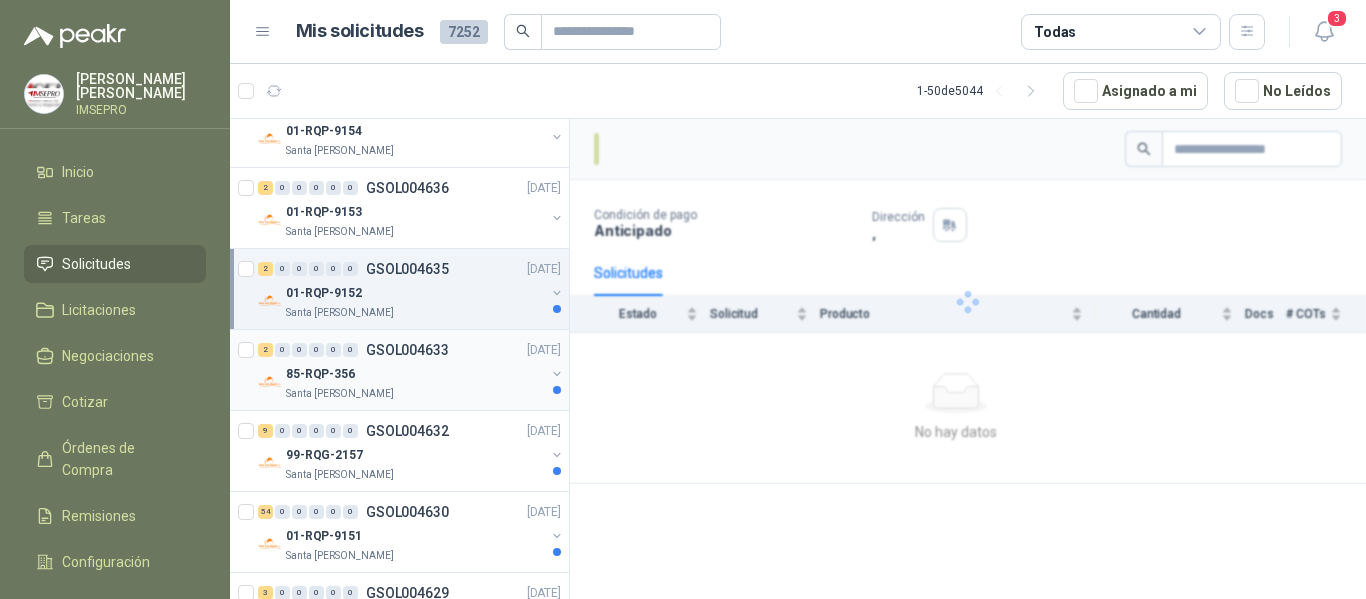 click on "85-RQP-356" at bounding box center [415, 374] 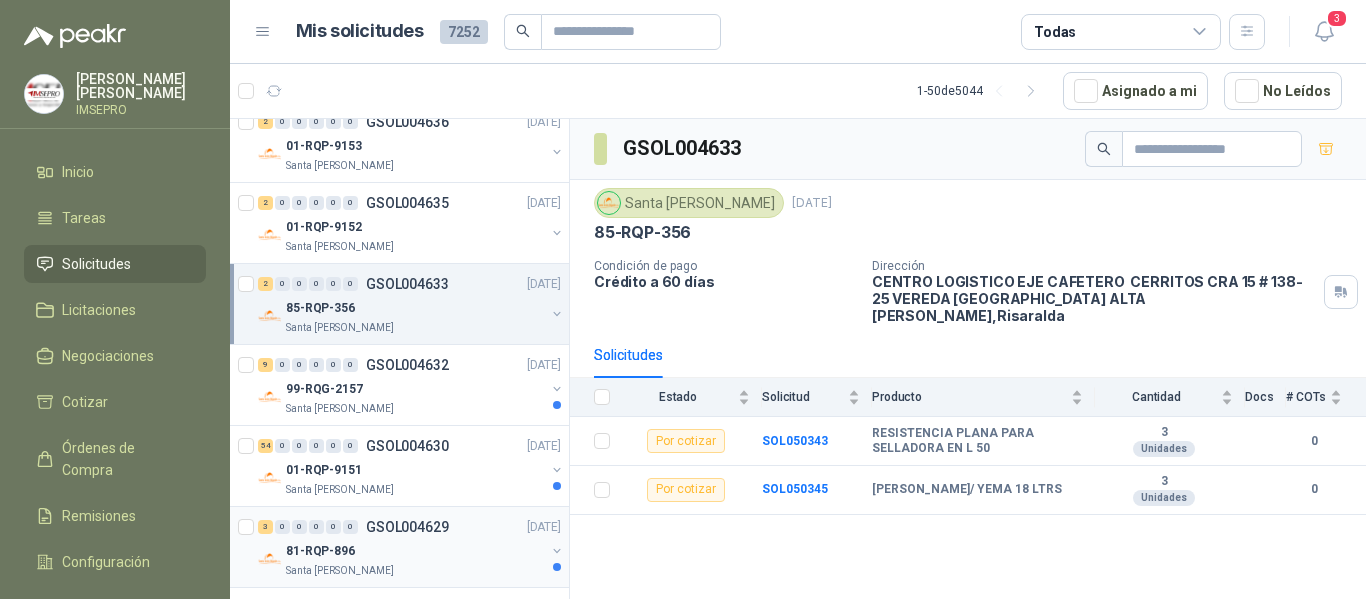 scroll, scrollTop: 2500, scrollLeft: 0, axis: vertical 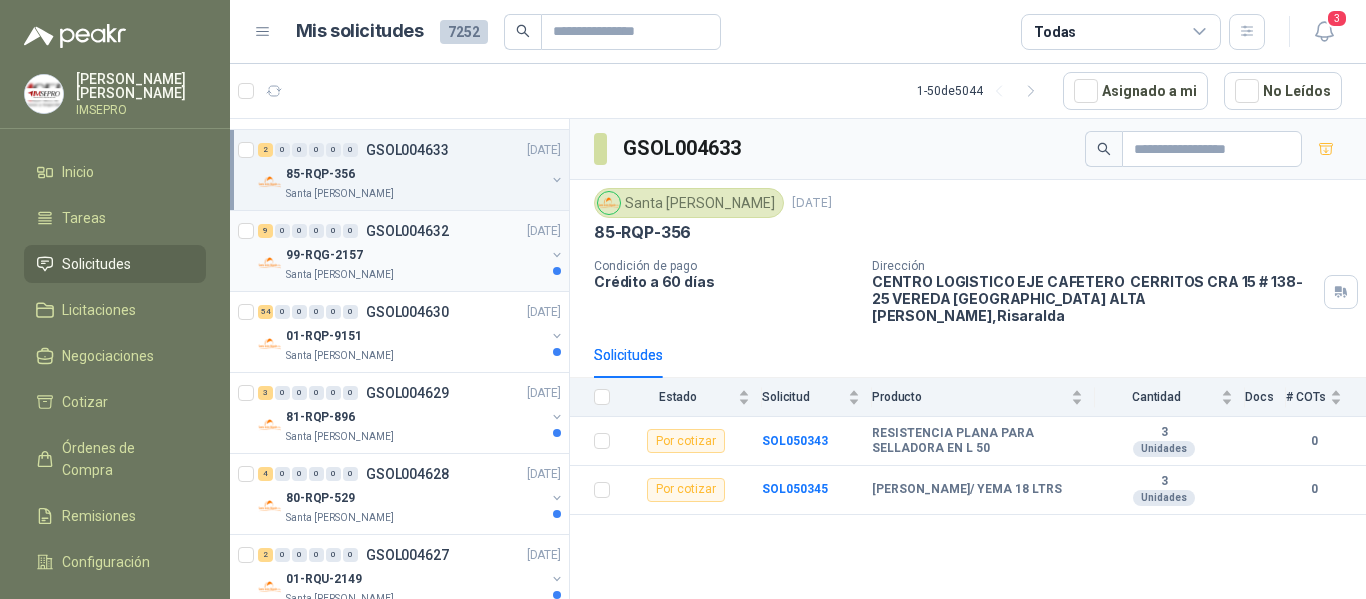 click on "99-RQG-2157" at bounding box center [415, 255] 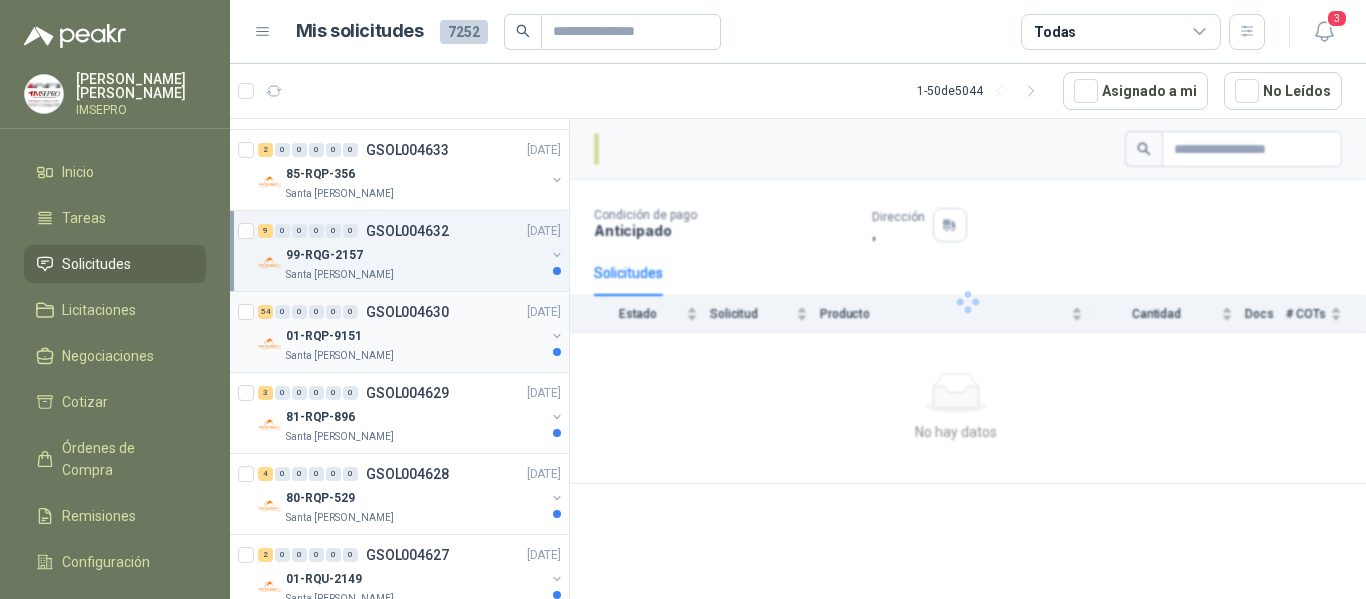 click on "01-RQP-9151" at bounding box center [415, 336] 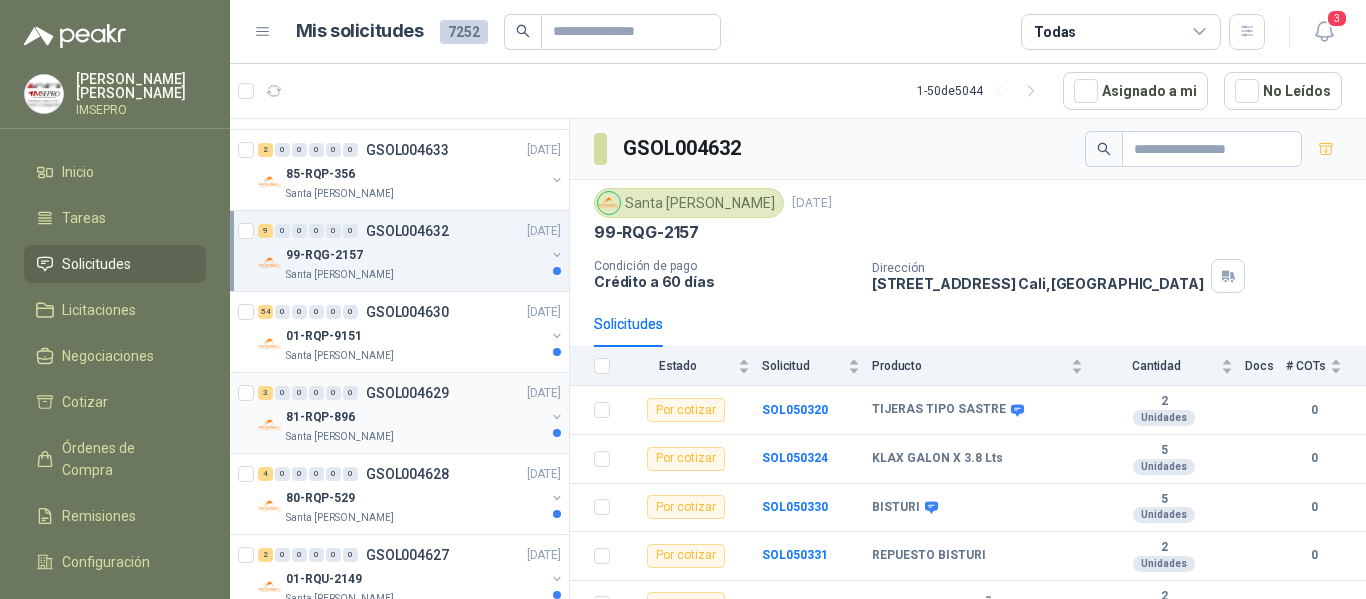 click on "81-RQP-896" at bounding box center [415, 417] 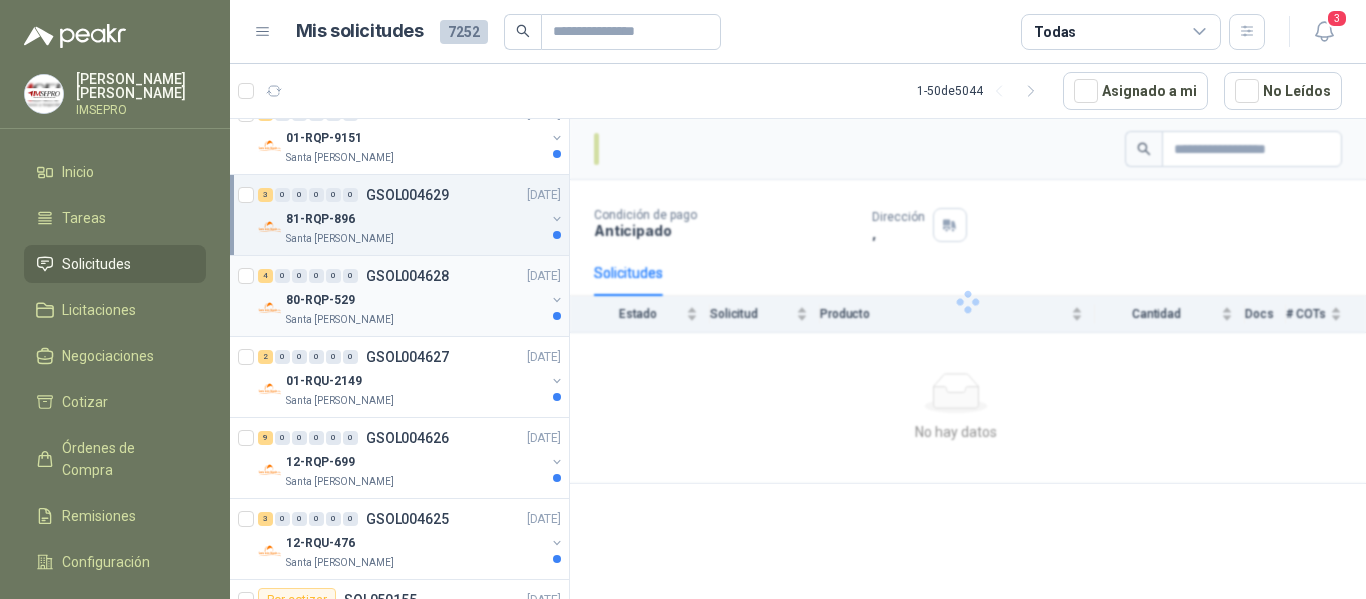 scroll, scrollTop: 2700, scrollLeft: 0, axis: vertical 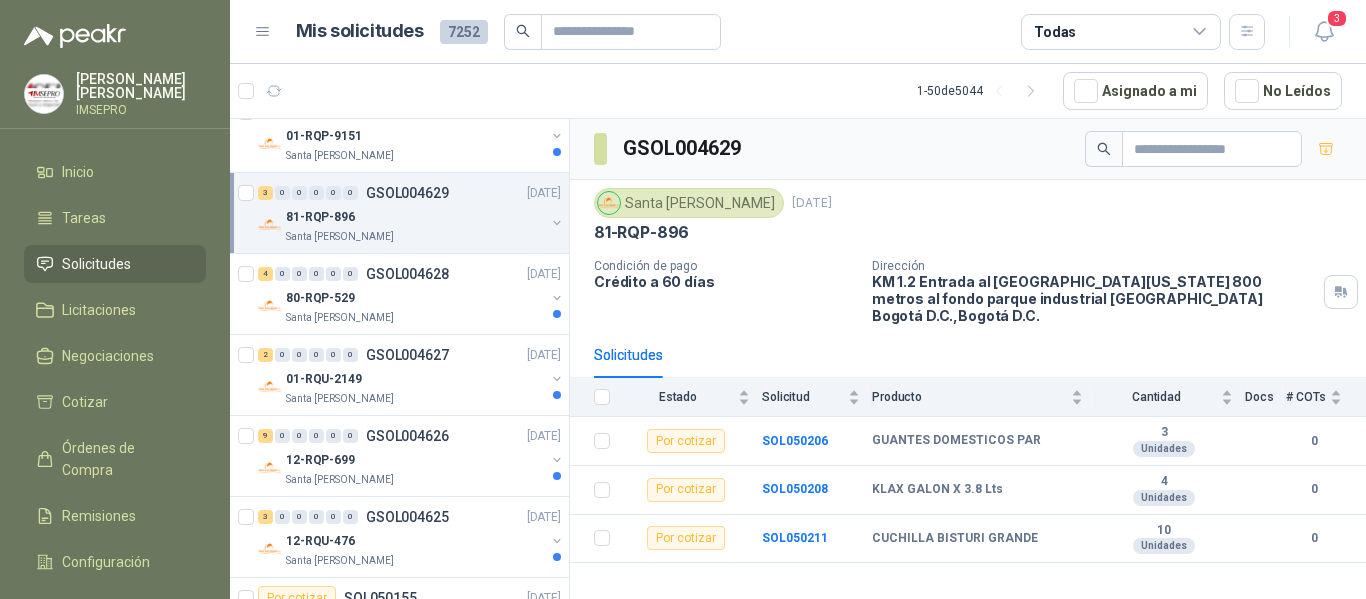 click on "Santa [PERSON_NAME]" at bounding box center [415, 237] 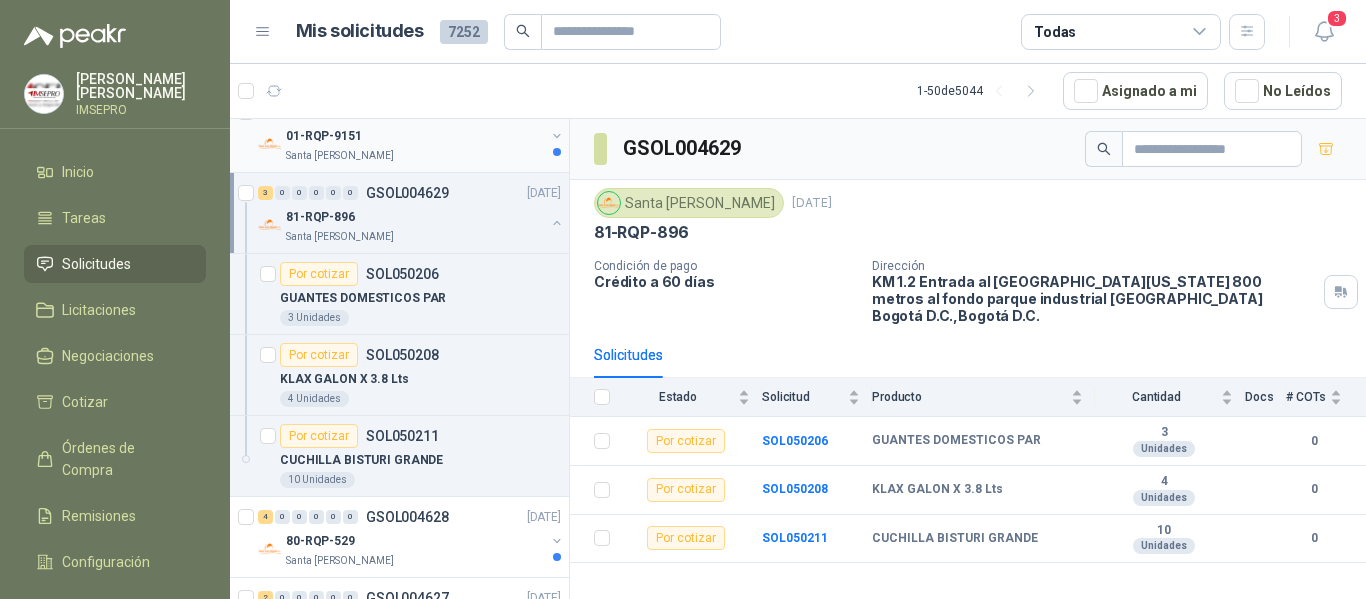 click on "54   0   0   0   0   0   GSOL004630 [DATE]   01-RQP-9151 [GEOGRAPHIC_DATA][PERSON_NAME]" at bounding box center [399, 132] 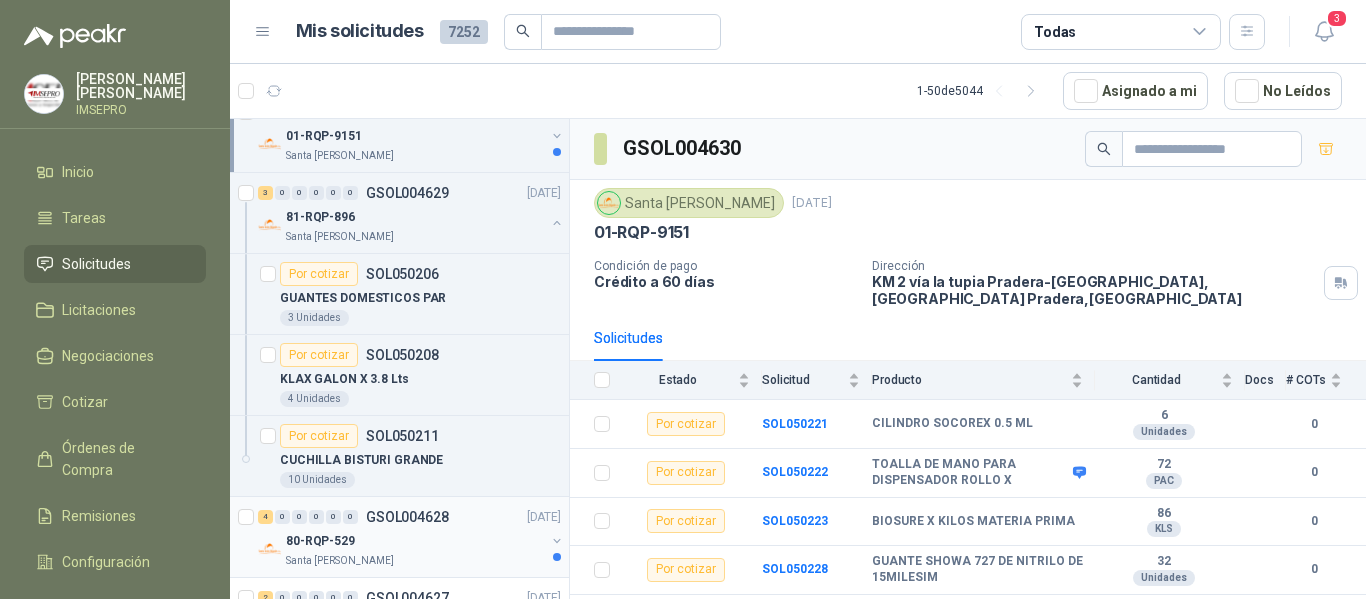 click on "80-RQP-529" at bounding box center [415, 541] 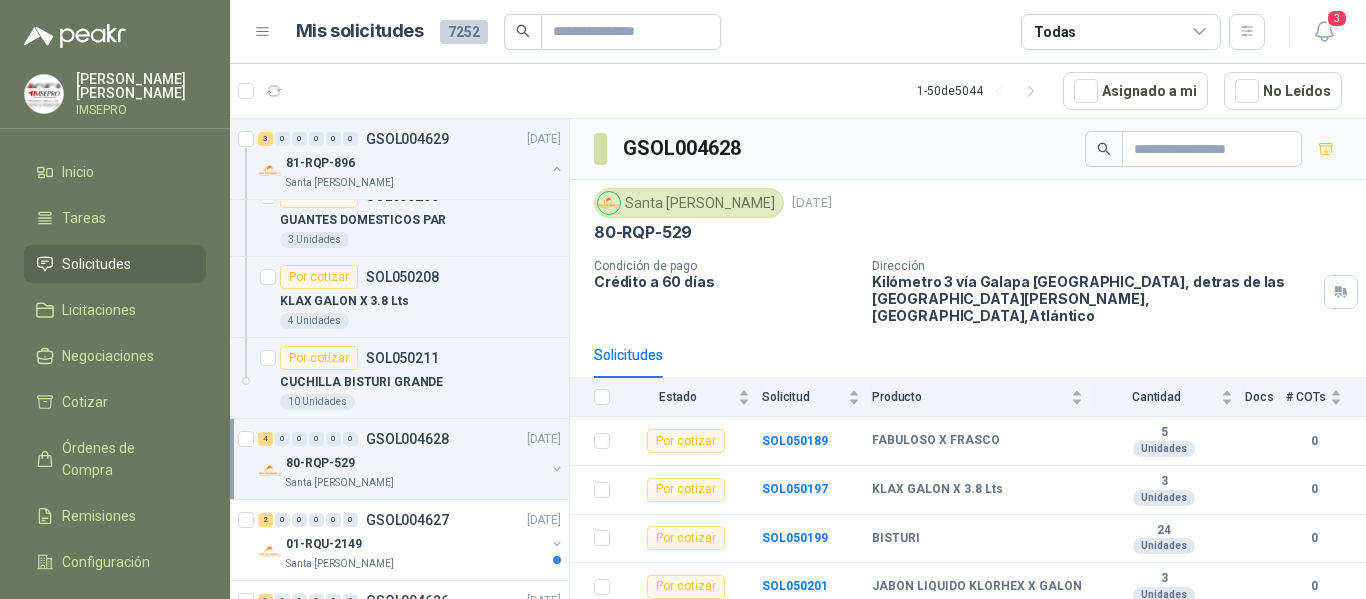 scroll, scrollTop: 3000, scrollLeft: 0, axis: vertical 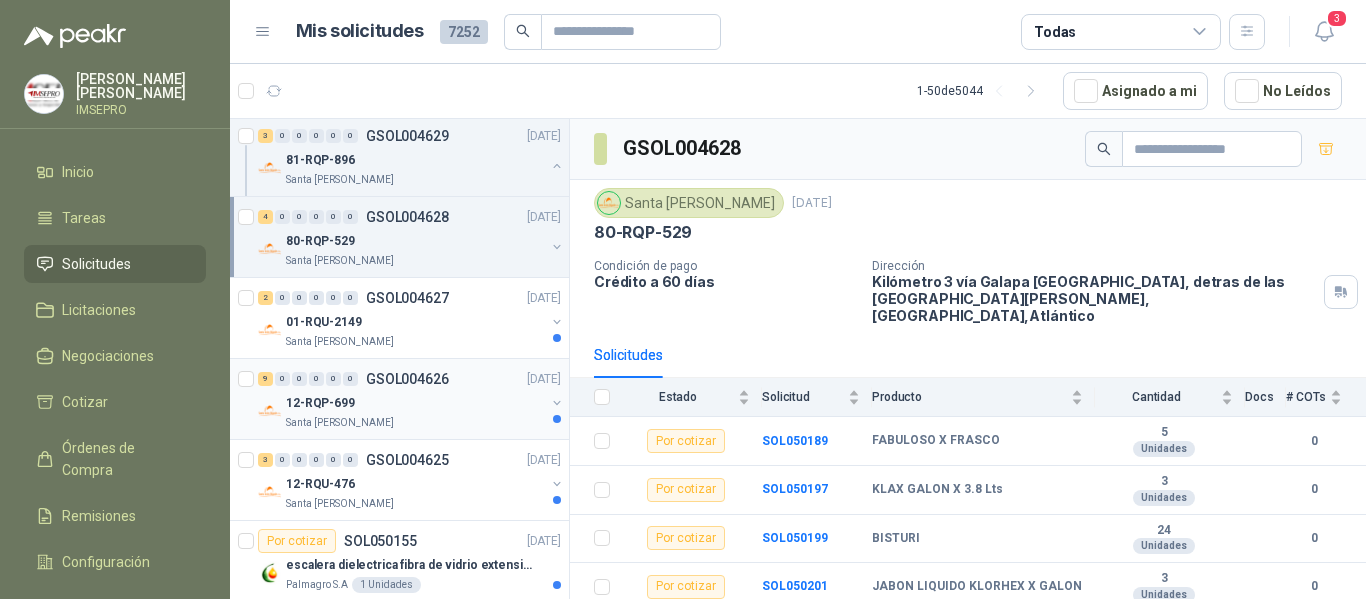 click on "12-RQP-699" at bounding box center (415, 403) 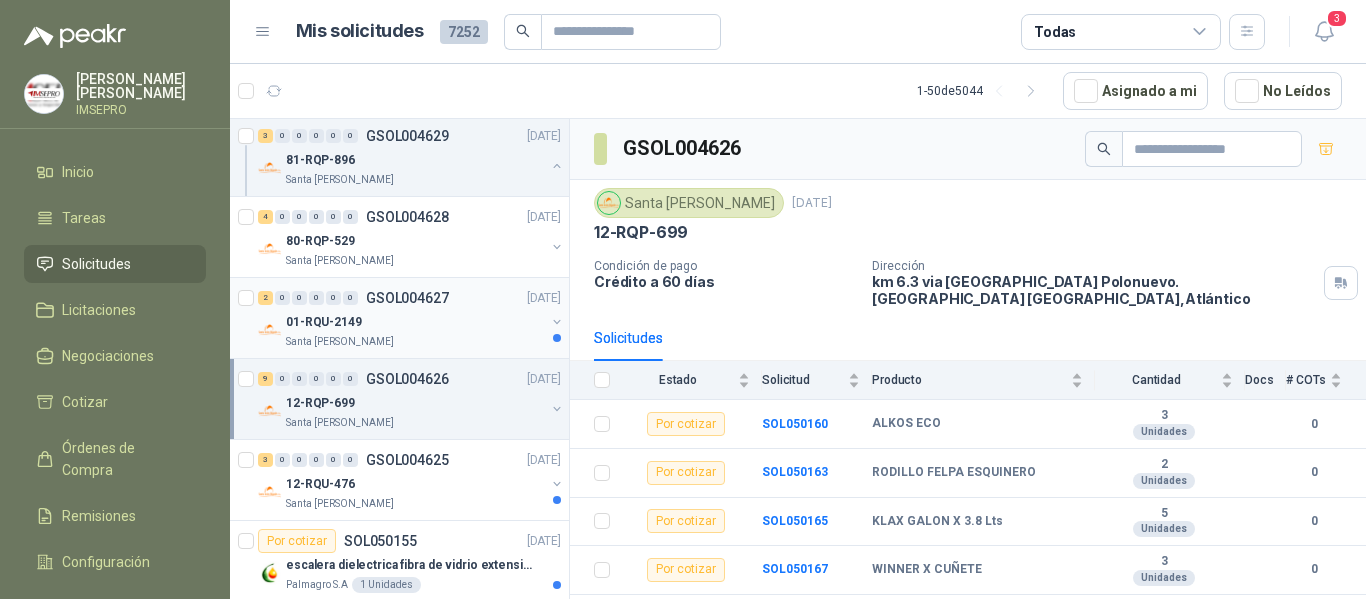 click on "01-RQU-2149" at bounding box center (415, 322) 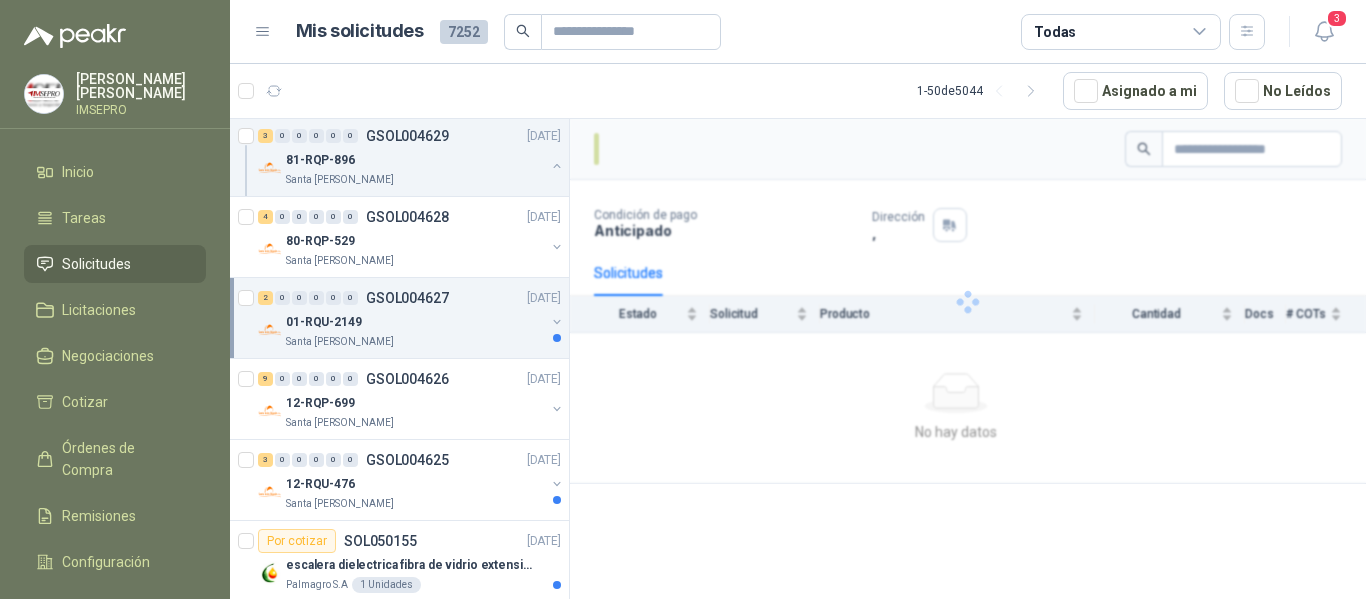 scroll, scrollTop: 3200, scrollLeft: 0, axis: vertical 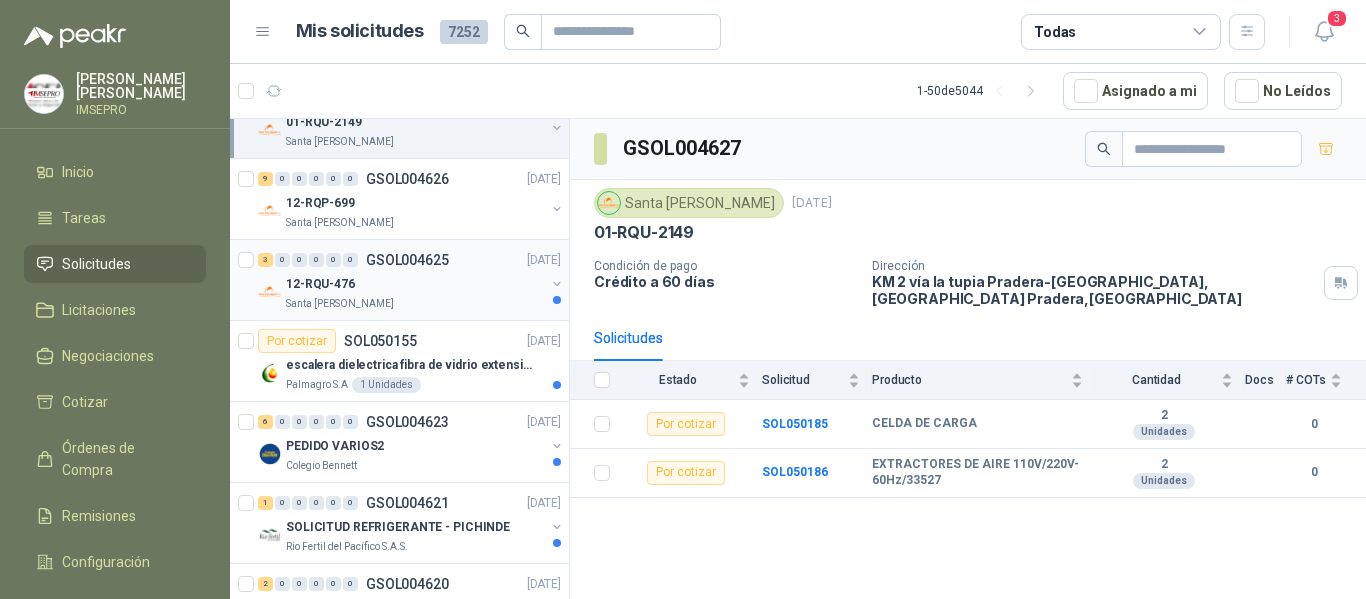 click on "12-RQU-476" at bounding box center (415, 284) 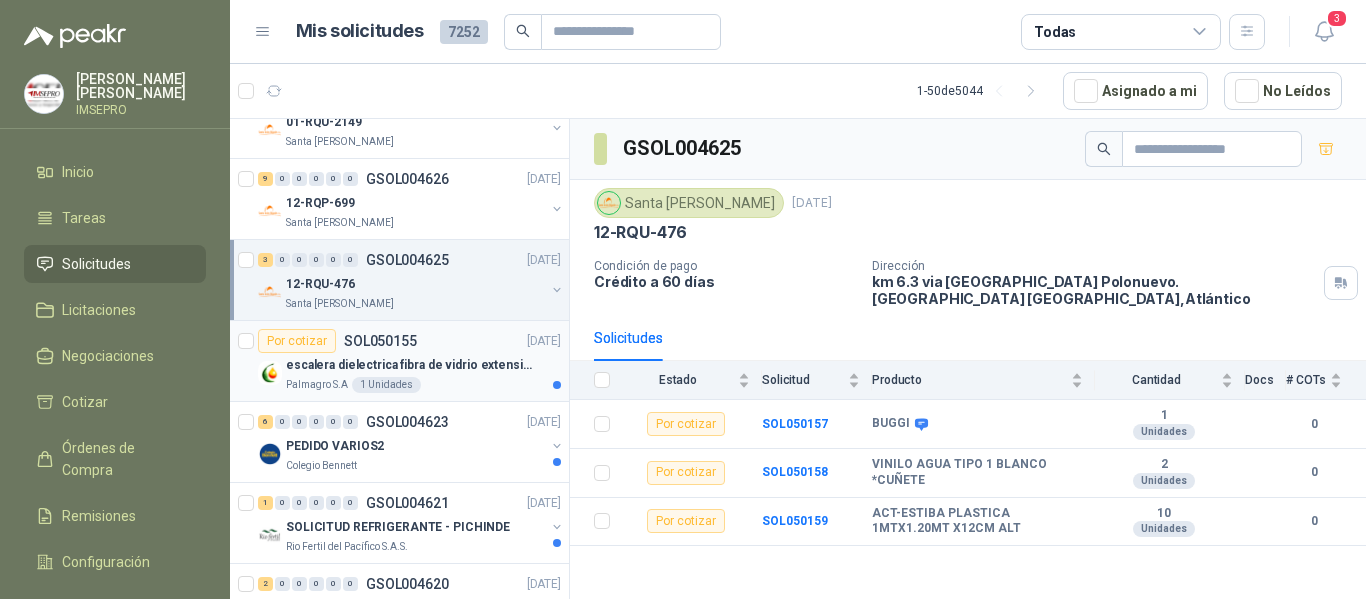 click on "escalera dielectrica fibra de vidrio extensible triple" at bounding box center [410, 365] 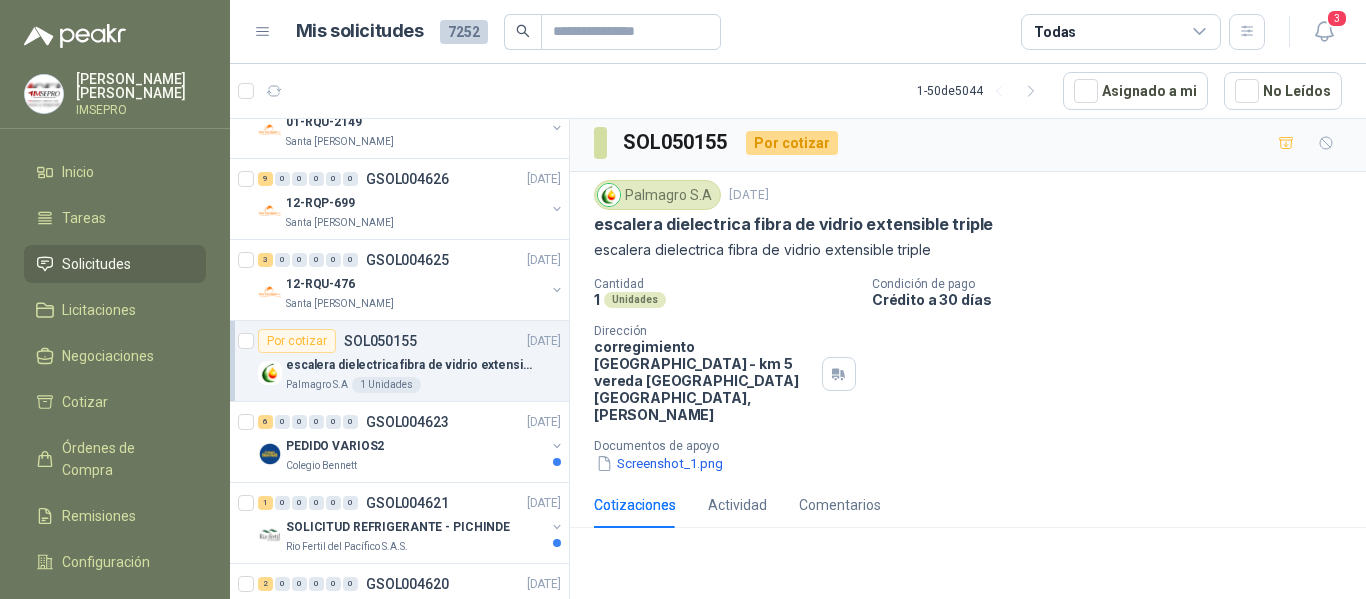 scroll, scrollTop: 0, scrollLeft: 0, axis: both 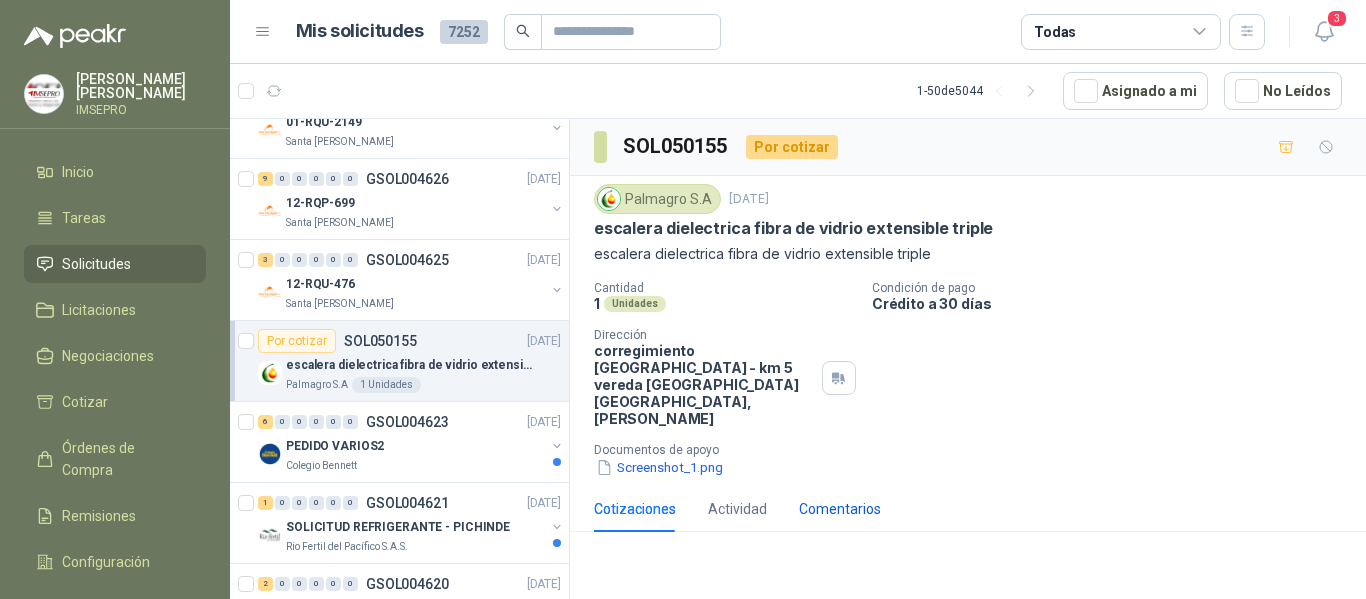 click on "Comentarios" at bounding box center (840, 509) 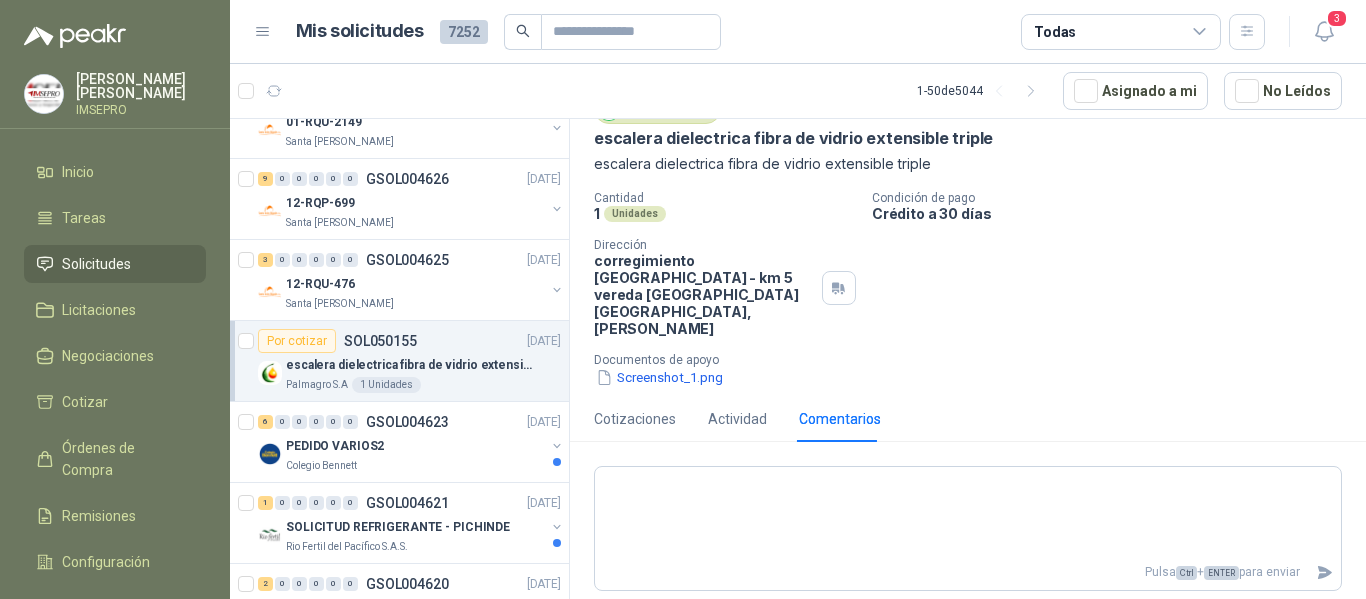 scroll, scrollTop: 200, scrollLeft: 0, axis: vertical 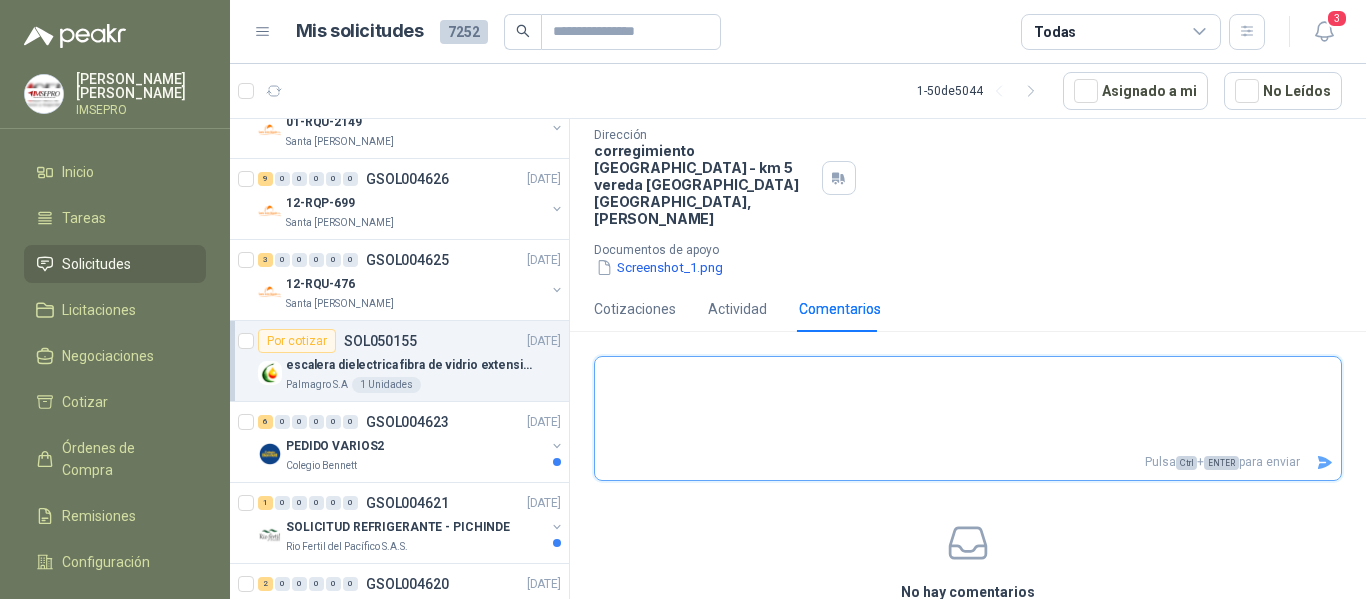 click at bounding box center [968, 403] 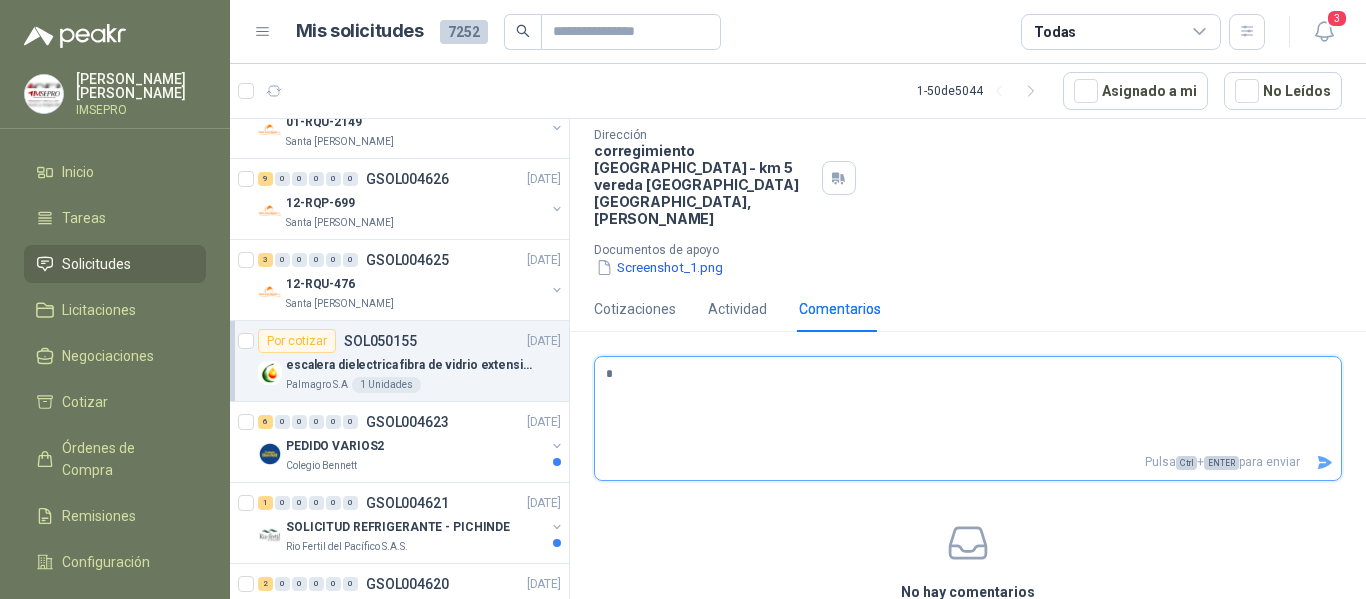 type 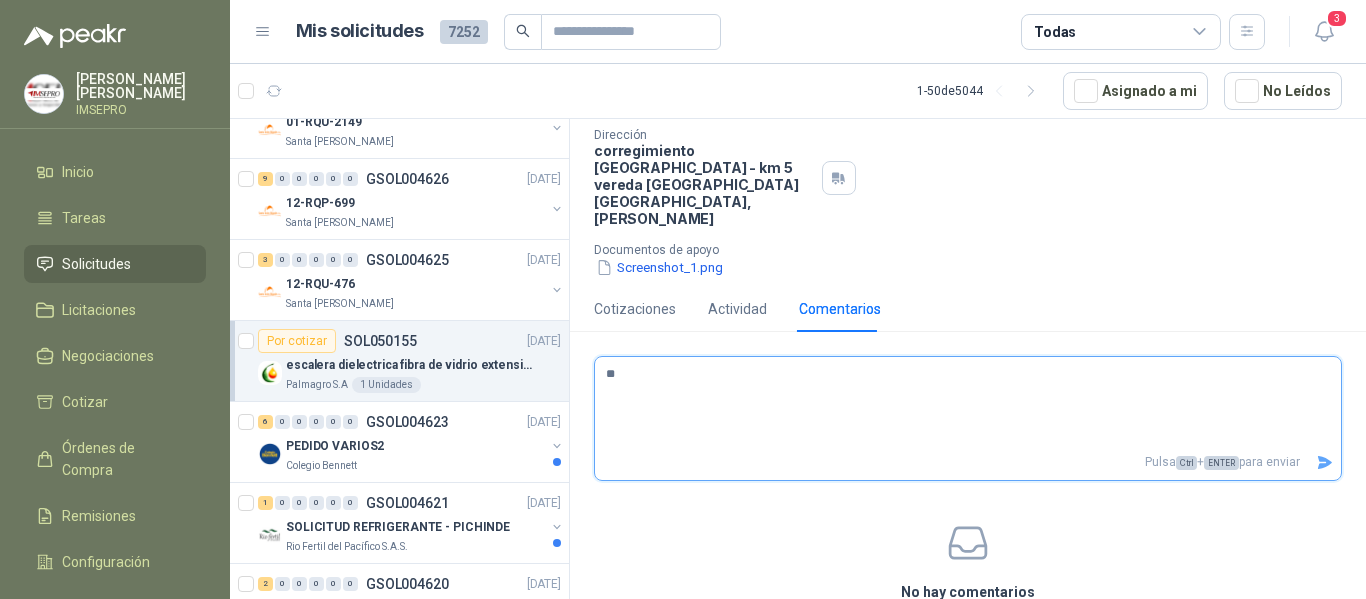 type 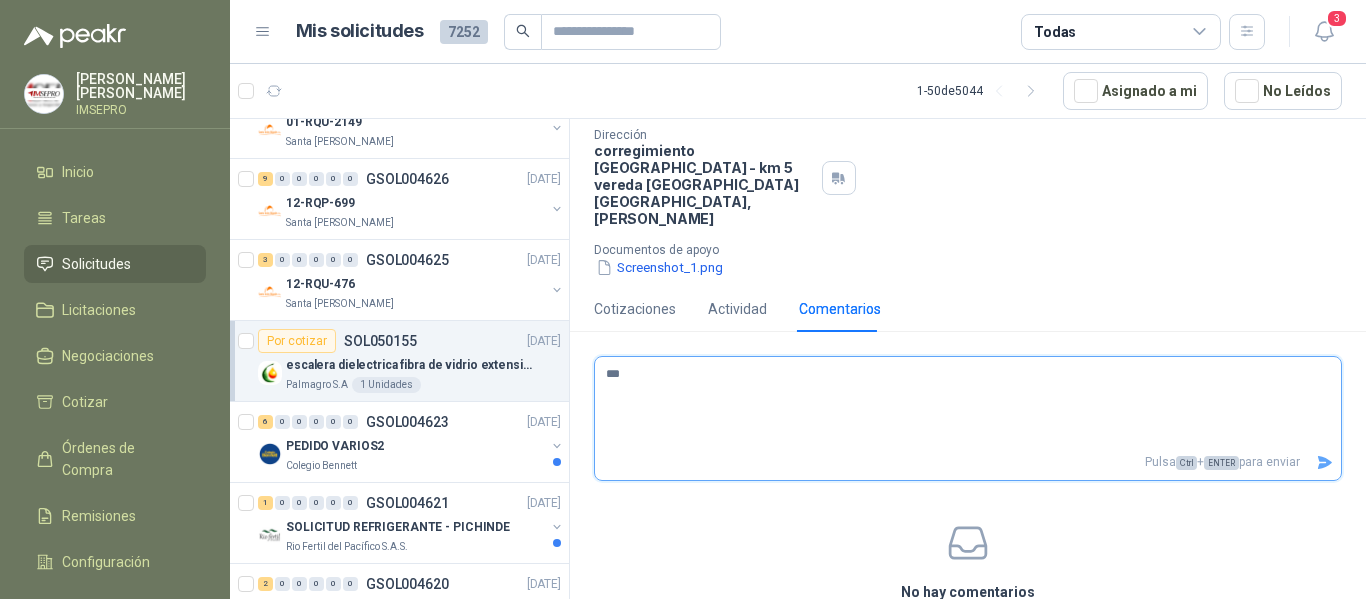 type 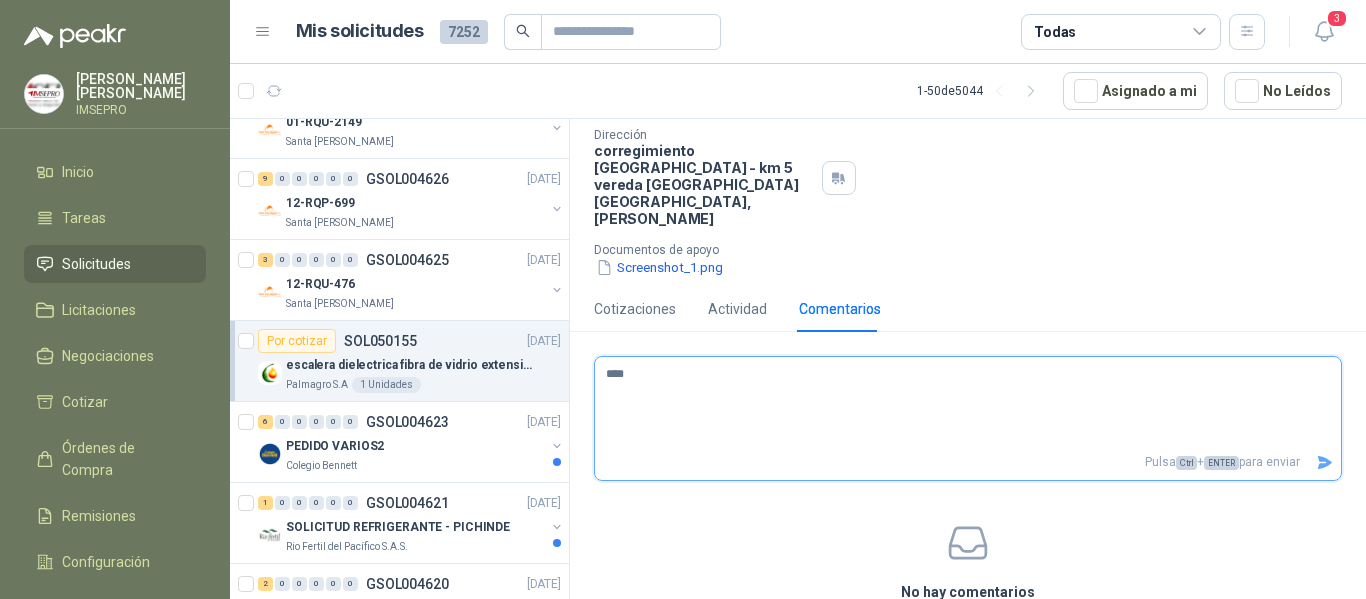 type 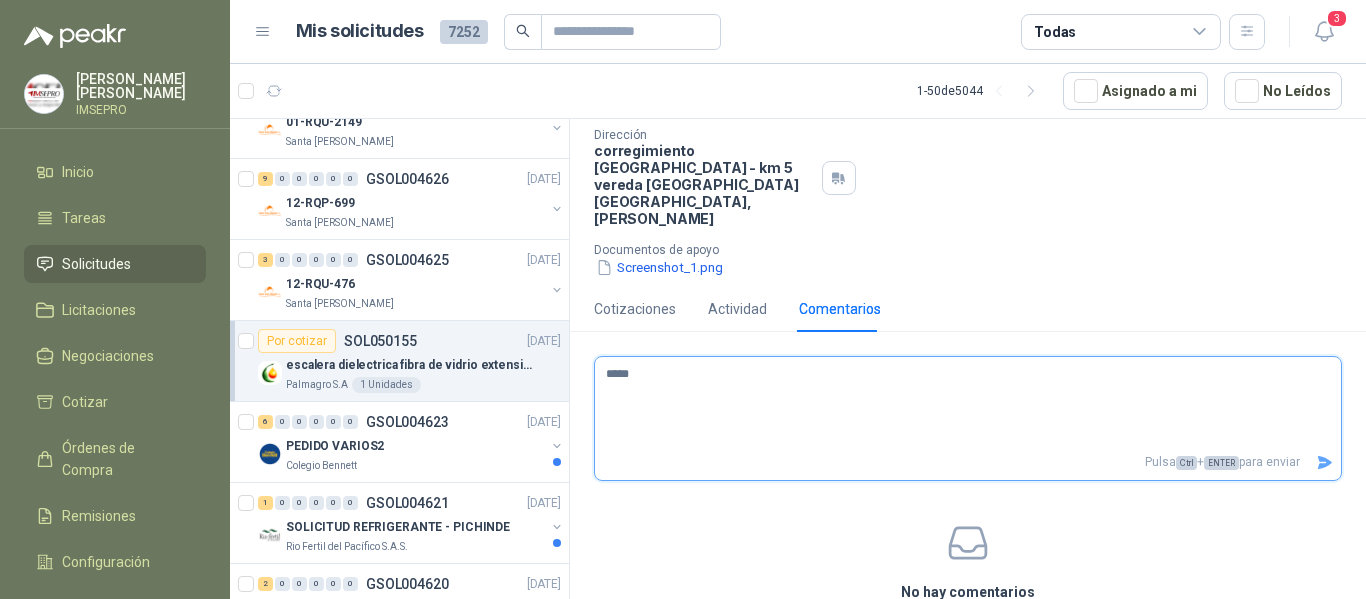 type 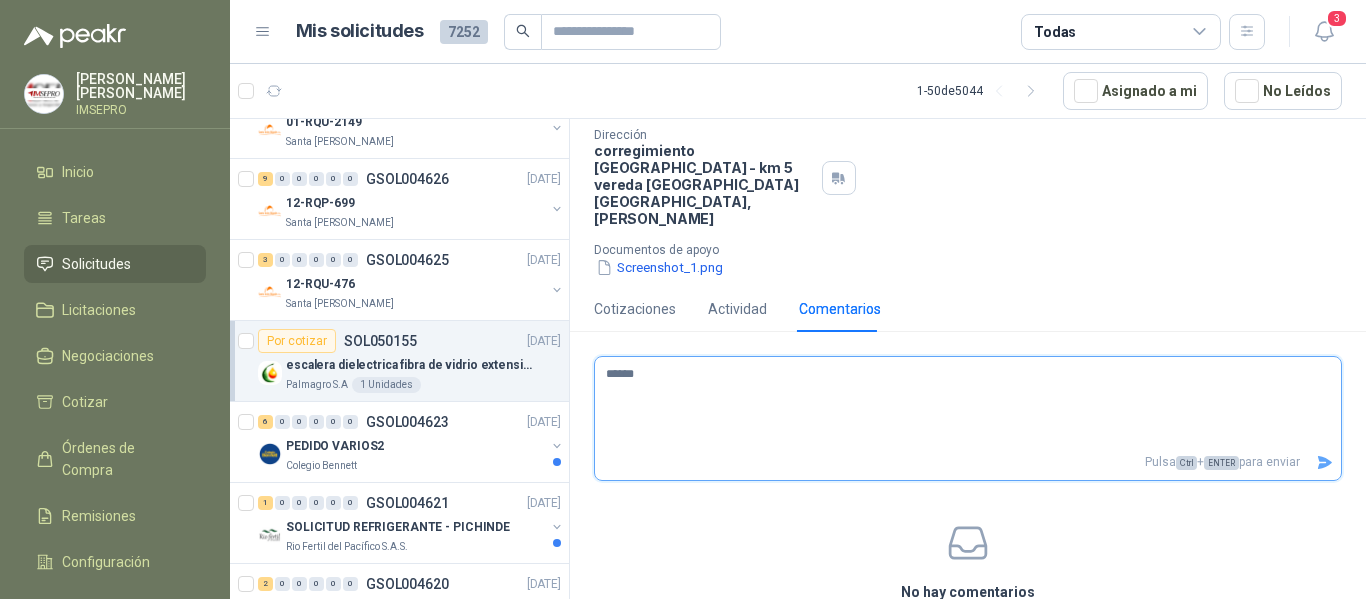 type 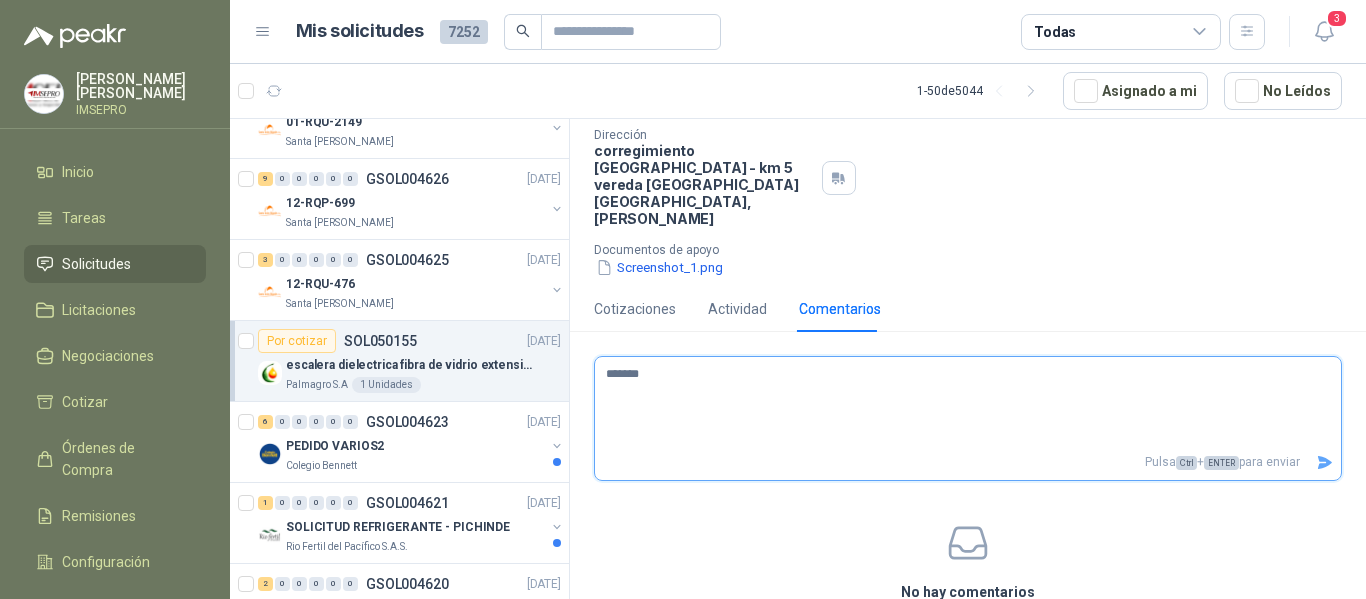 type 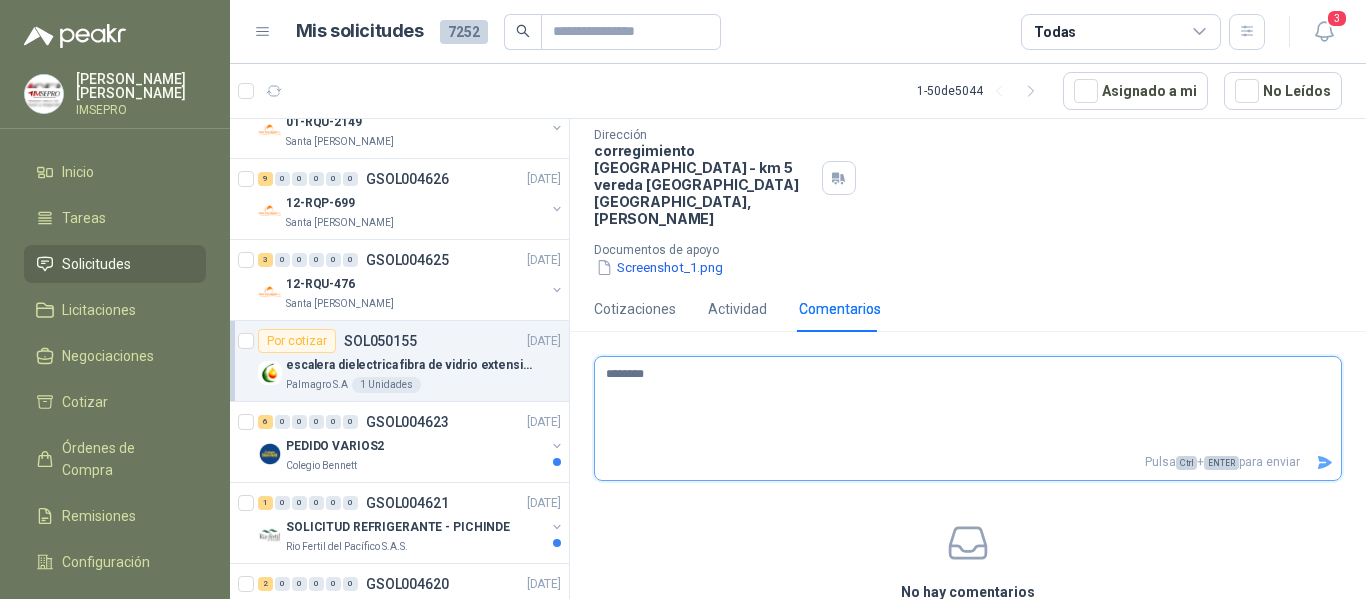type 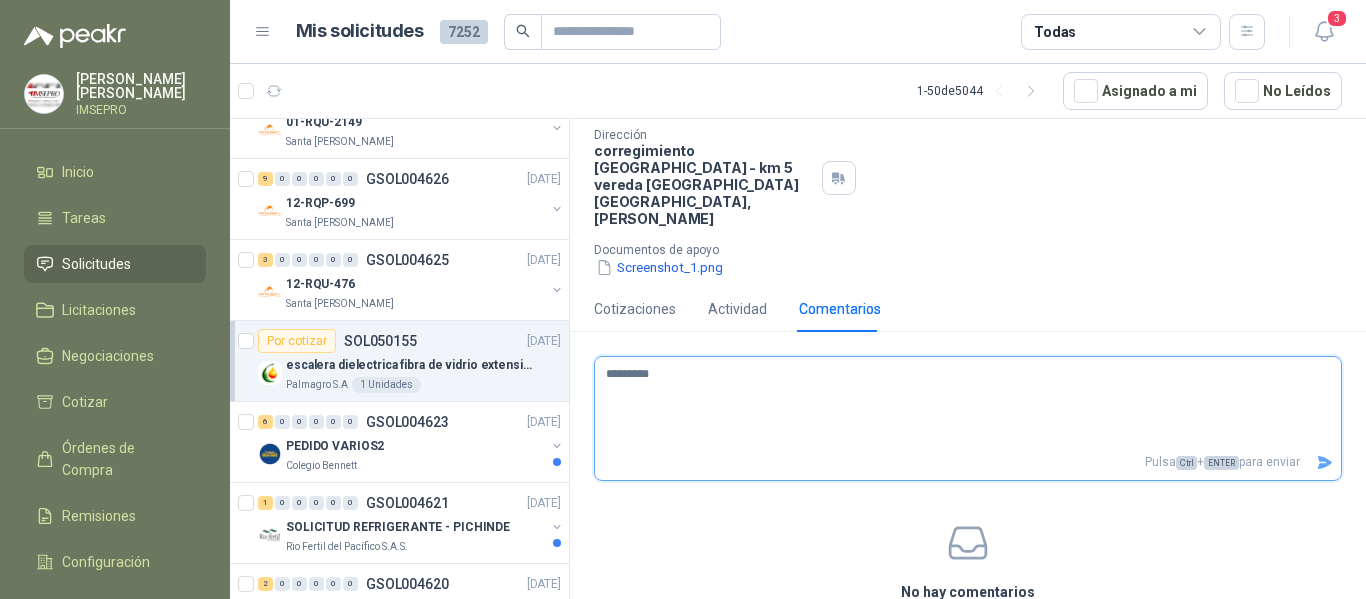 type 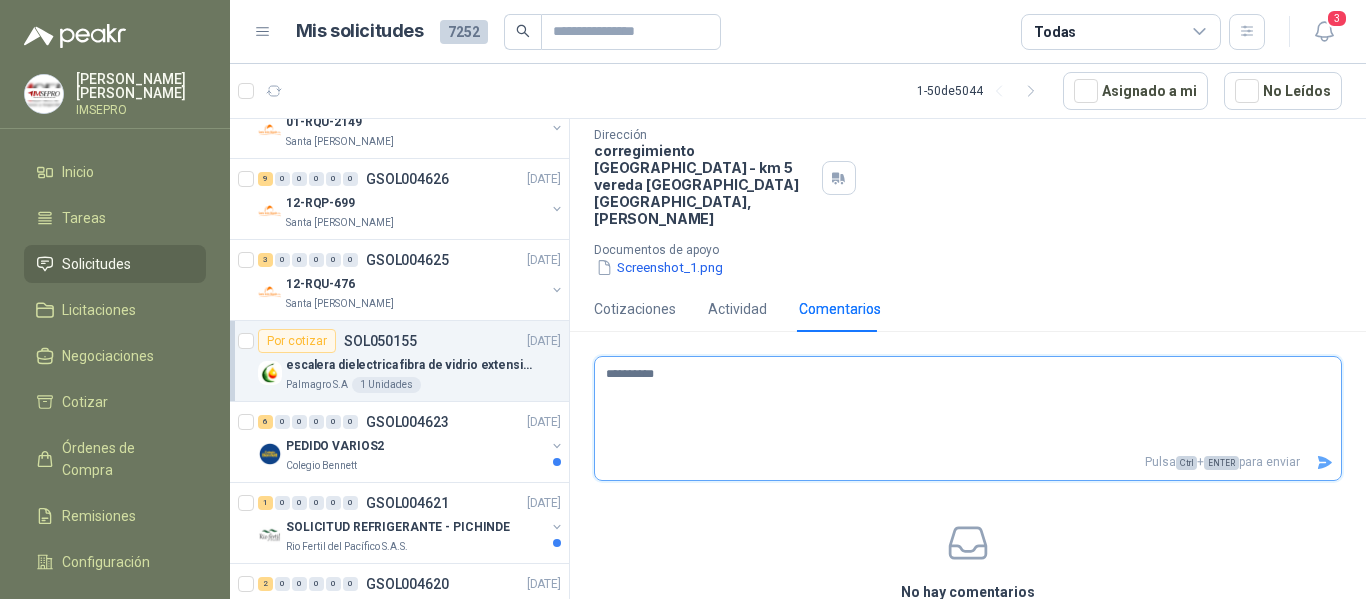 type 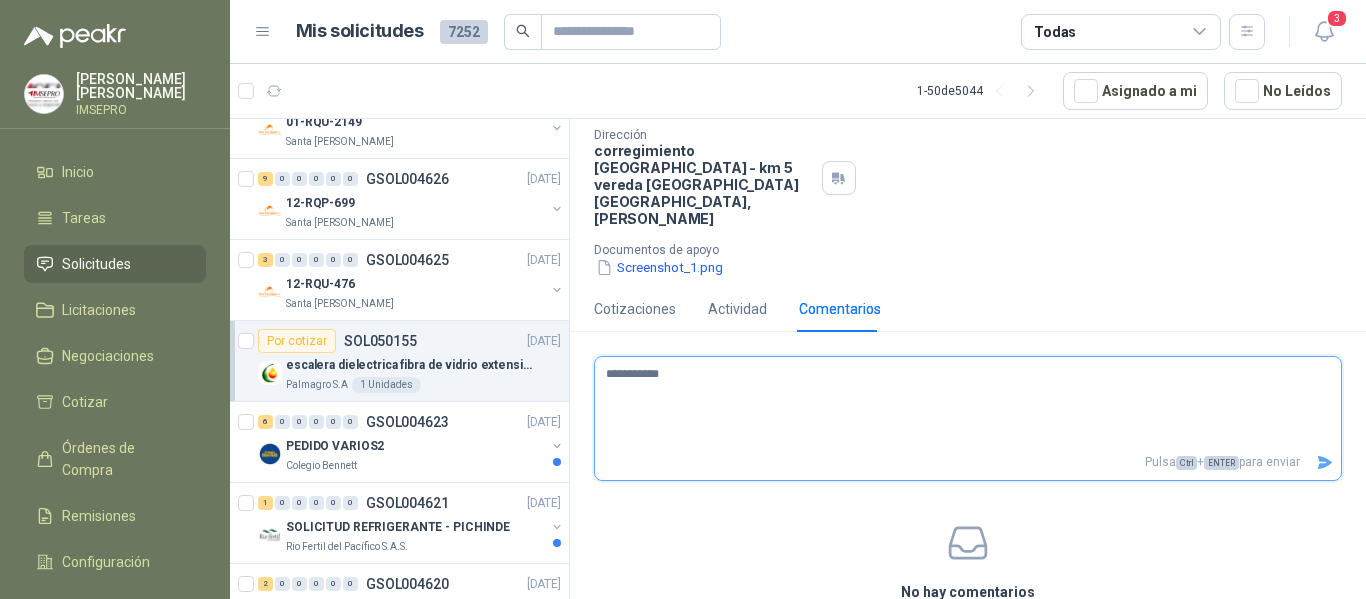 type 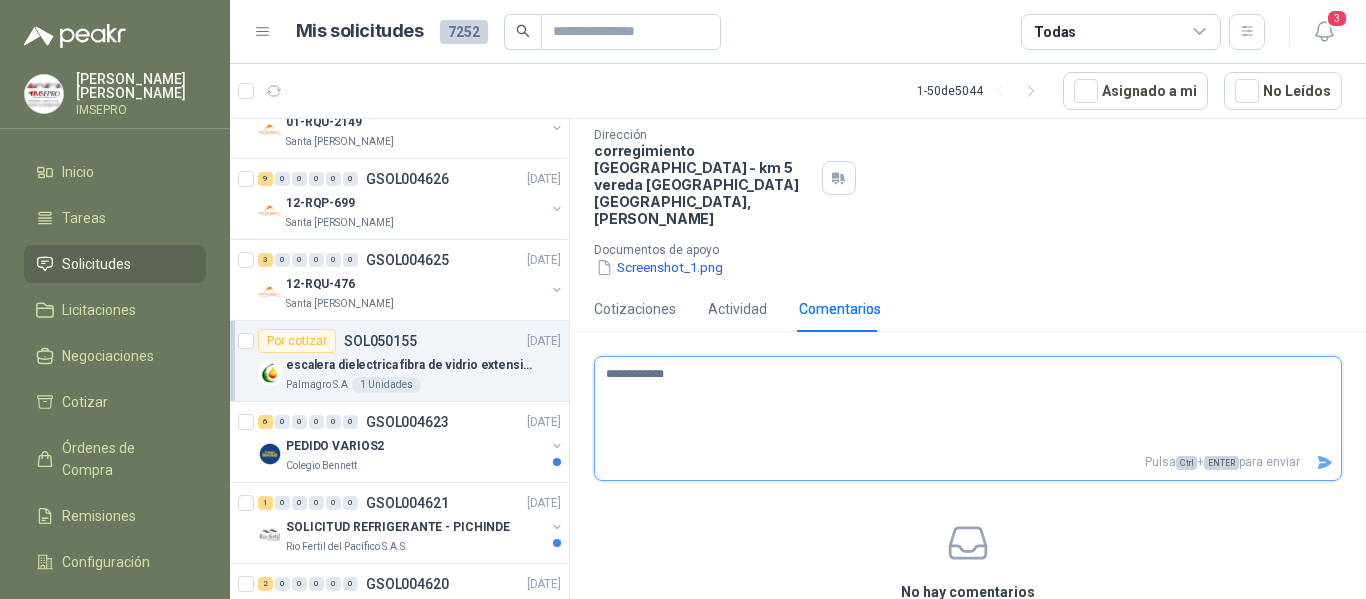 type 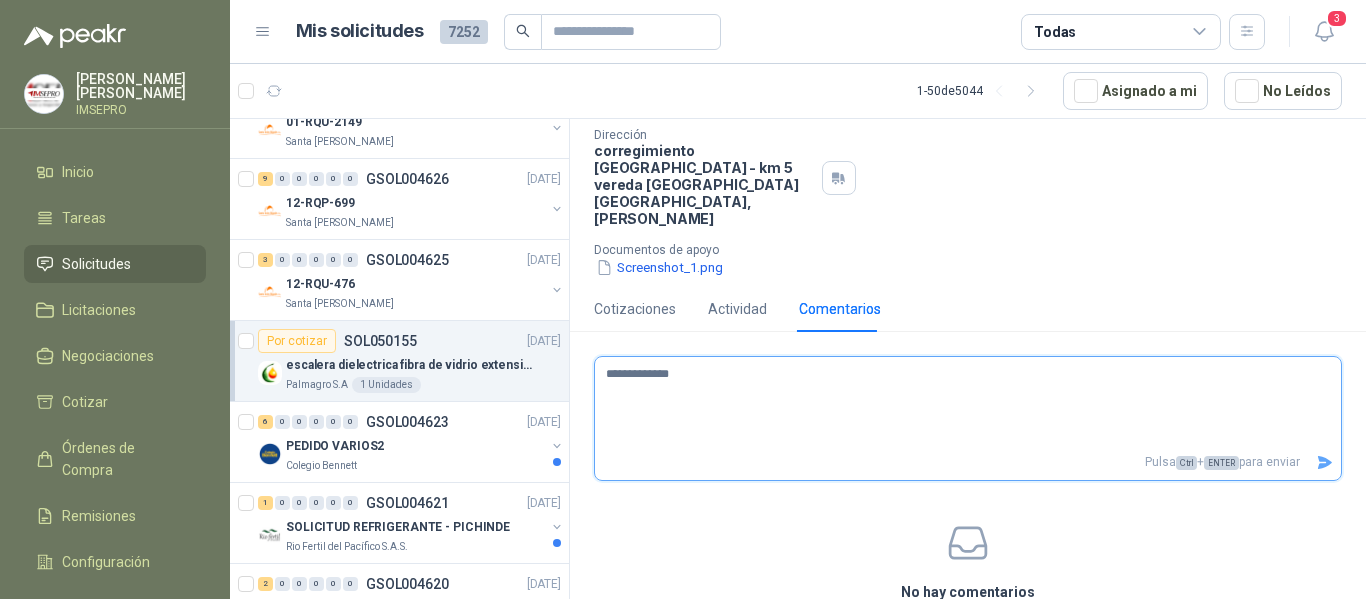 type on "**********" 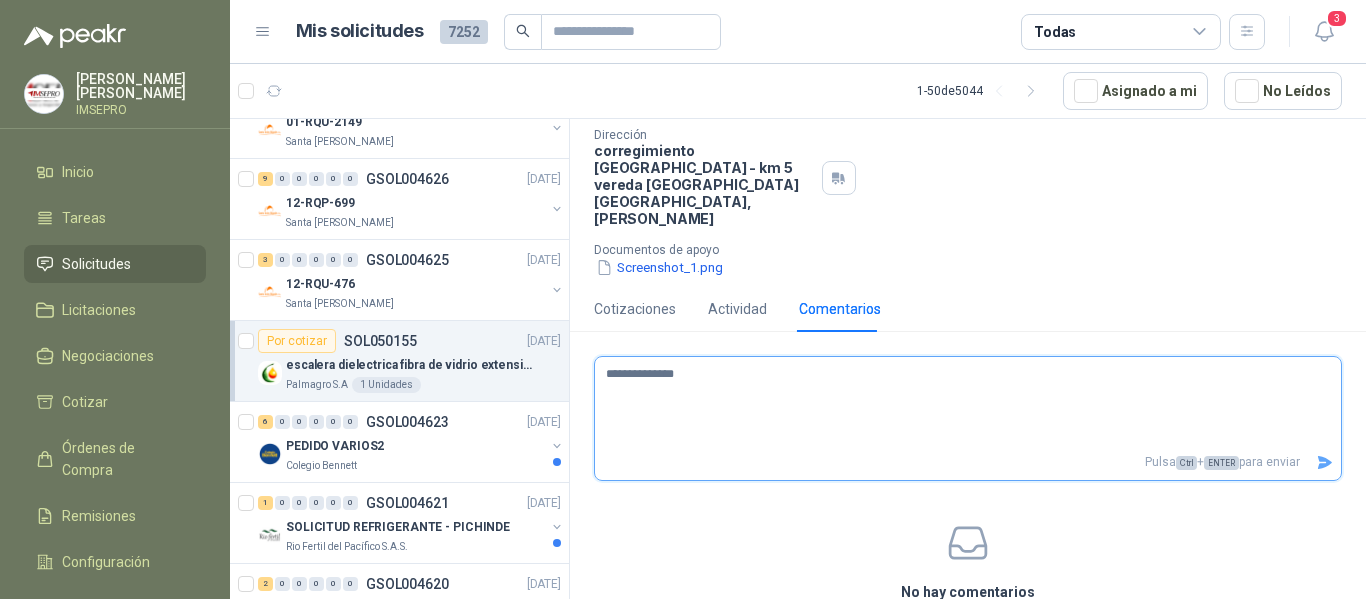 type 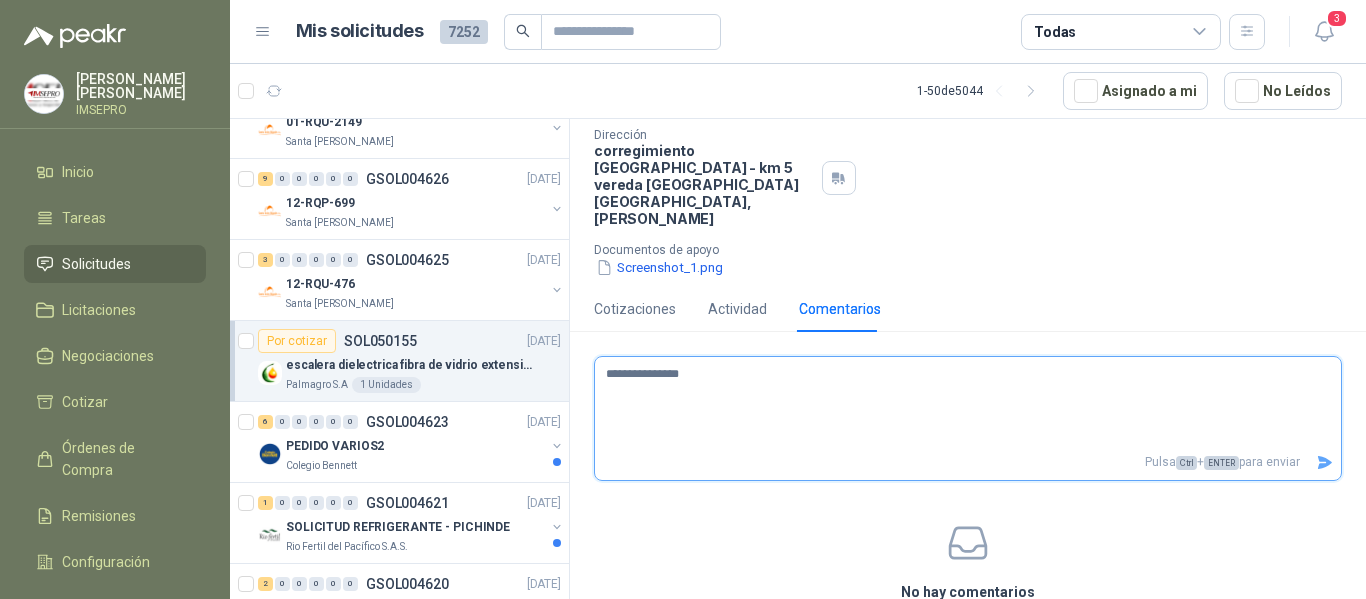 type 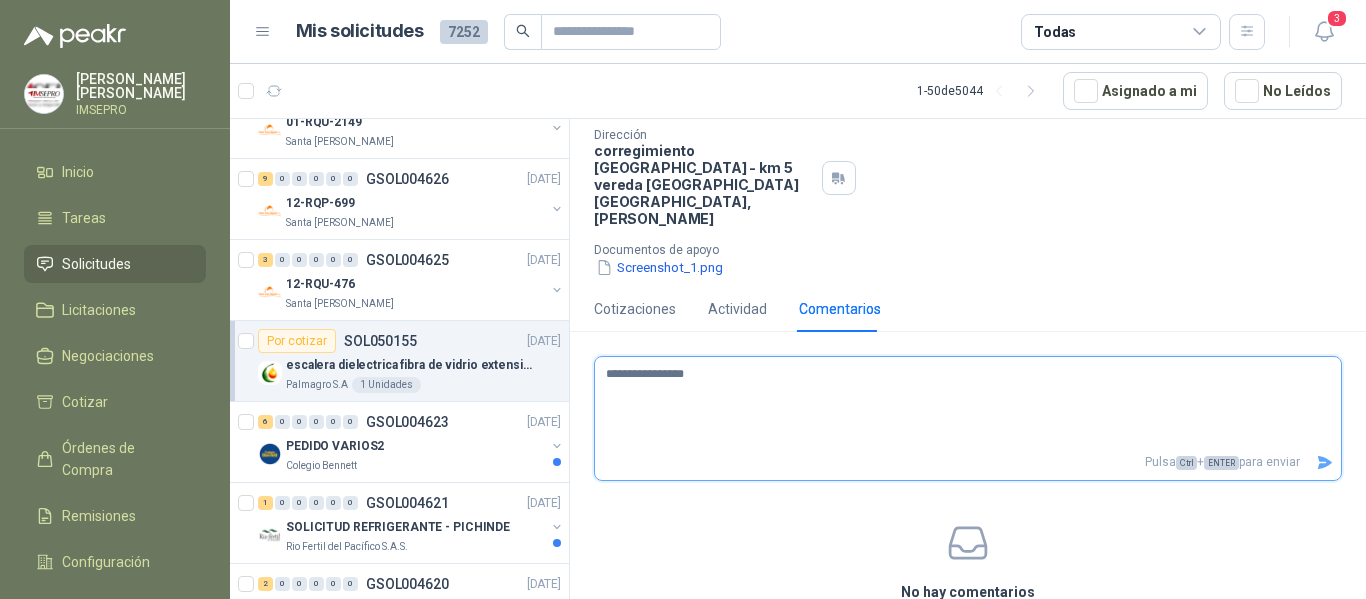 type 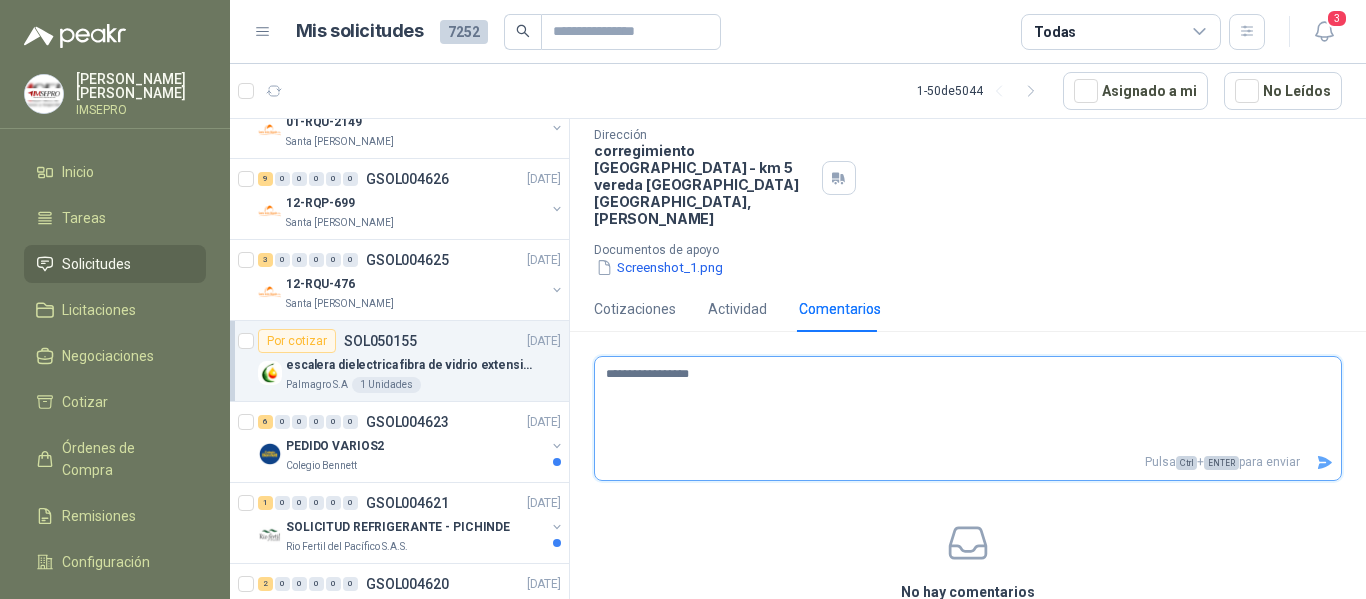 type 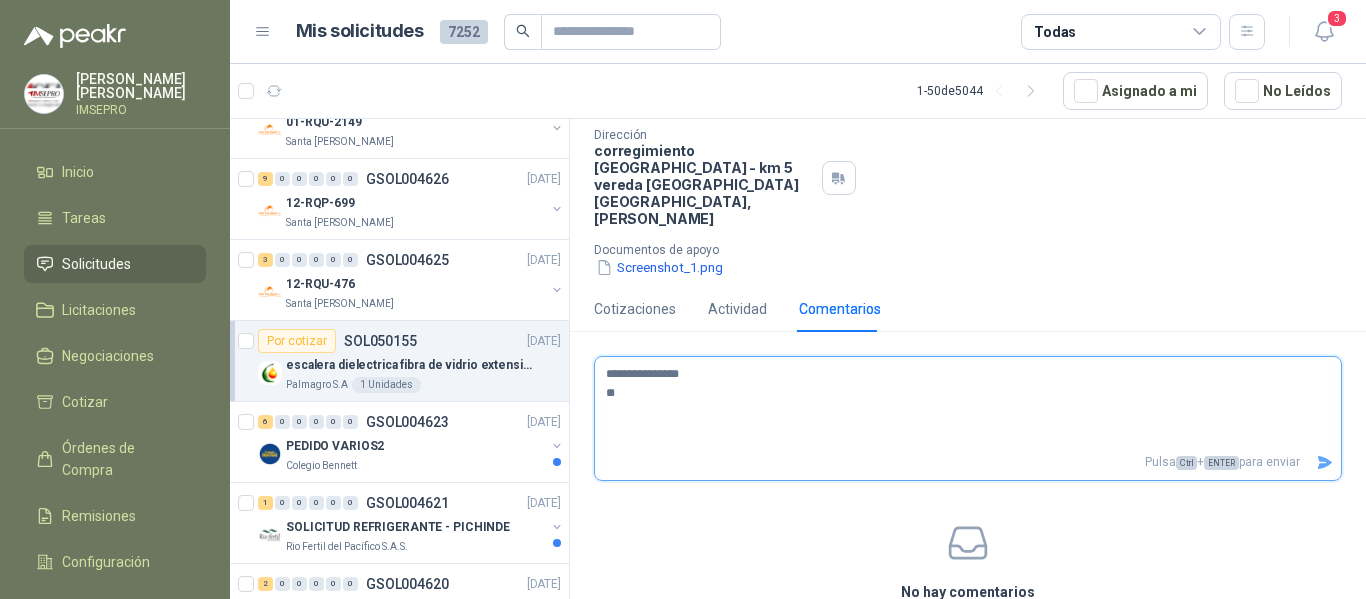 type 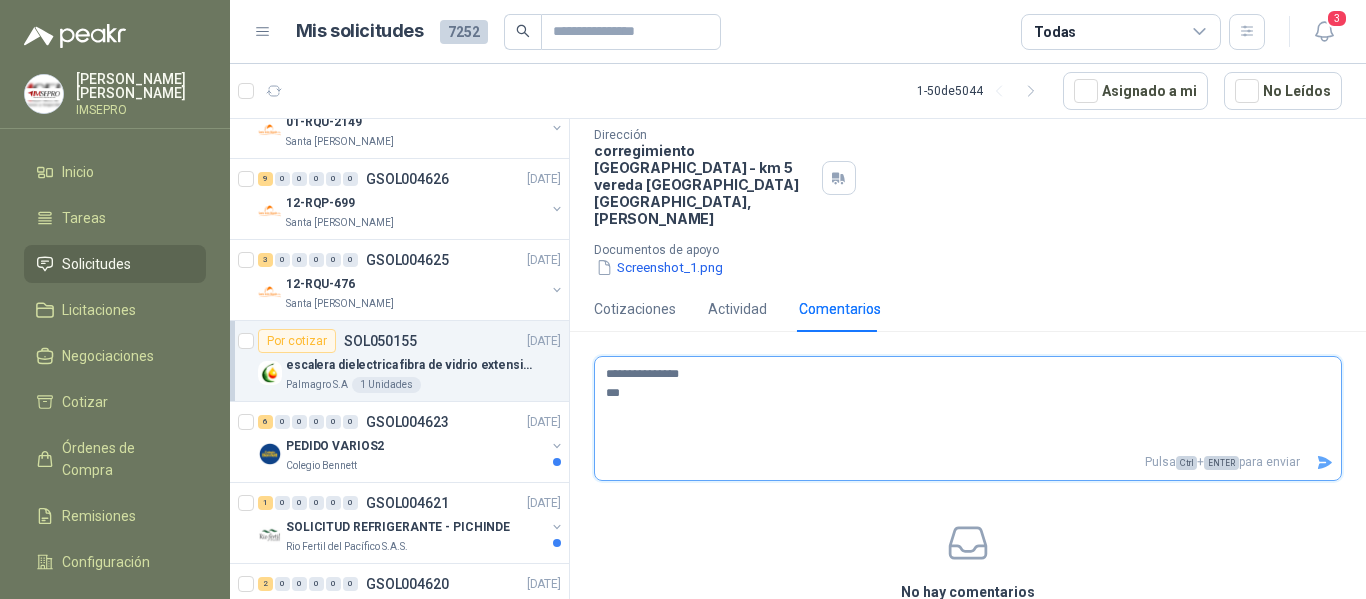 type 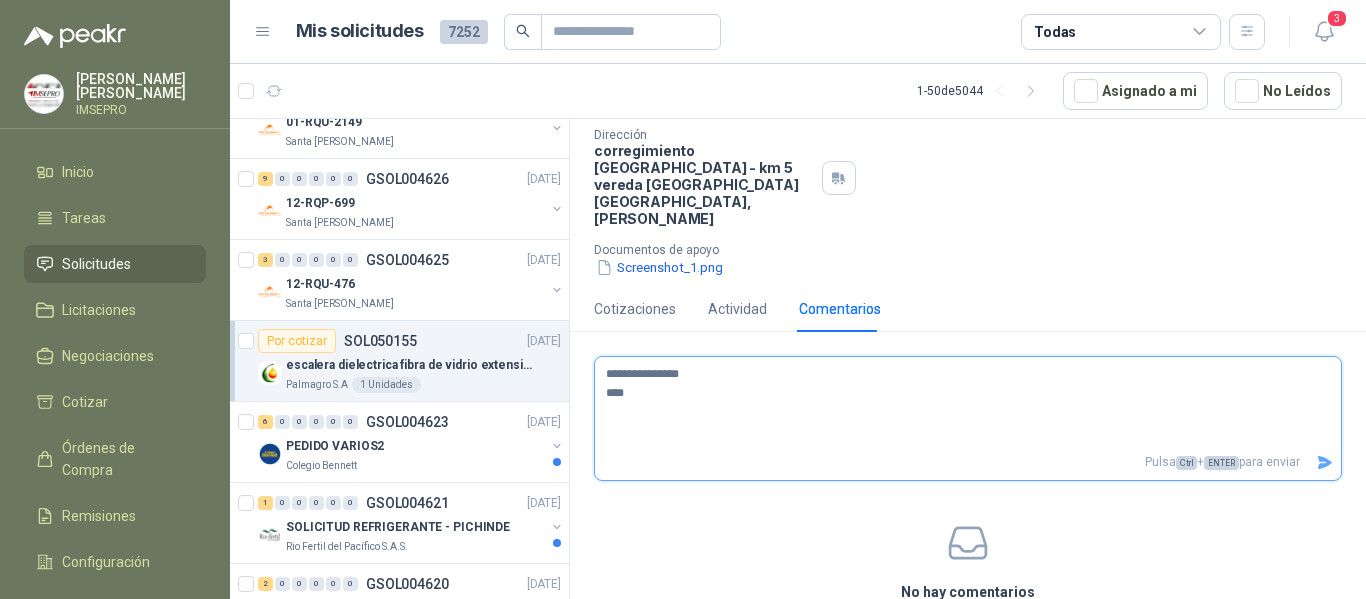 type 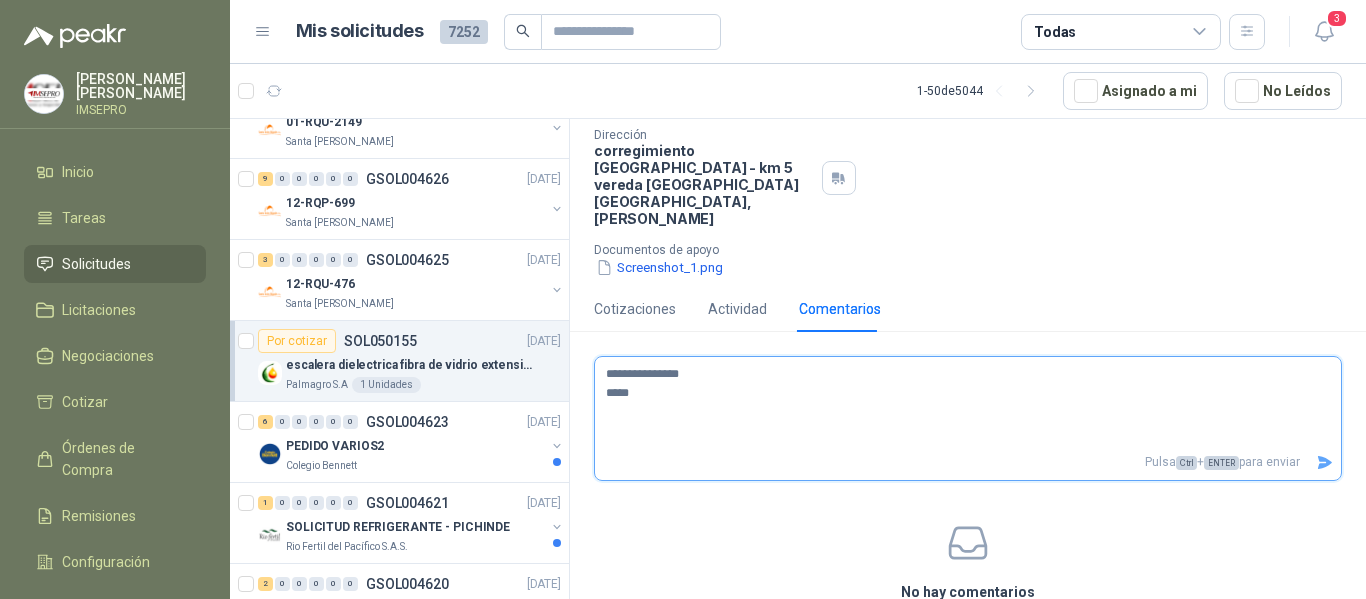 type 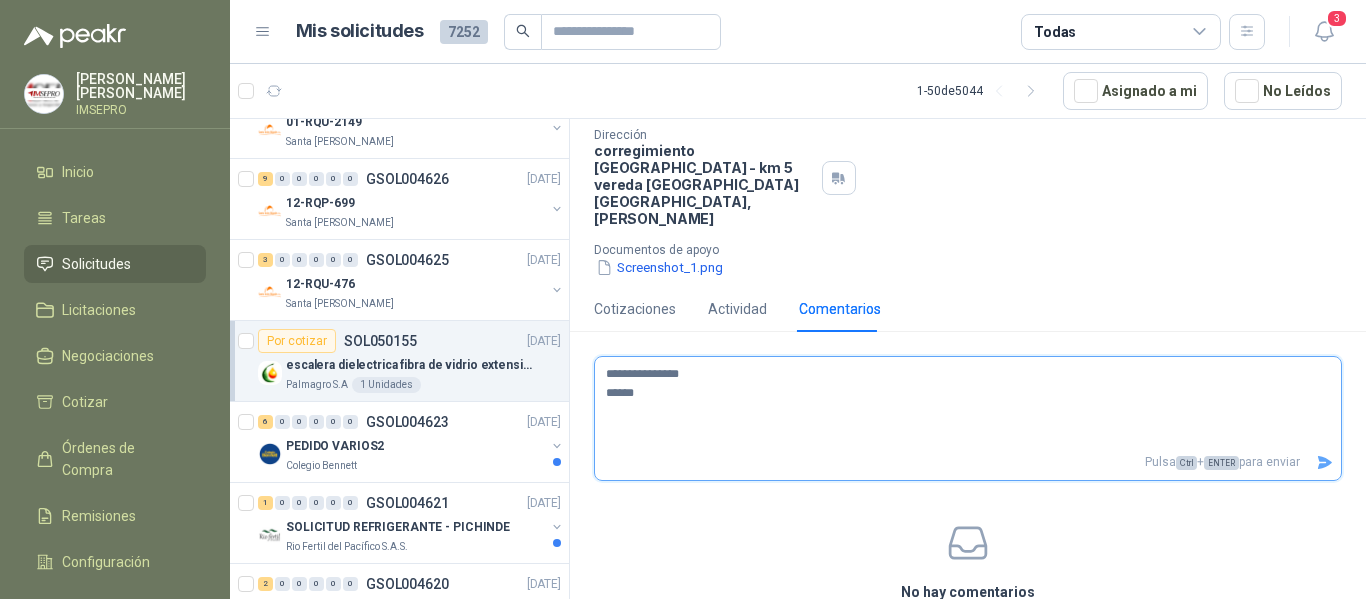 type 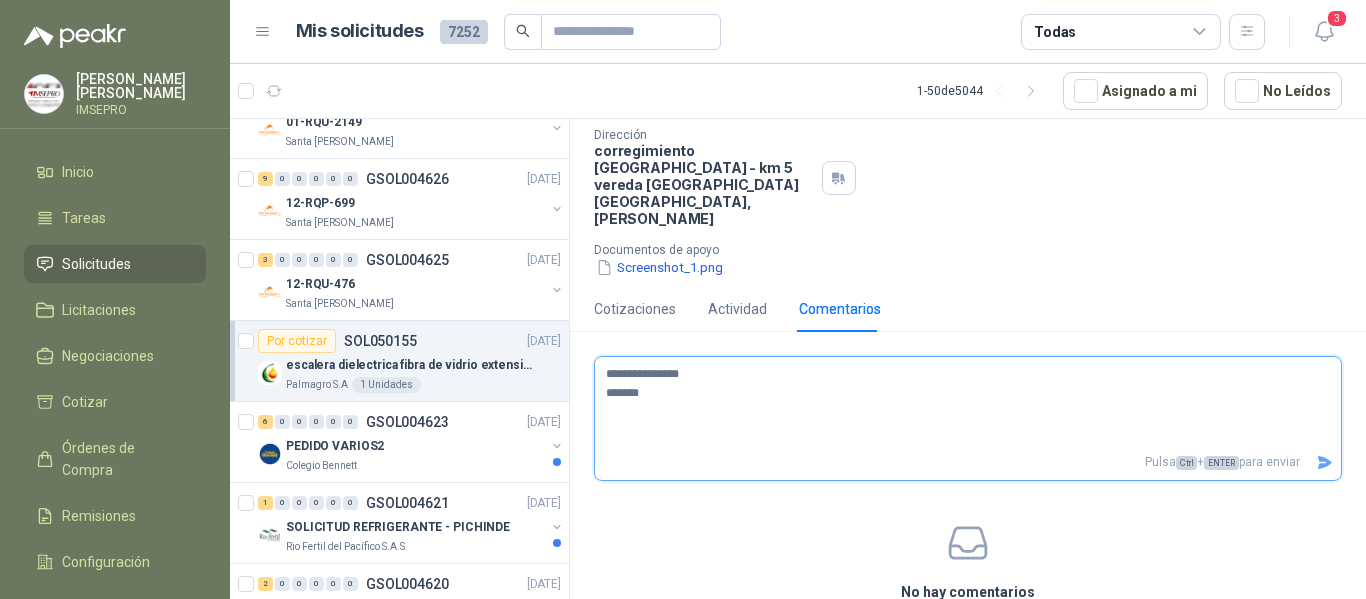 type 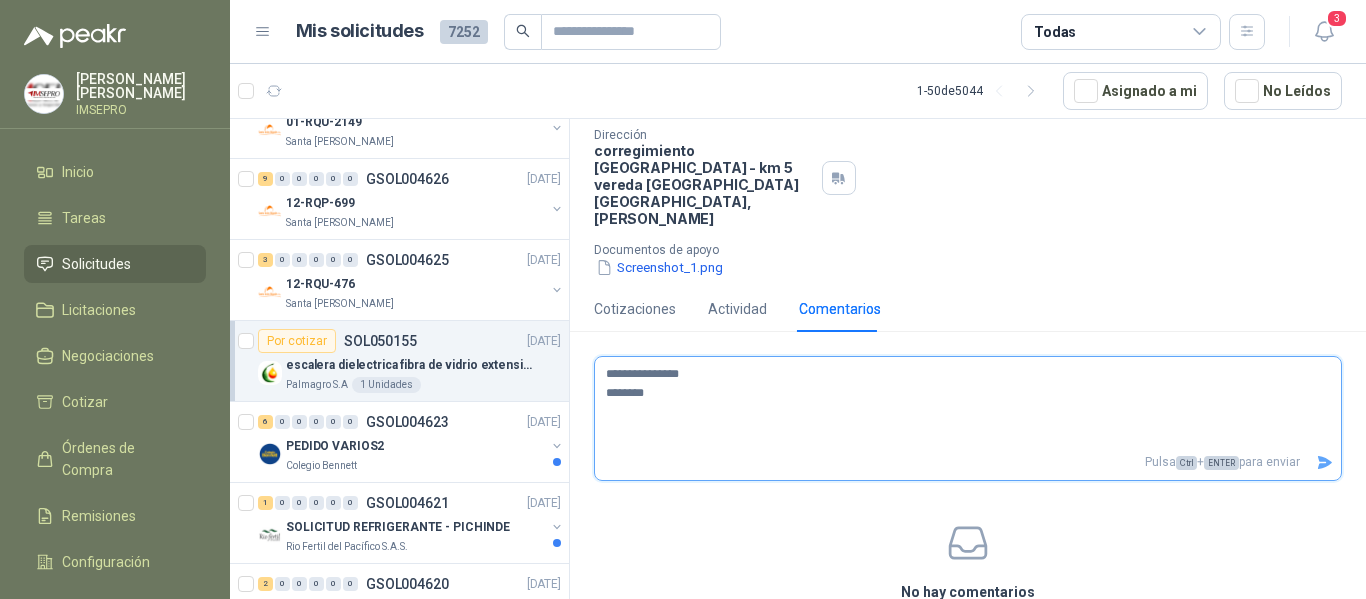 type 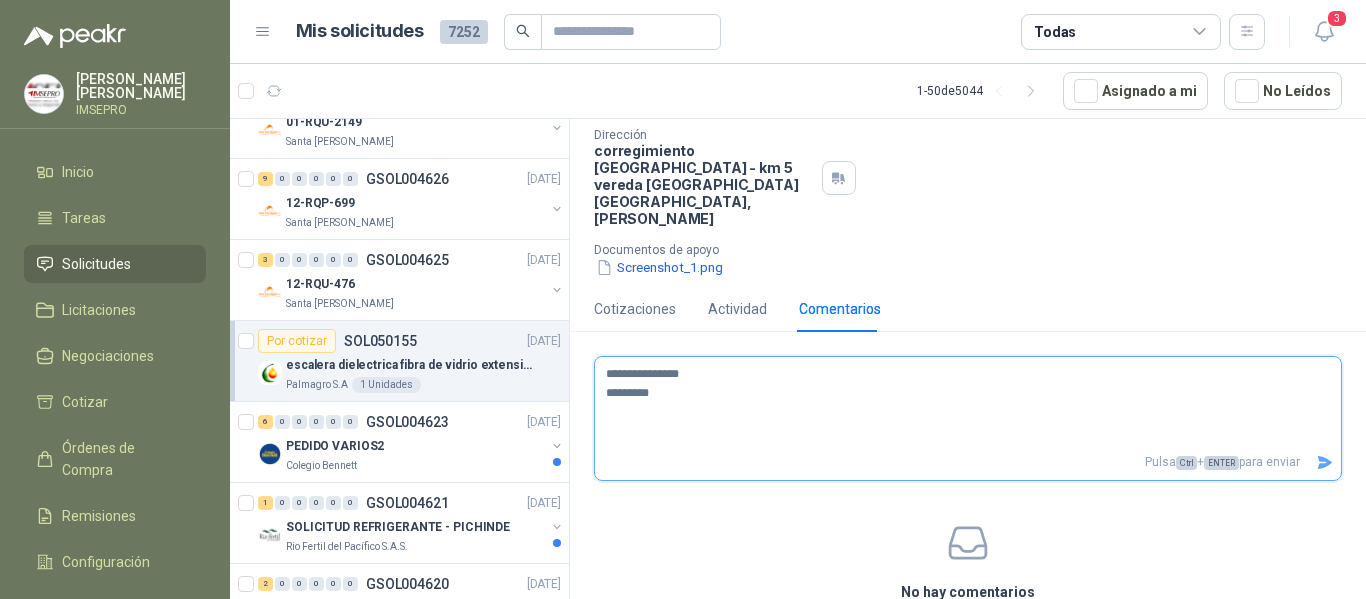 type 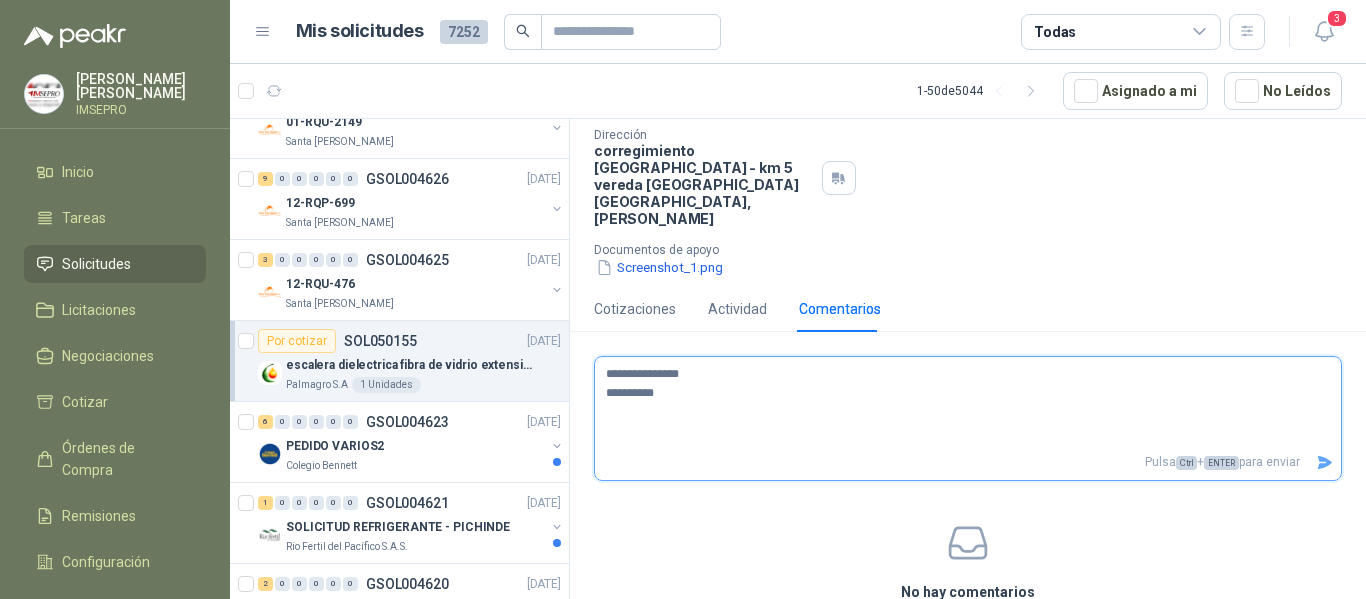 type 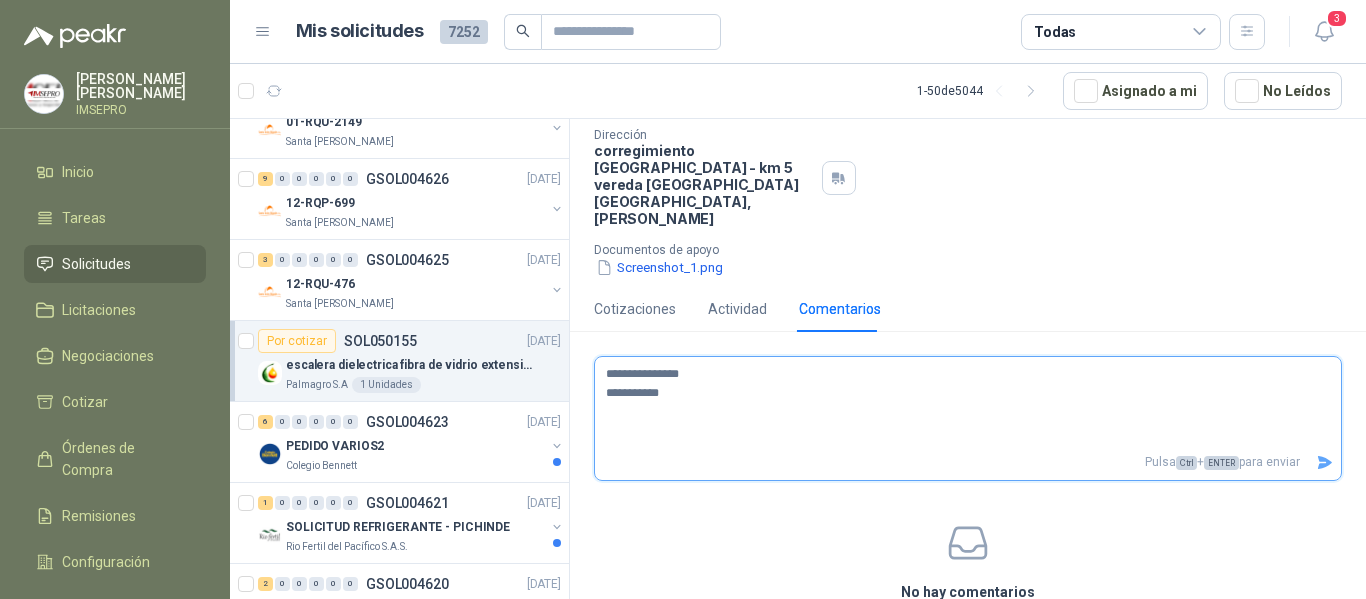 type 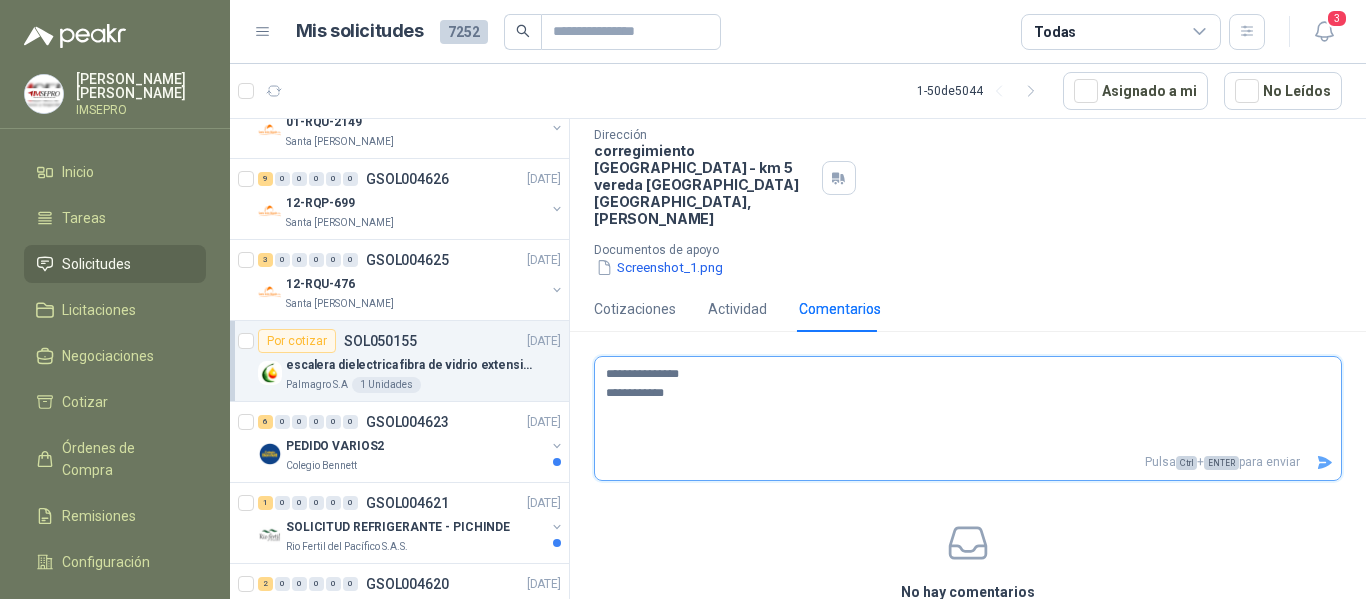 type 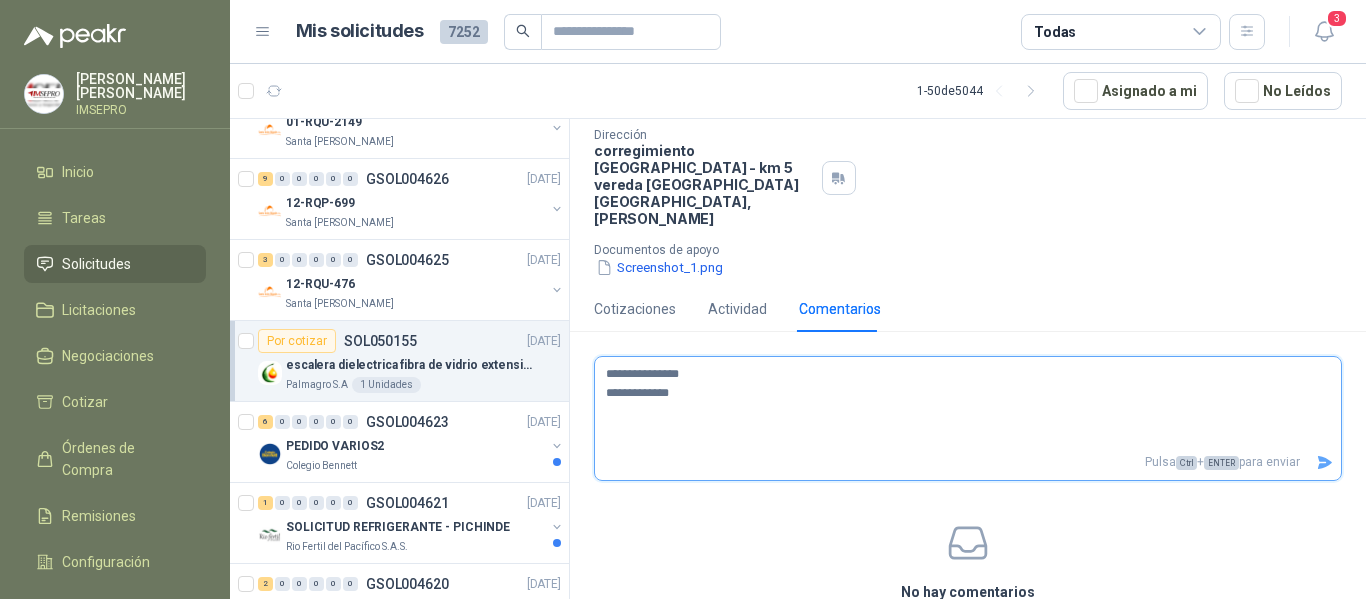 type 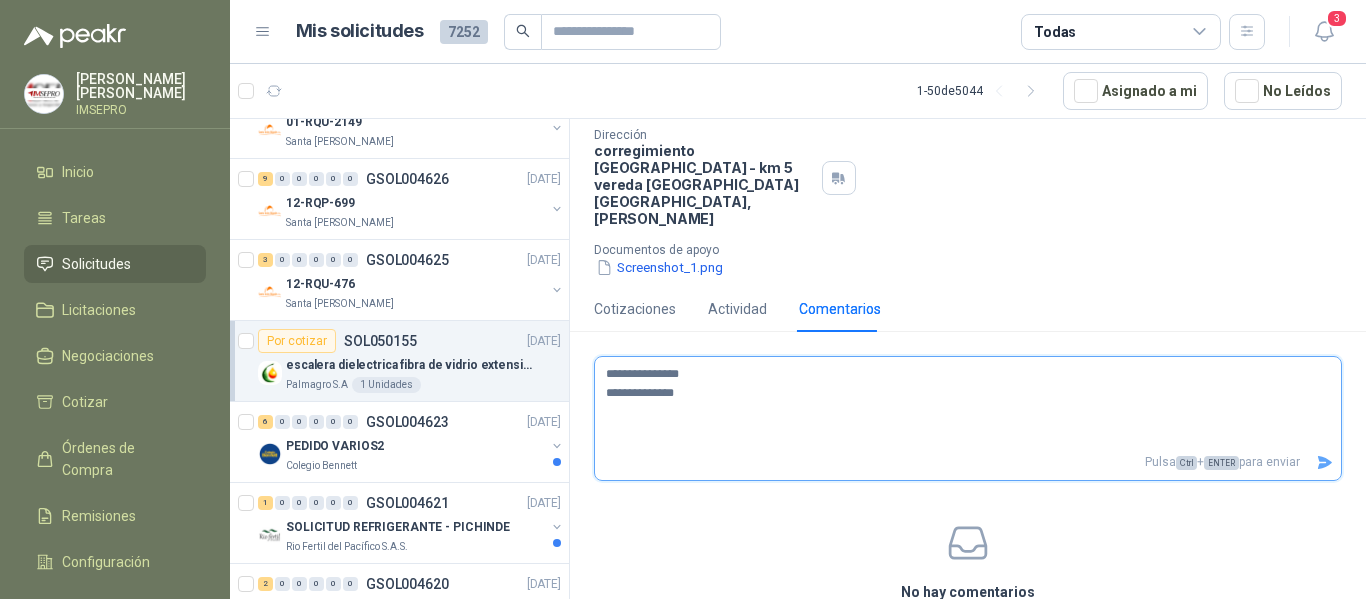 type 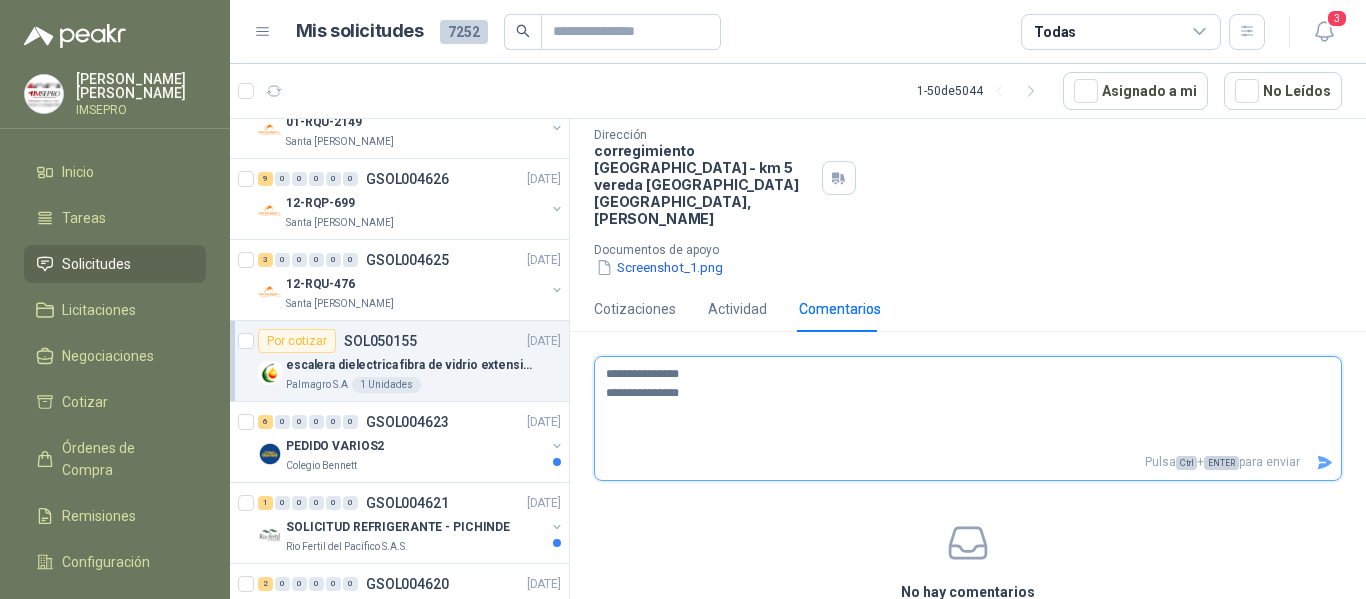 type on "**********" 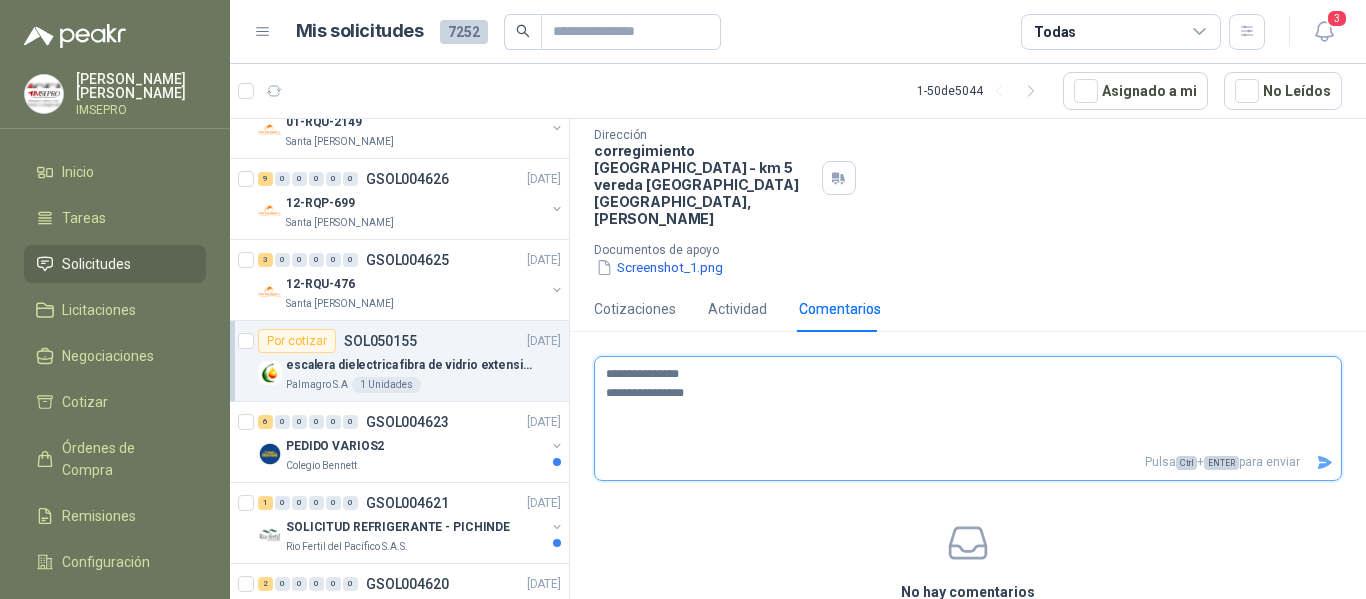 type 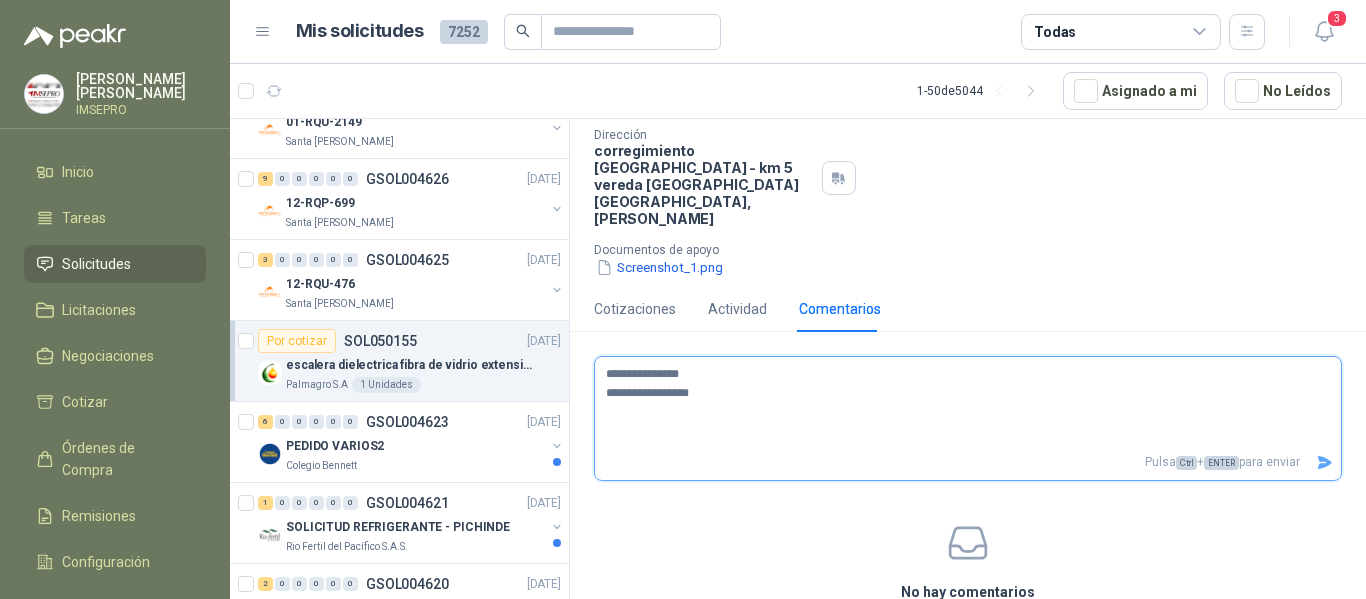 type 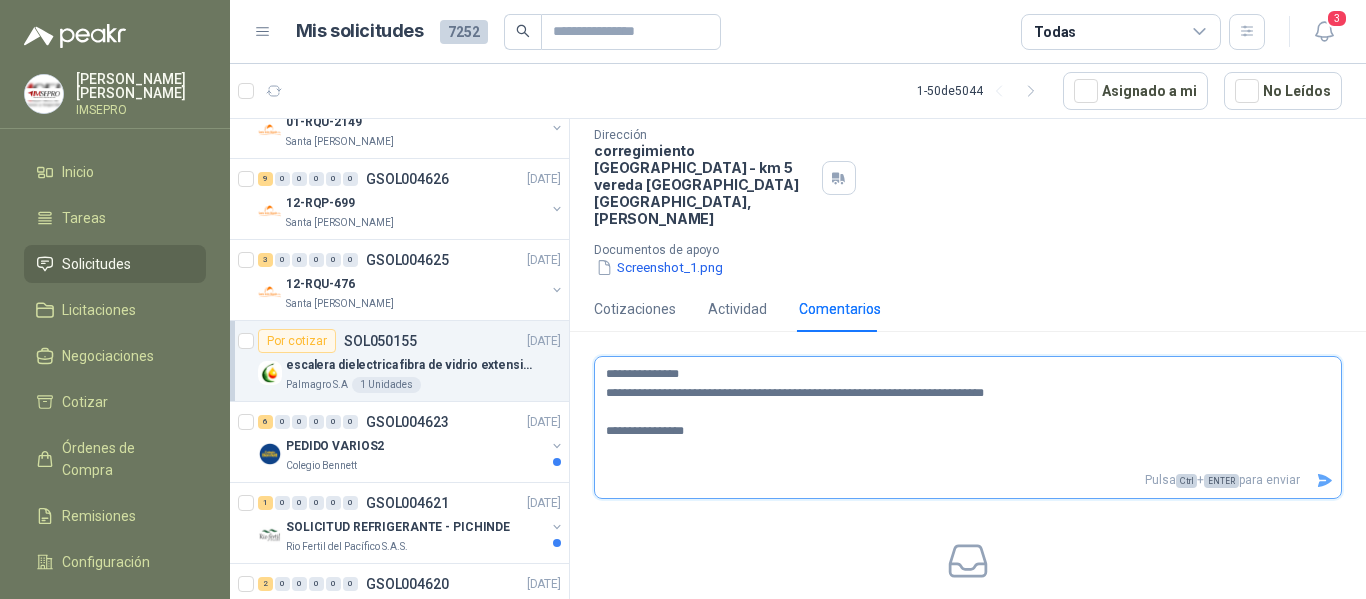 click on "**********" at bounding box center [960, 412] 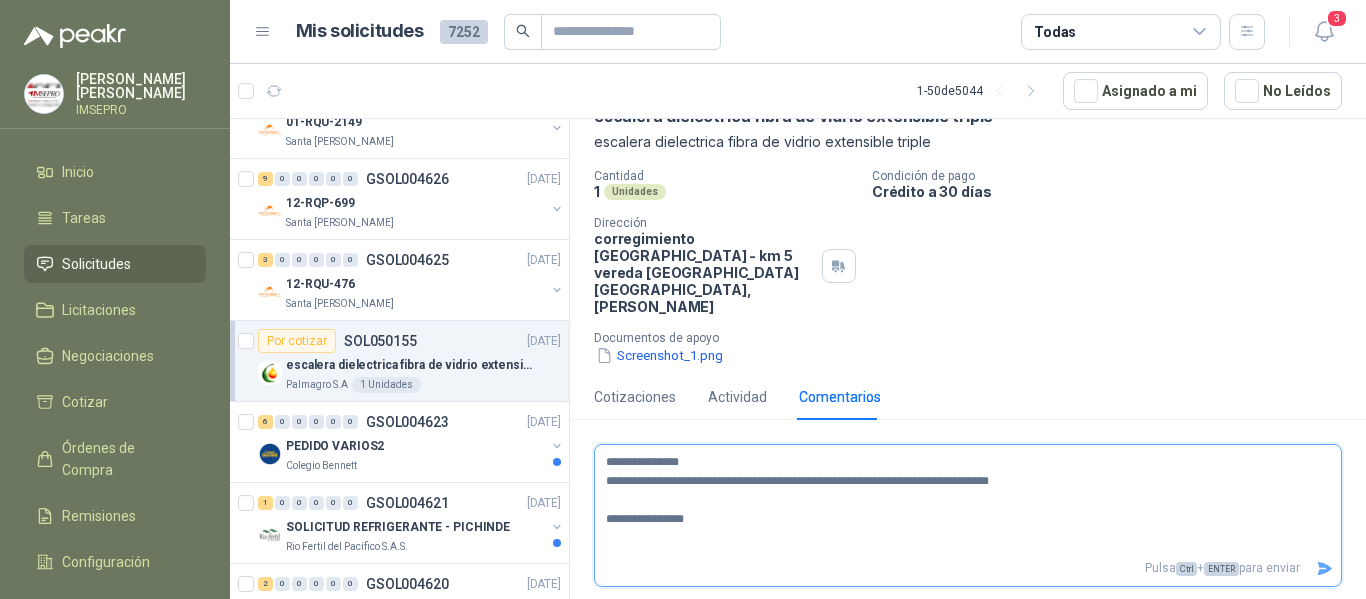 scroll, scrollTop: 200, scrollLeft: 0, axis: vertical 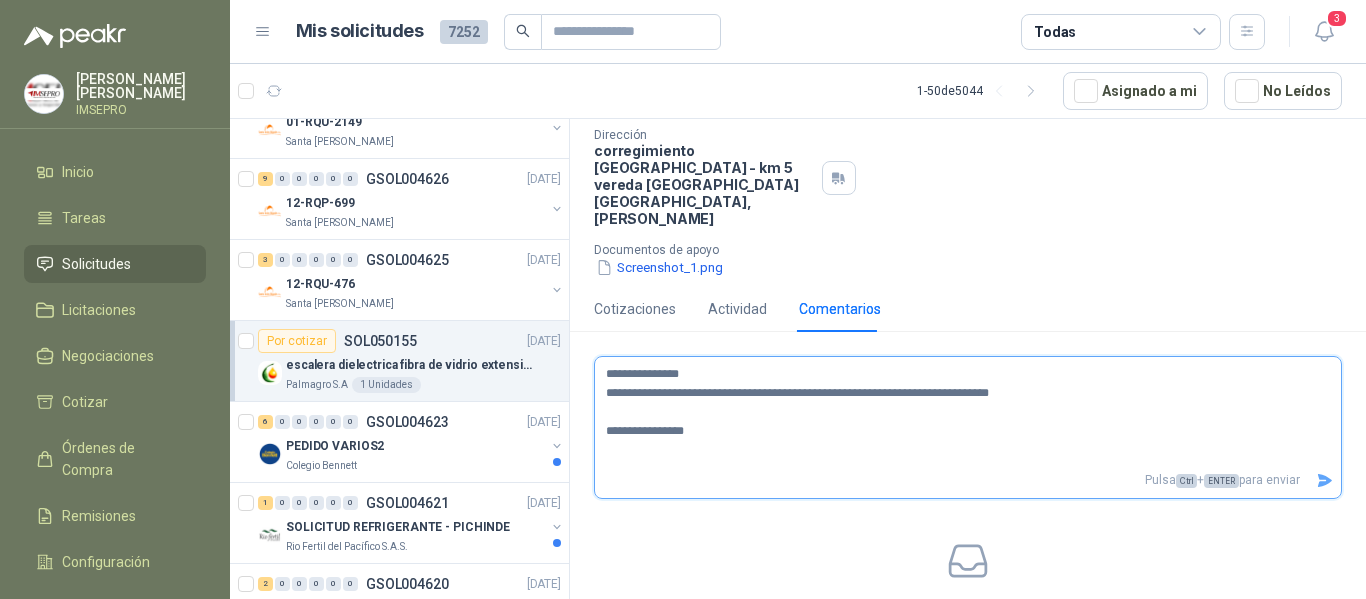 click 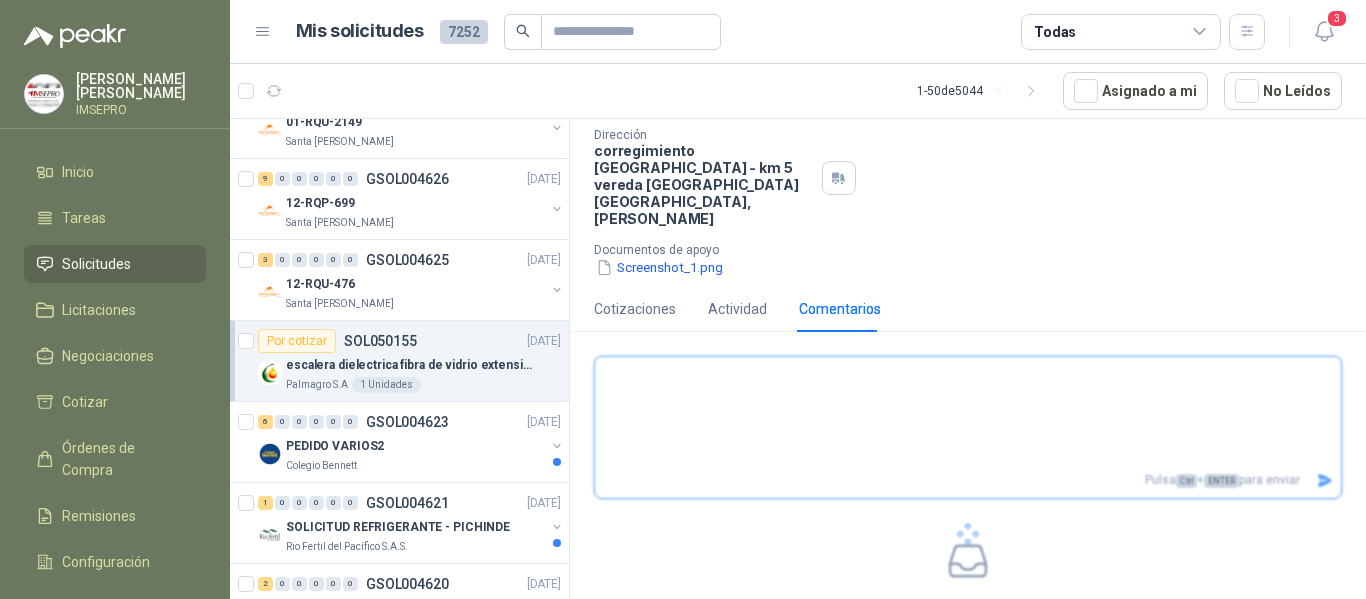 scroll, scrollTop: 40, scrollLeft: 0, axis: vertical 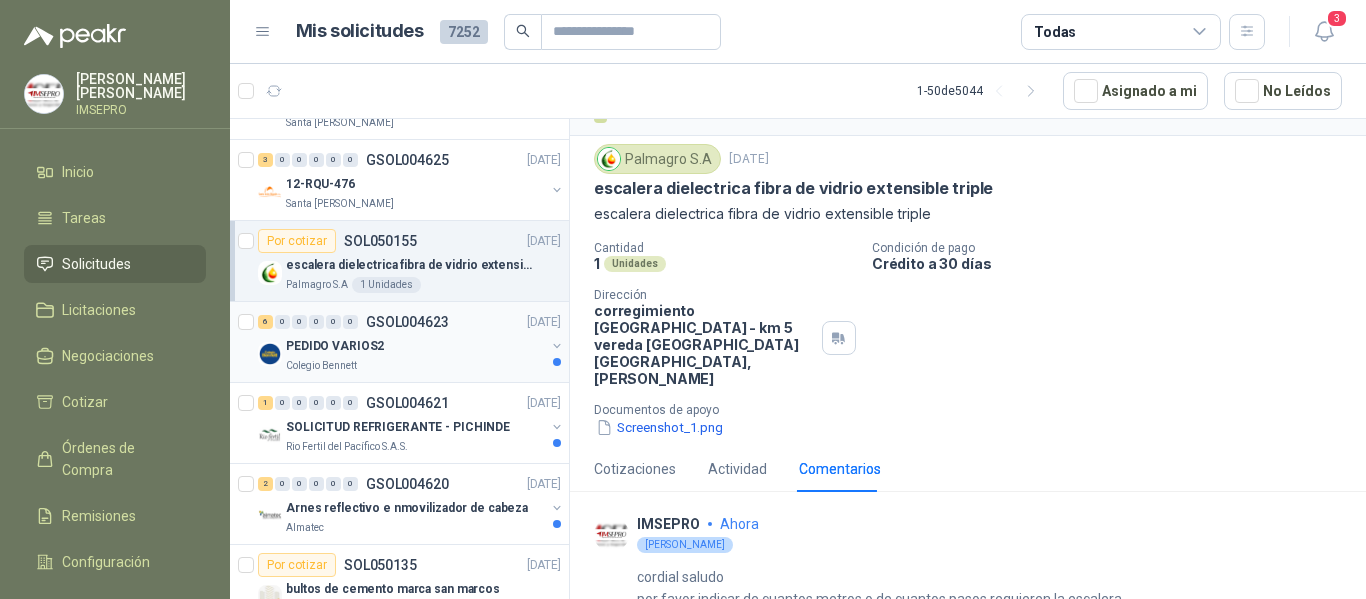 click on "Colegio Bennett" at bounding box center [415, 366] 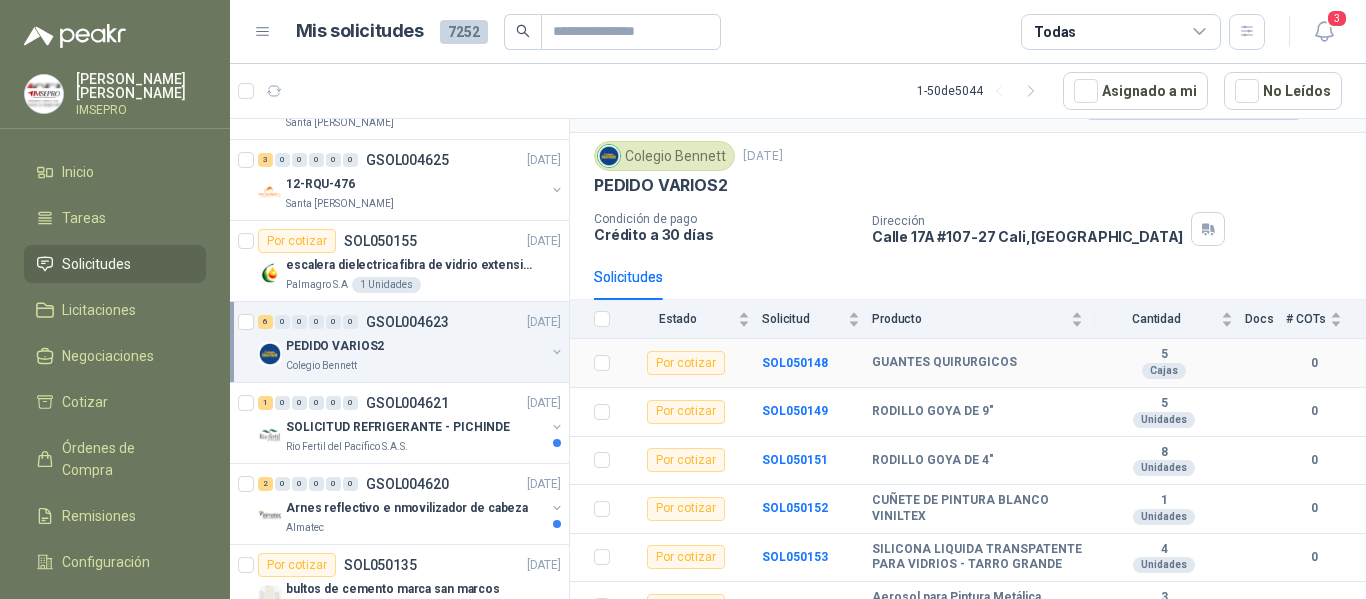 scroll, scrollTop: 72, scrollLeft: 0, axis: vertical 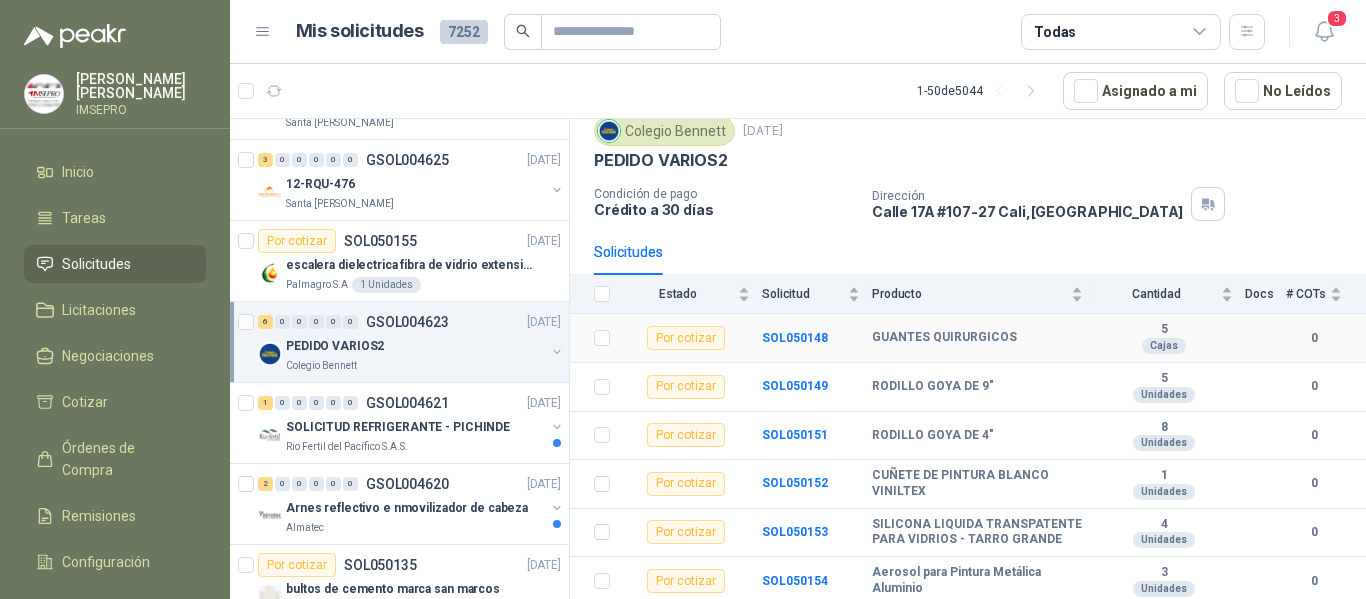 click on "Por cotizar" at bounding box center (686, 338) 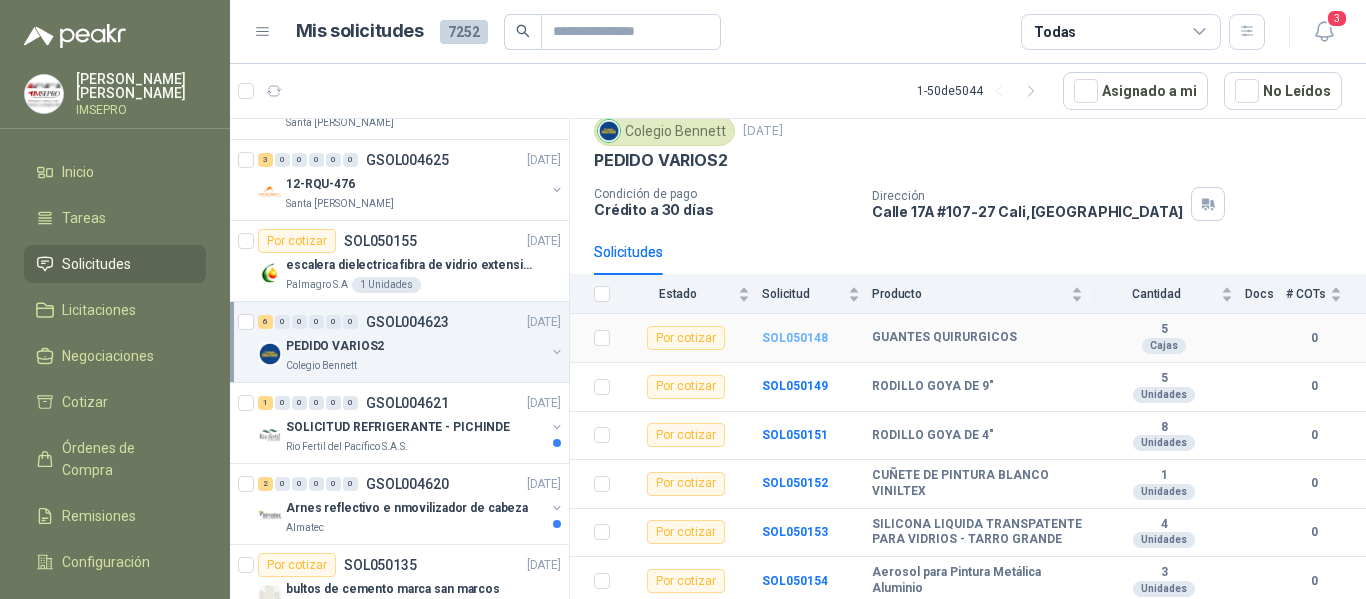 click on "SOL050148" at bounding box center [795, 338] 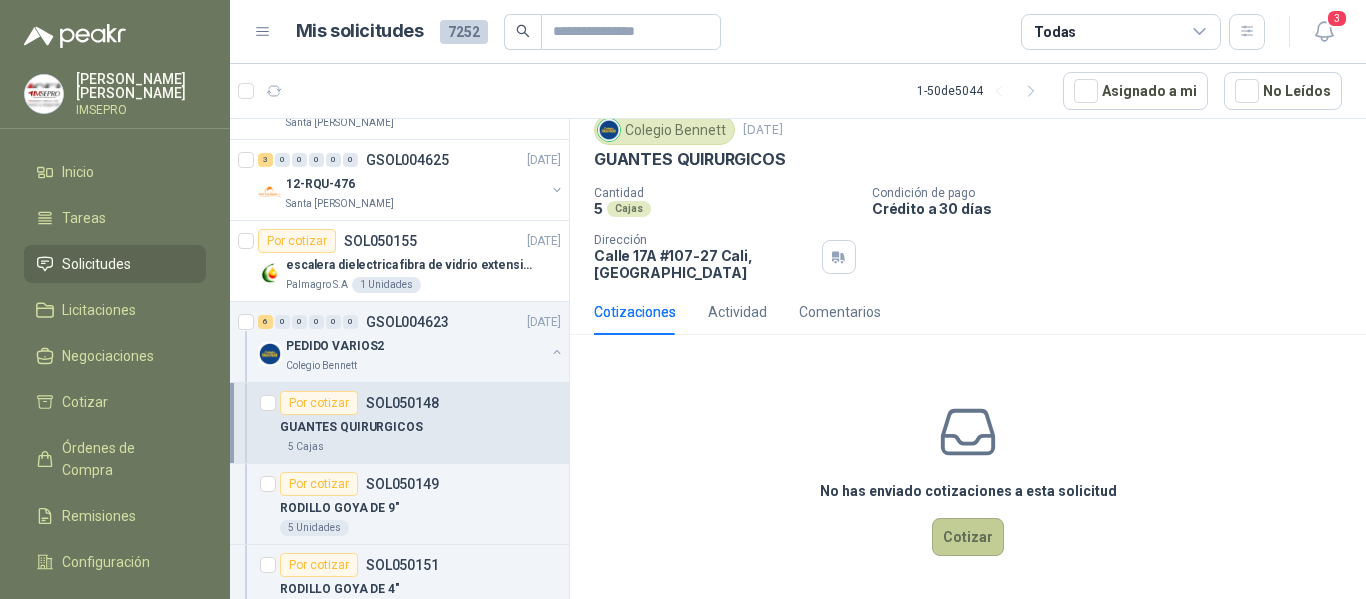 click on "Cotizar" at bounding box center [968, 537] 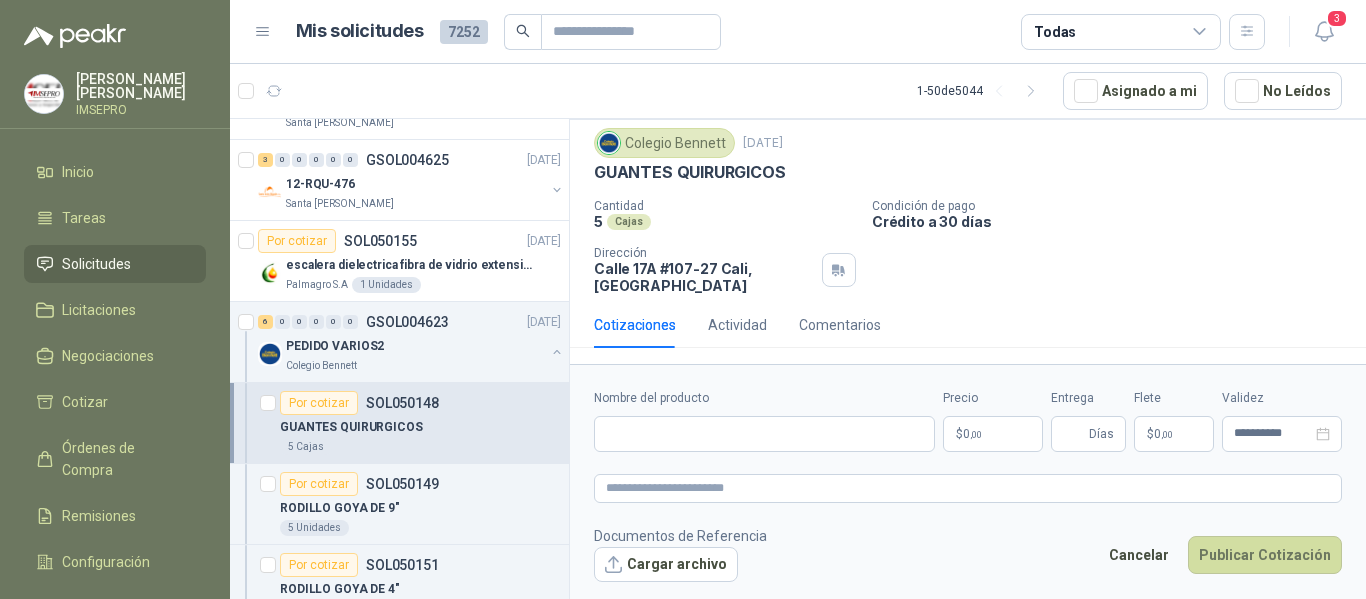 scroll, scrollTop: 56, scrollLeft: 0, axis: vertical 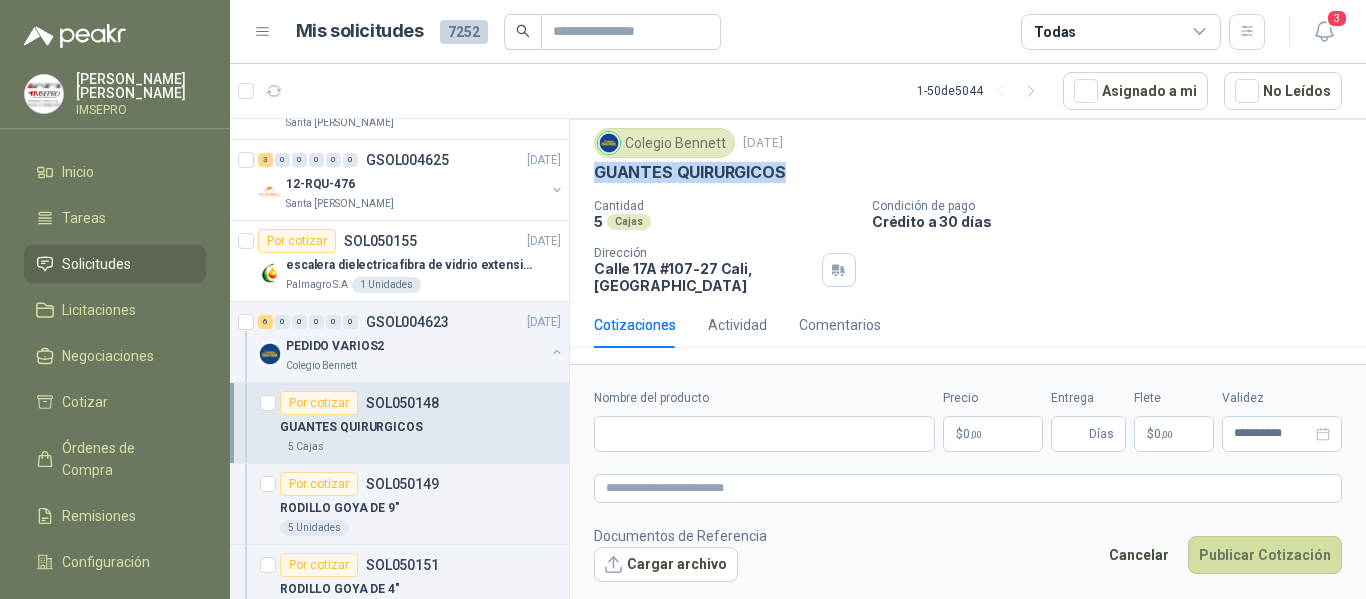 drag, startPoint x: 785, startPoint y: 176, endPoint x: 593, endPoint y: 169, distance: 192.12756 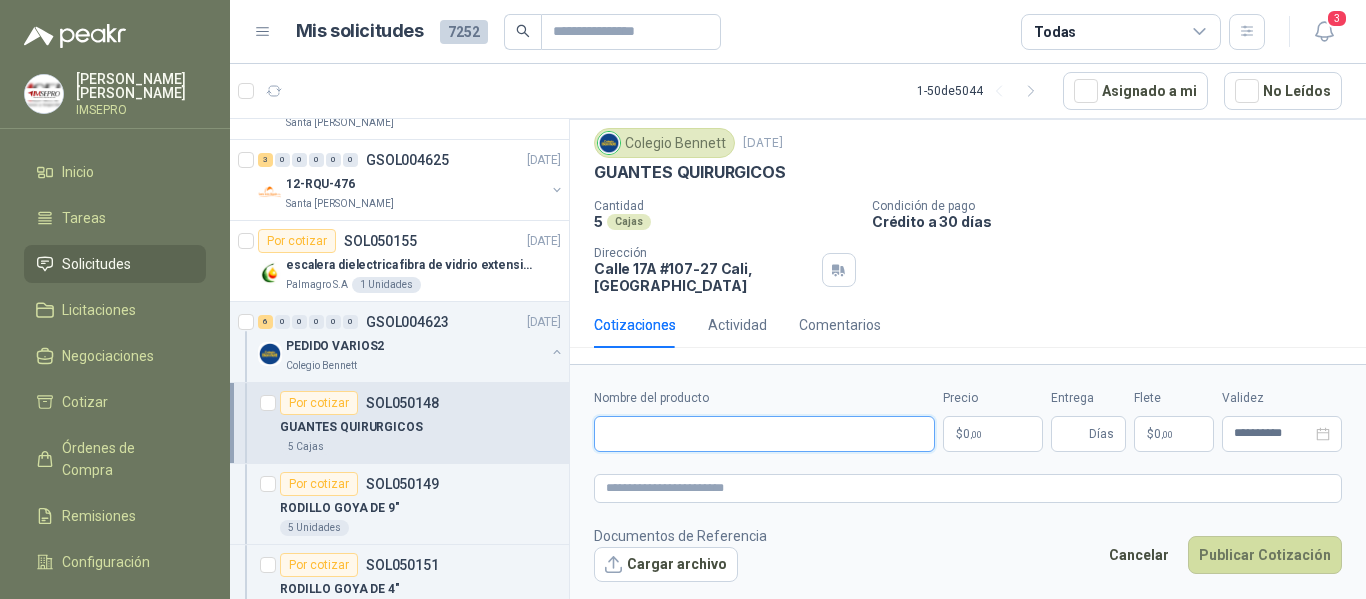 click on "Nombre del producto" at bounding box center (764, 434) 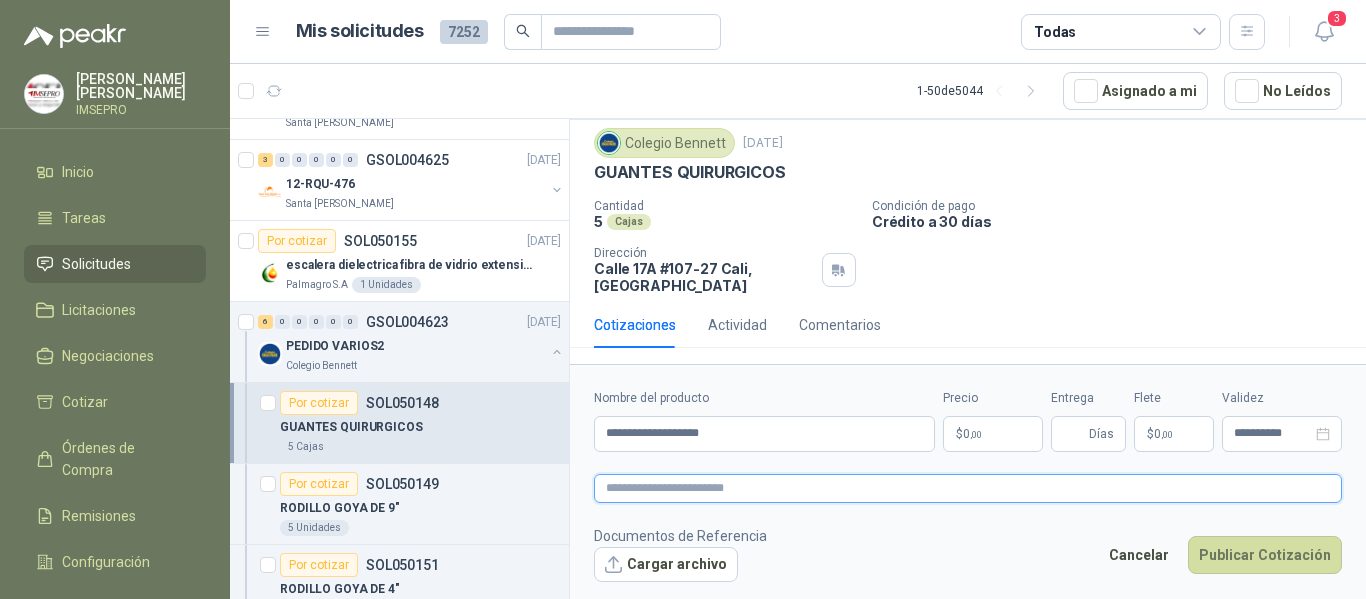 click at bounding box center (968, 488) 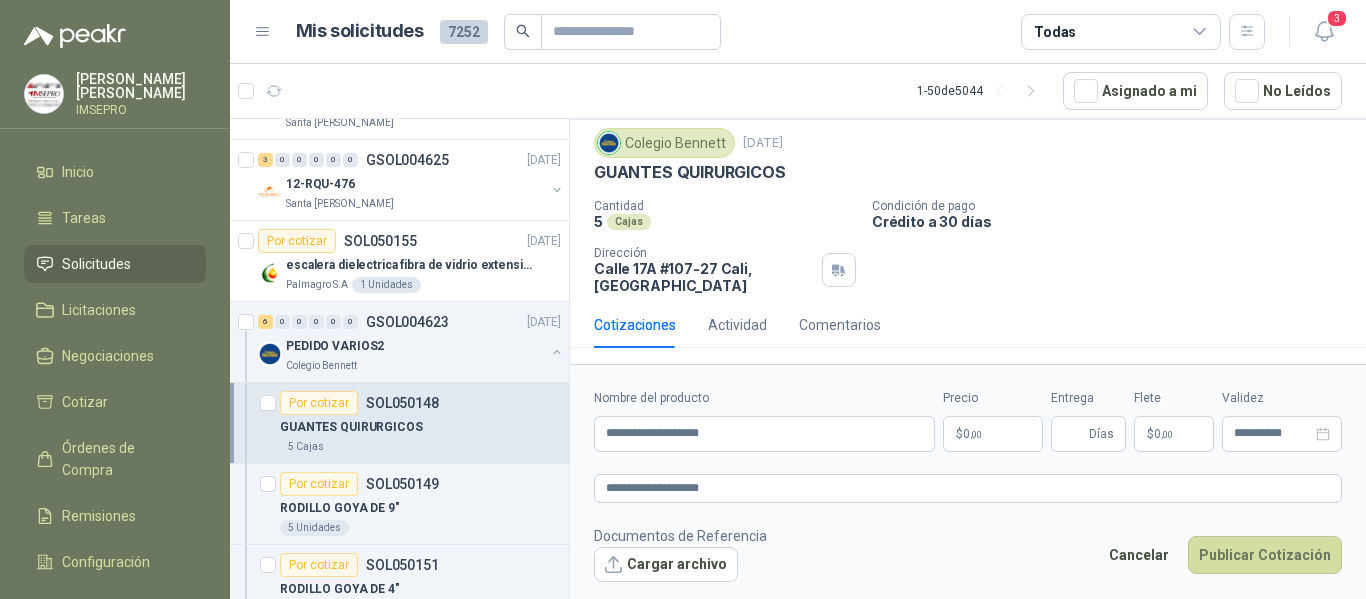 click on "[PERSON_NAME] IMSEPRO   Inicio   Tareas   Solicitudes   Licitaciones   Negociaciones   Cotizar   Órdenes de Compra   Remisiones   Configuración   Manuales y ayuda Mis solicitudes 7252 Todas 3 1 - 50  de  5044 Asignado a mi No Leídos 1   0   0   0   0   0   GSOL004656 [DATE]   169363  HERRAMIENTAS Club Campestre de Cali   7   0   0   0   0   0   GSOL004654 [DATE]   196370 NOVAFORM - MALLA- BASTIDOR Club Campestre de Cali   Por cotizar SOL050512 [DATE]   cartelera de paño 3.00x2.40 cm Gimnasio La Colina 46   Unidades Por cotizar SOL050508 [DATE]   MORRAL RESISTENTE CON CLAVE Valores Atlas 6   Unidades 12   0   0   0   0   0   GSOL004653 [DATE]   CAA Y CA2 AGOSTO [GEOGRAPHIC_DATA] SAS   Por cotizar SOL050474 [DATE]   ALCOHOL GLICERINADO AL 70% SANTIZ 100 - REC * CUÑT 20 LT Valores Atlas 3   Unidades Por cotizar SOL050473 [DATE]   BANCA DE EXTERIOR ALTO 50CM X ANCHO 100CM FONDO 45CM CON ESPALDAR Grupo Normandía 1   Unidades 2   0   0   0   0   0   GSOL004652 [DATE]   Almatec   1   0" at bounding box center [683, 299] 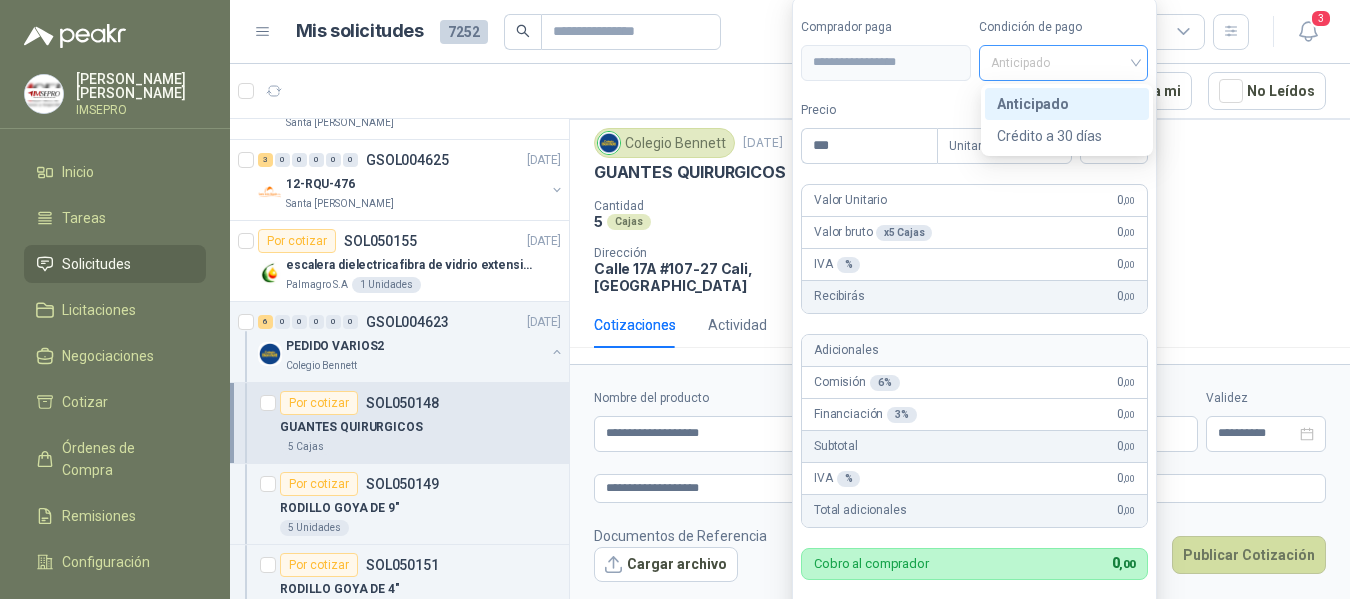 click on "Anticipado" at bounding box center (1064, 63) 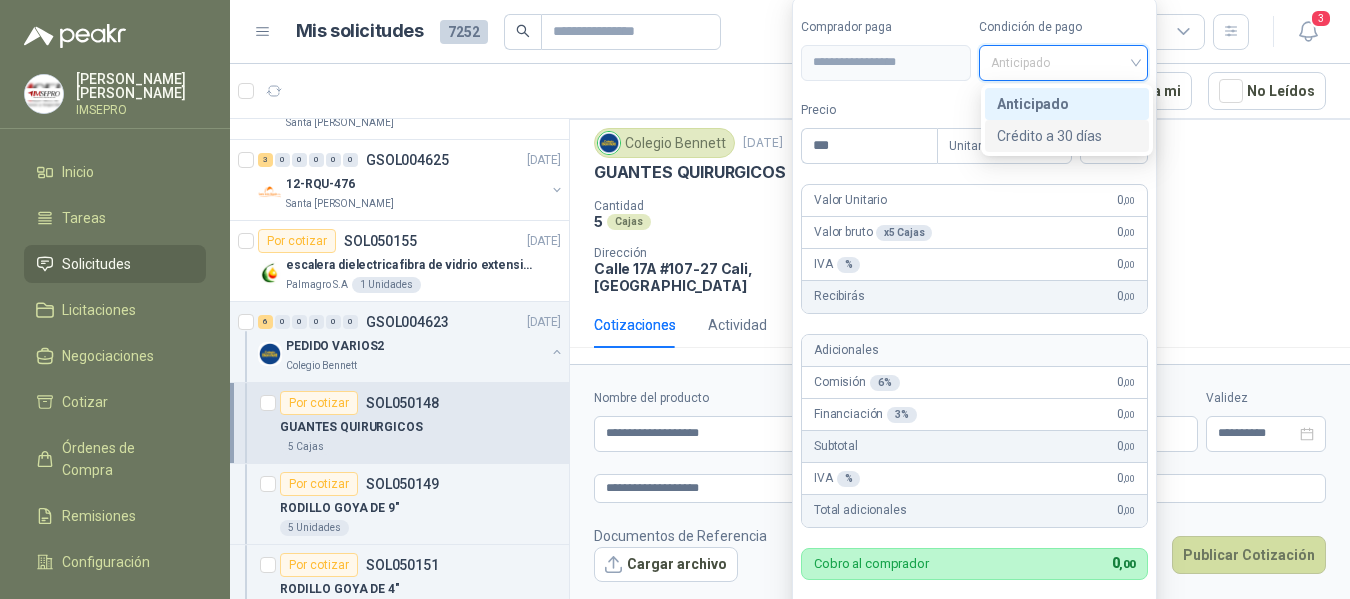 click on "Crédito a 30 días" at bounding box center (1067, 136) 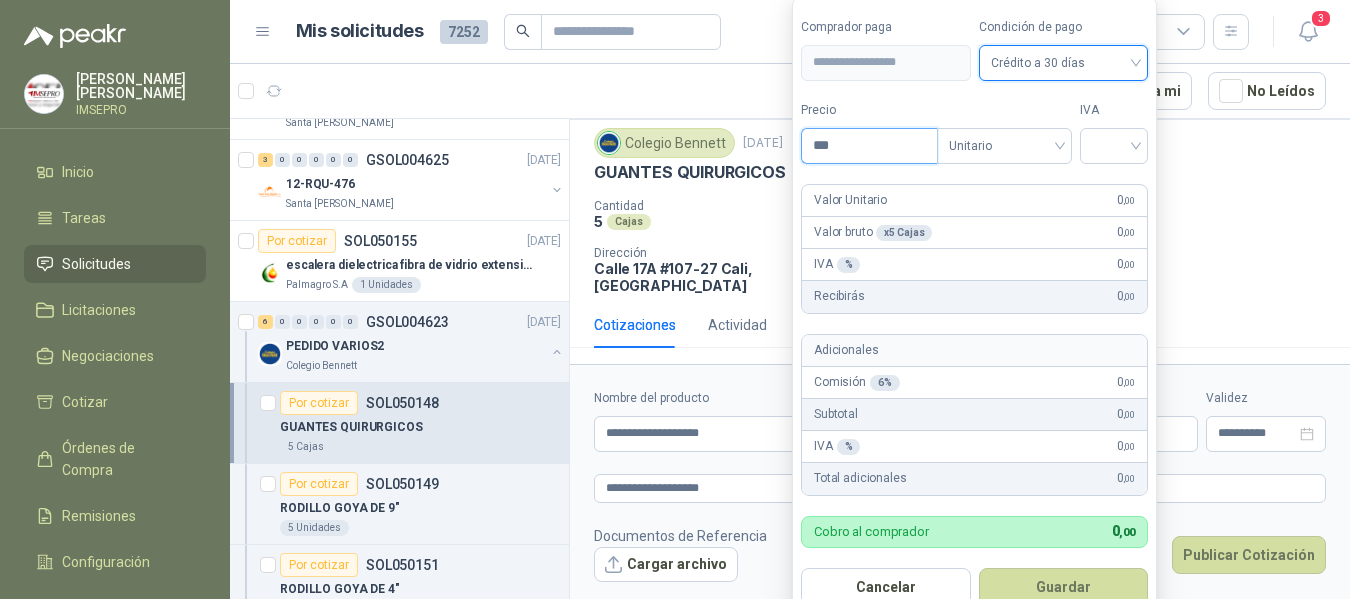 click on "***" at bounding box center [869, 146] 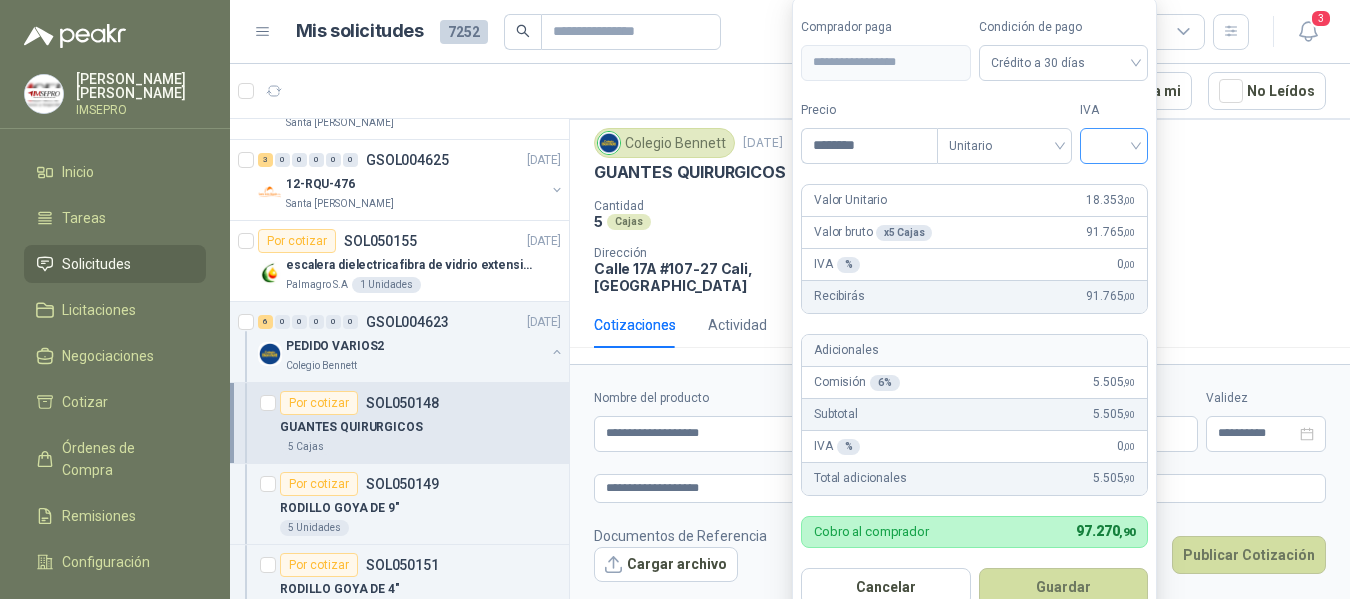 click at bounding box center (1114, 144) 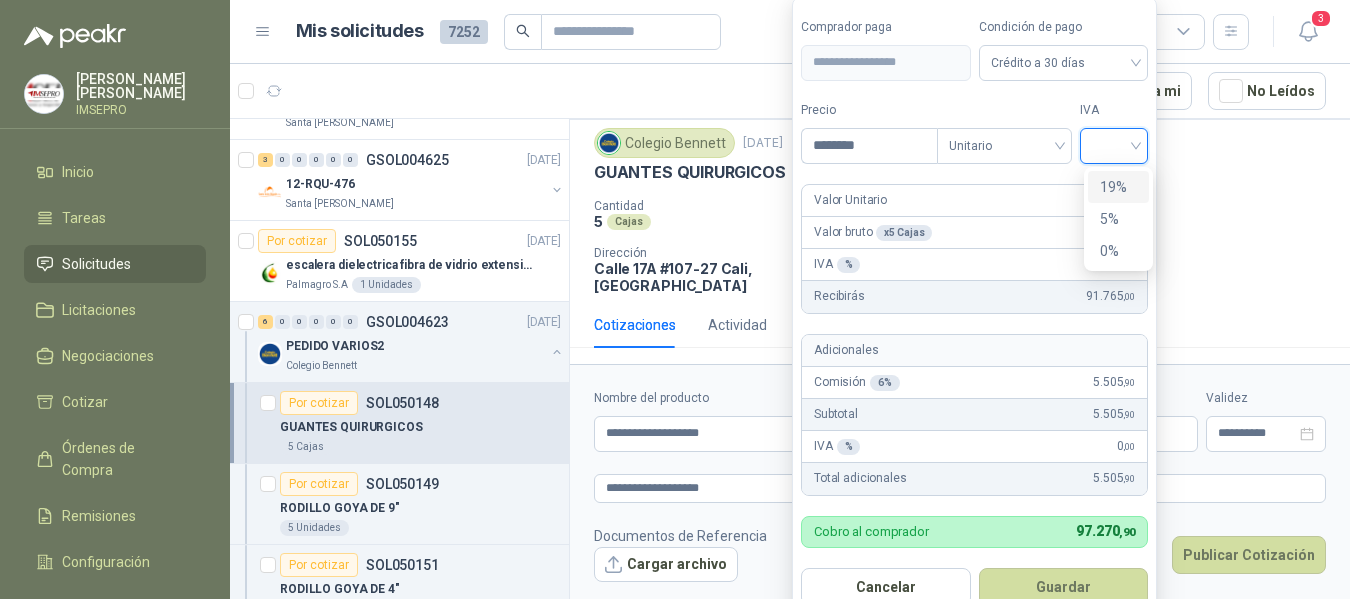 click on "19%" at bounding box center [1118, 187] 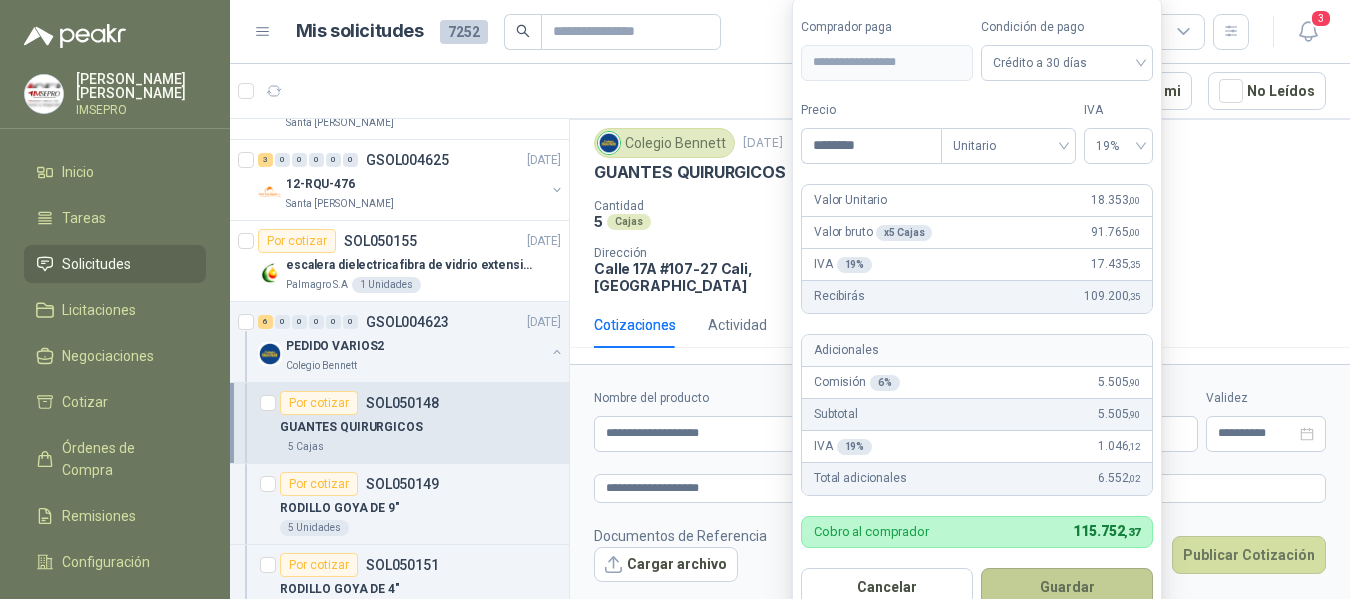 click on "Guardar" at bounding box center (1067, 587) 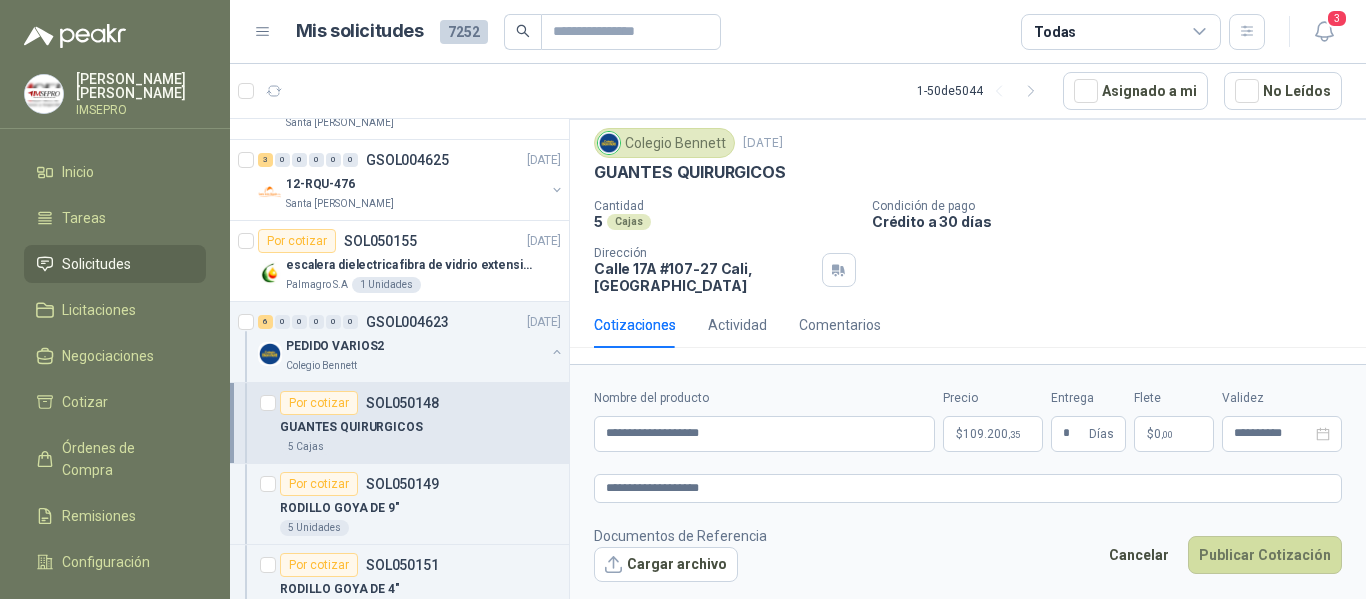 click on ",00" at bounding box center (1167, 434) 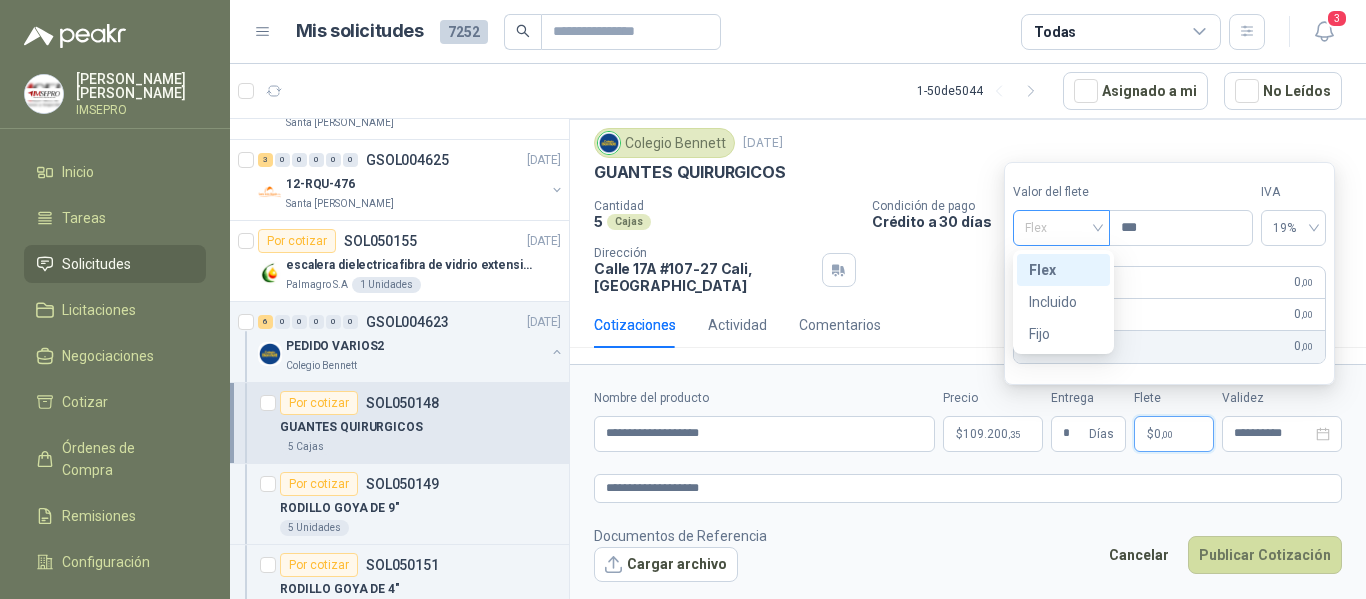 click on "Flex" at bounding box center [1061, 228] 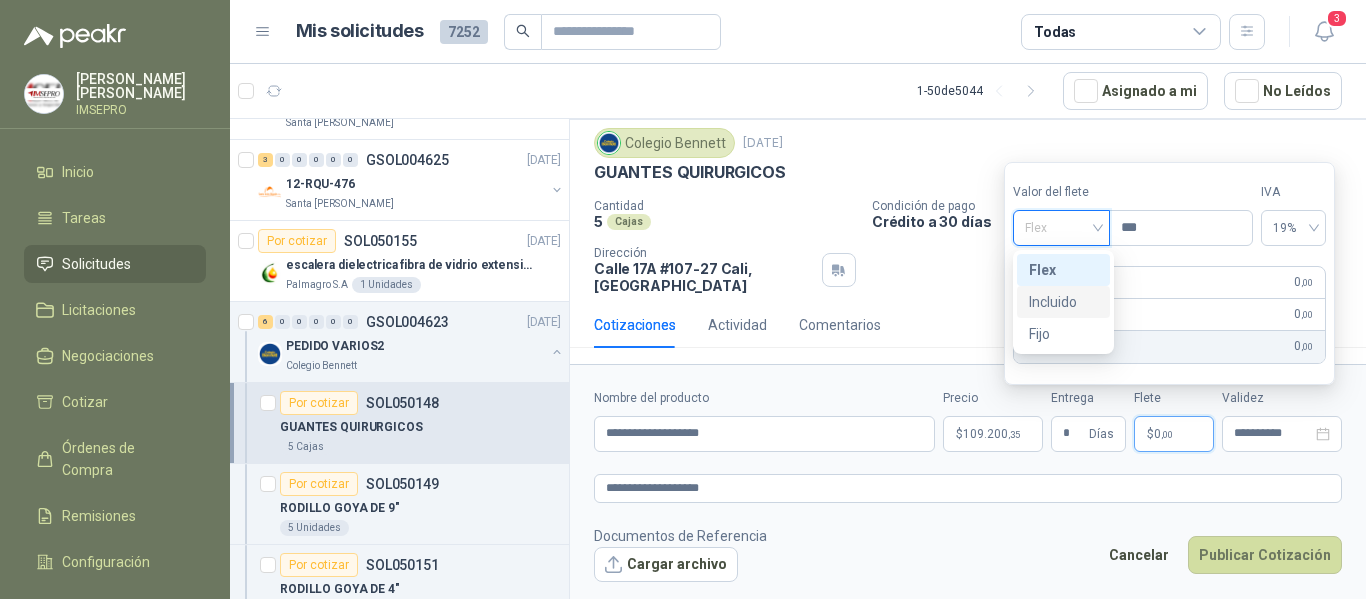 click on "Incluido" at bounding box center (1063, 302) 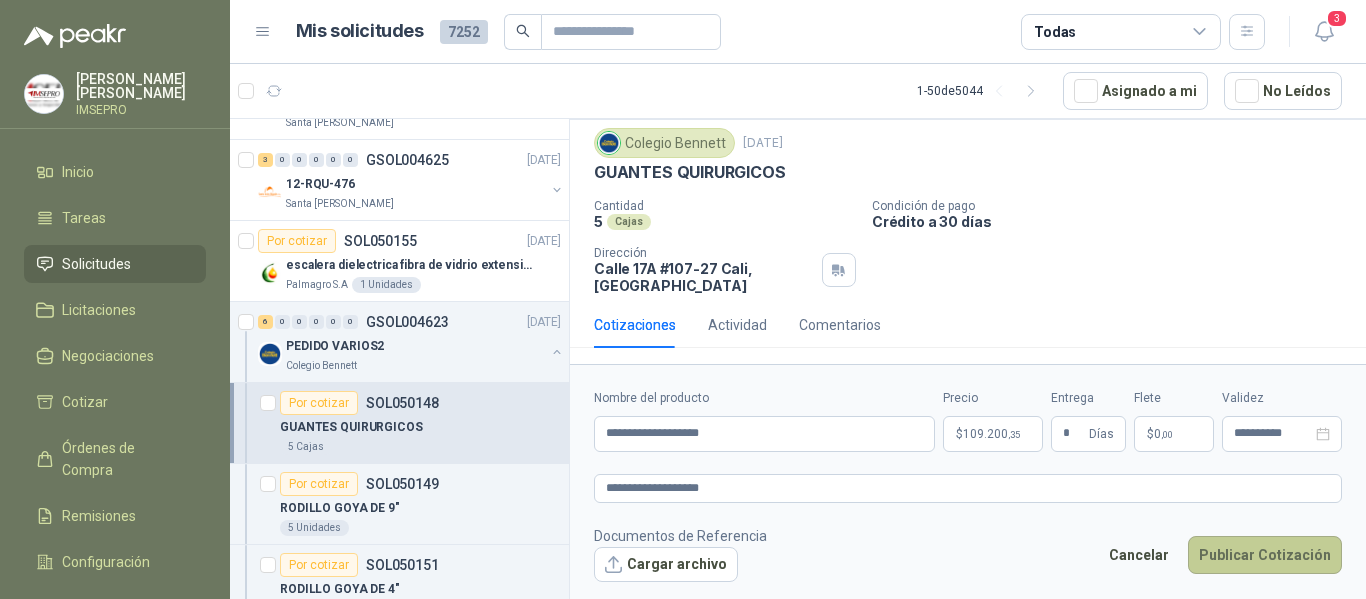 click on "Publicar Cotización" at bounding box center [1265, 555] 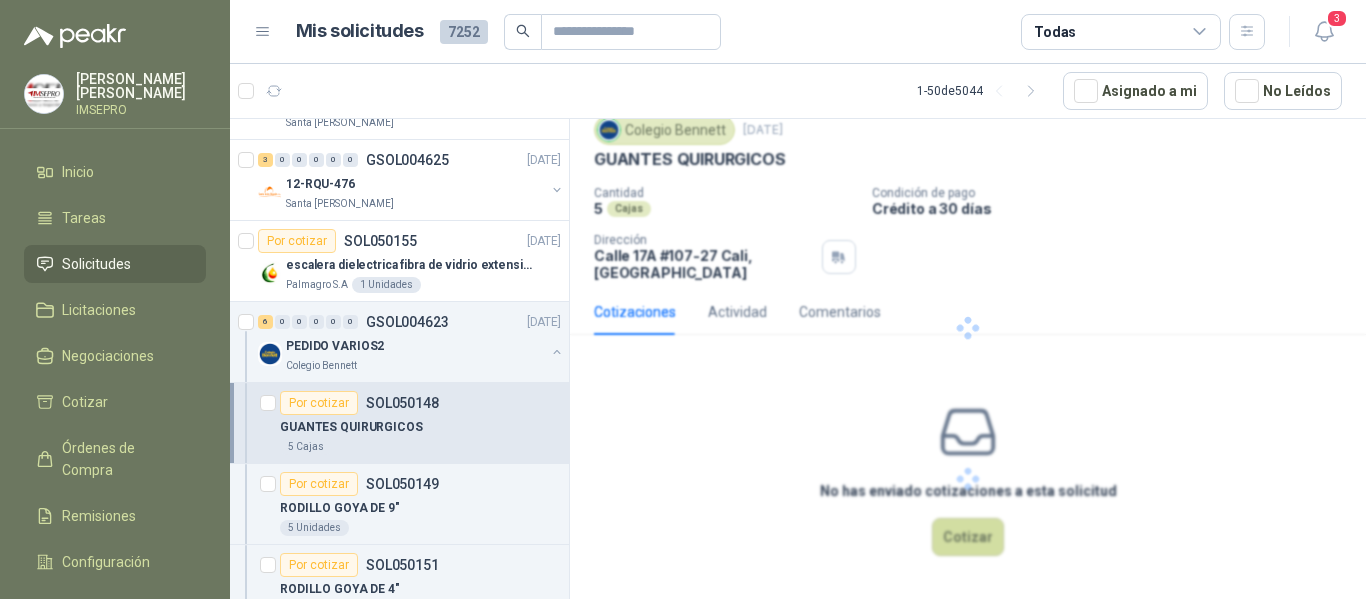 scroll, scrollTop: 0, scrollLeft: 0, axis: both 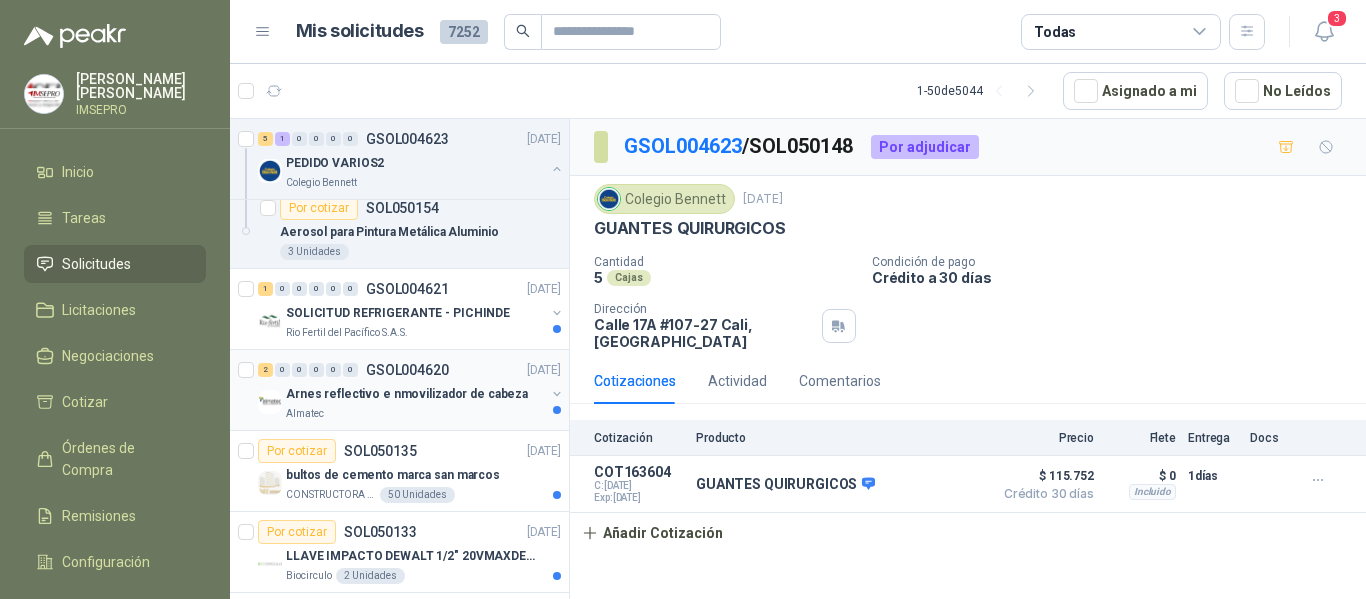 click on "Arnes reflectivo e nmovilizador de cabeza" at bounding box center (407, 394) 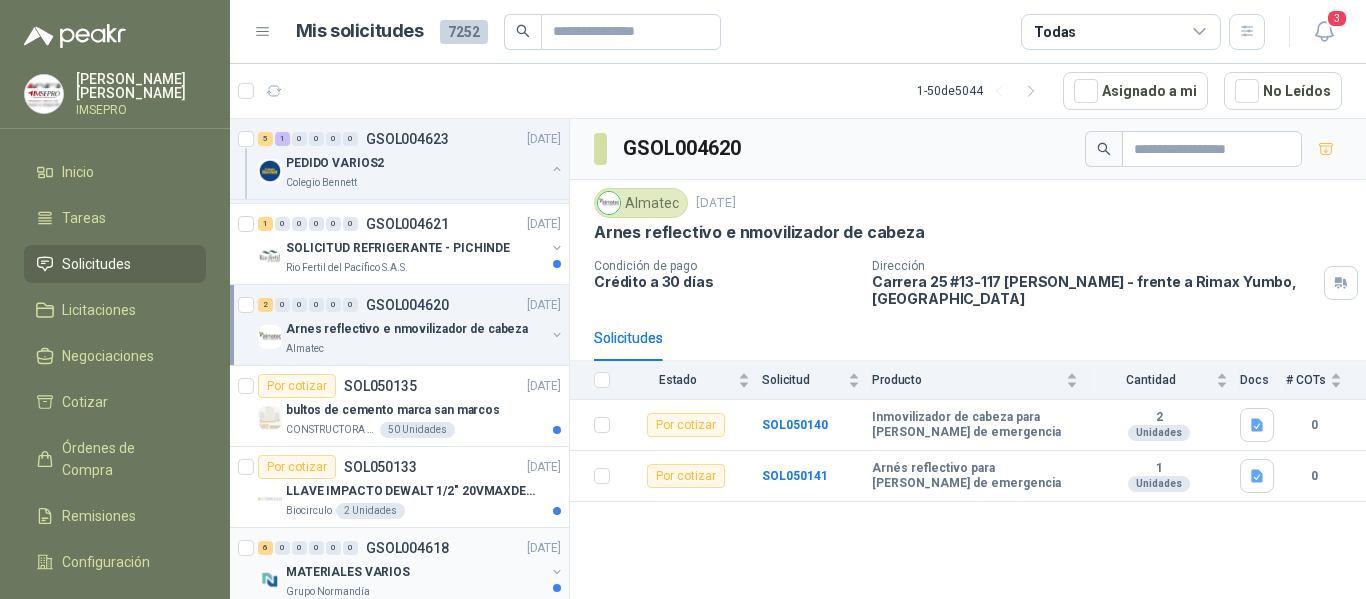 scroll, scrollTop: 4000, scrollLeft: 0, axis: vertical 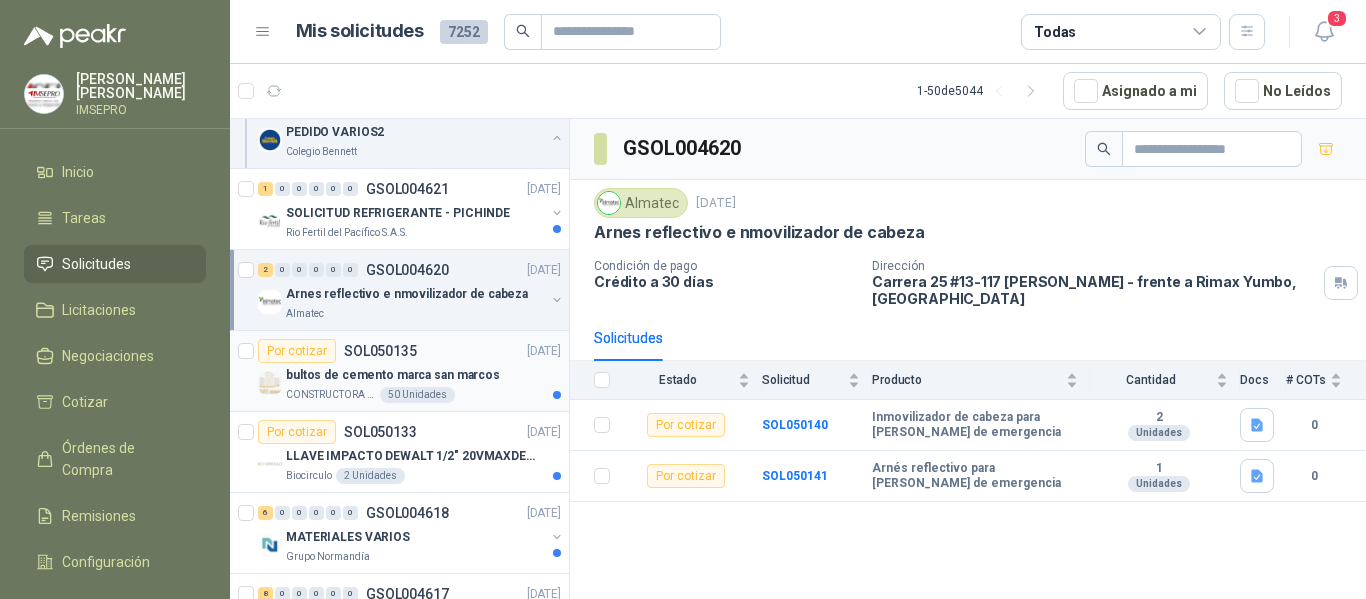 click on "bultos de cemento marca san marcos" at bounding box center (393, 375) 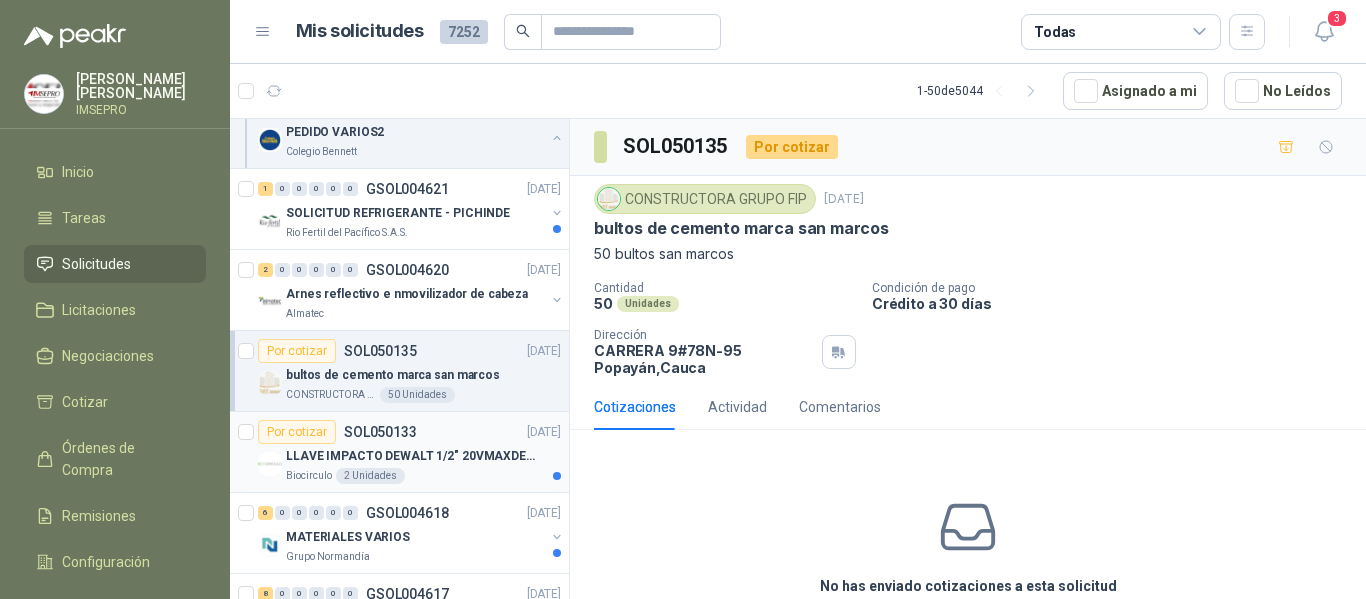 click on "Biocirculo  2   Unidades" at bounding box center [423, 476] 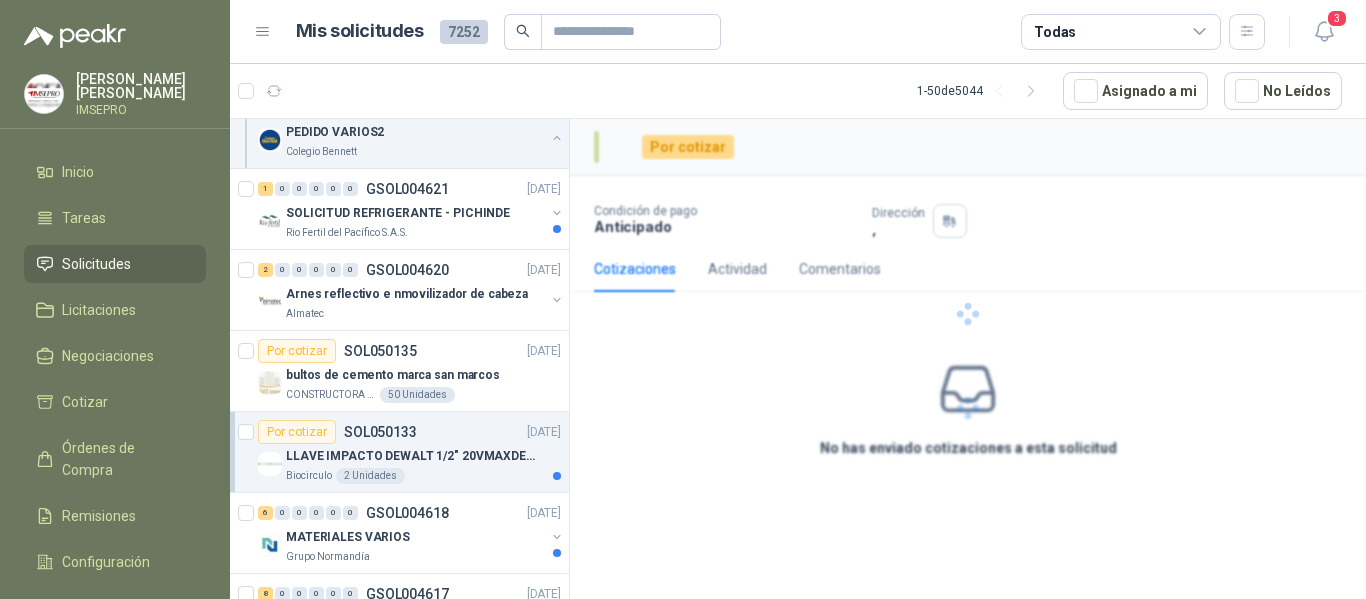 scroll, scrollTop: 4200, scrollLeft: 0, axis: vertical 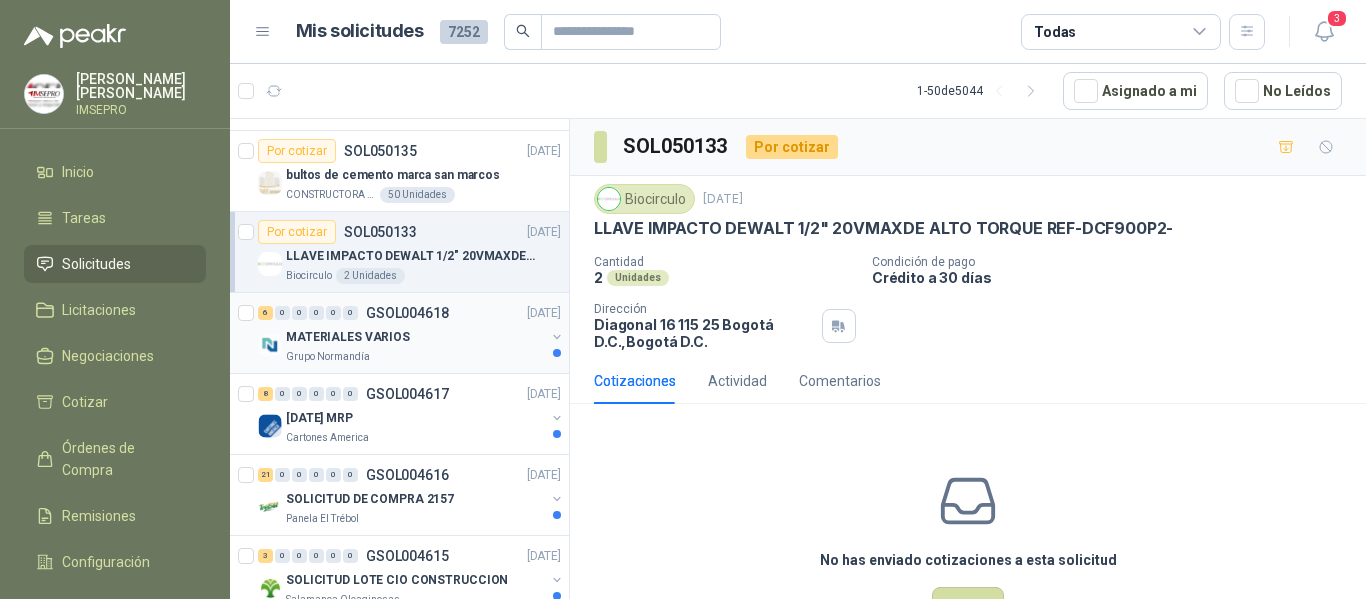 click on "MATERIALES VARIOS" at bounding box center (415, 337) 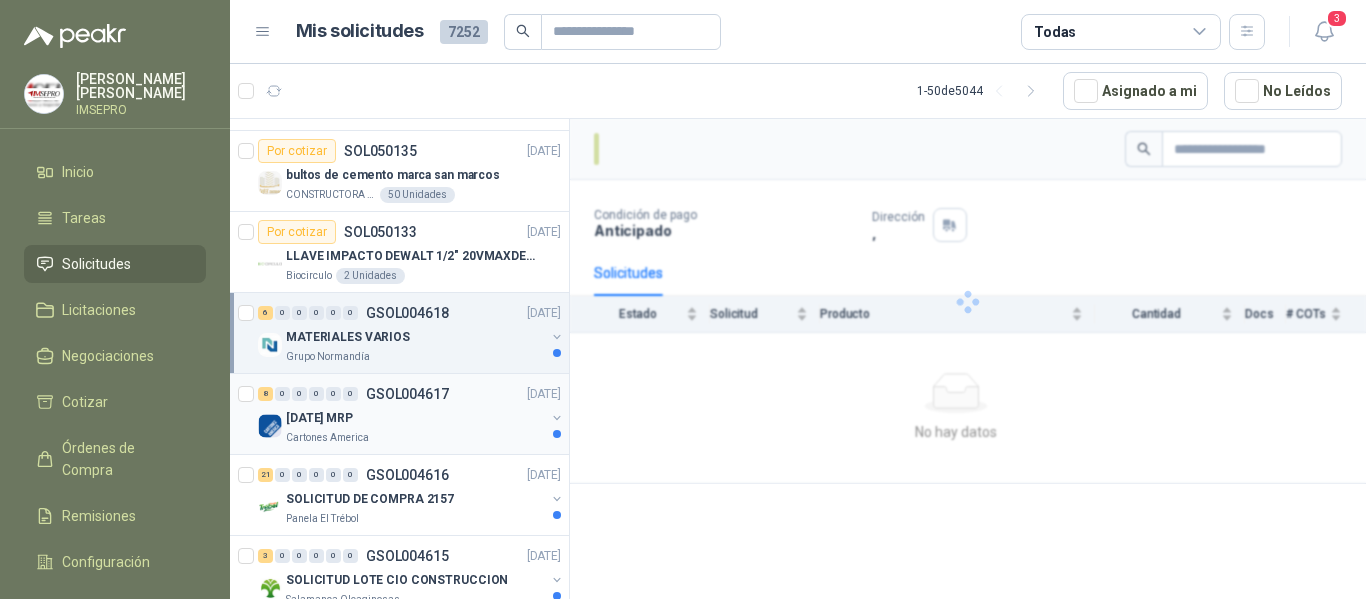 click on "[DATE] MRP" at bounding box center [415, 418] 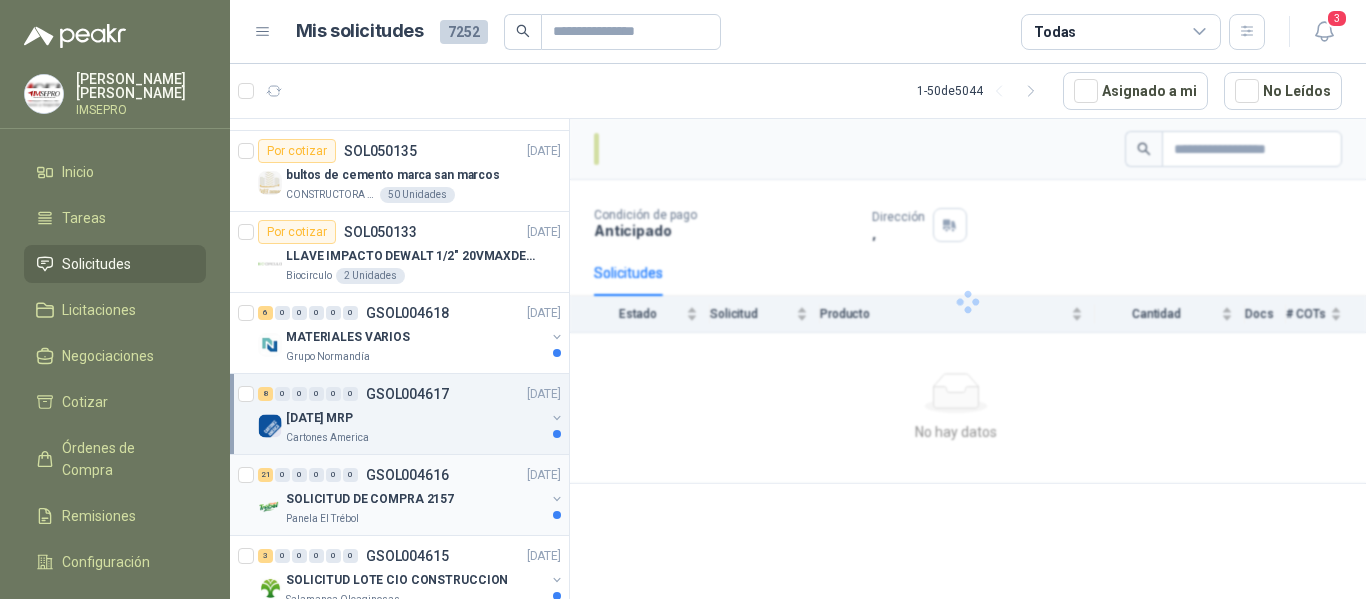 click on "SOLICITUD DE COMPRA 2157" at bounding box center [370, 499] 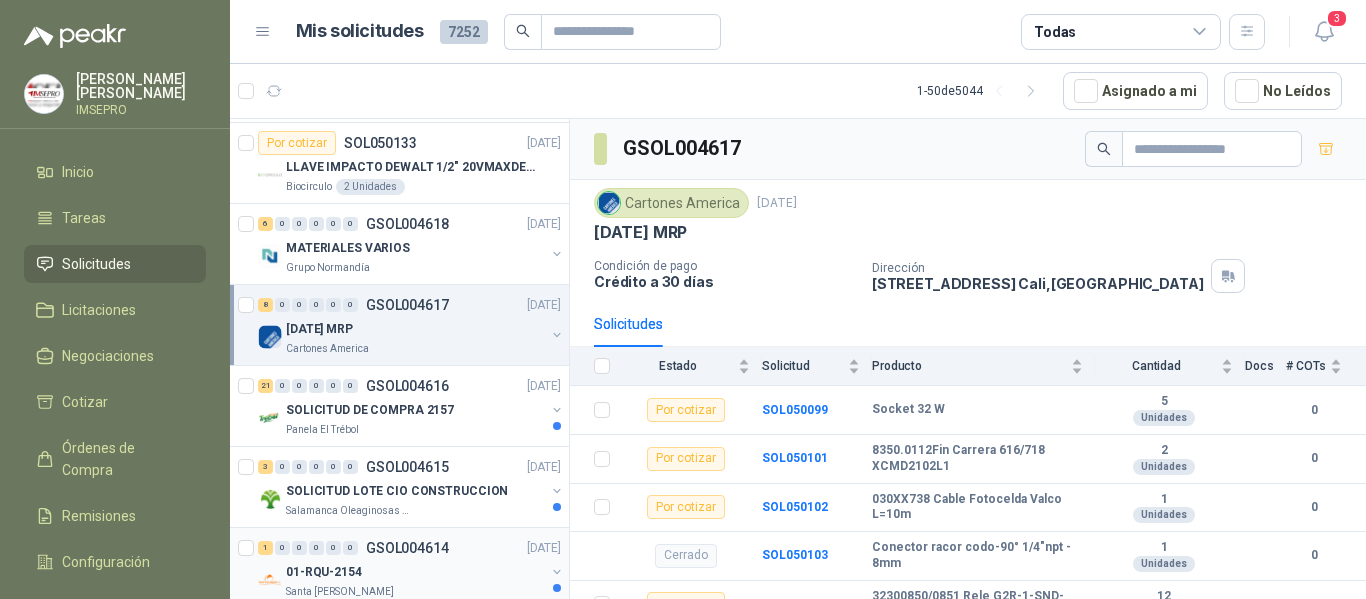 scroll, scrollTop: 4400, scrollLeft: 0, axis: vertical 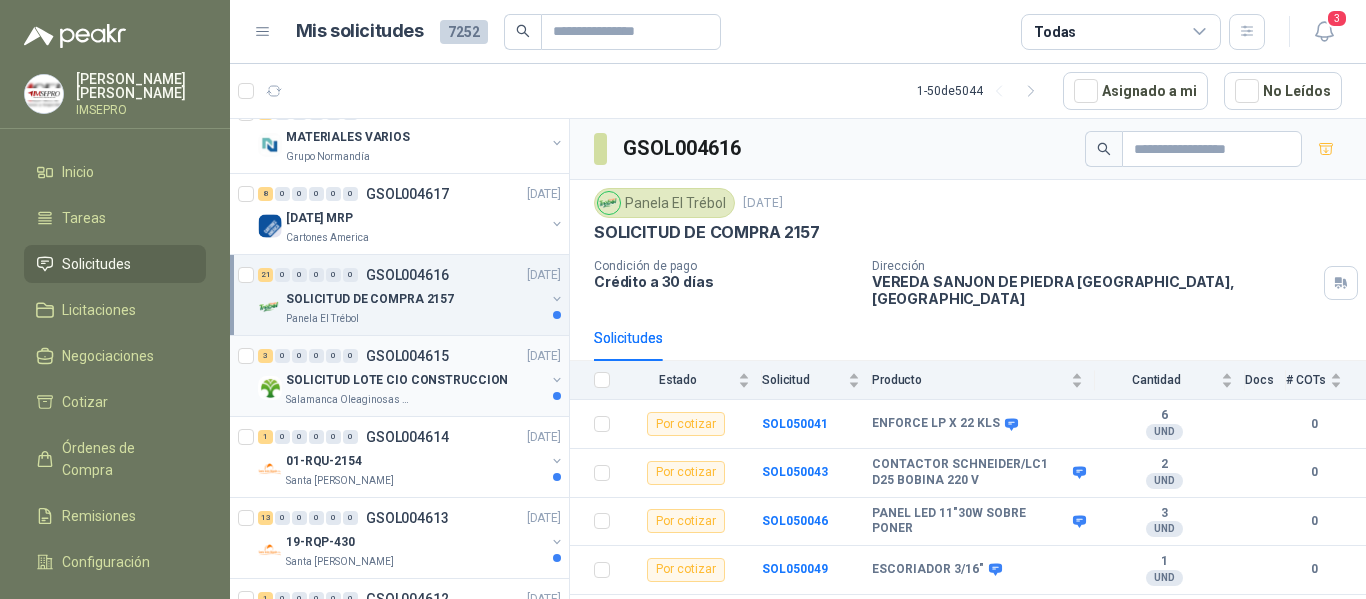 click on "SOLICITUD LOTE CIO CONSTRUCCION" at bounding box center (397, 380) 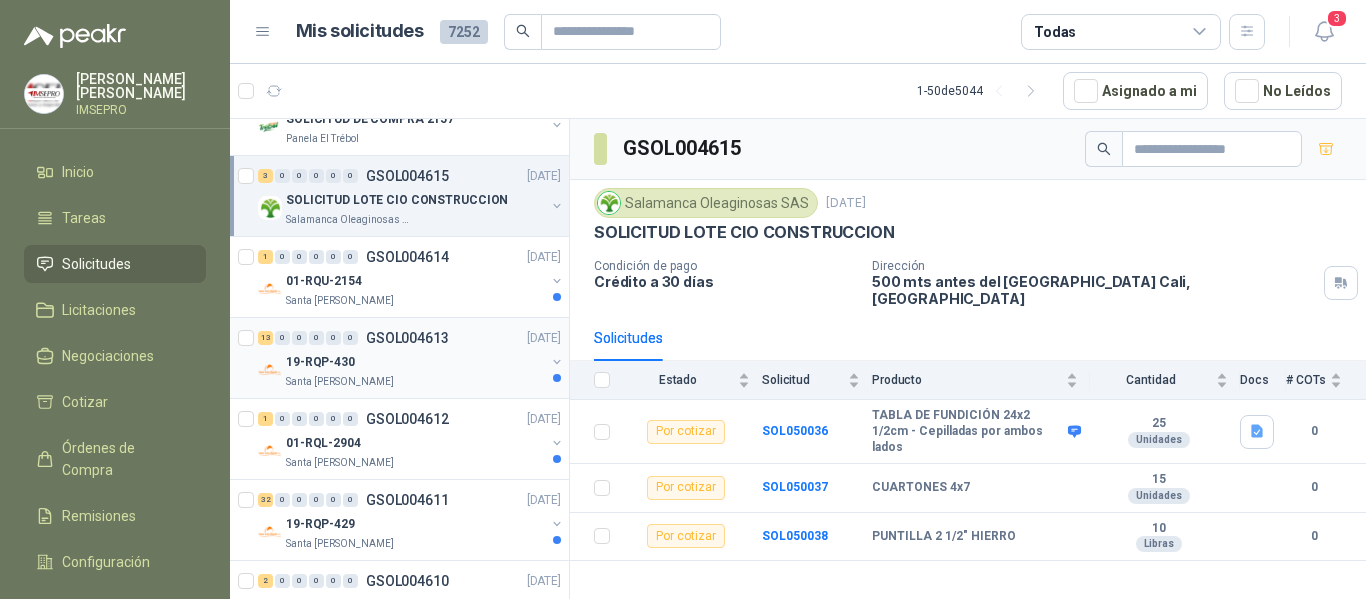 scroll, scrollTop: 4600, scrollLeft: 0, axis: vertical 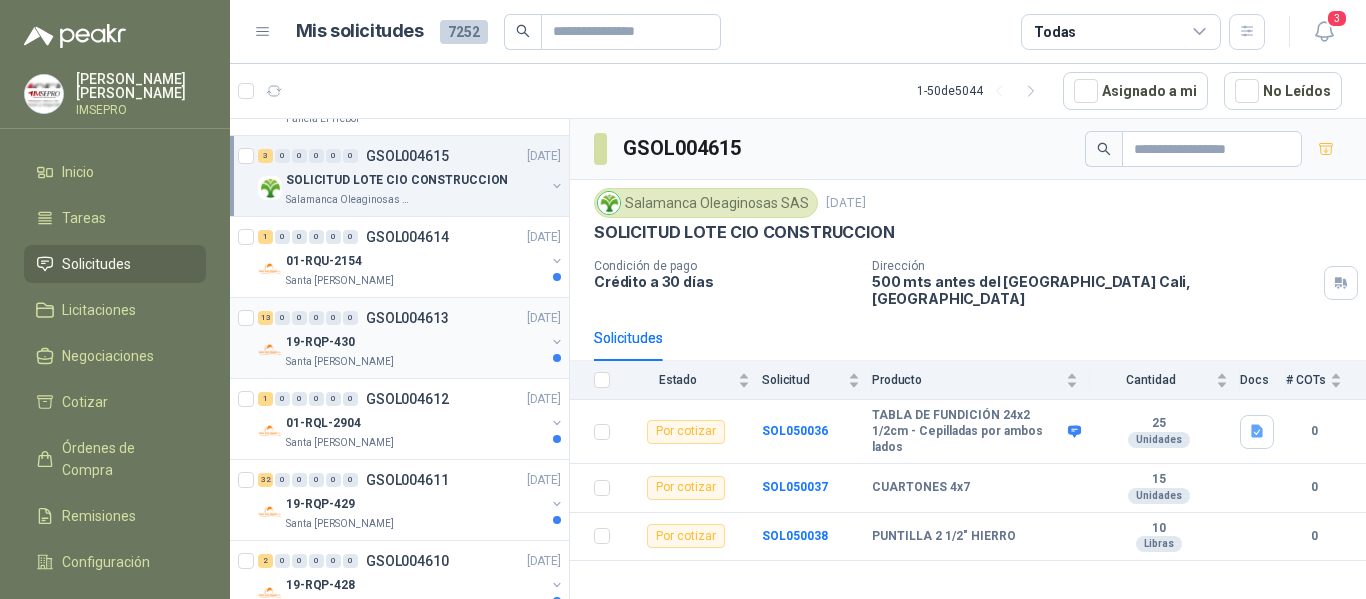 click on "19-RQP-430" at bounding box center [415, 342] 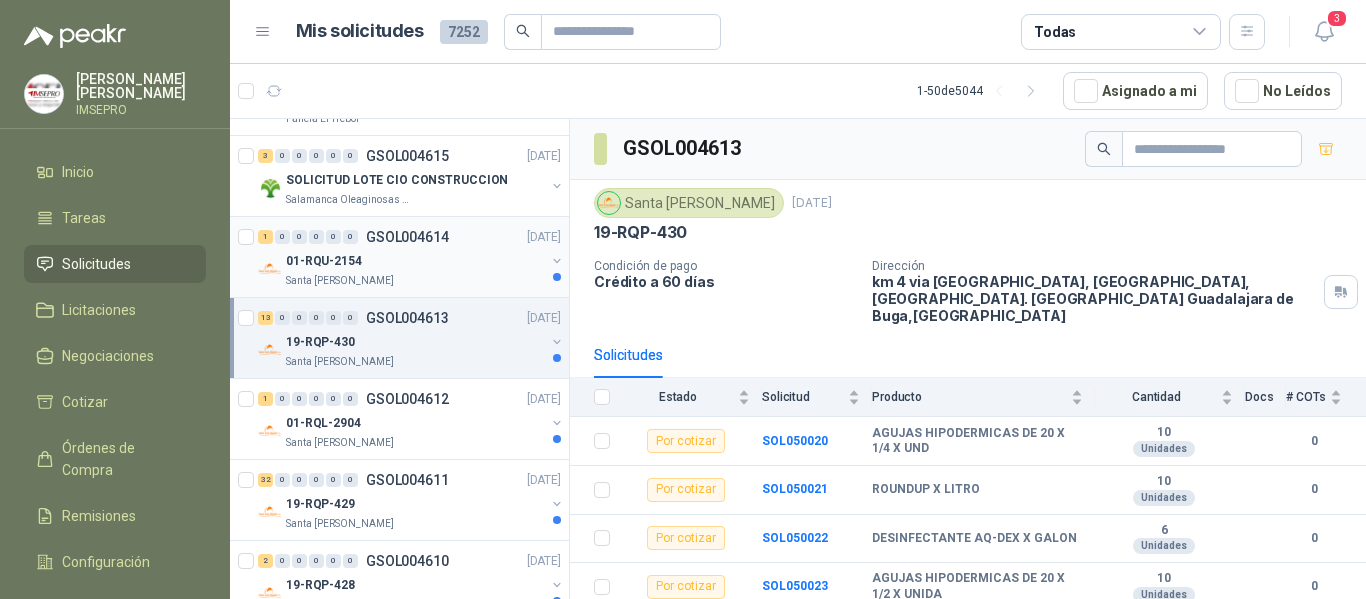 click on "Santa [PERSON_NAME]" at bounding box center [415, 281] 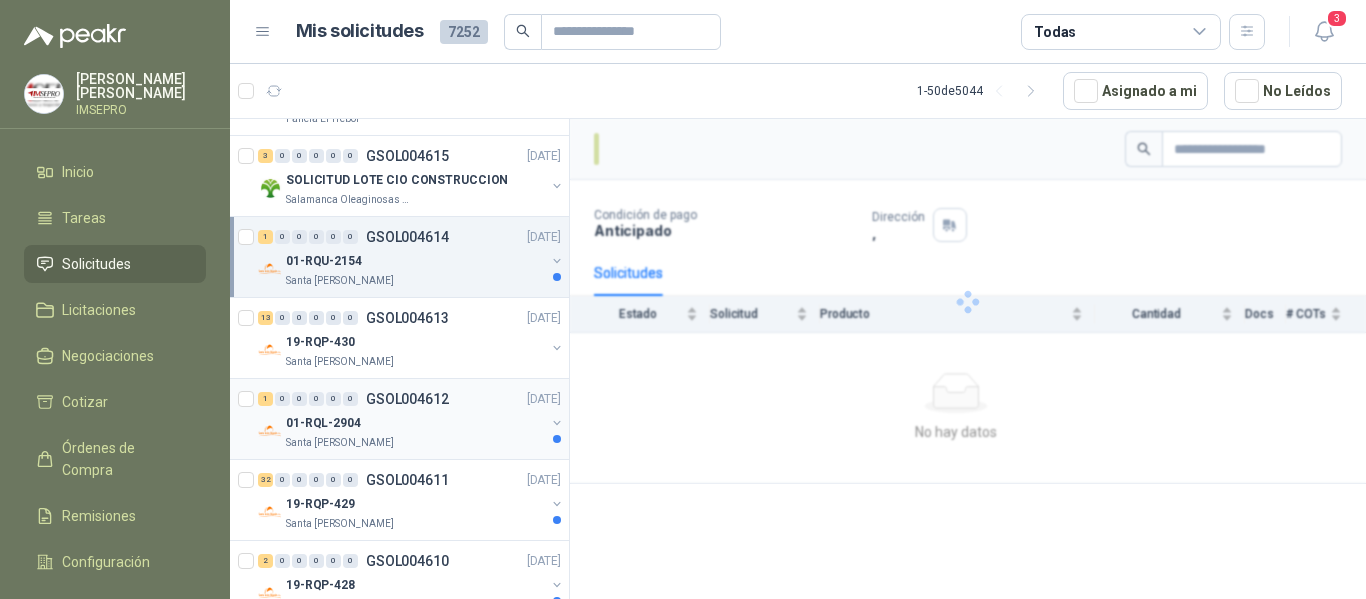 click on "01-RQL-2904" at bounding box center [415, 423] 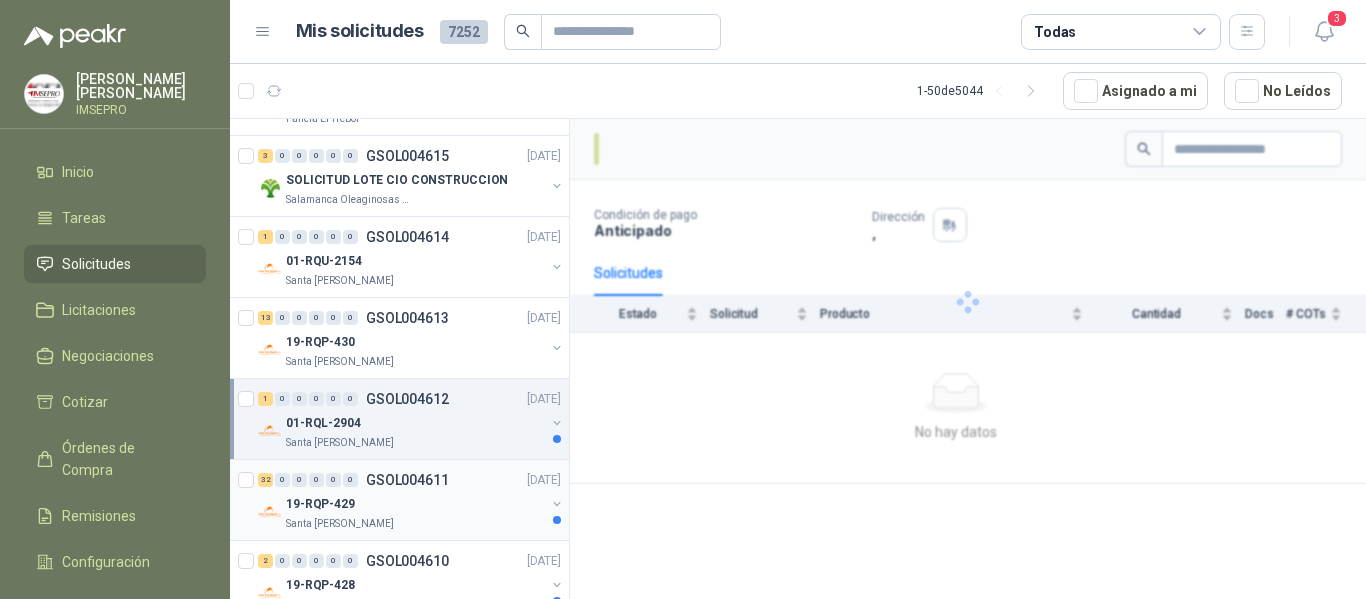 click on "19-RQP-429" at bounding box center [415, 504] 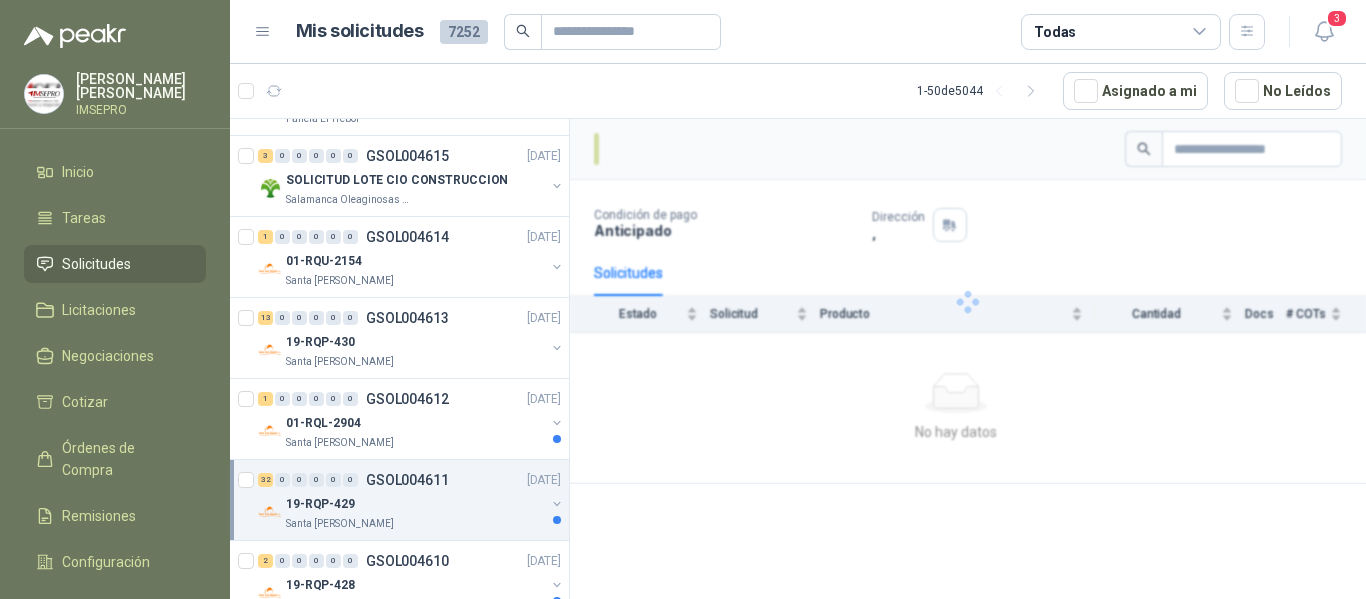 scroll, scrollTop: 4800, scrollLeft: 0, axis: vertical 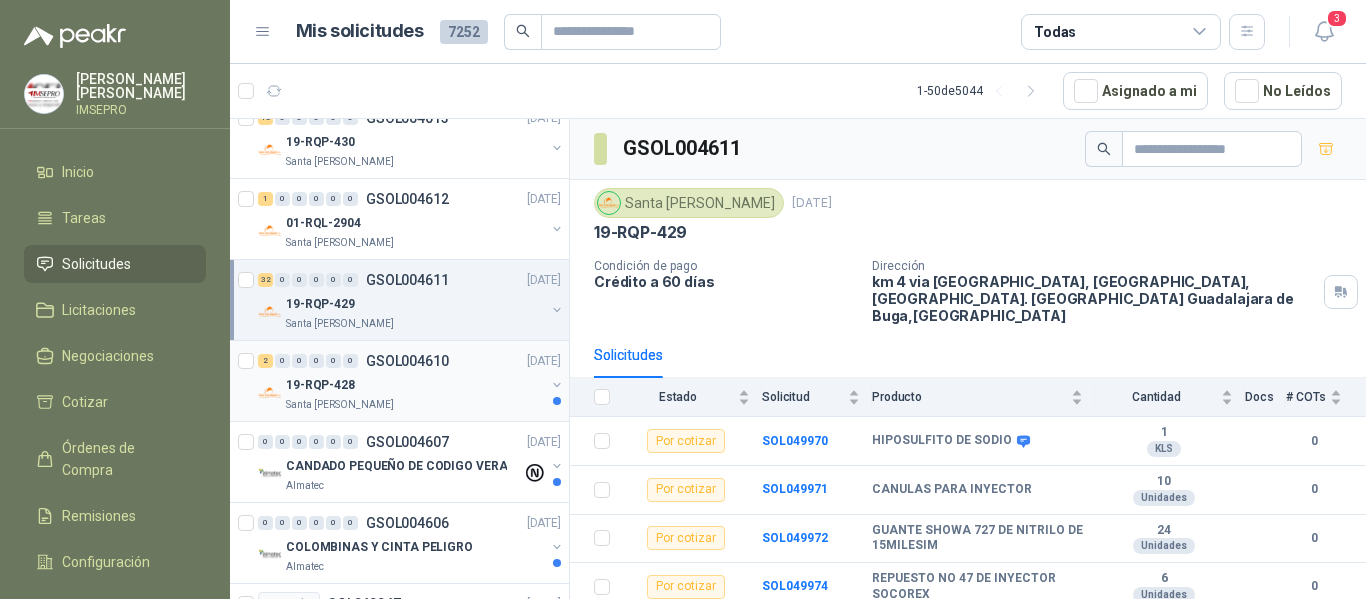 click on "19-RQP-428" at bounding box center [415, 385] 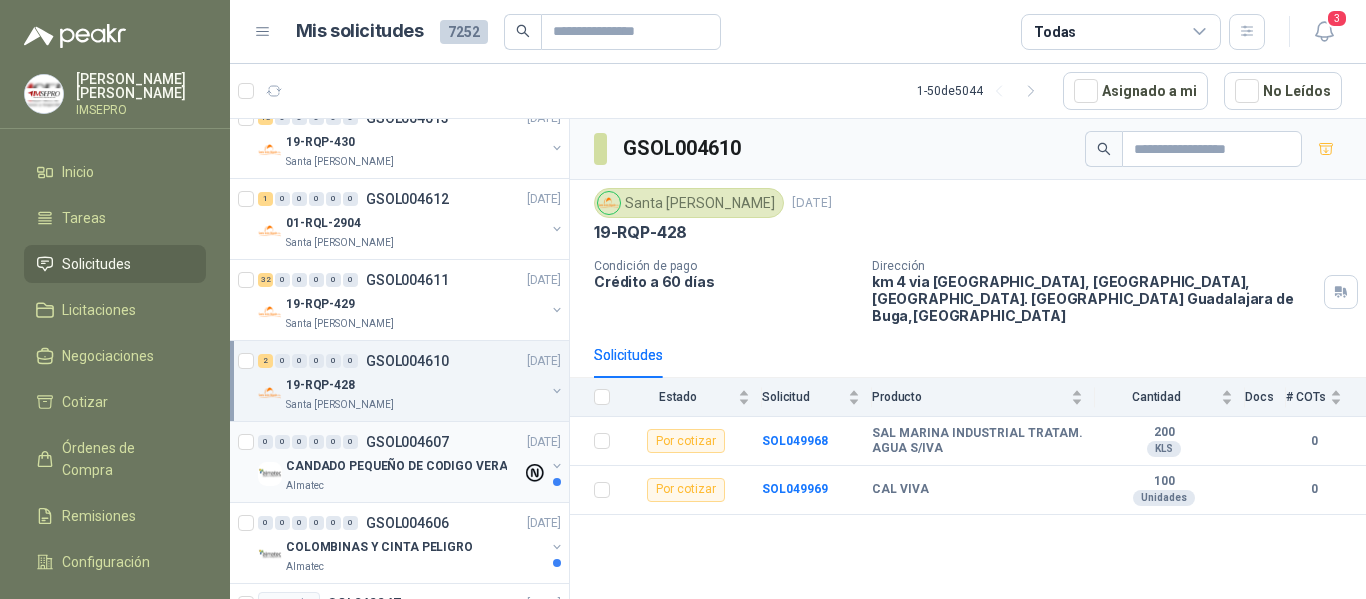 click on "CANDADO PEQUEÑO DE CODIGO VERA" at bounding box center (396, 466) 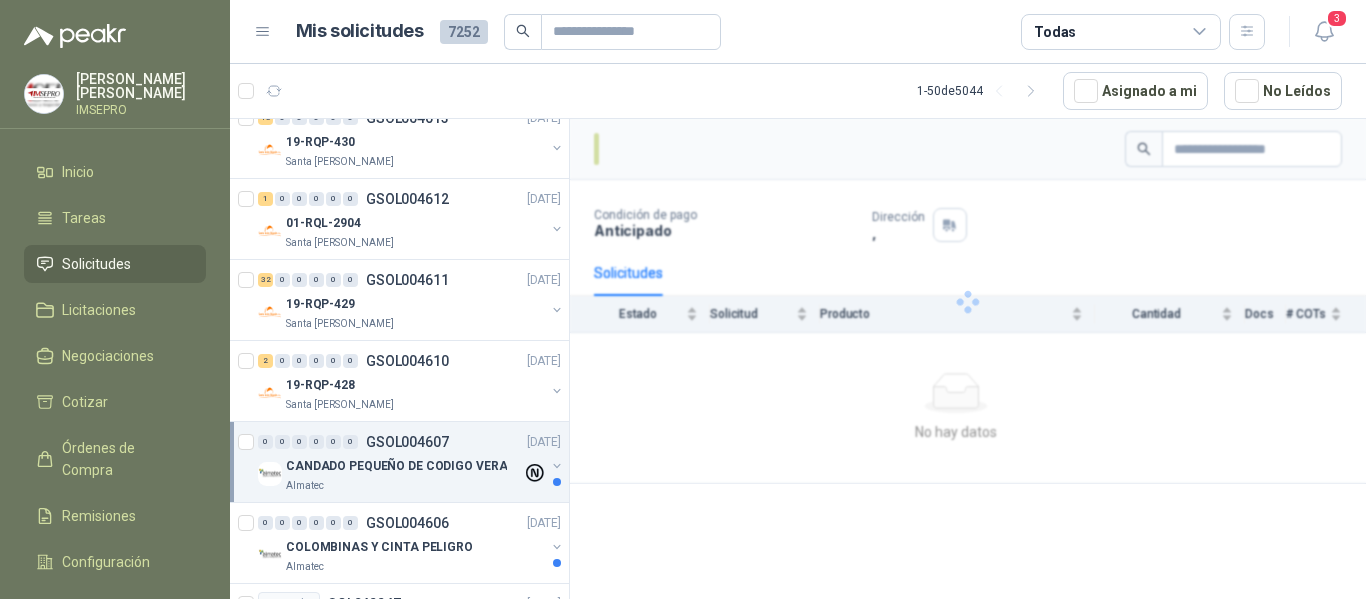 scroll, scrollTop: 5000, scrollLeft: 0, axis: vertical 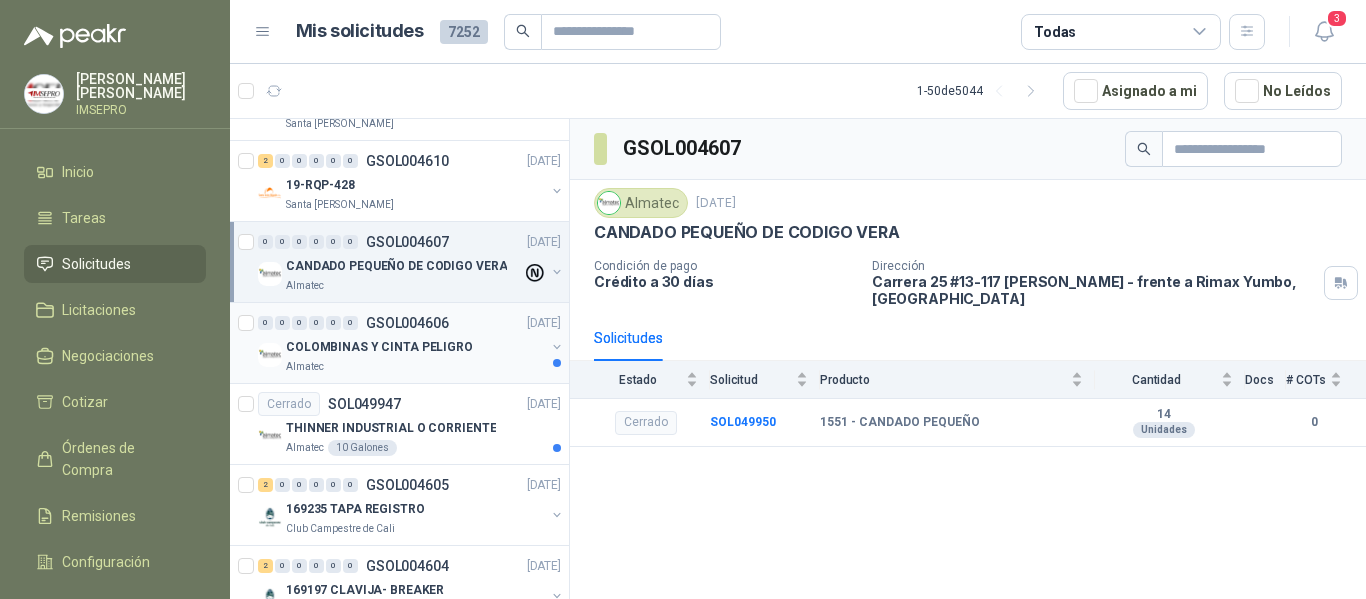 click on "COLOMBINAS Y CINTA PELIGRO" at bounding box center (415, 347) 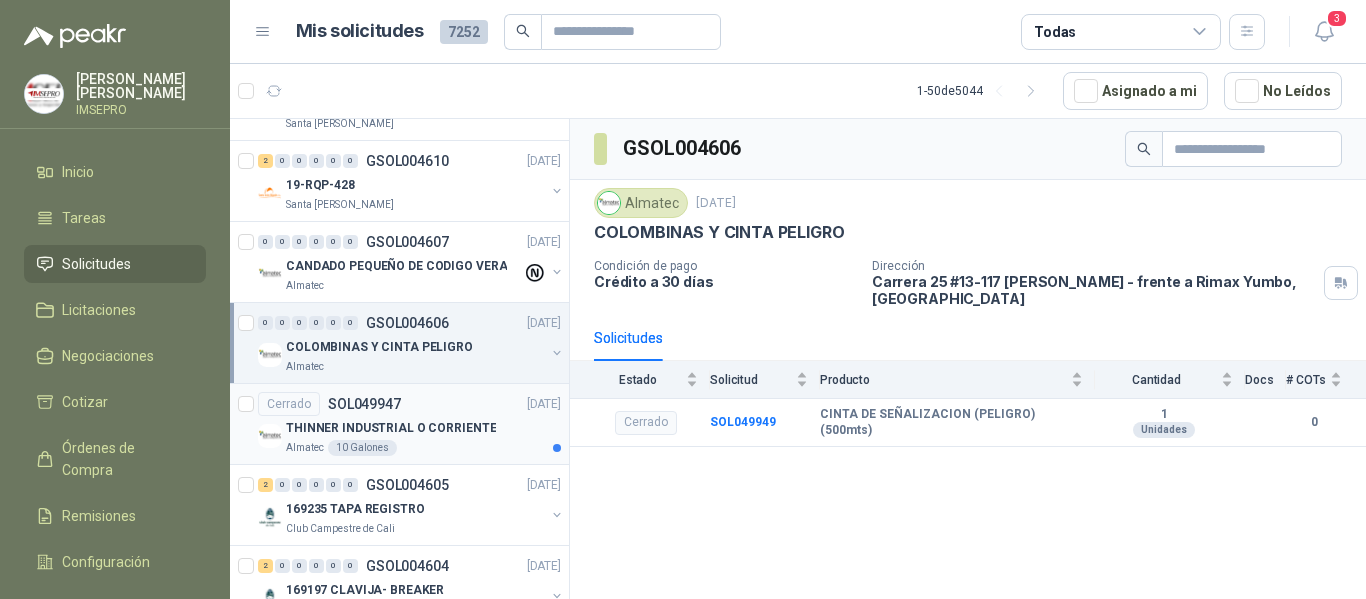 scroll, scrollTop: 5049, scrollLeft: 0, axis: vertical 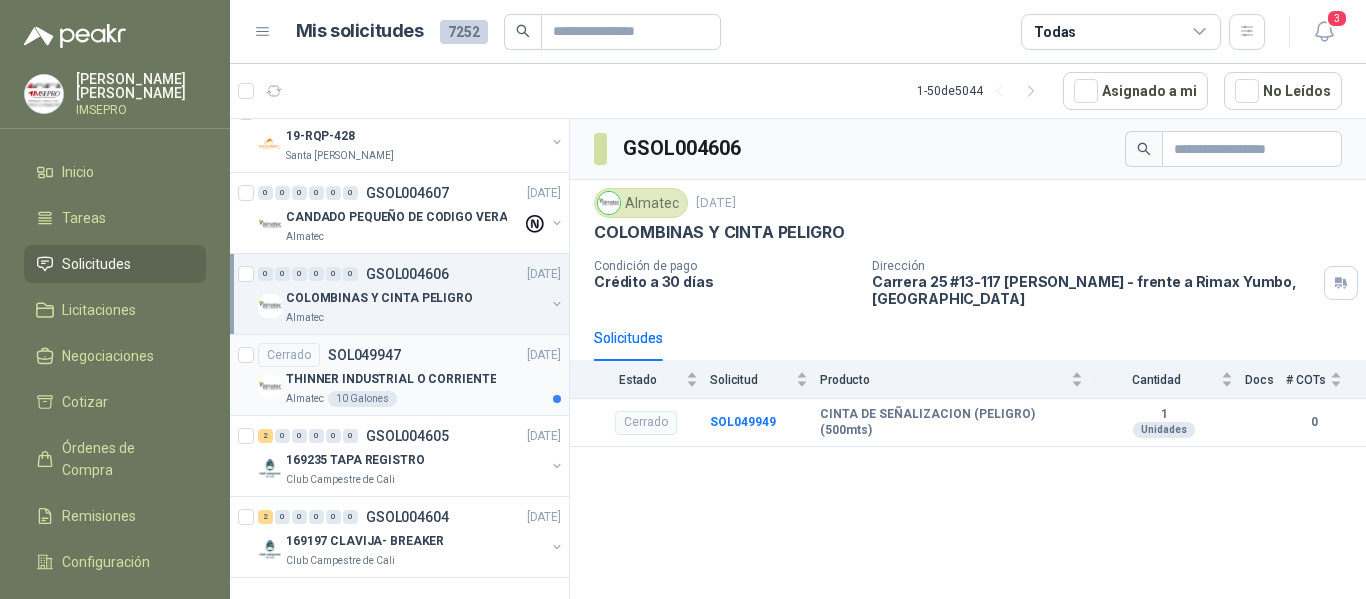 click on "THINNER INDUSTRIAL O CORRIENTE" at bounding box center [391, 379] 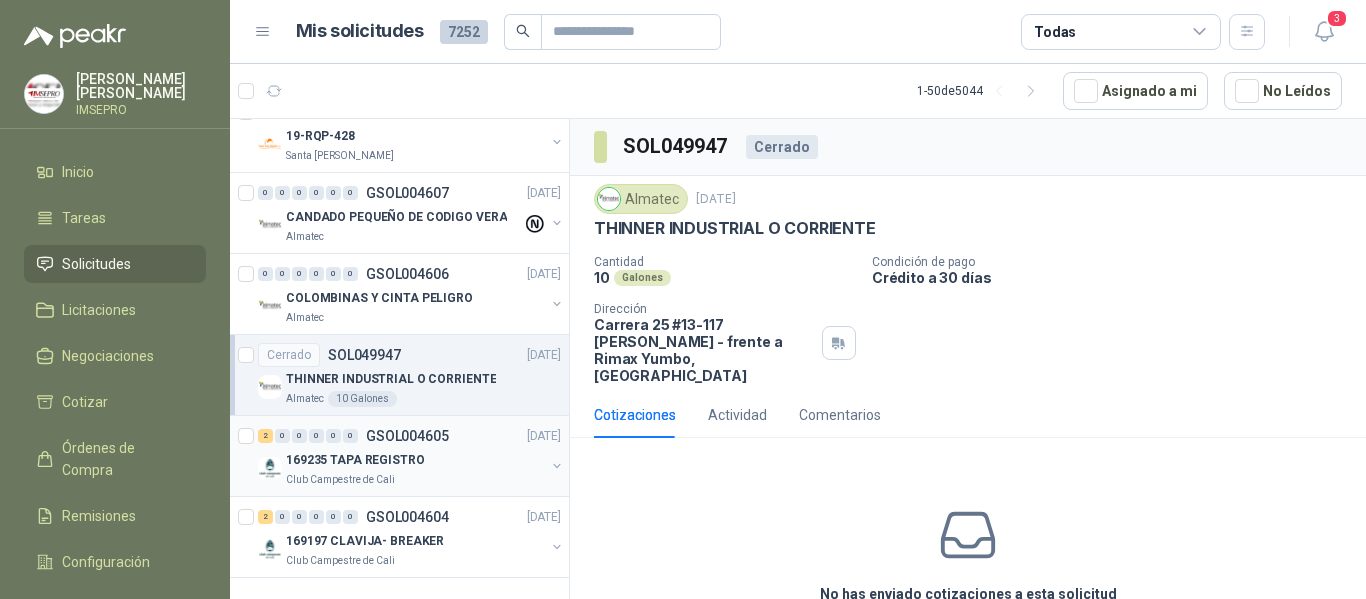 click on "169235   TAPA REGISTRO" at bounding box center [415, 460] 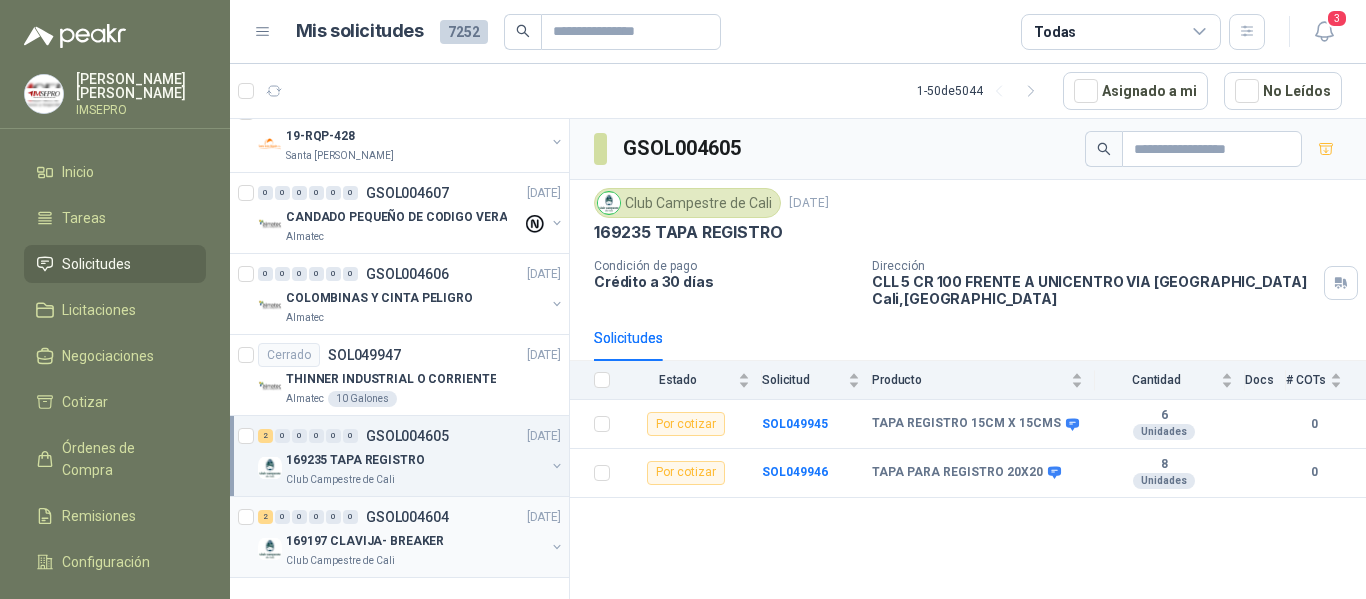 click on "169197 CLAVIJA- BREAKER" at bounding box center (415, 541) 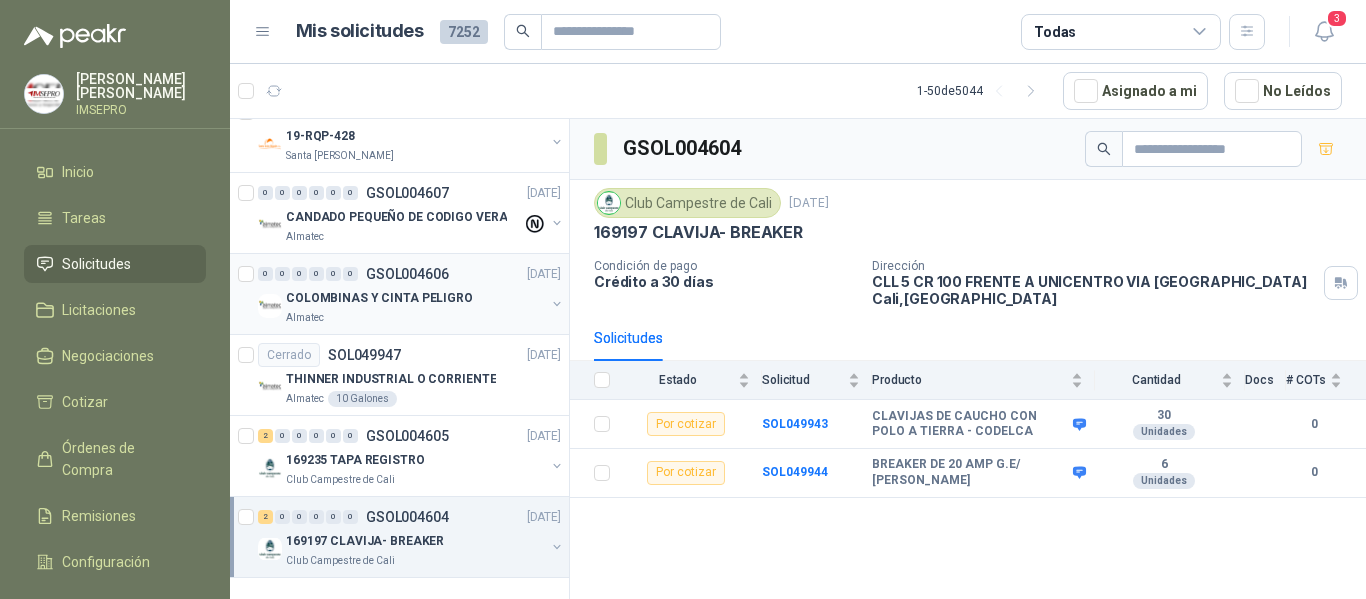 click on "COLOMBINAS Y CINTA PELIGRO" at bounding box center (415, 298) 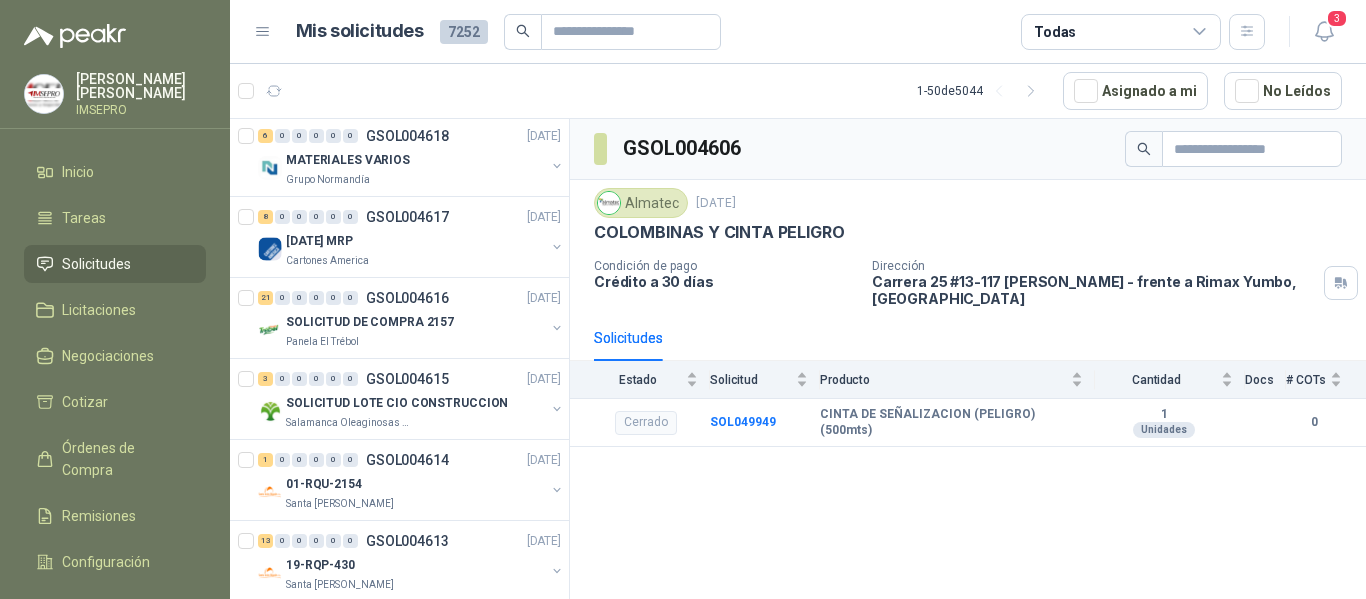 scroll, scrollTop: 4349, scrollLeft: 0, axis: vertical 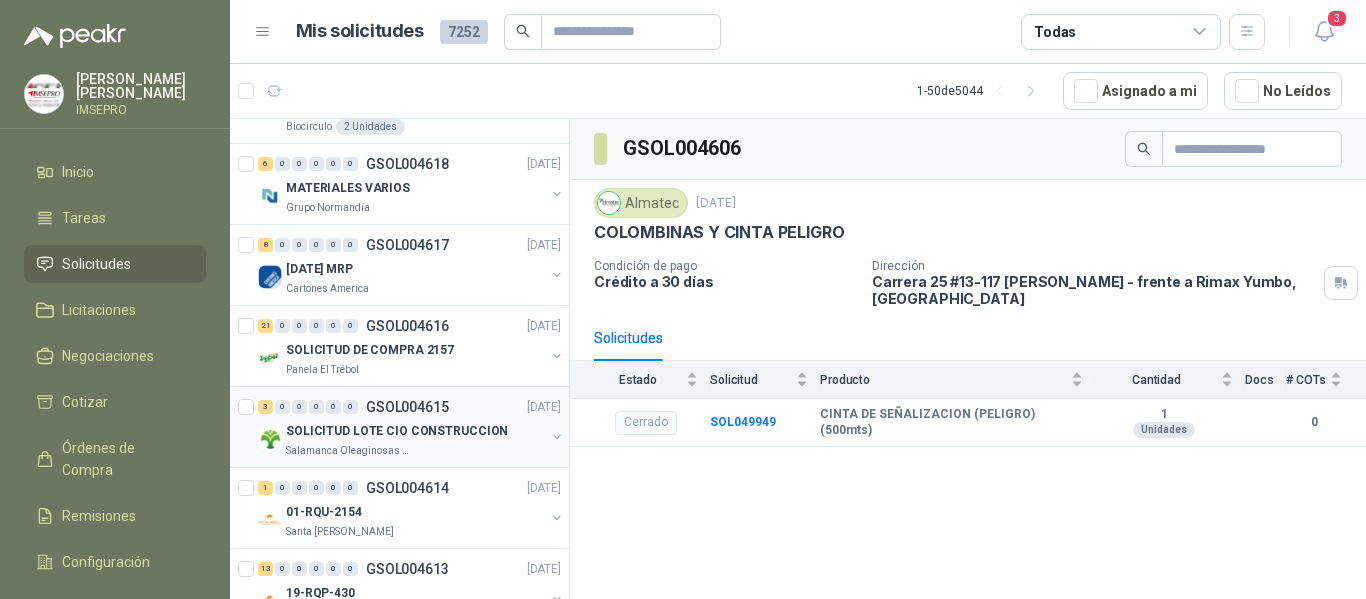 click on "SOLICITUD LOTE CIO CONSTRUCCION" at bounding box center [415, 431] 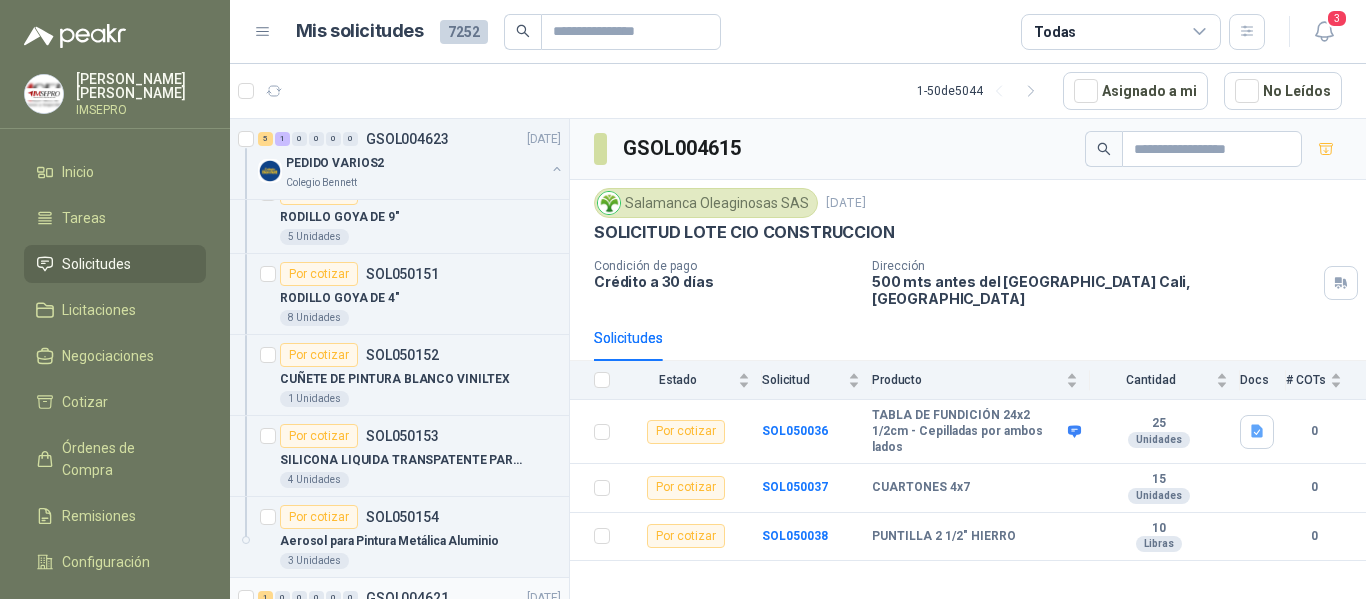 scroll, scrollTop: 3849, scrollLeft: 0, axis: vertical 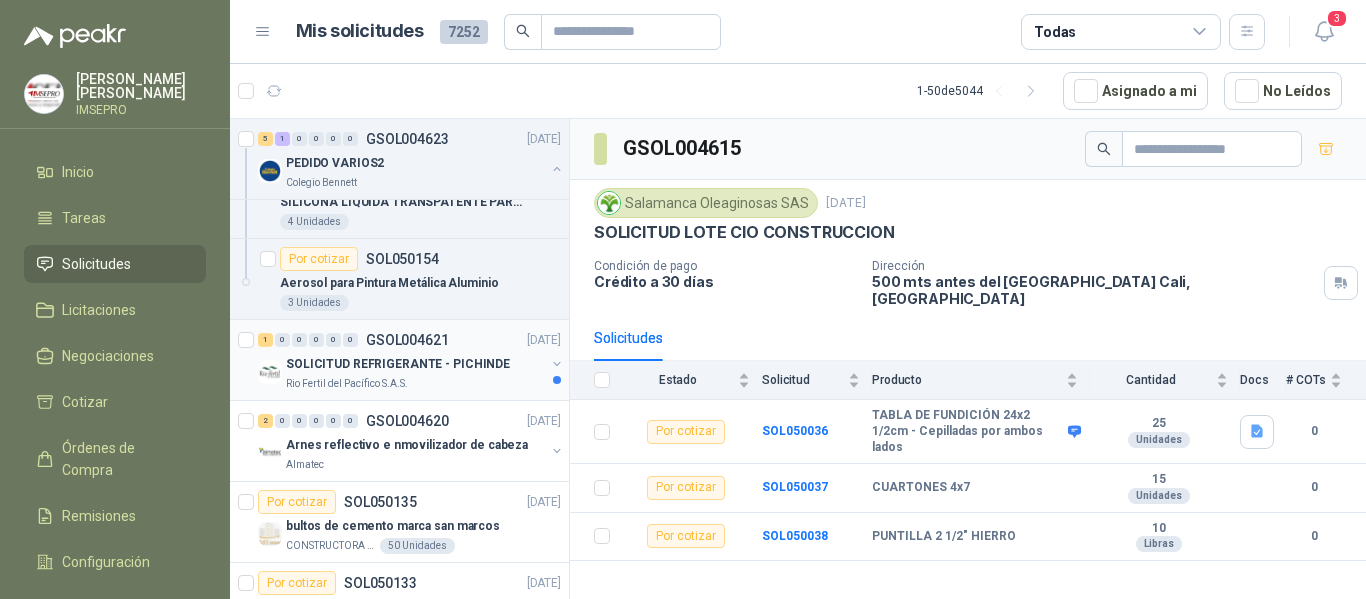 click on "SOLICITUD REFRIGERANTE - PICHINDE" at bounding box center (398, 364) 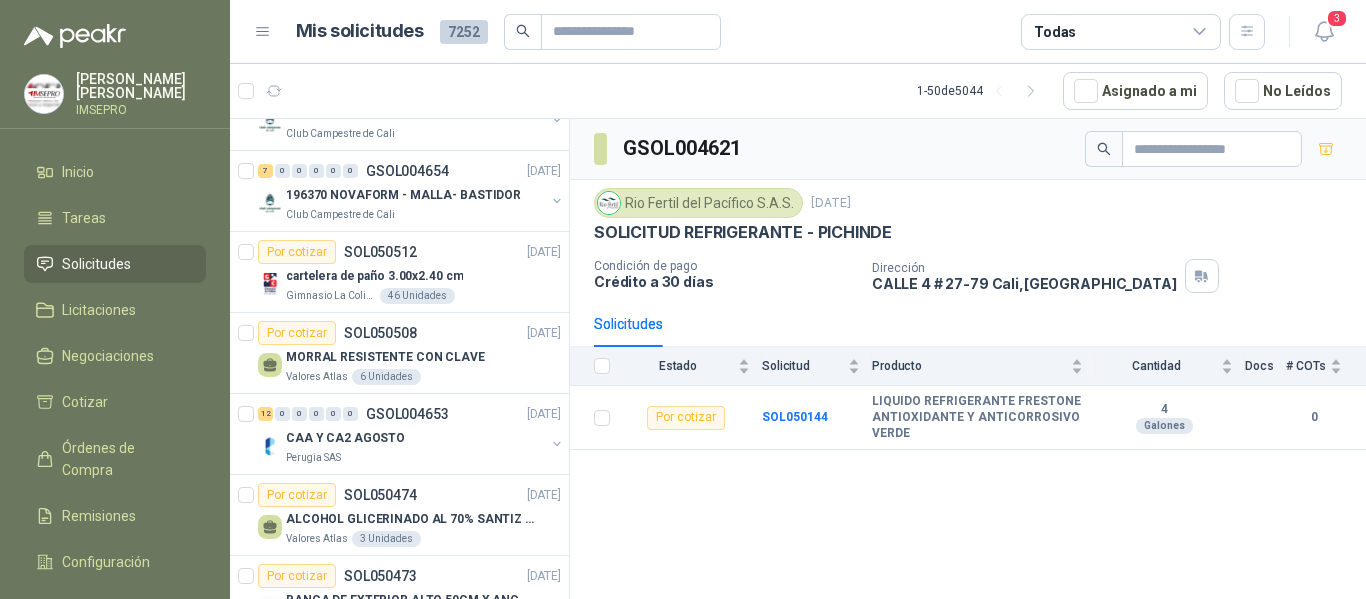 scroll, scrollTop: 449, scrollLeft: 0, axis: vertical 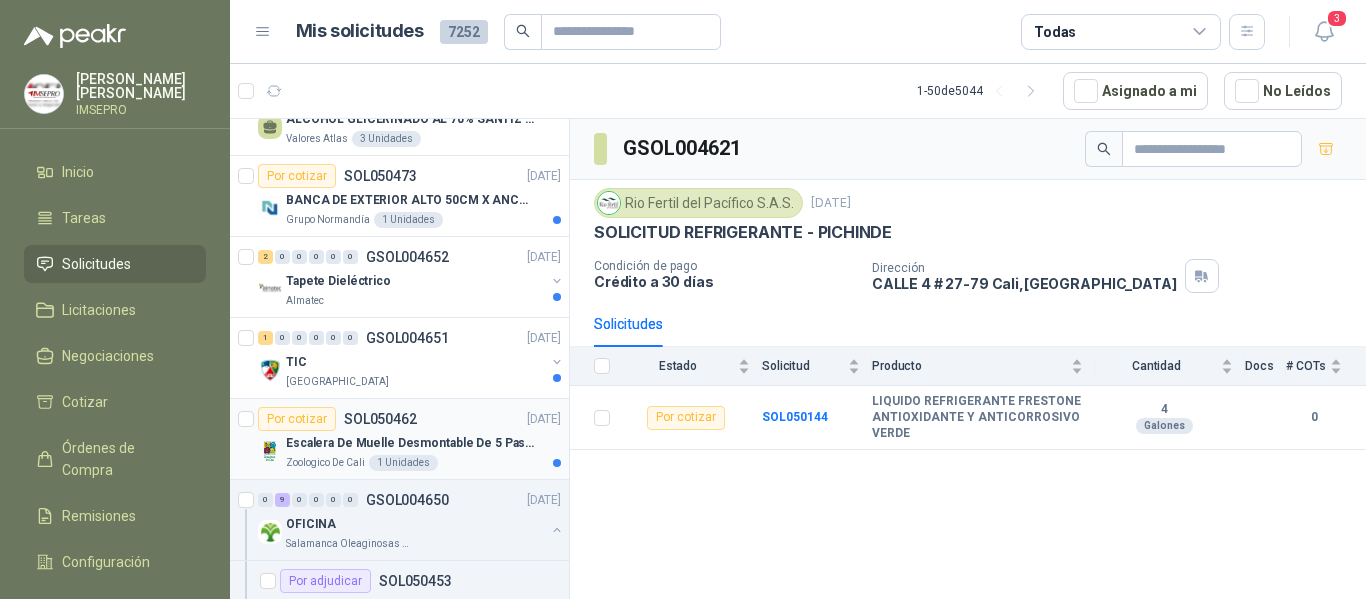 click on "Escalera De Muelle Desmontable De 5 Pasos, Capacida..." at bounding box center (410, 443) 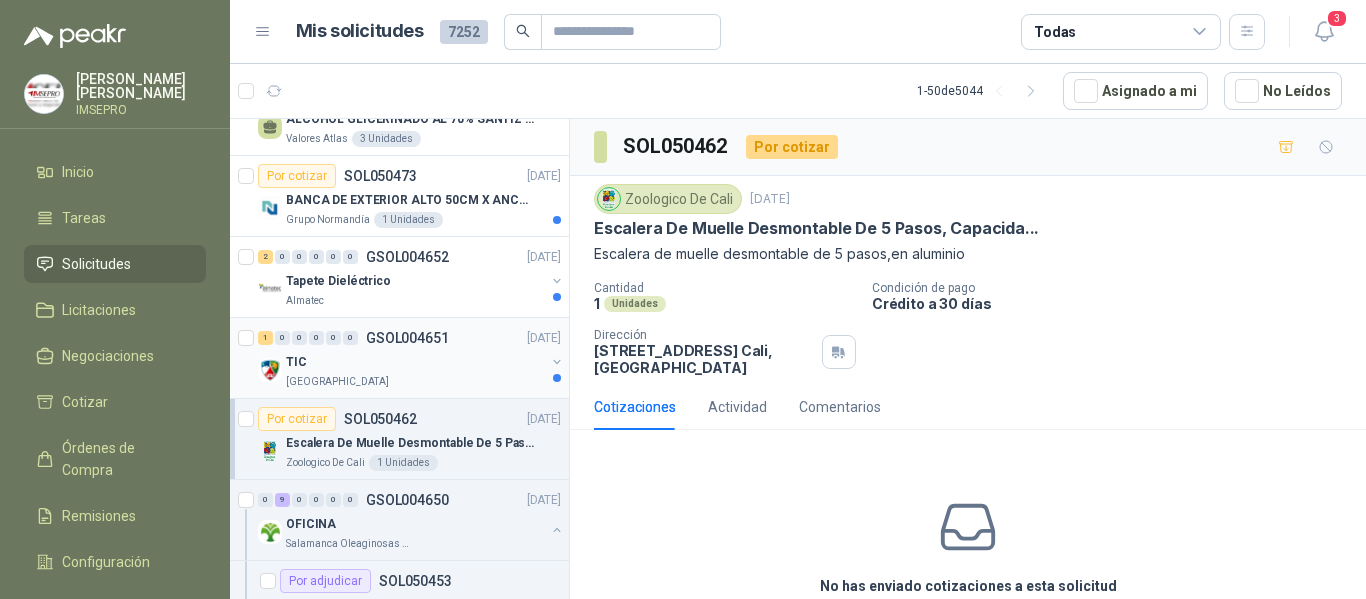 click on "TIC" at bounding box center (415, 362) 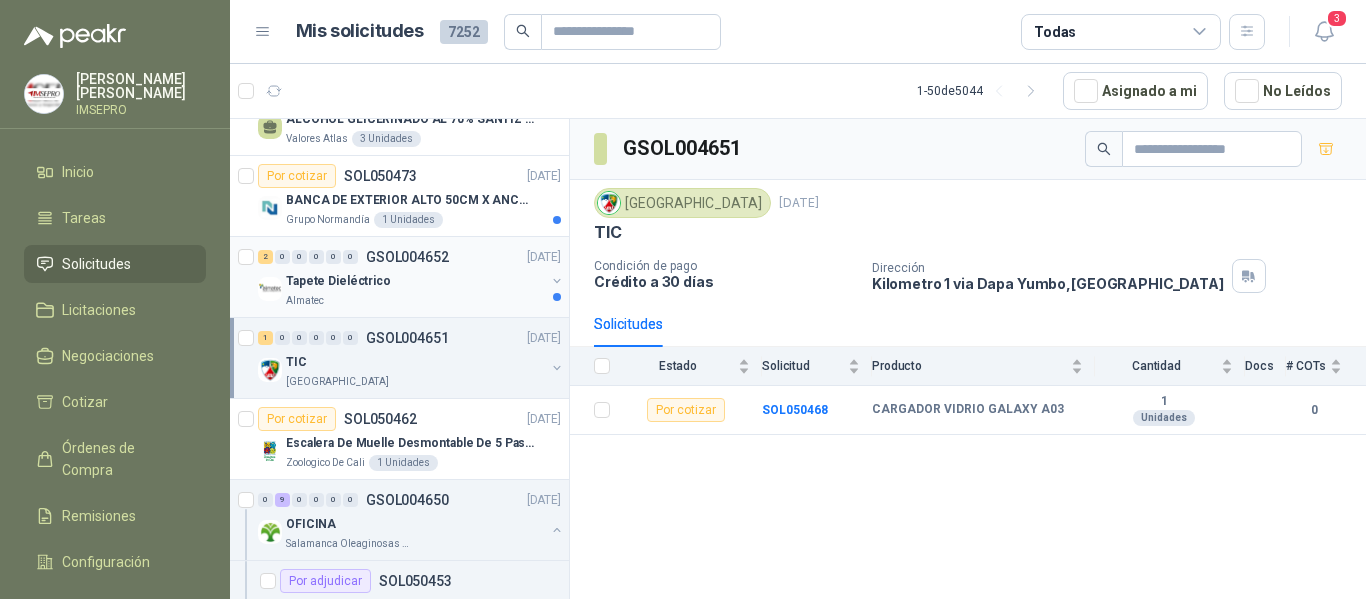 click on "Tapete Dieléctrico" at bounding box center [415, 281] 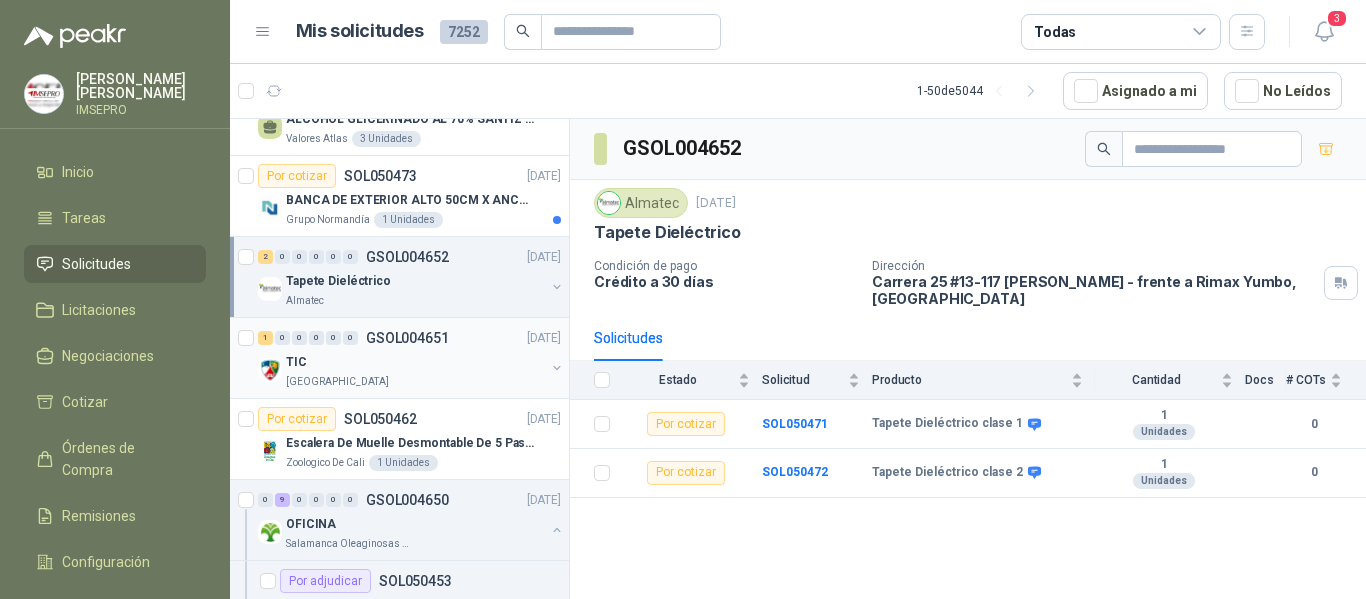 click on "TIC" at bounding box center (415, 362) 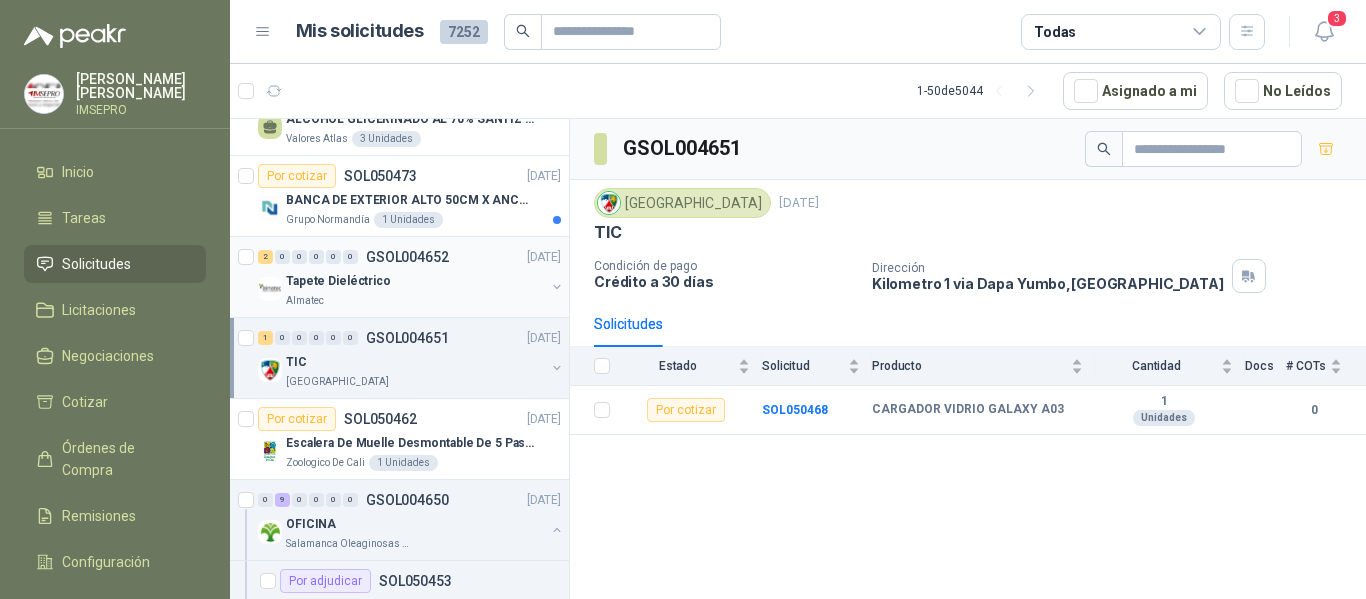 click on "Almatec" at bounding box center [415, 301] 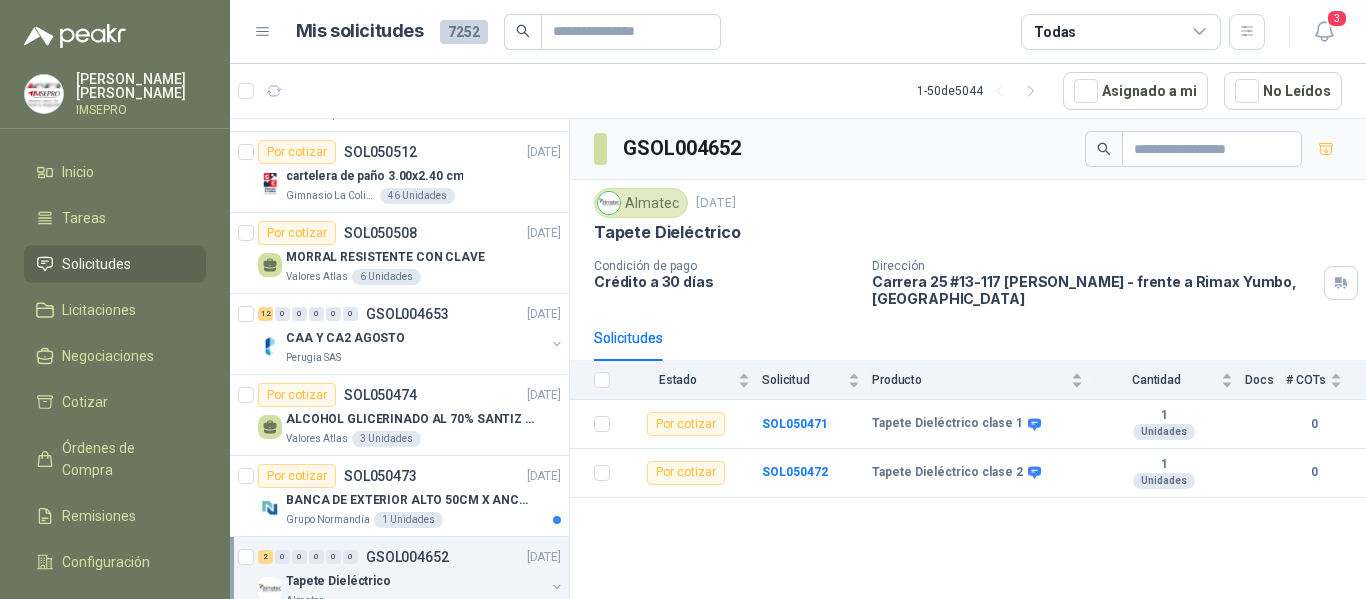 scroll, scrollTop: 249, scrollLeft: 0, axis: vertical 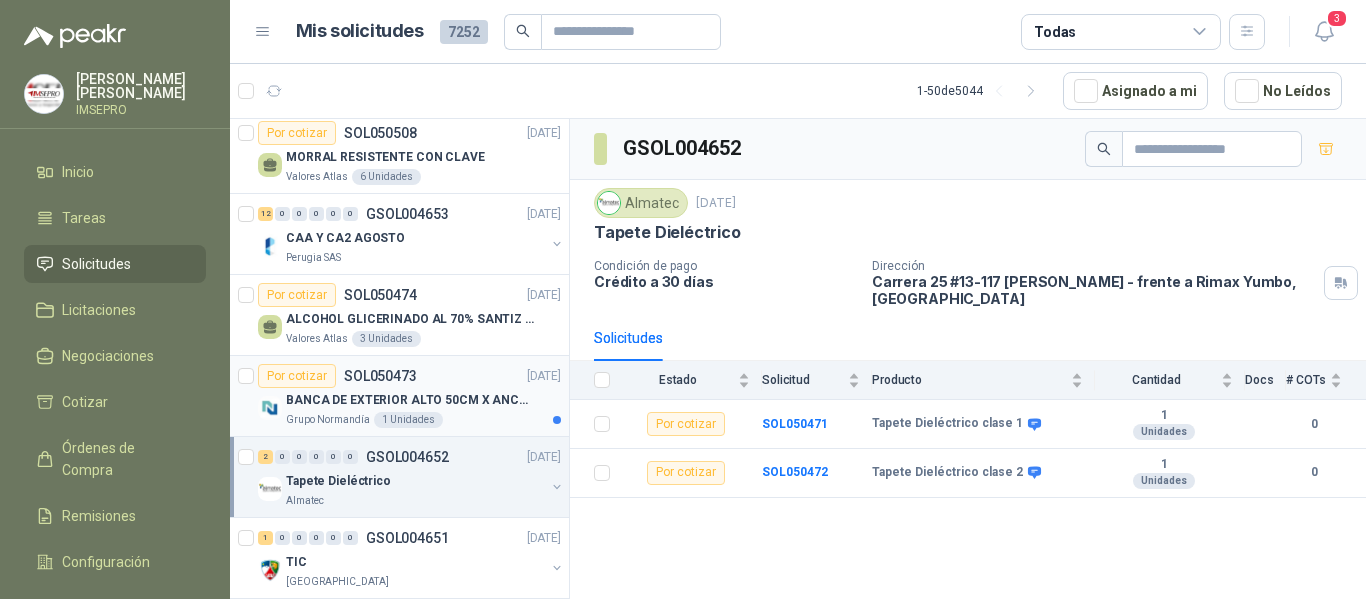 click on "BANCA DE EXTERIOR ALTO 50CM X ANCHO 100CM FONDO 45CM CON ESPALDAR" at bounding box center (410, 400) 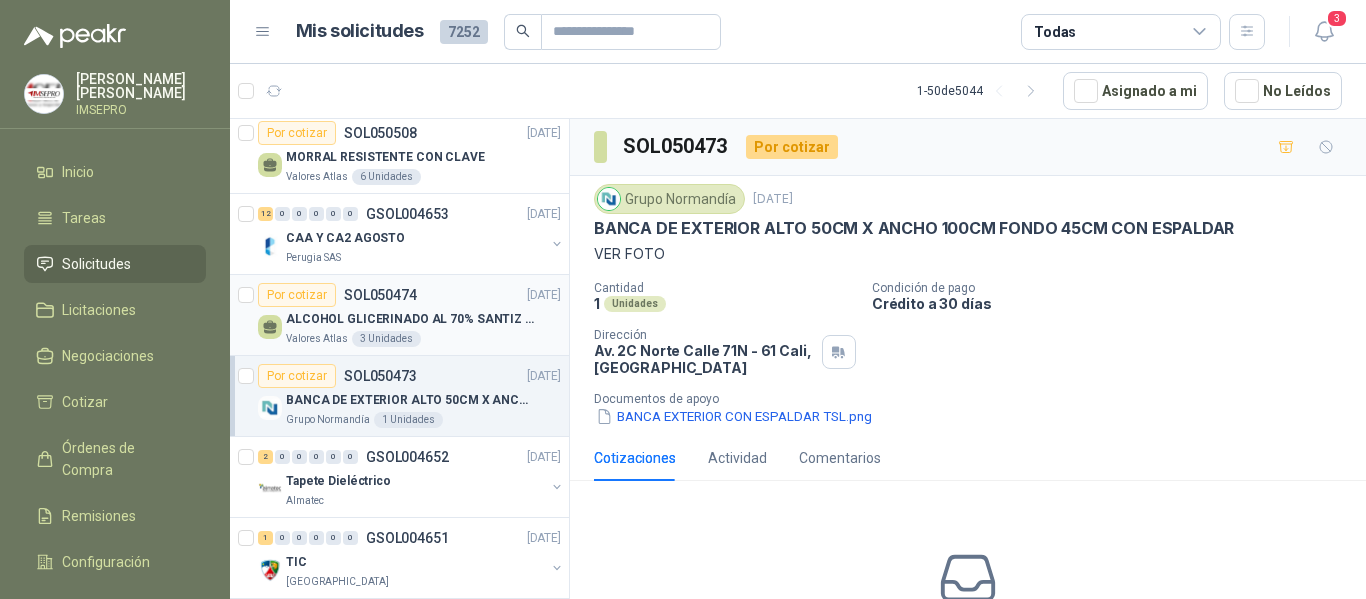 click on "Valores Atlas 3   Unidades" at bounding box center (423, 339) 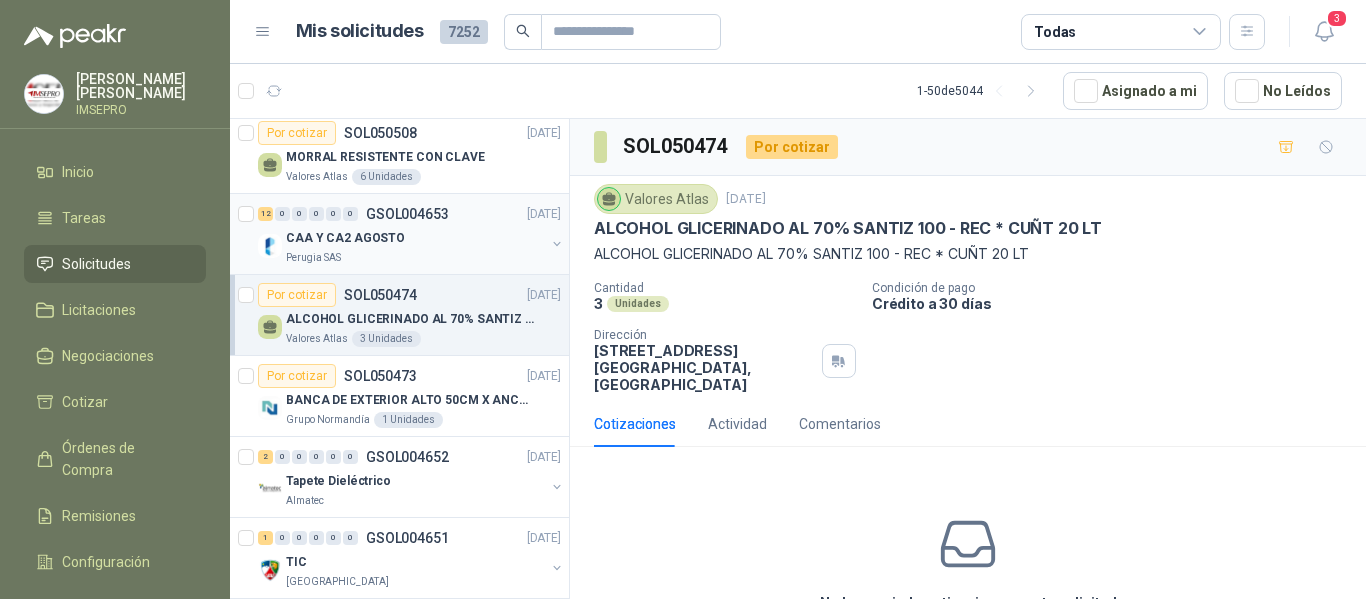 click on "Perugia SAS" at bounding box center [415, 258] 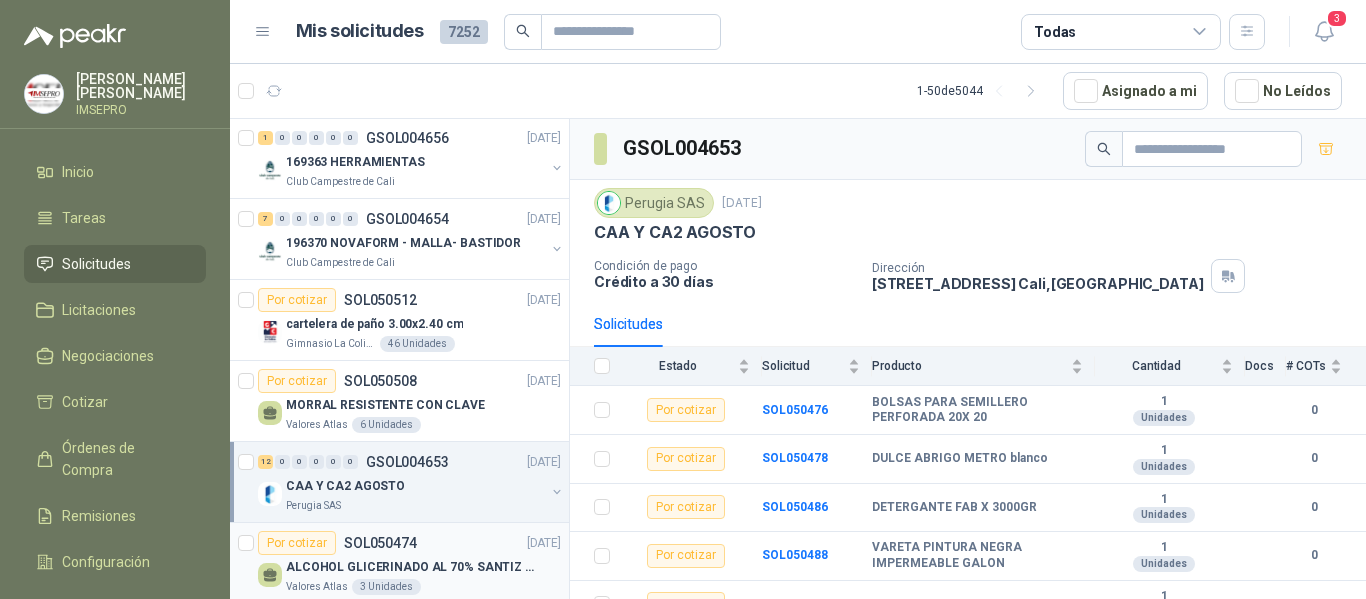 scroll, scrollTop: 0, scrollLeft: 0, axis: both 